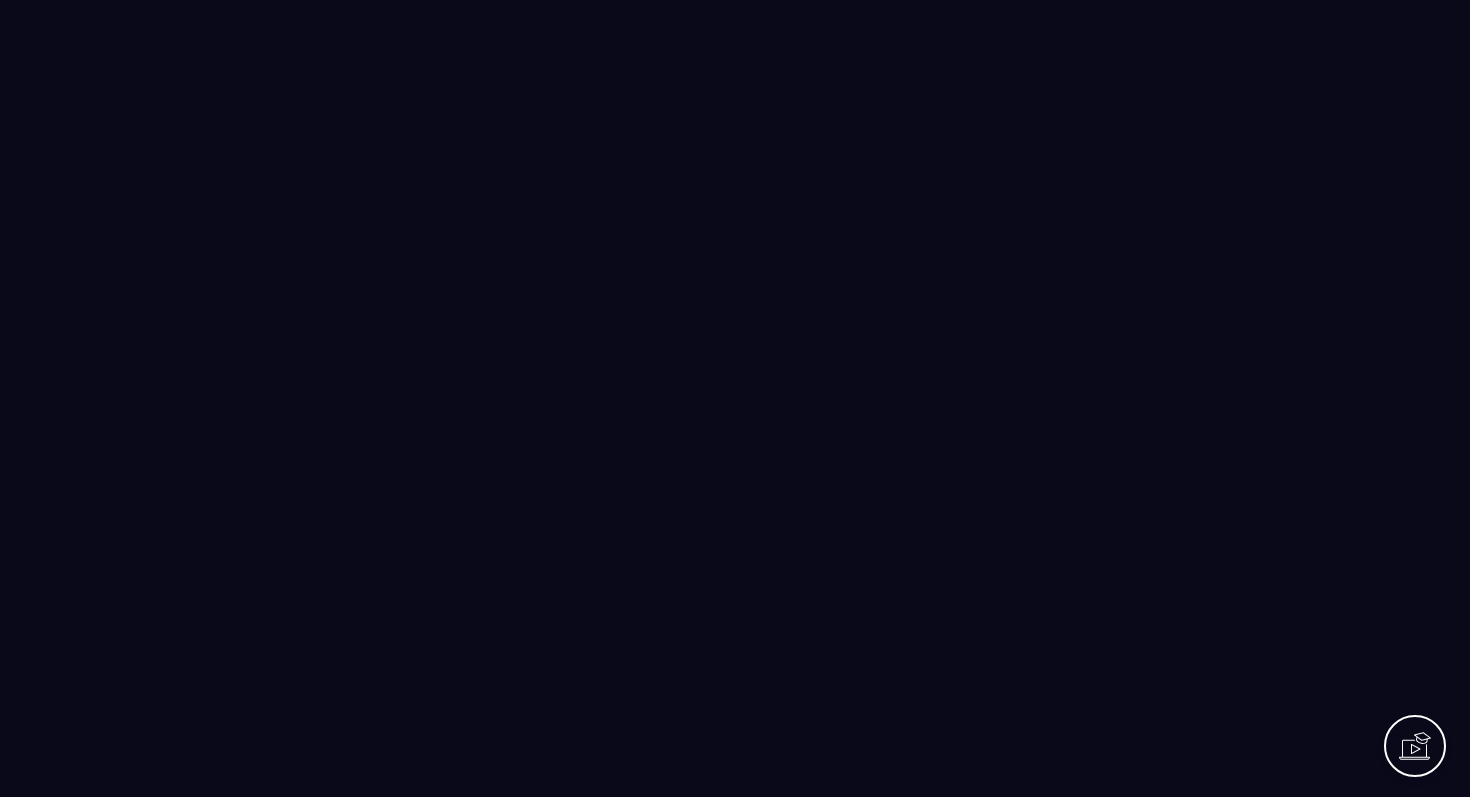 scroll, scrollTop: 0, scrollLeft: 0, axis: both 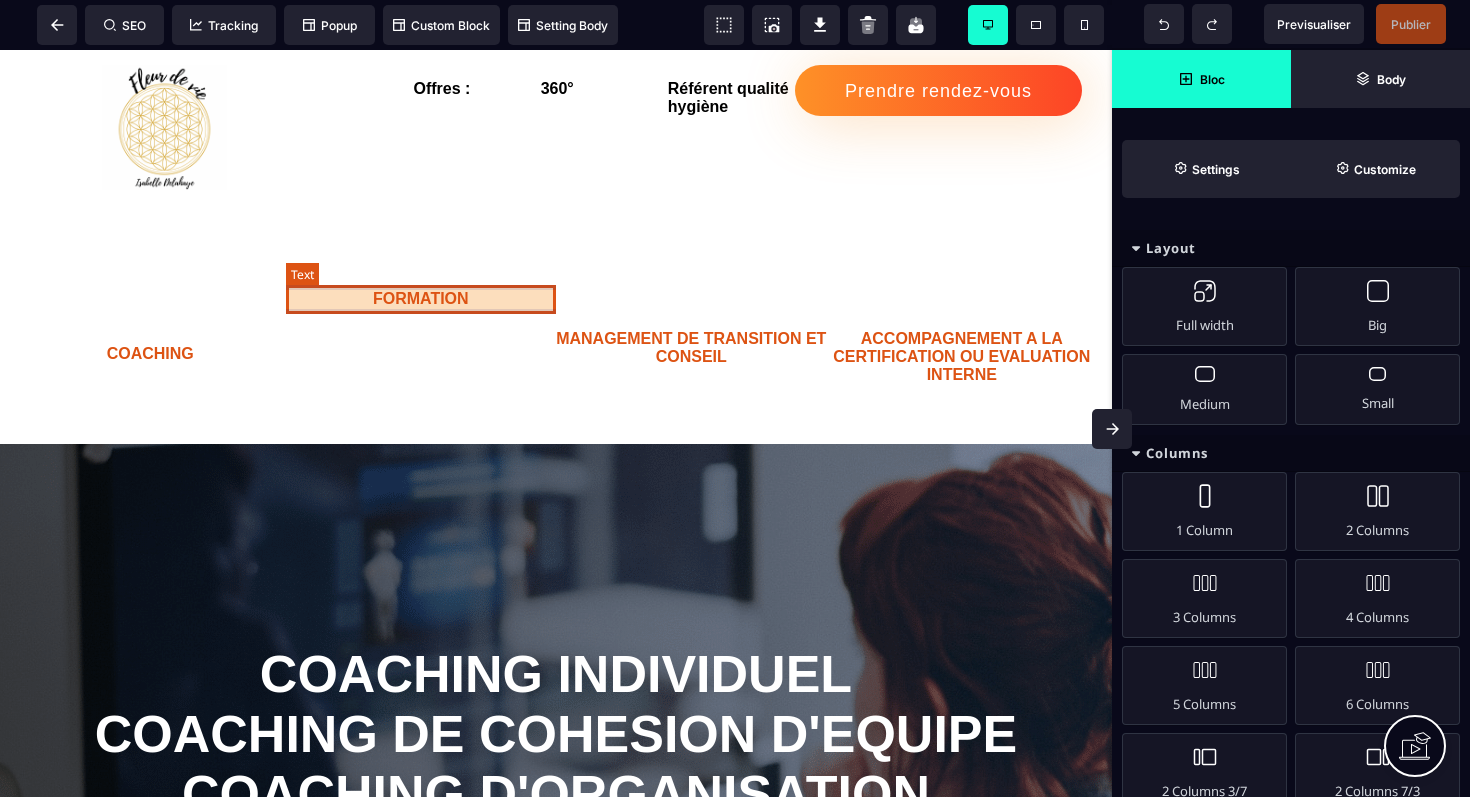 click on "FORMATION" at bounding box center [421, 299] 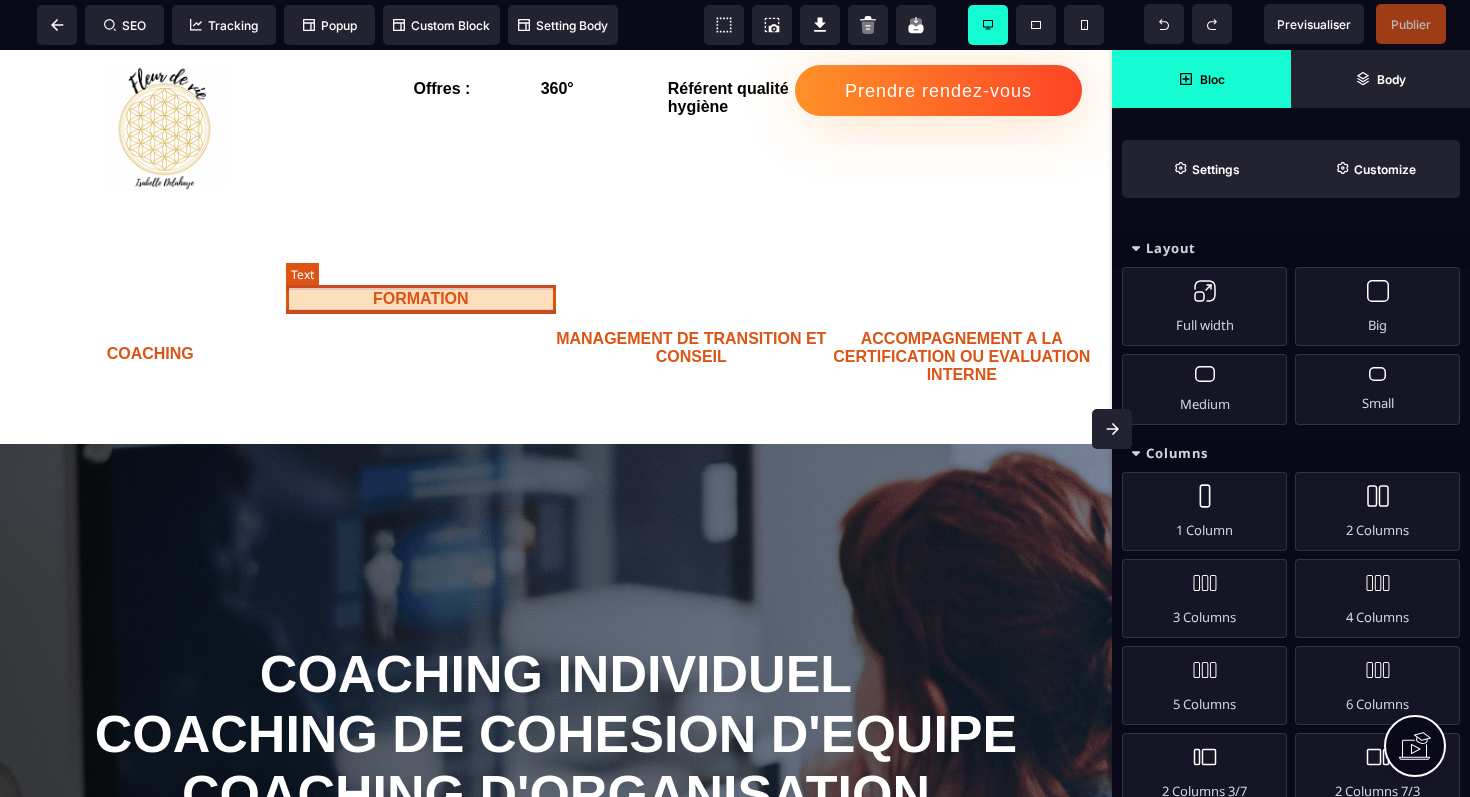 select on "***" 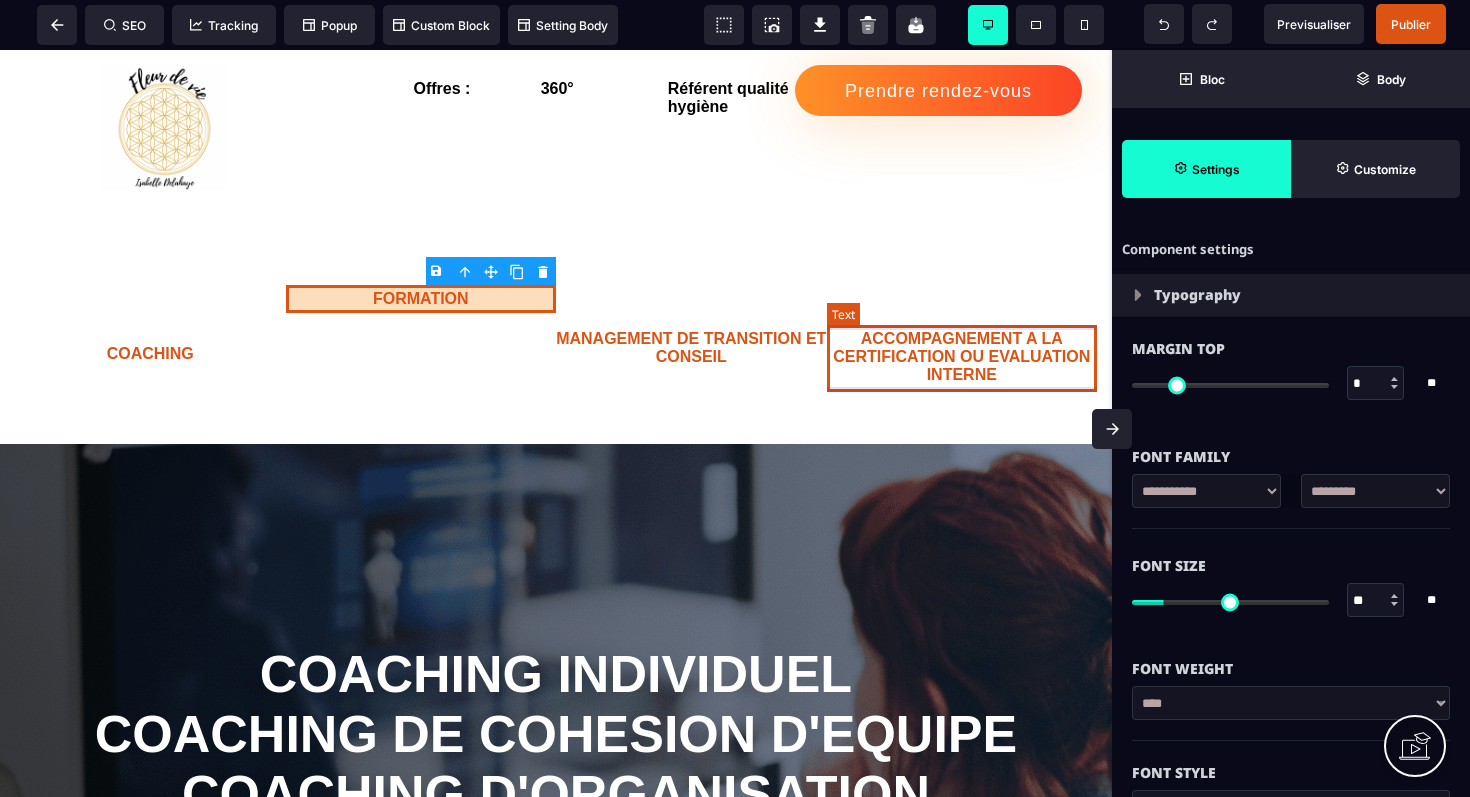click on "ACCOMPAGNEMENT A LA CERTIFICATION OU EVALUATION INTERNE" at bounding box center [962, 357] 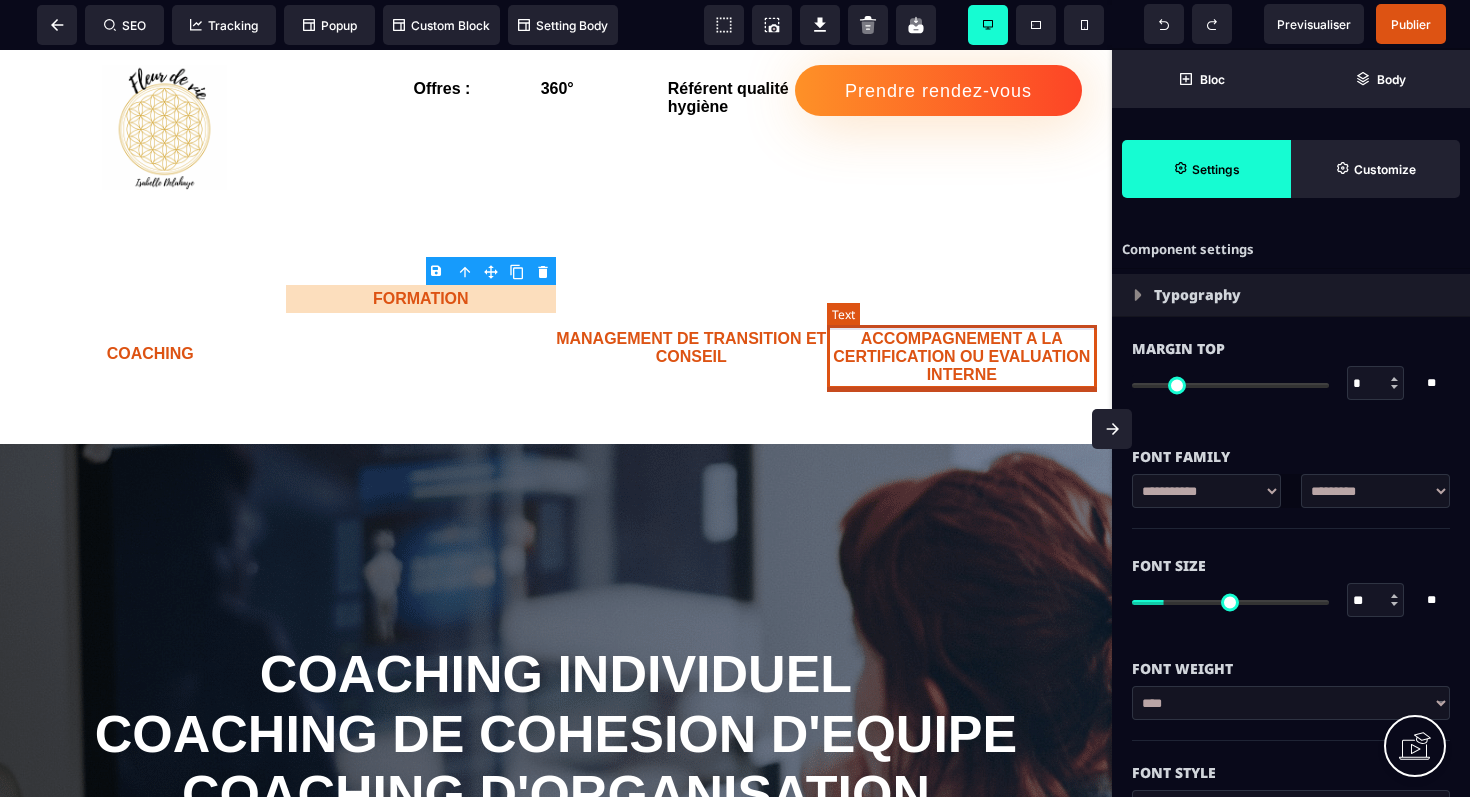 select on "***" 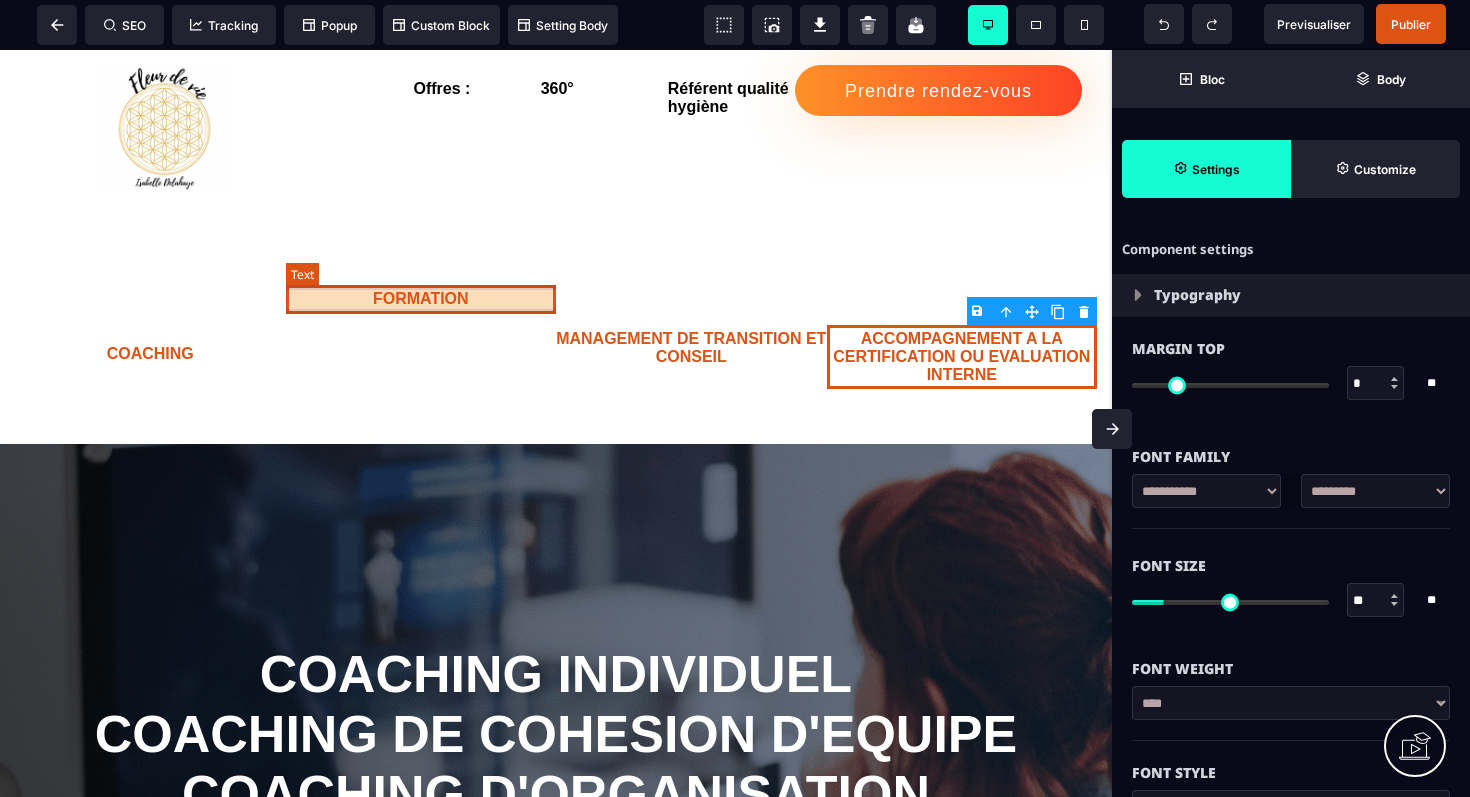 click on "FORMATION" at bounding box center (421, 299) 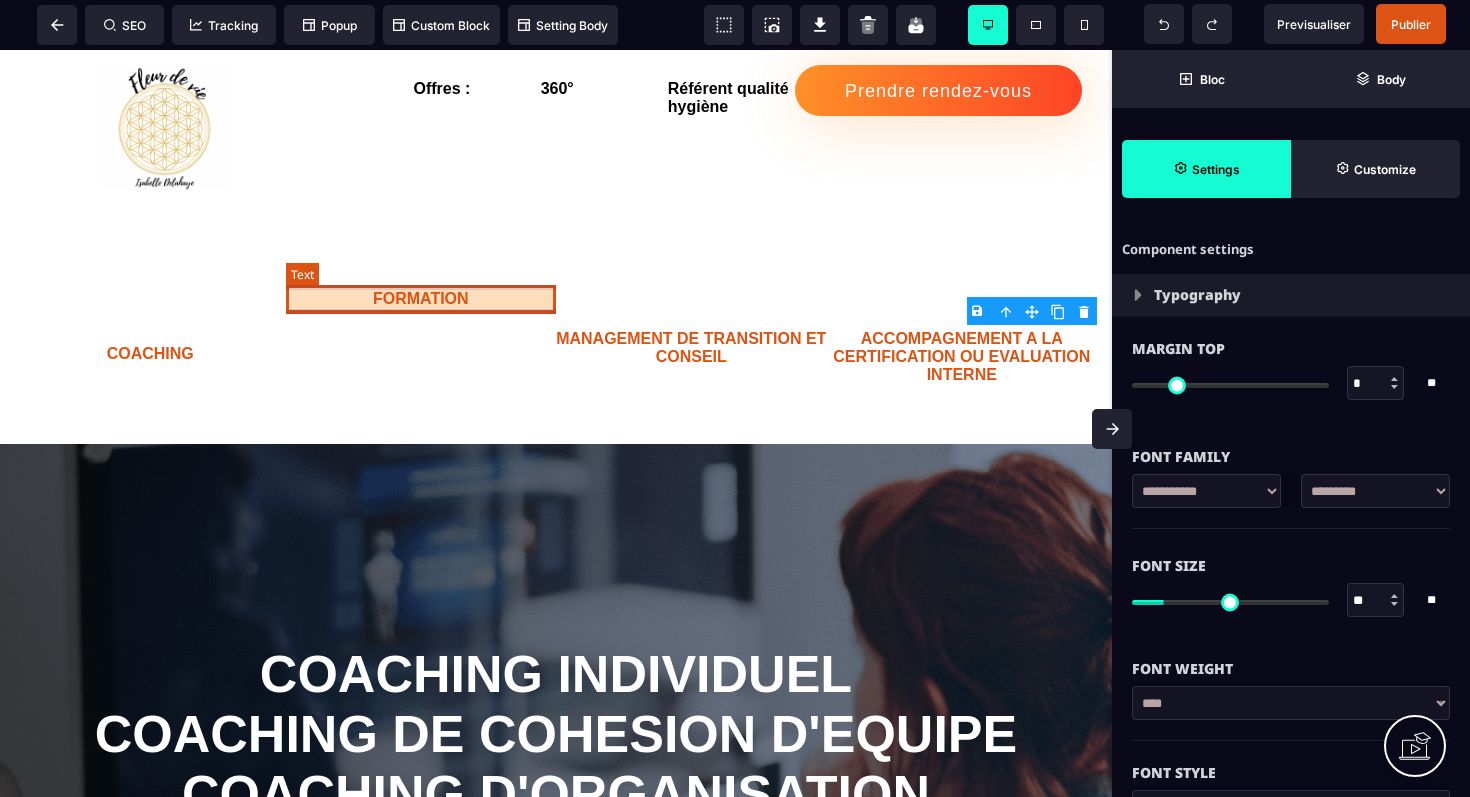 select on "***" 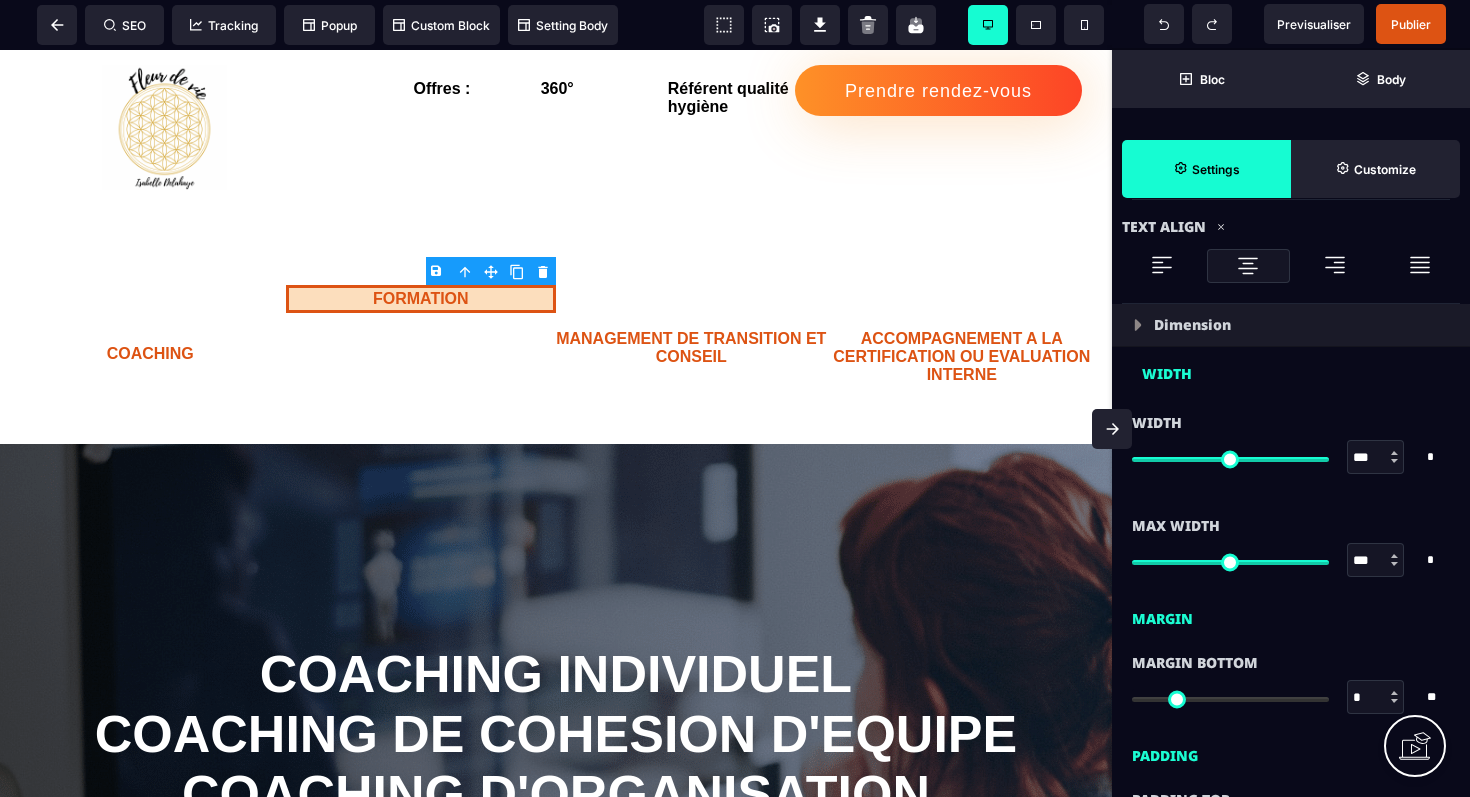 scroll, scrollTop: 1079, scrollLeft: 0, axis: vertical 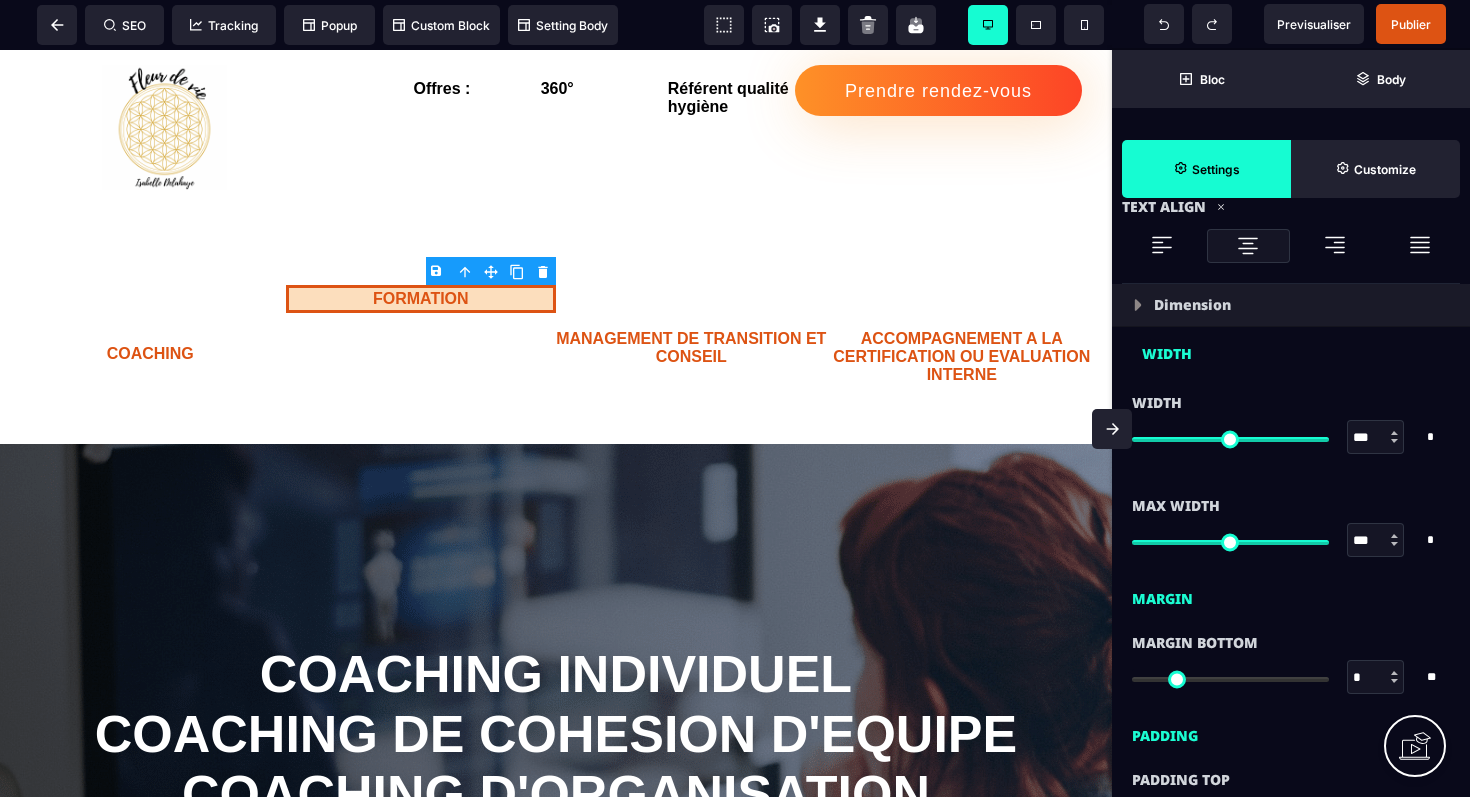 type on "**" 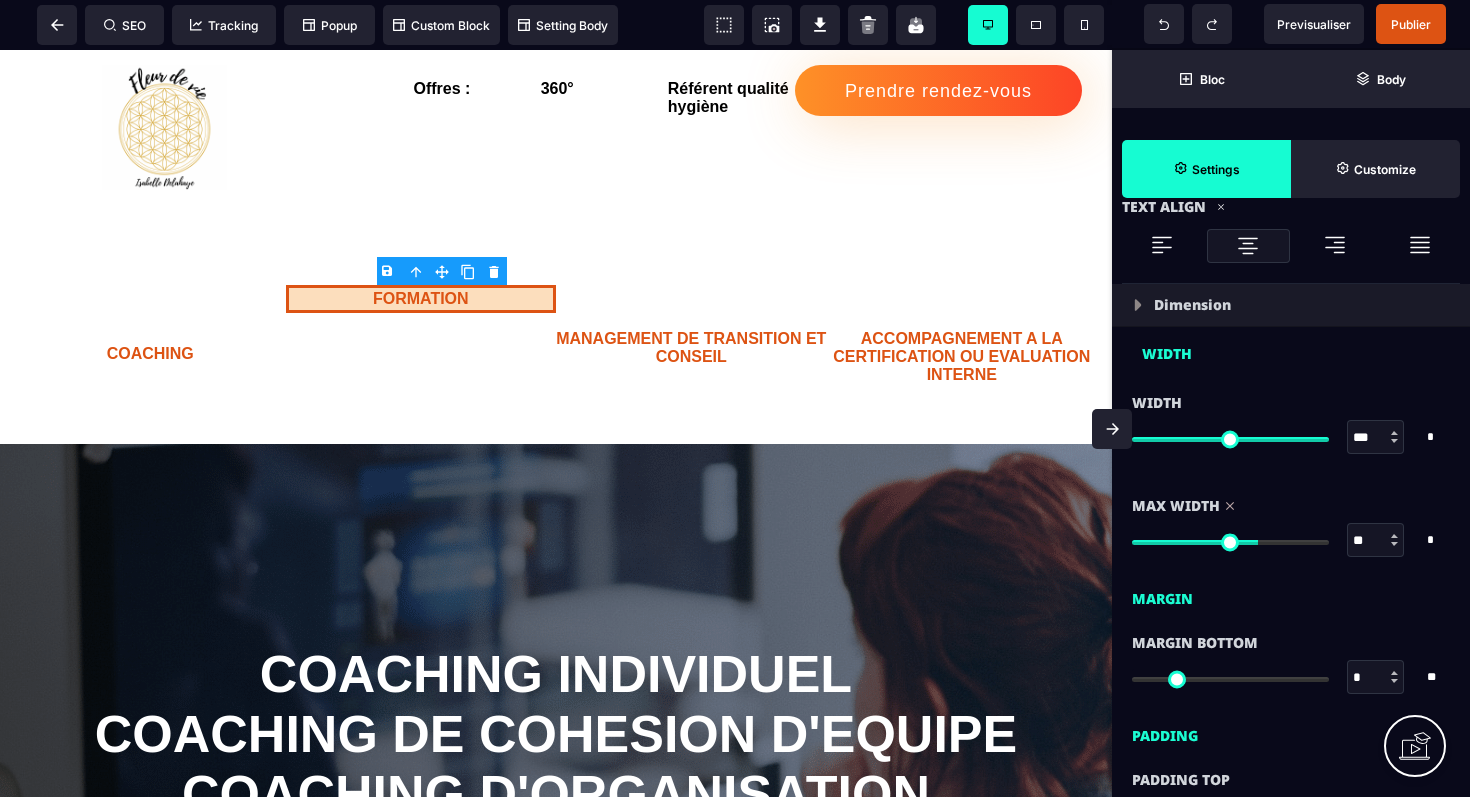 click at bounding box center [1230, 542] 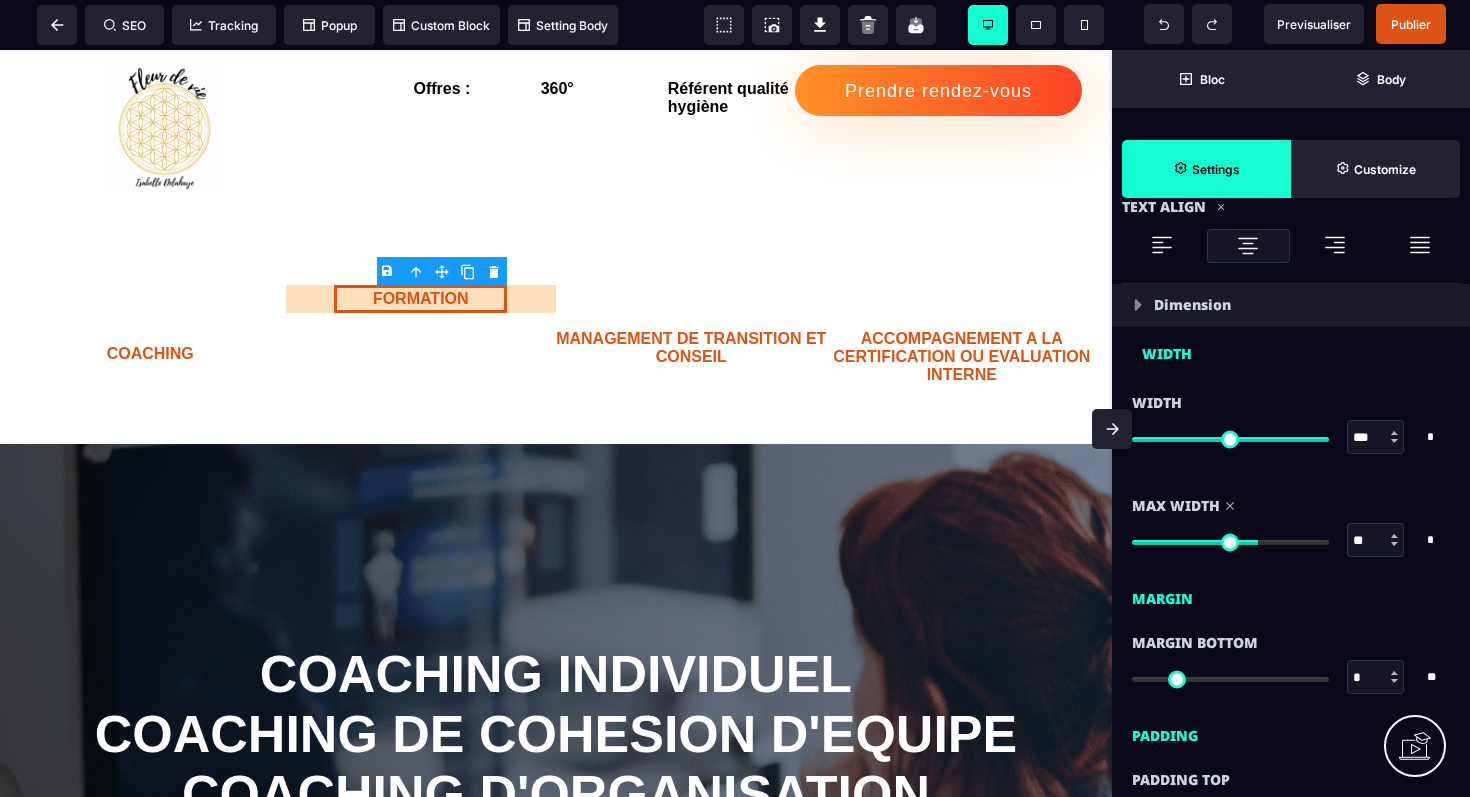 click on "**
*
* * **" at bounding box center (1291, 540) 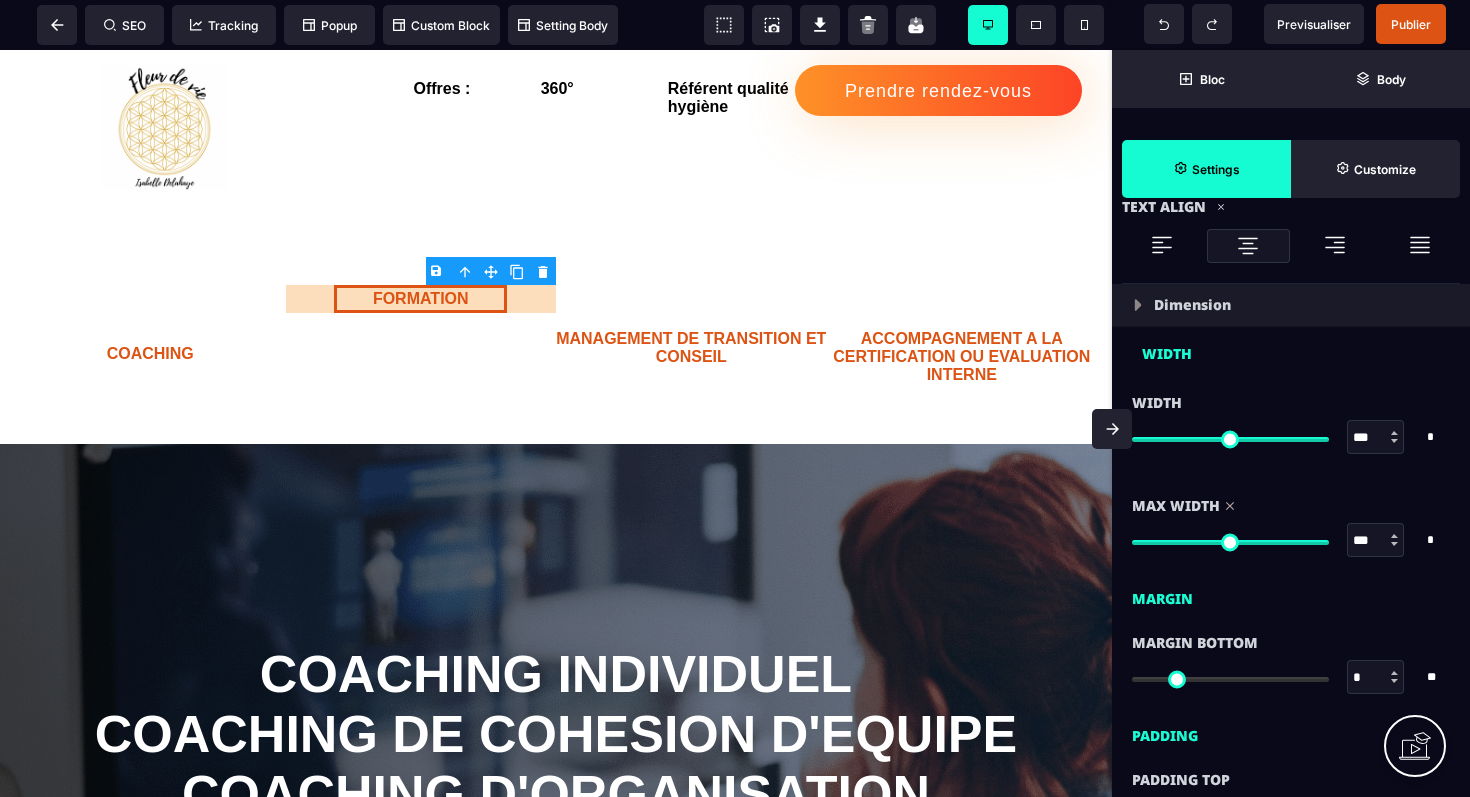type on "***" 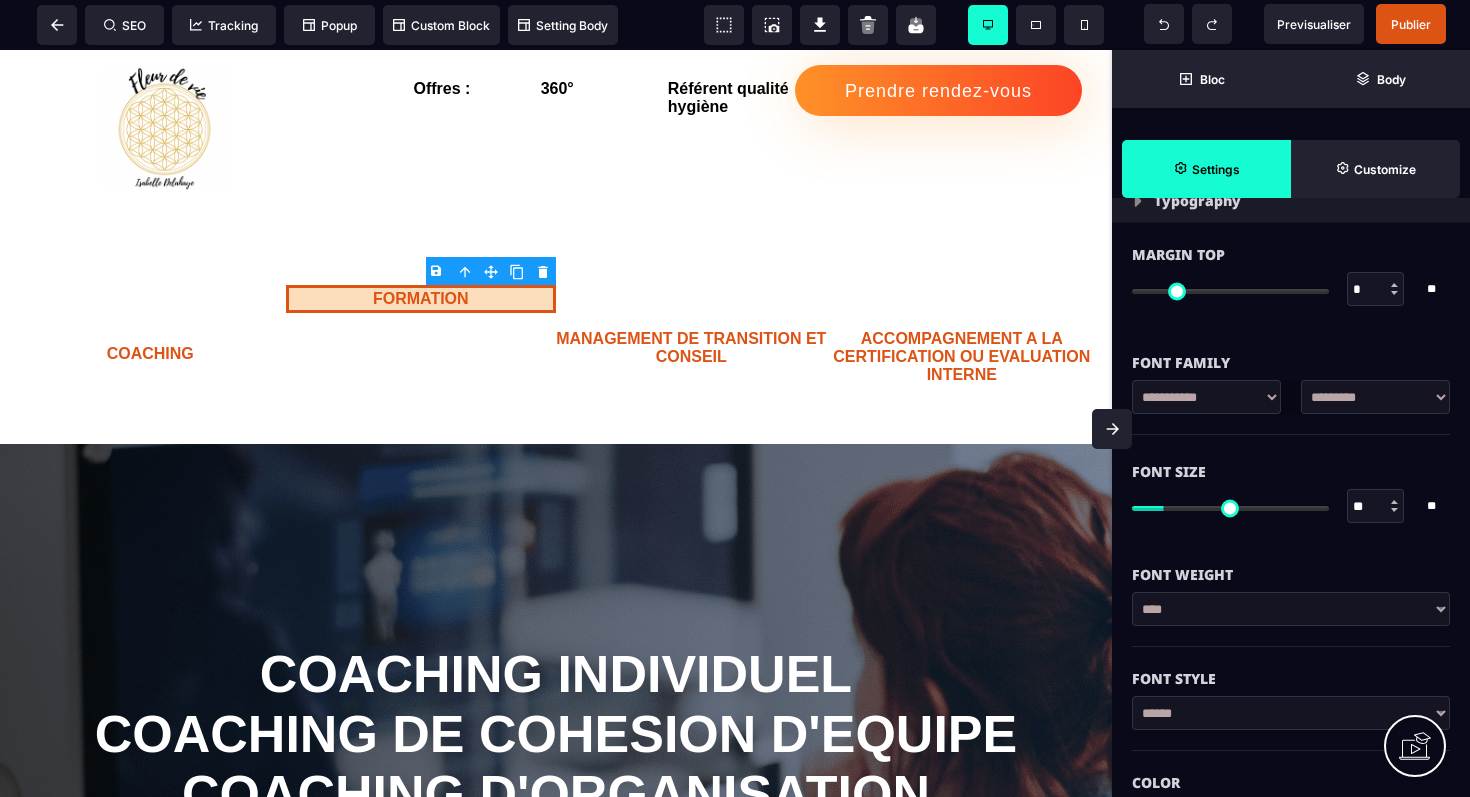 scroll, scrollTop: 0, scrollLeft: 0, axis: both 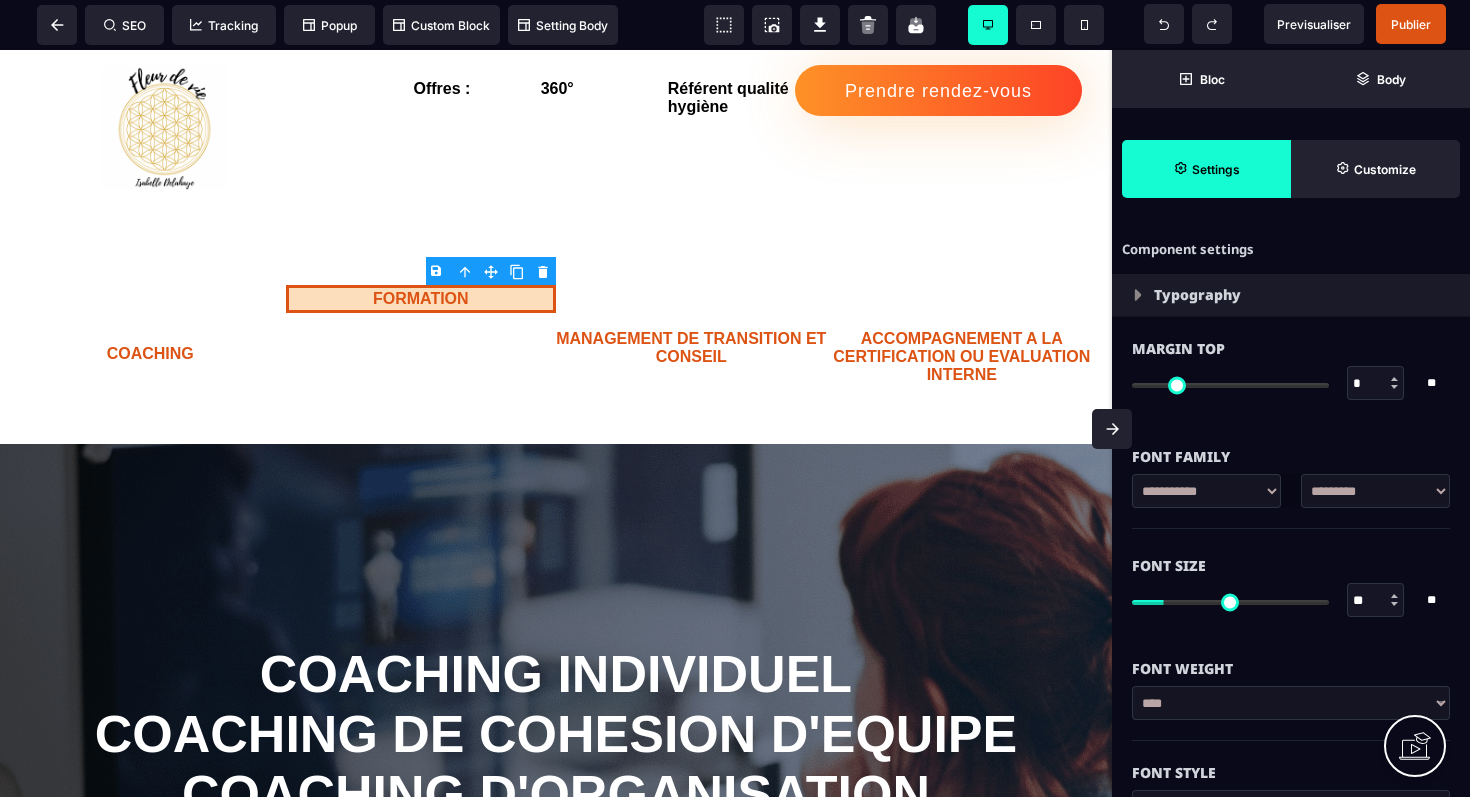 click at bounding box center [1138, 295] 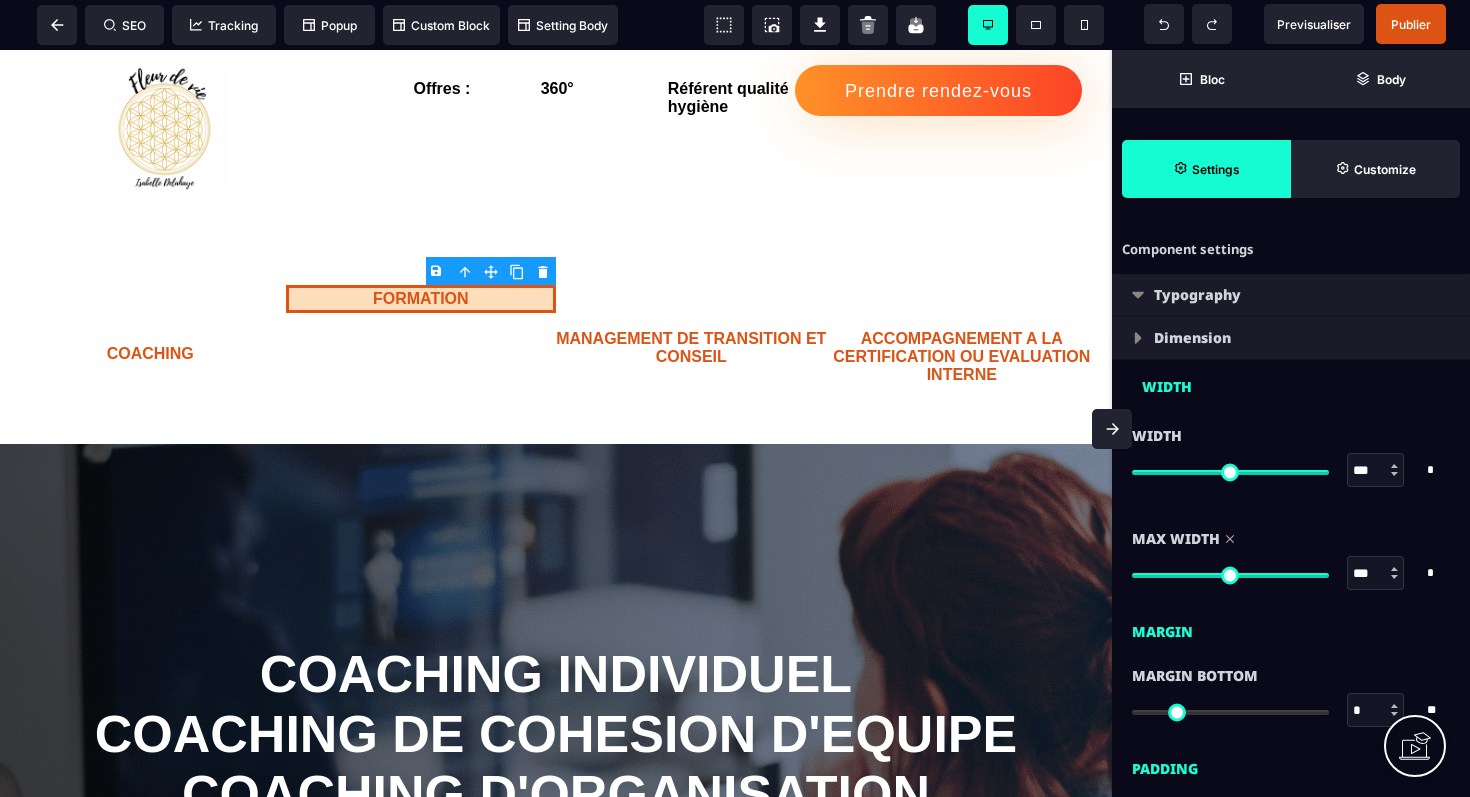 type on "*" 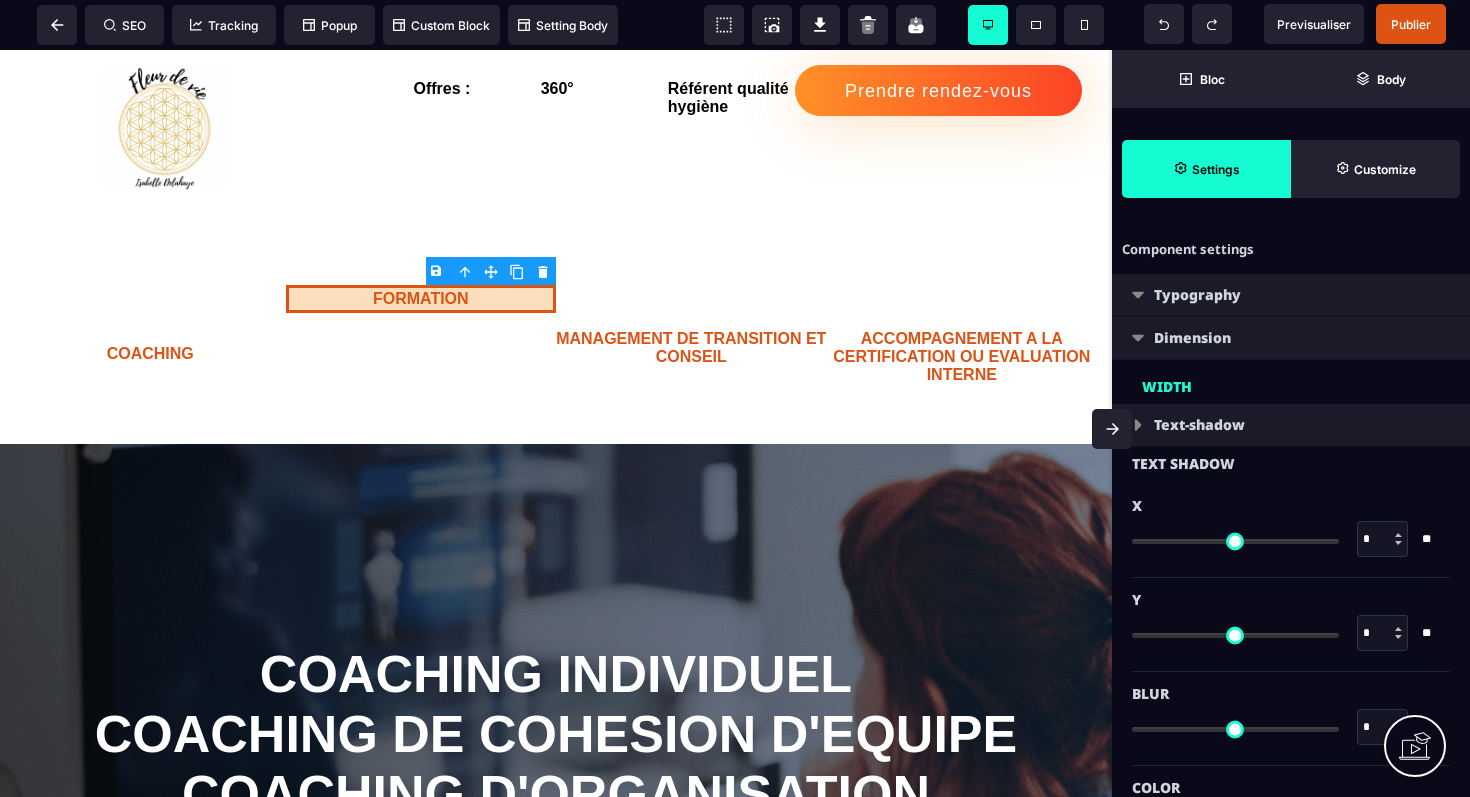 type on "***" 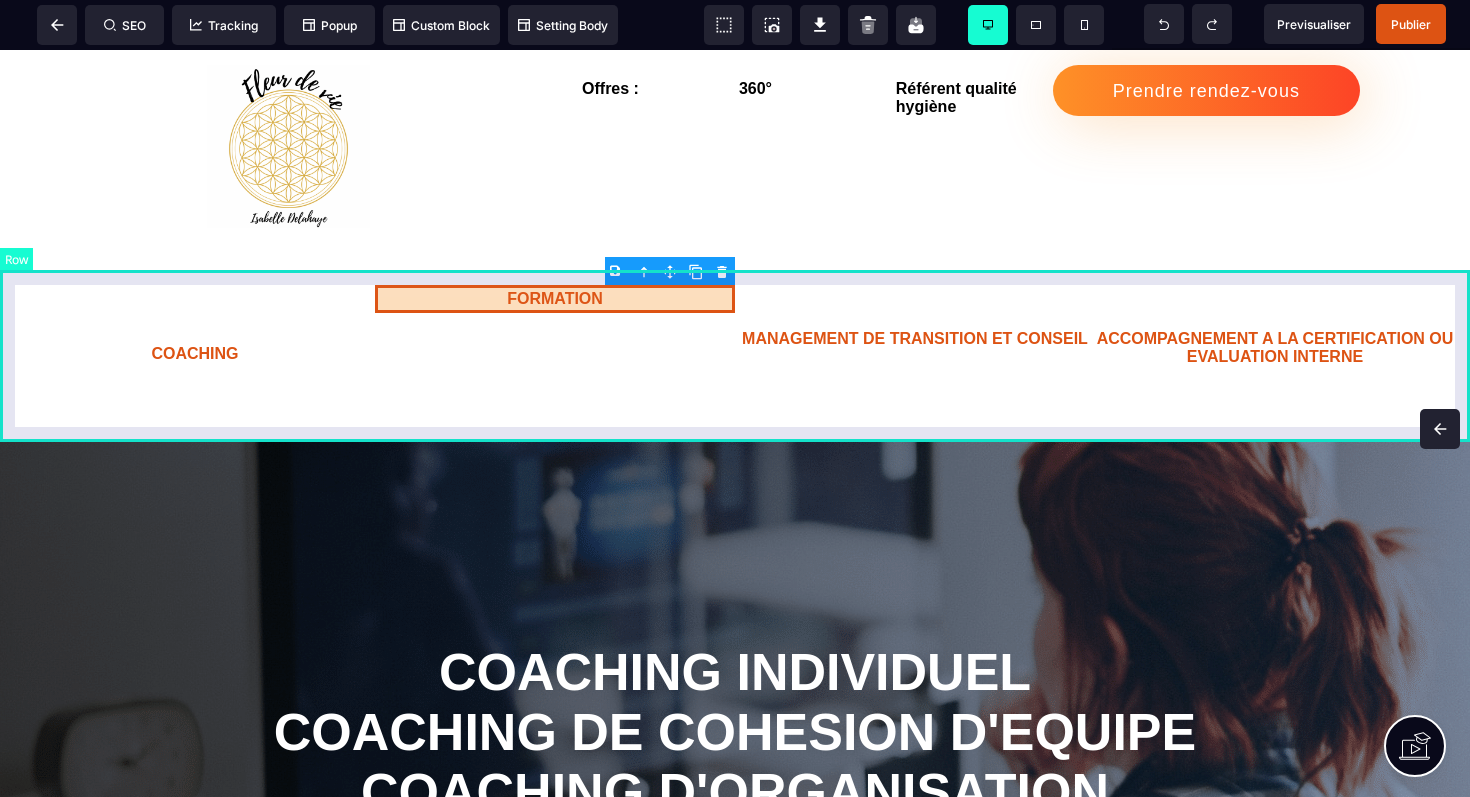 click on "COACHING FORMATION MANAGEMENT DE TRANSITION ET CONSEIL ACCOMPAGNEMENT A LA CERTIFICATION OU EVALUATION INTERNE" at bounding box center [735, 356] 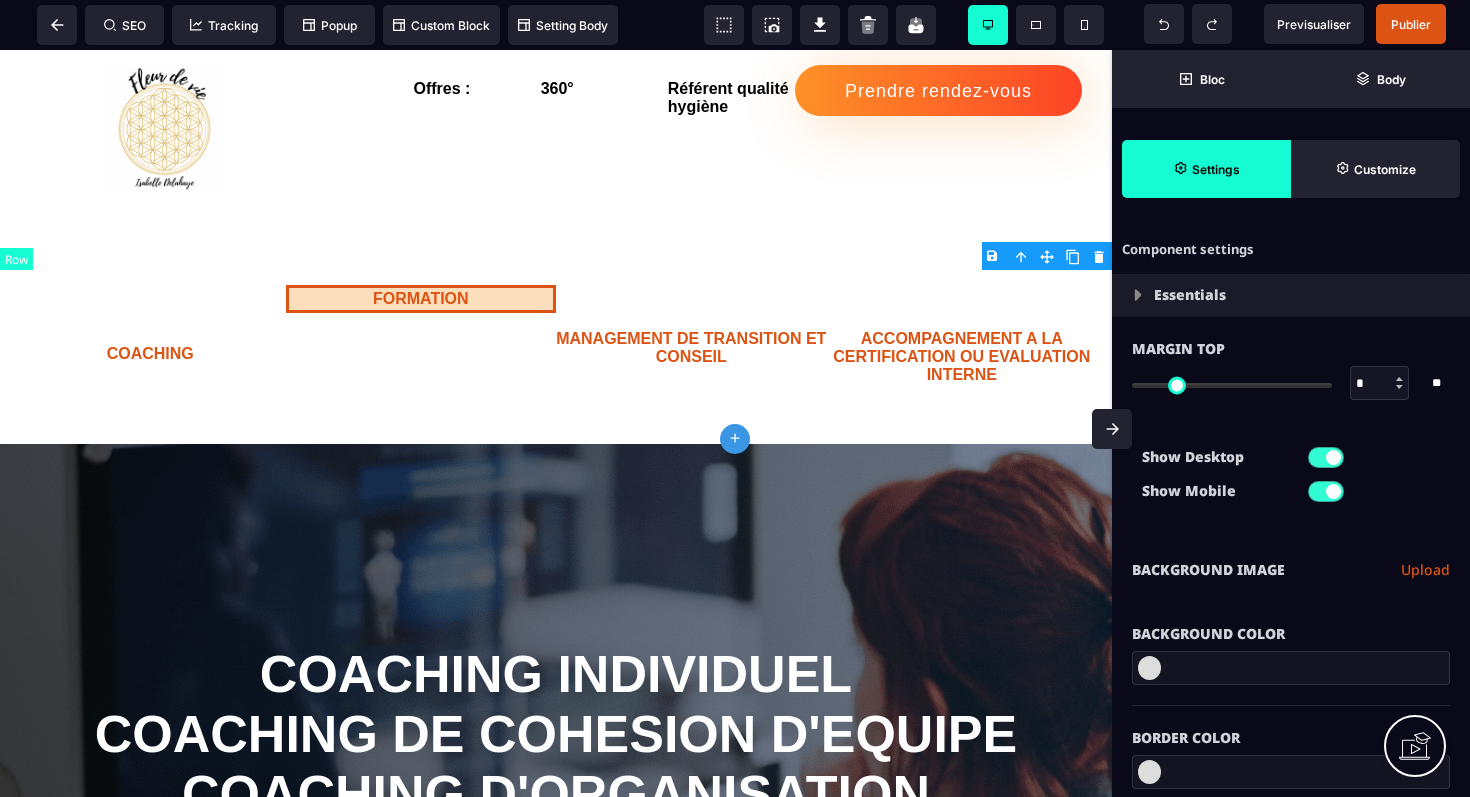 type on "*" 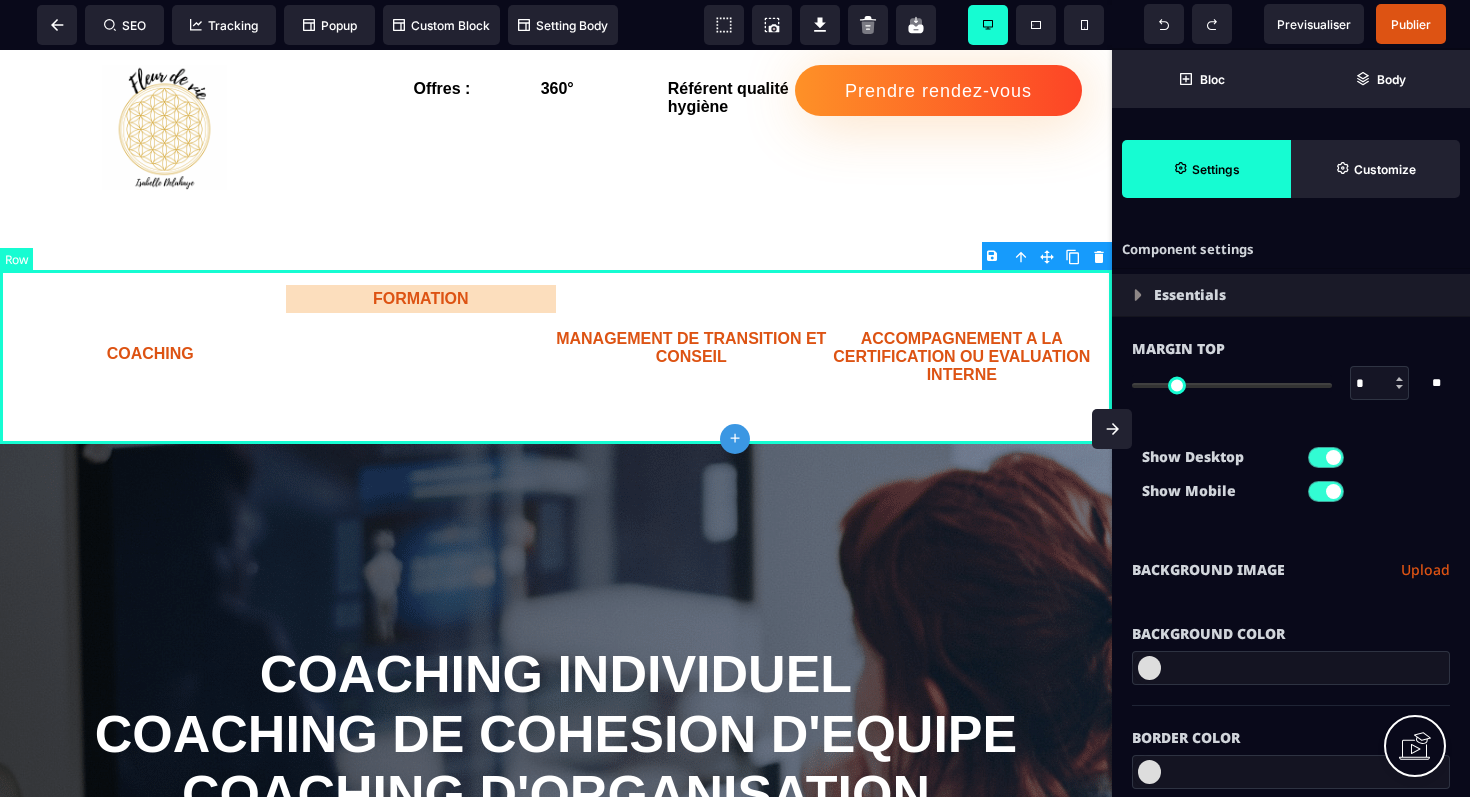 select on "**" 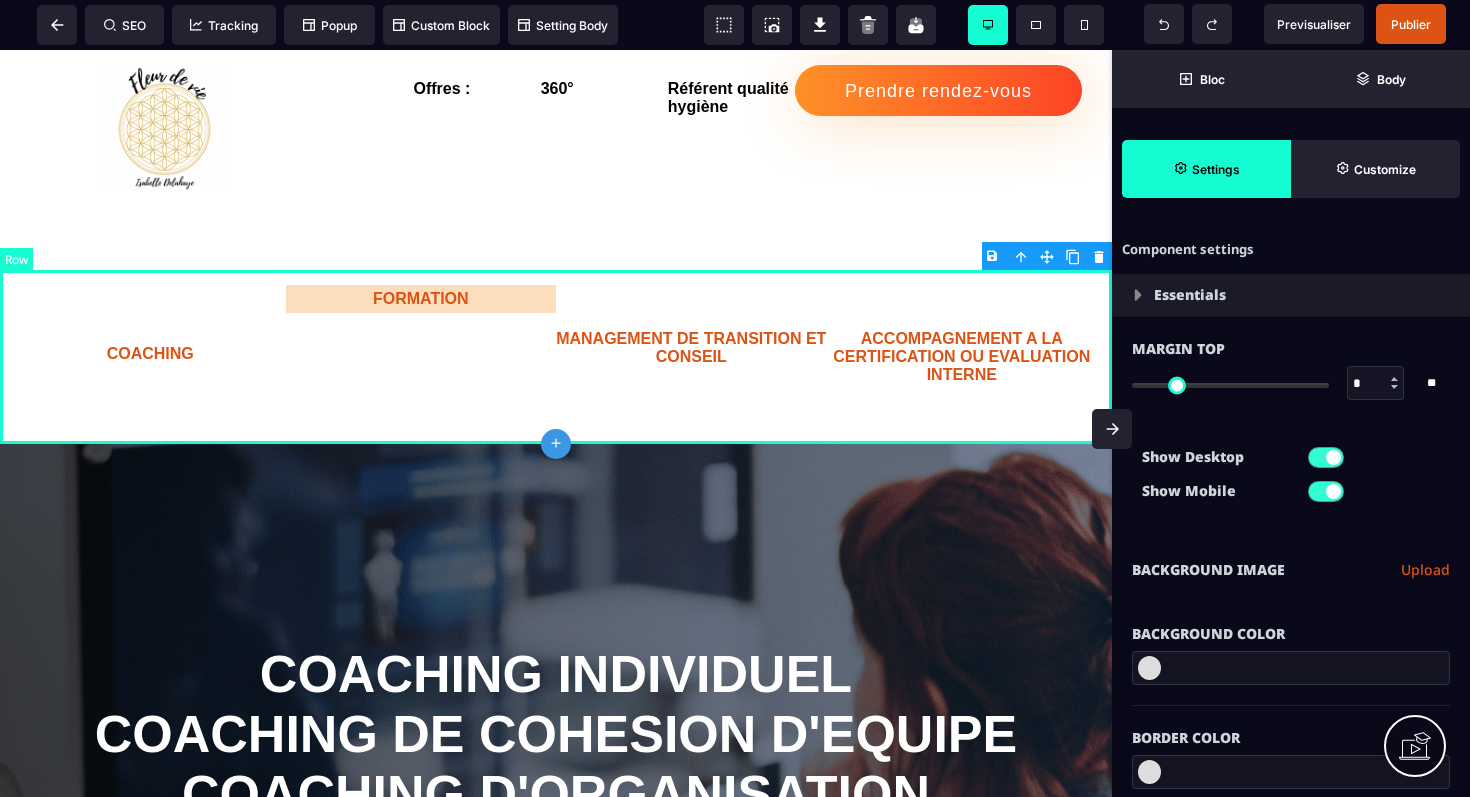 click on "COACHING FORMATION MANAGEMENT DE TRANSITION ET CONSEIL ACCOMPAGNEMENT A LA CERTIFICATION OU EVALUATION INTERNE" at bounding box center [556, 357] 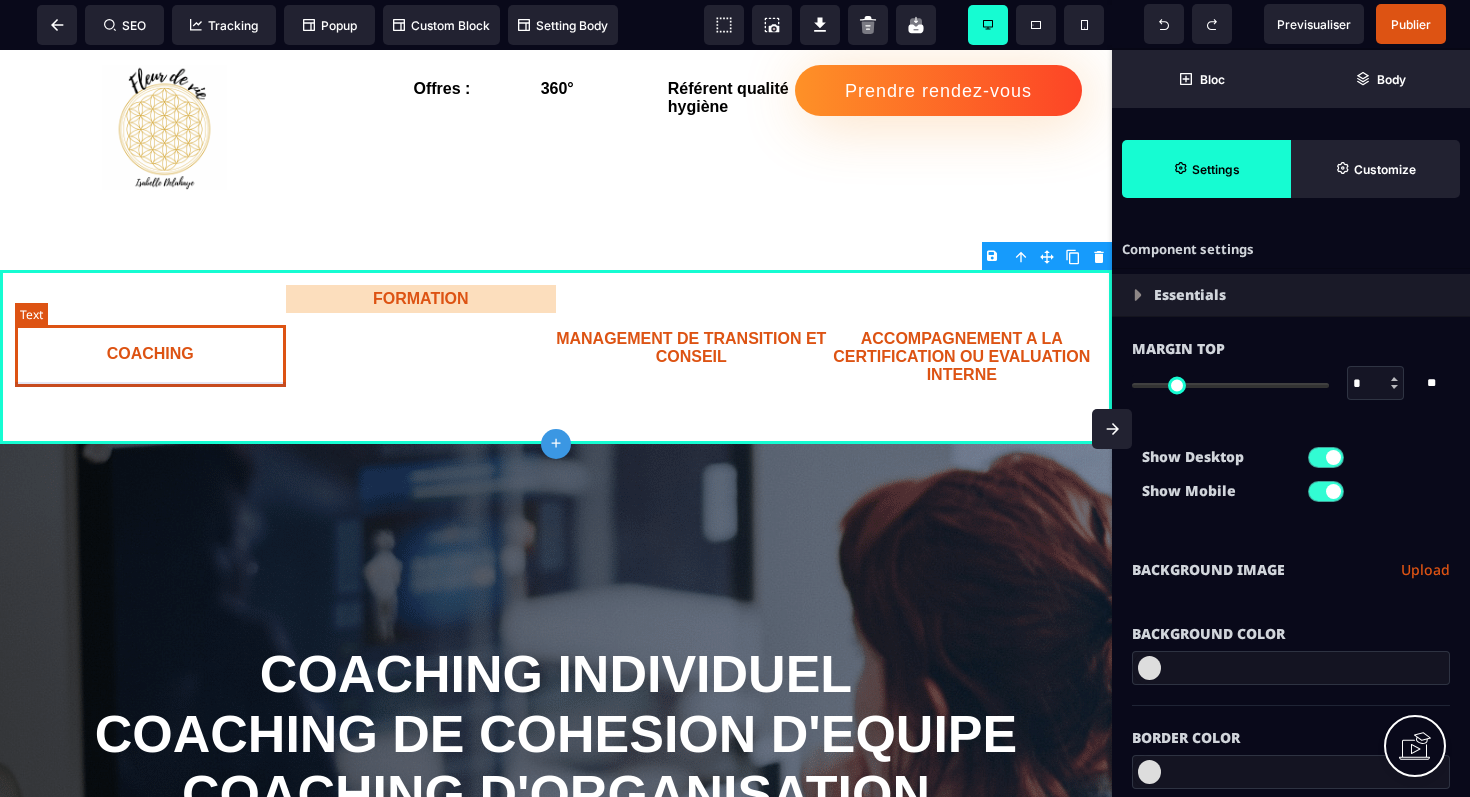 click on "COACHING" at bounding box center [150, 356] 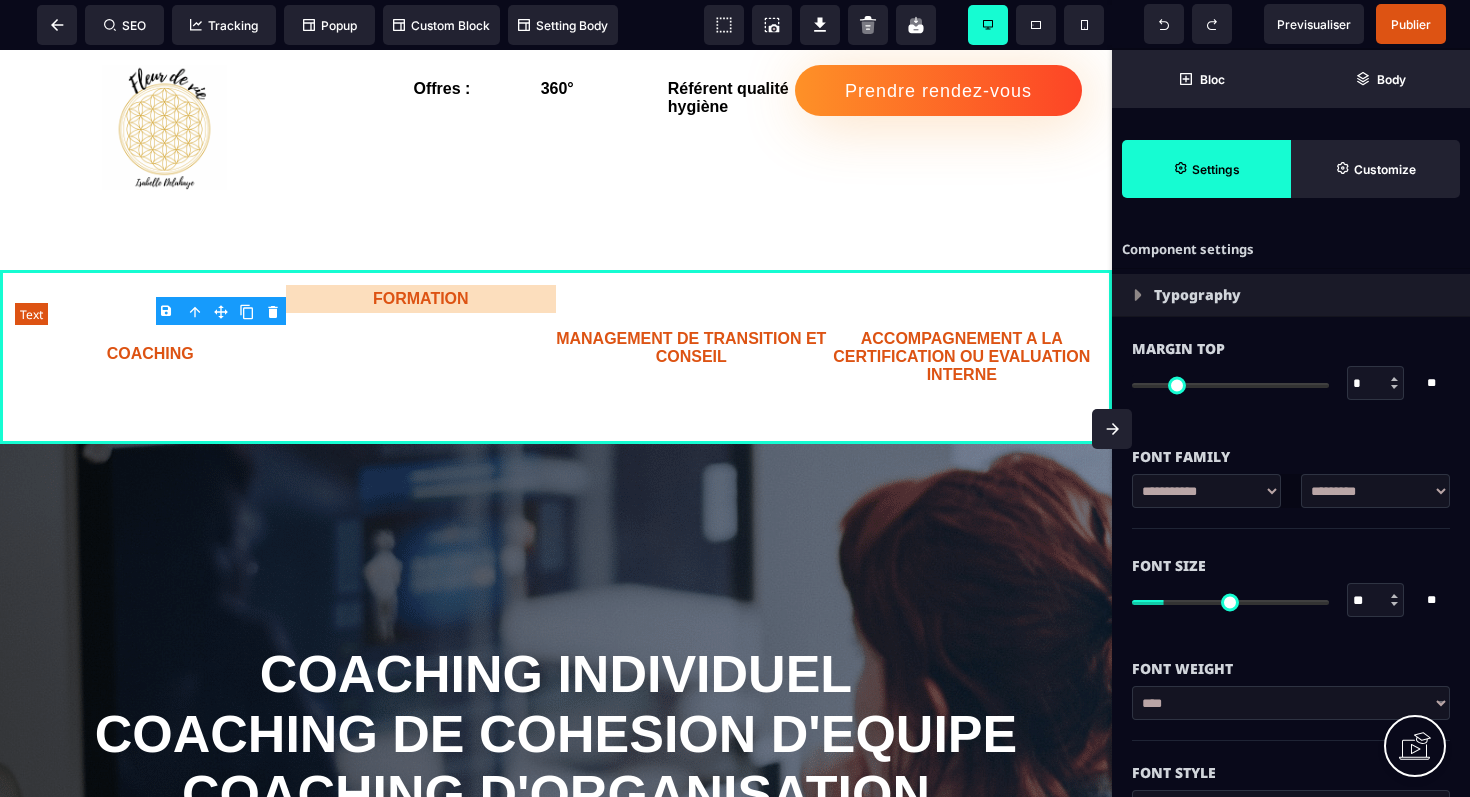 type on "***" 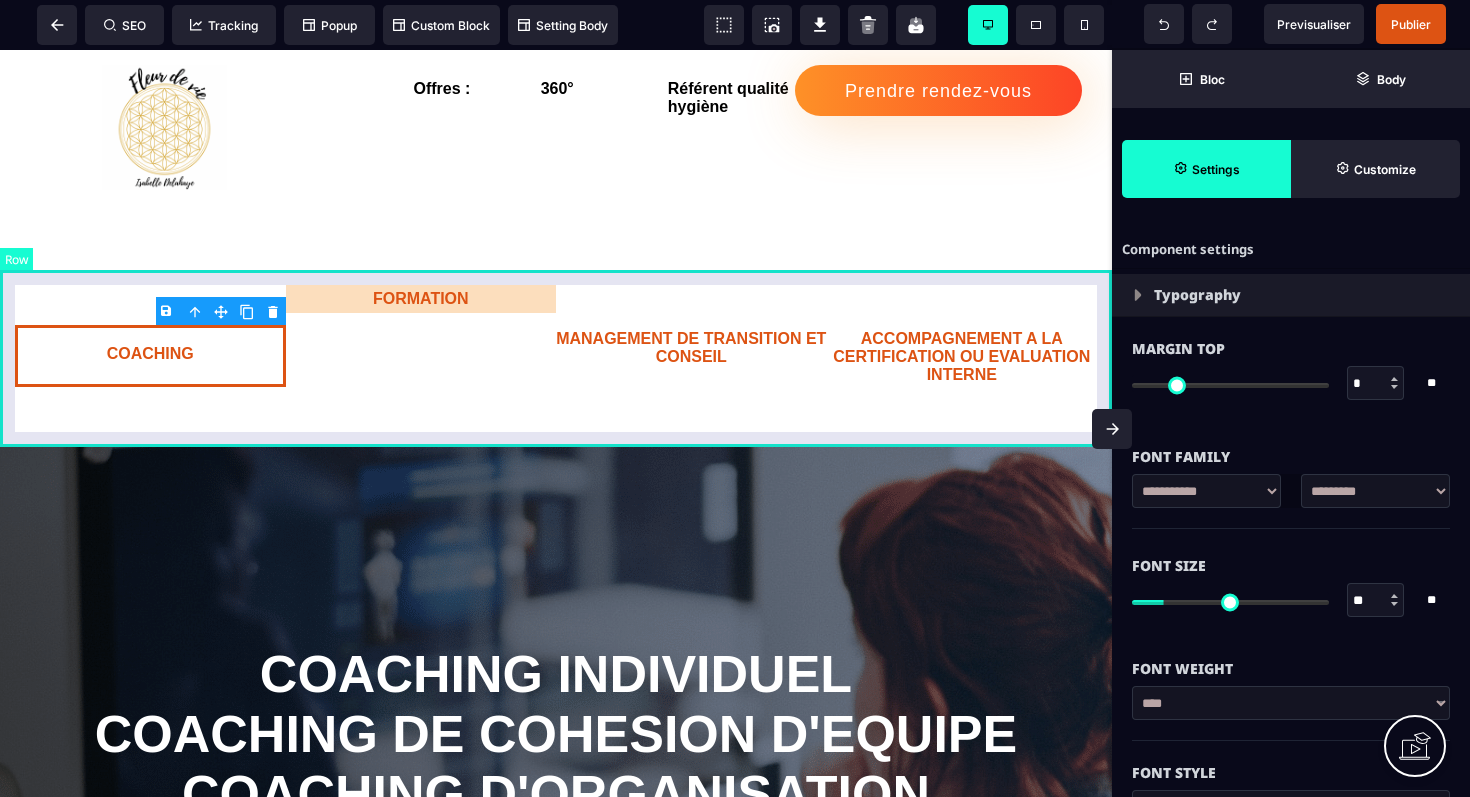 click on "COACHING FORMATION MANAGEMENT DE TRANSITION ET CONSEIL ACCOMPAGNEMENT A LA CERTIFICATION OU EVALUATION INTERNE" at bounding box center (556, 357) 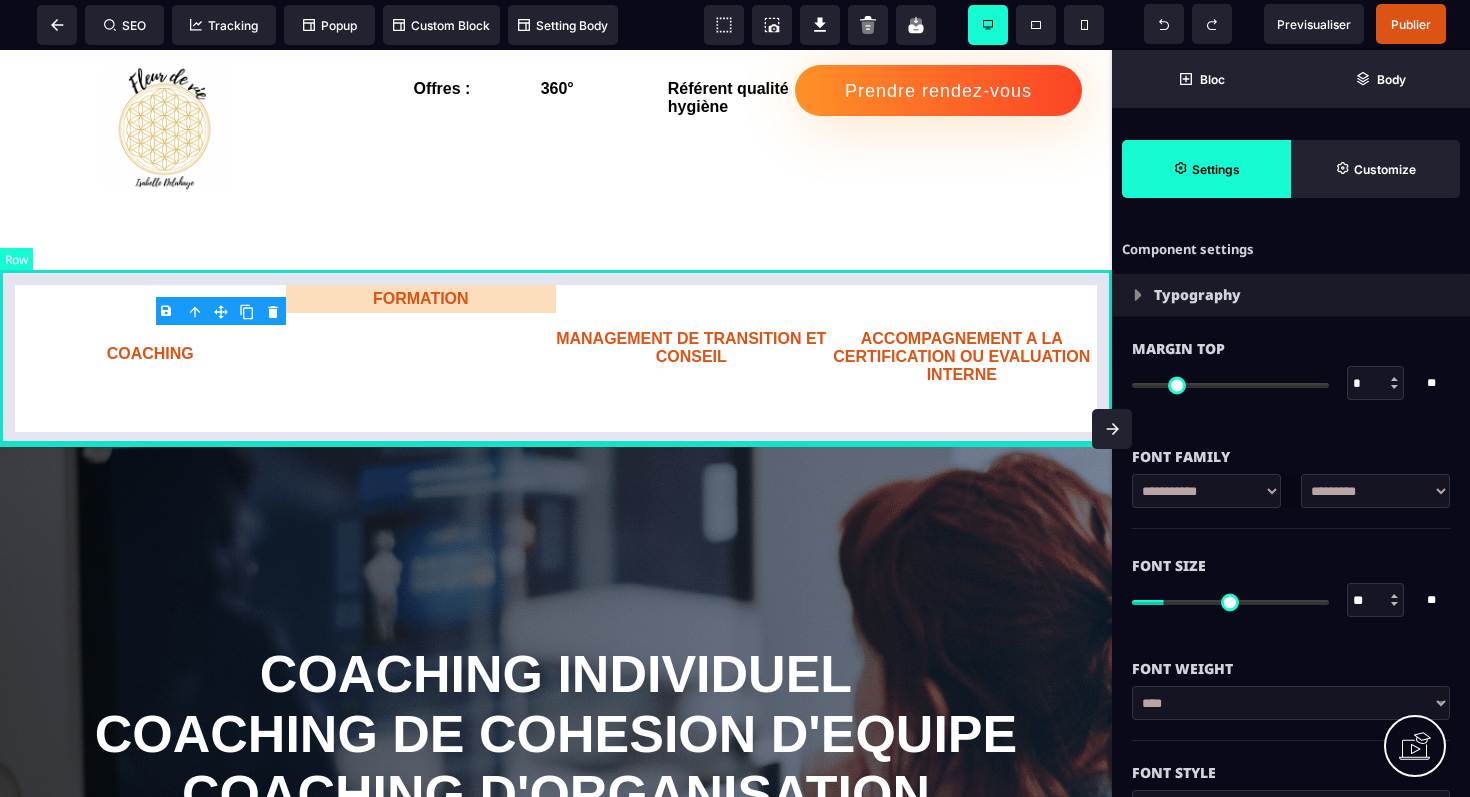 select on "**" 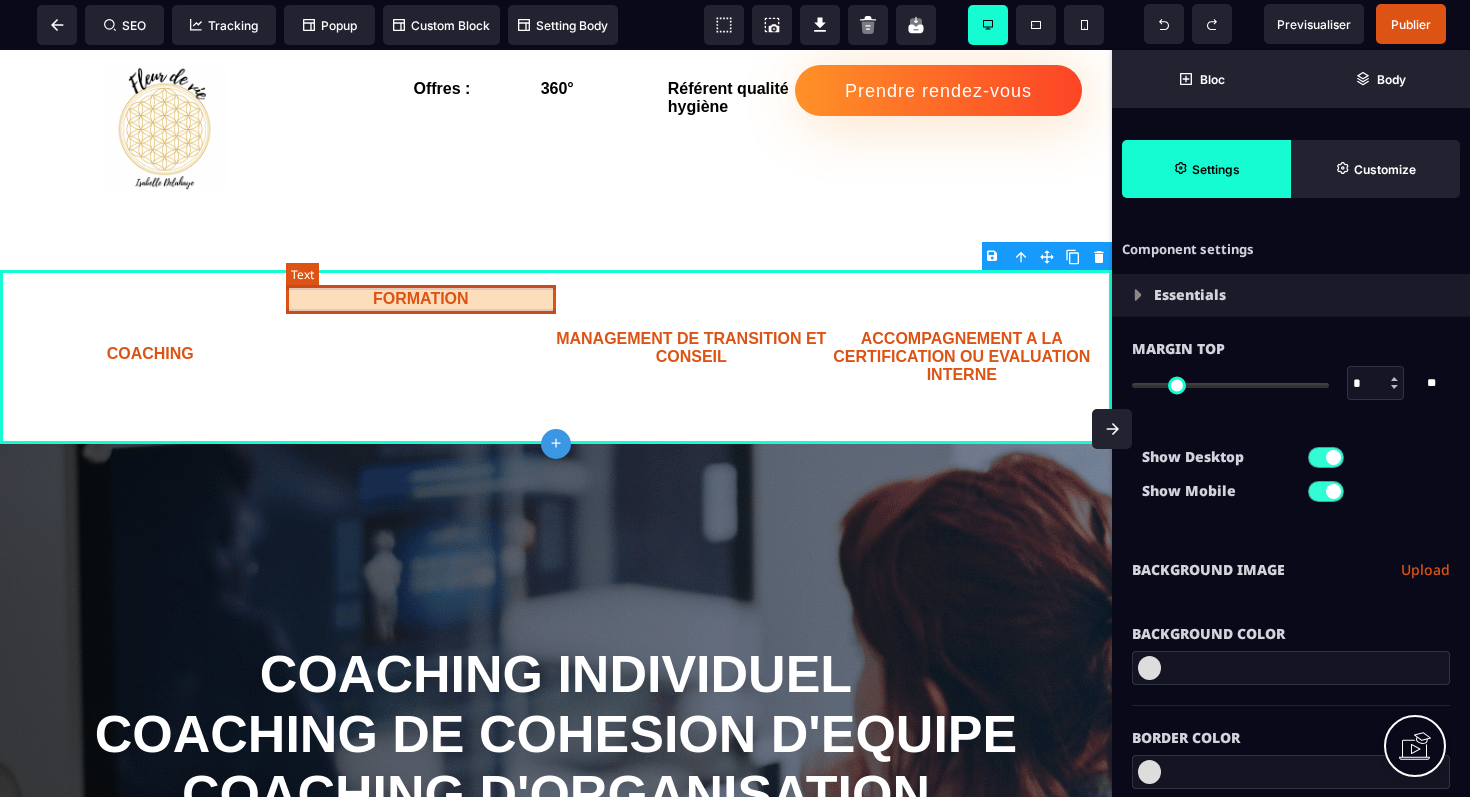 click on "FORMATION" at bounding box center (421, 299) 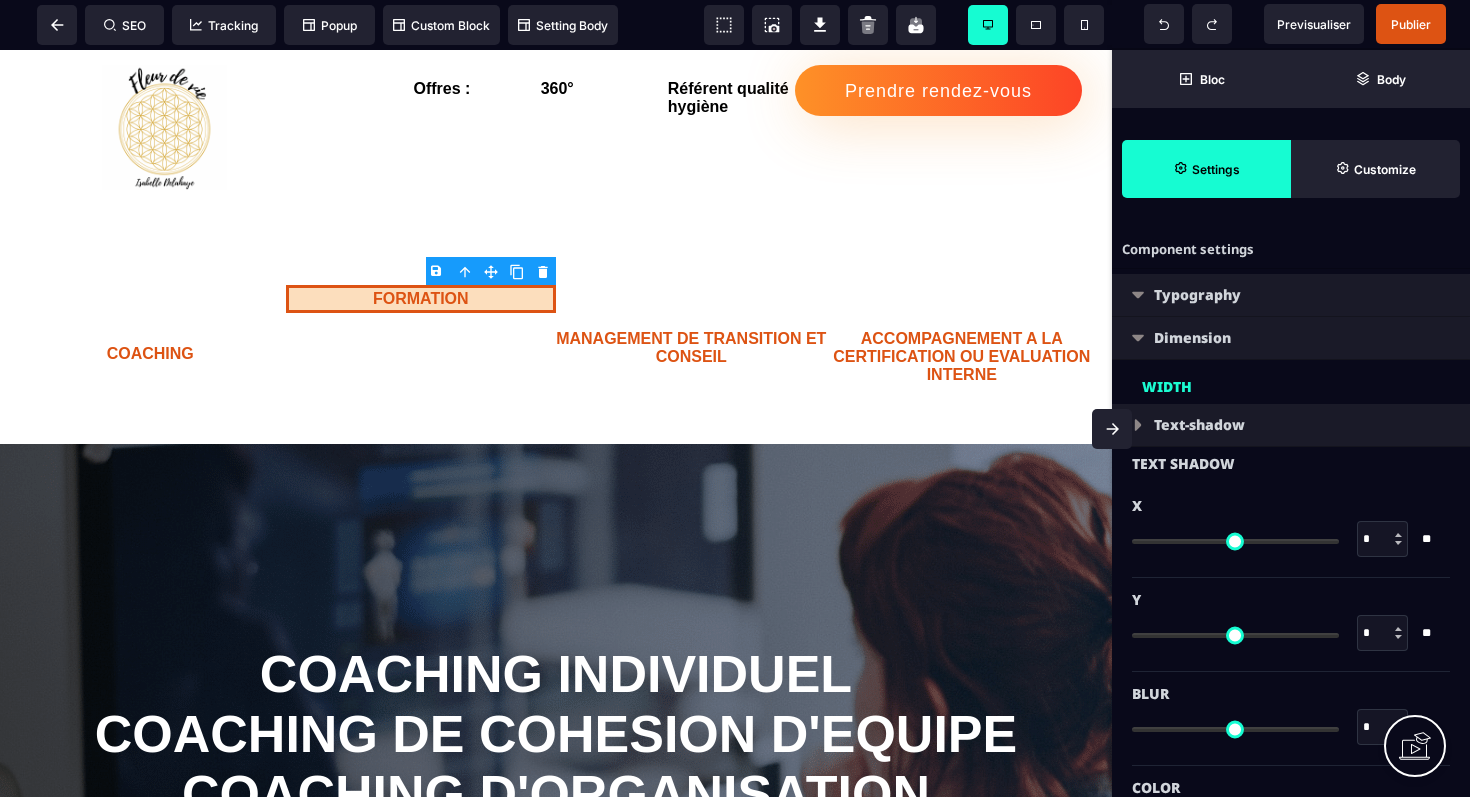 click at bounding box center (1138, 295) 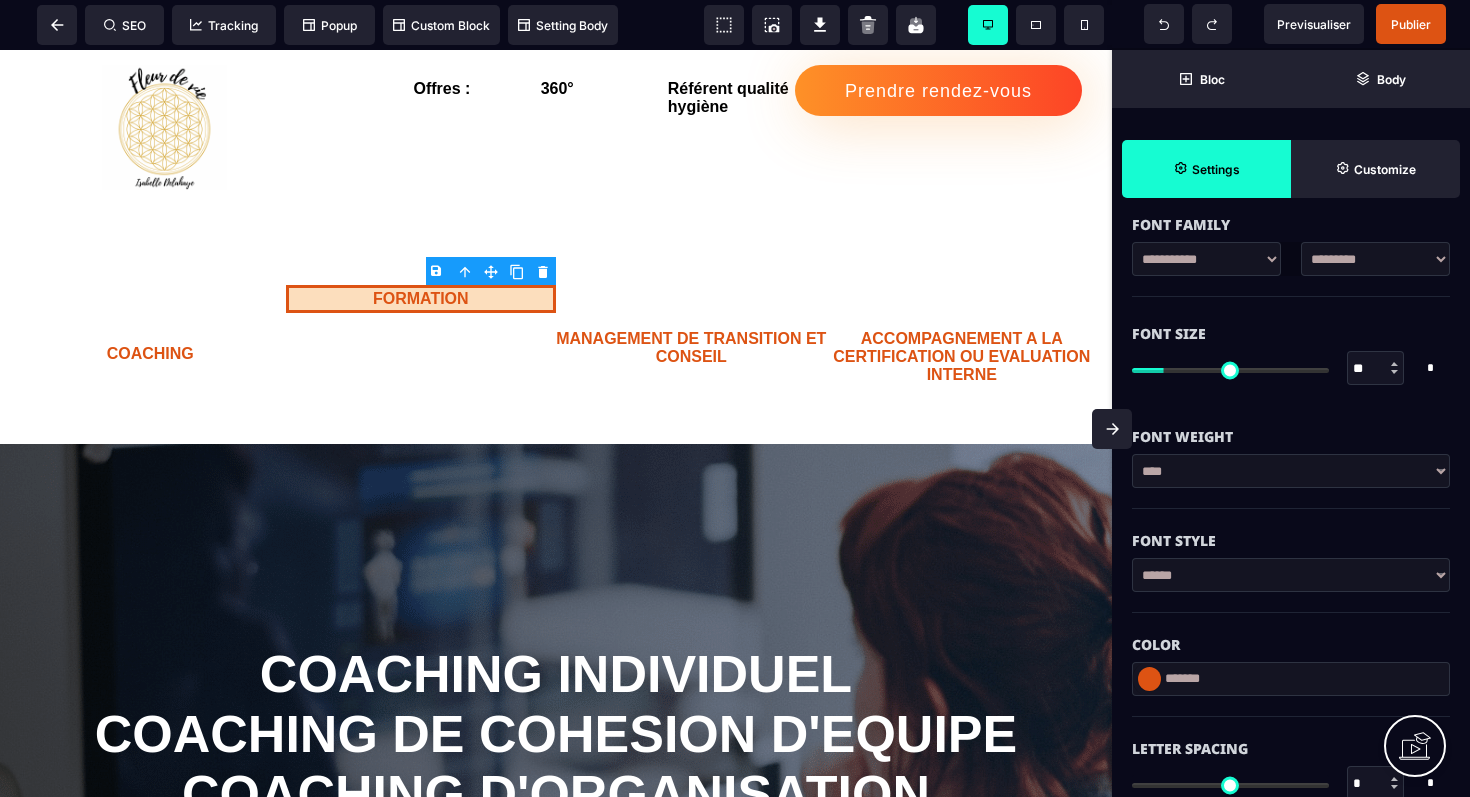 scroll, scrollTop: 243, scrollLeft: 0, axis: vertical 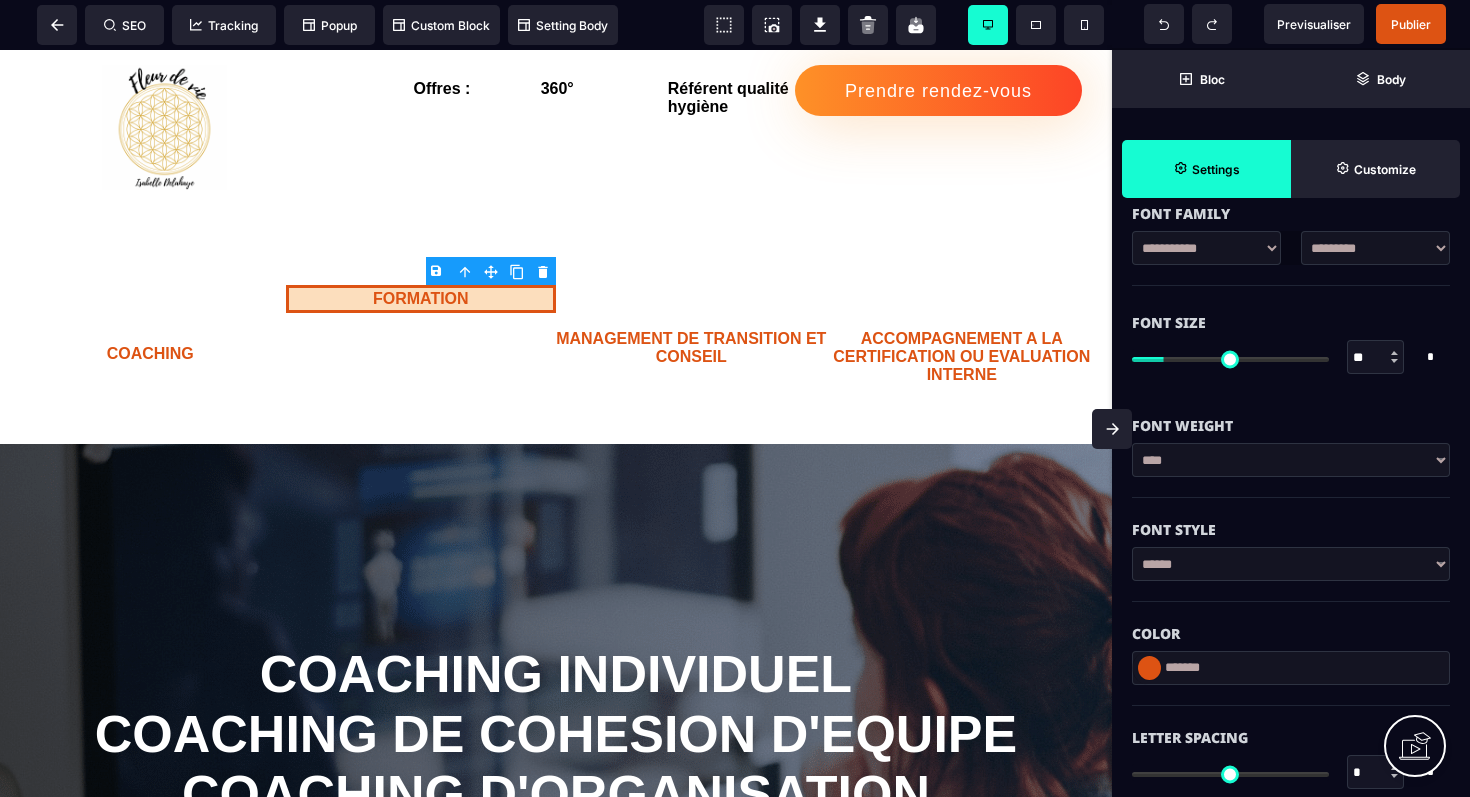 type on "*" 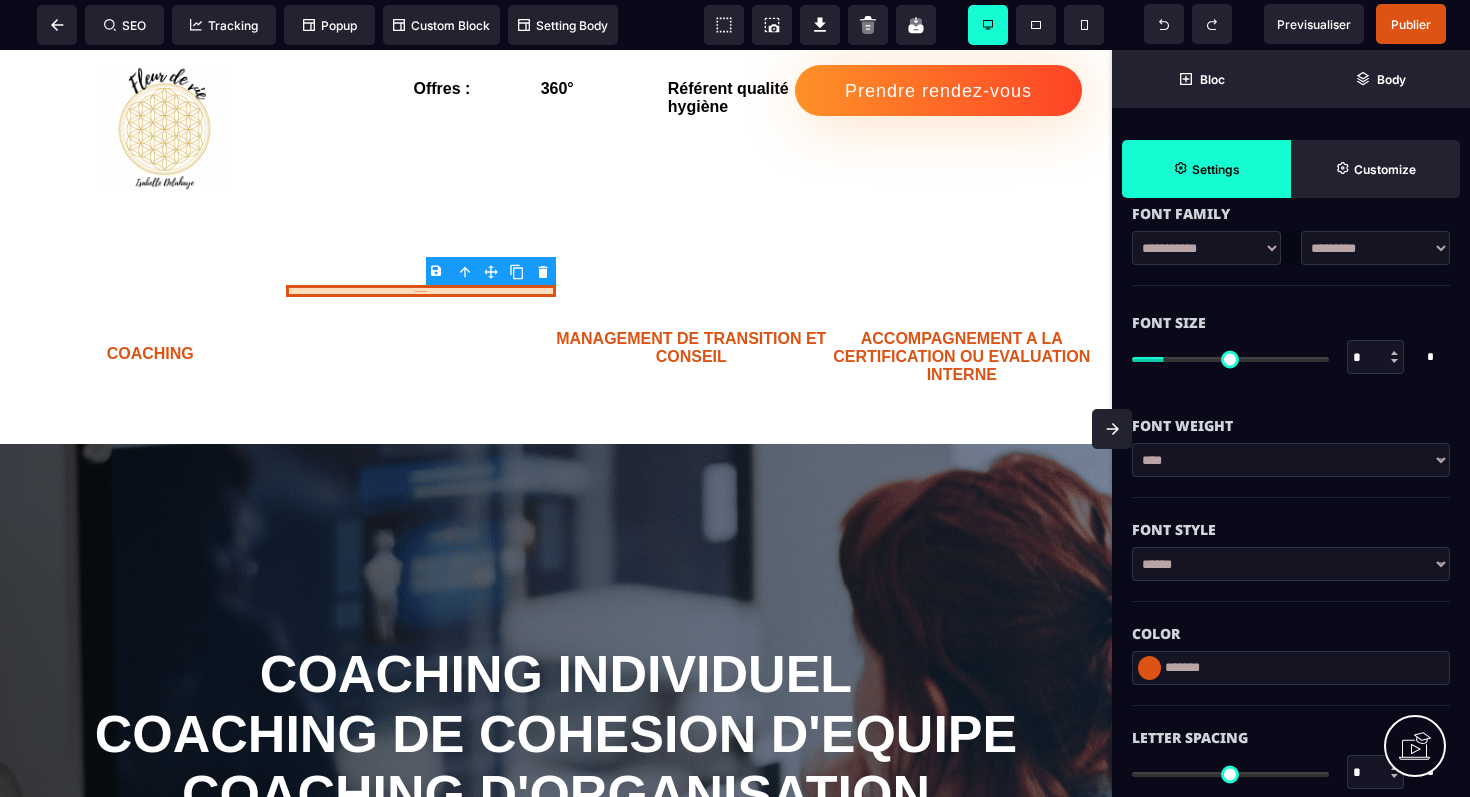 click at bounding box center [1230, 359] 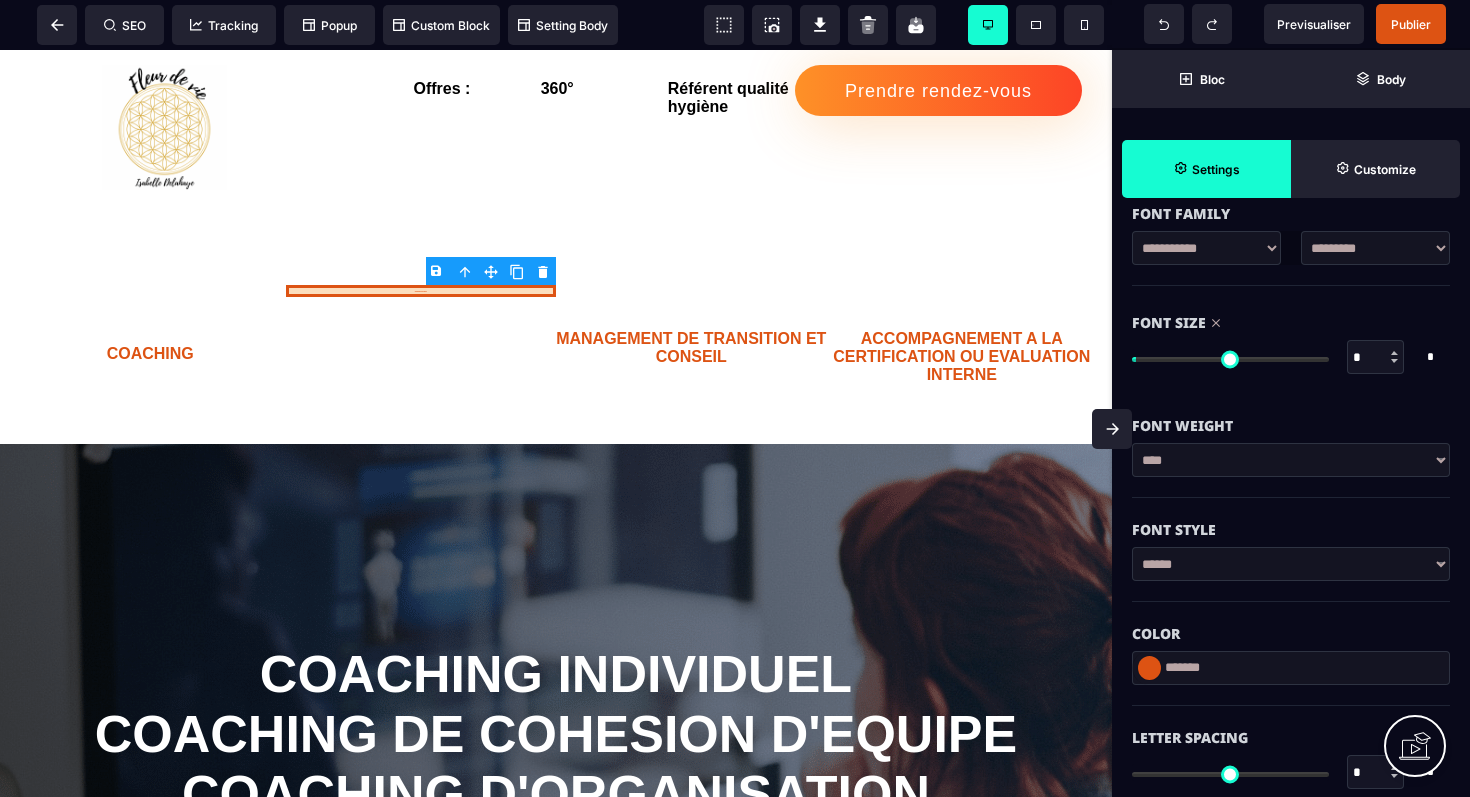 type on "**" 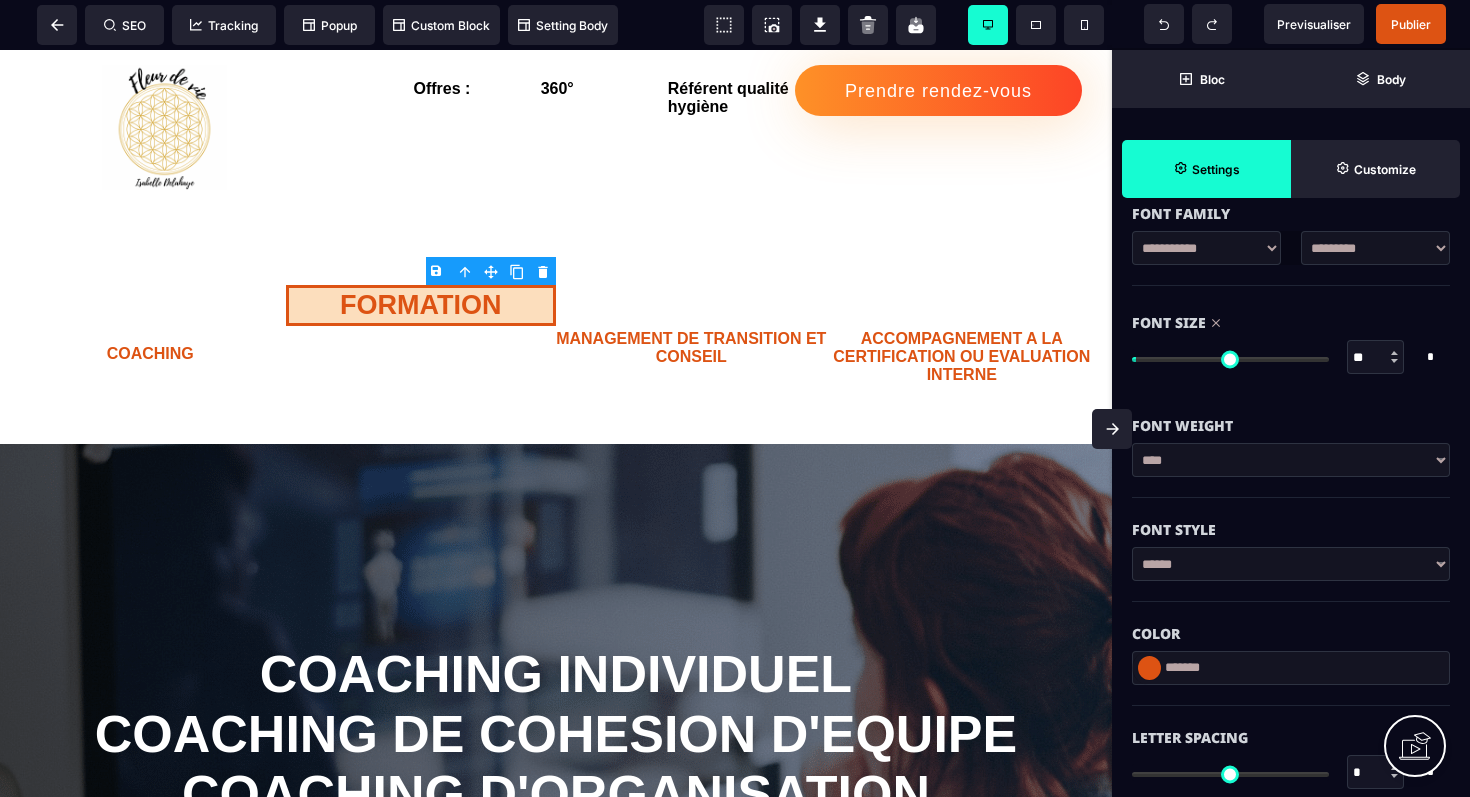 click at bounding box center [1230, 359] 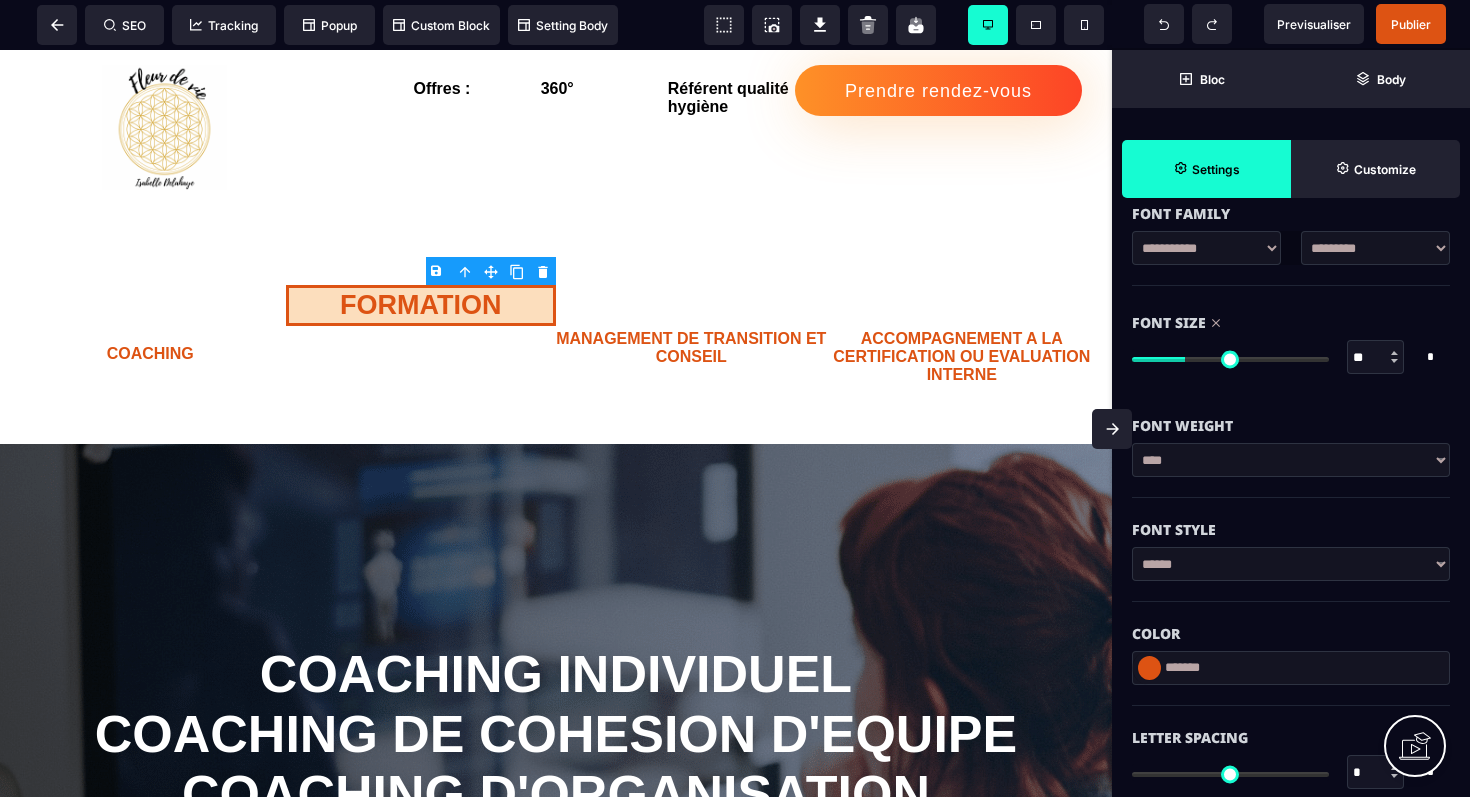 click at bounding box center [1230, 357] 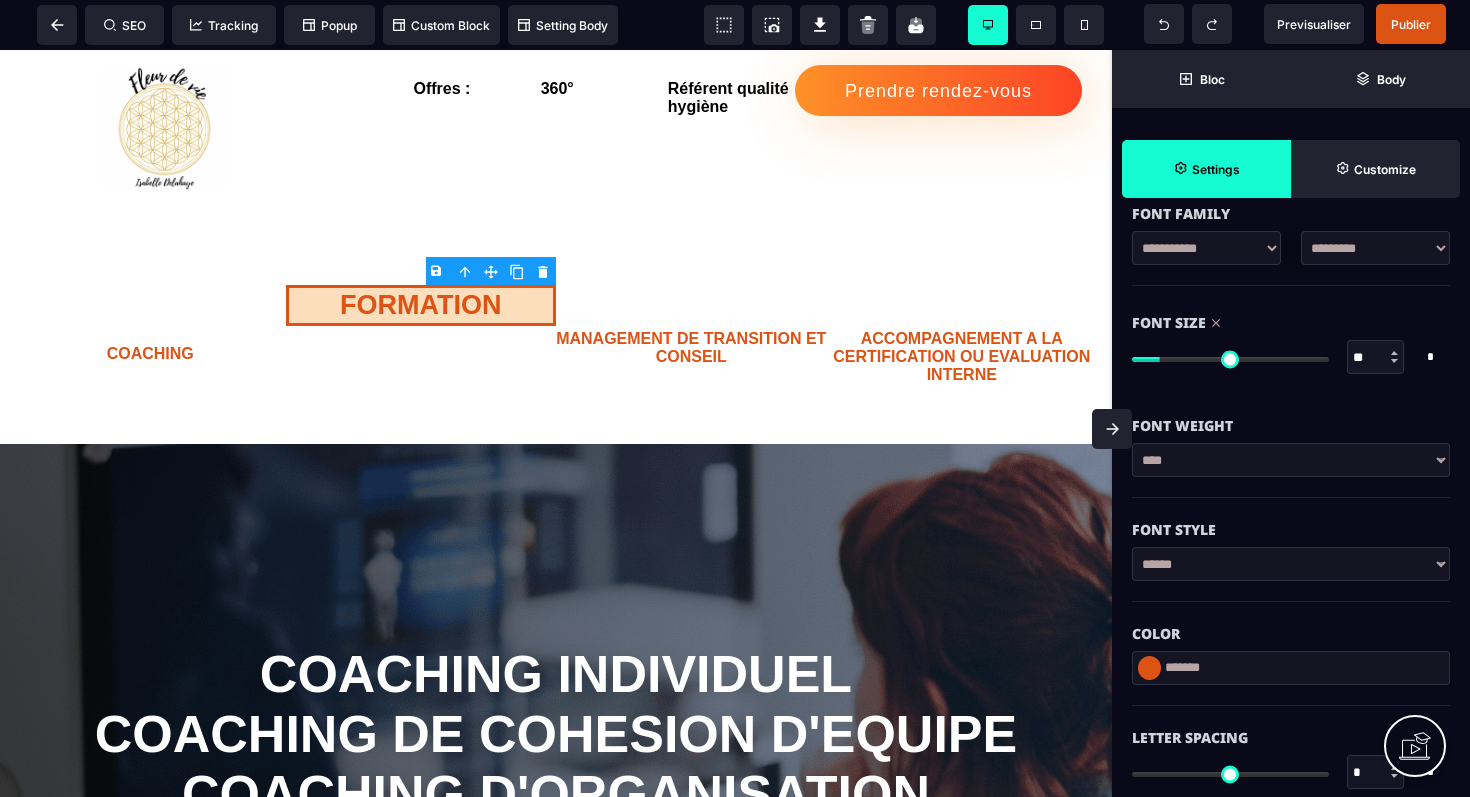 click at bounding box center [1230, 359] 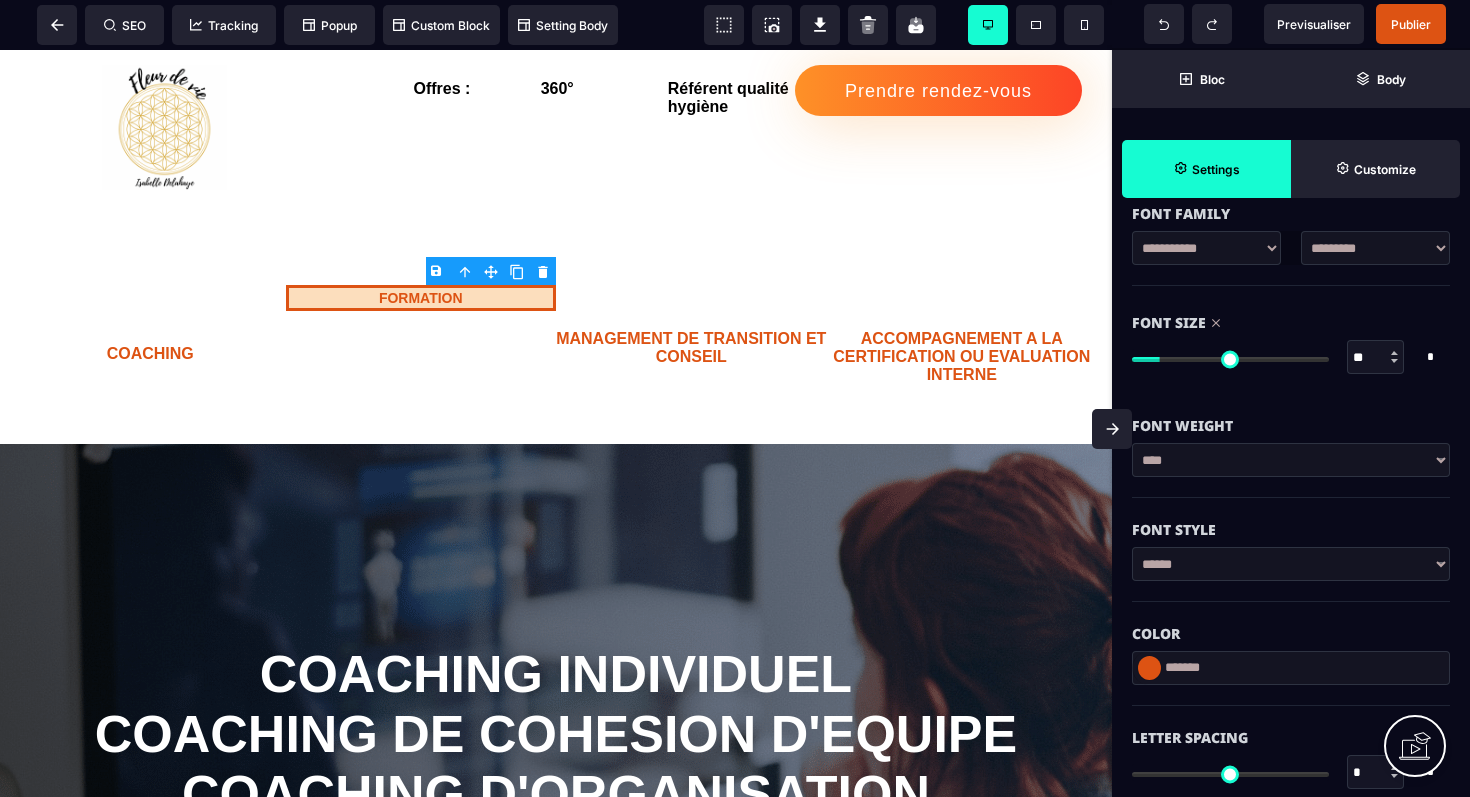 type on "**" 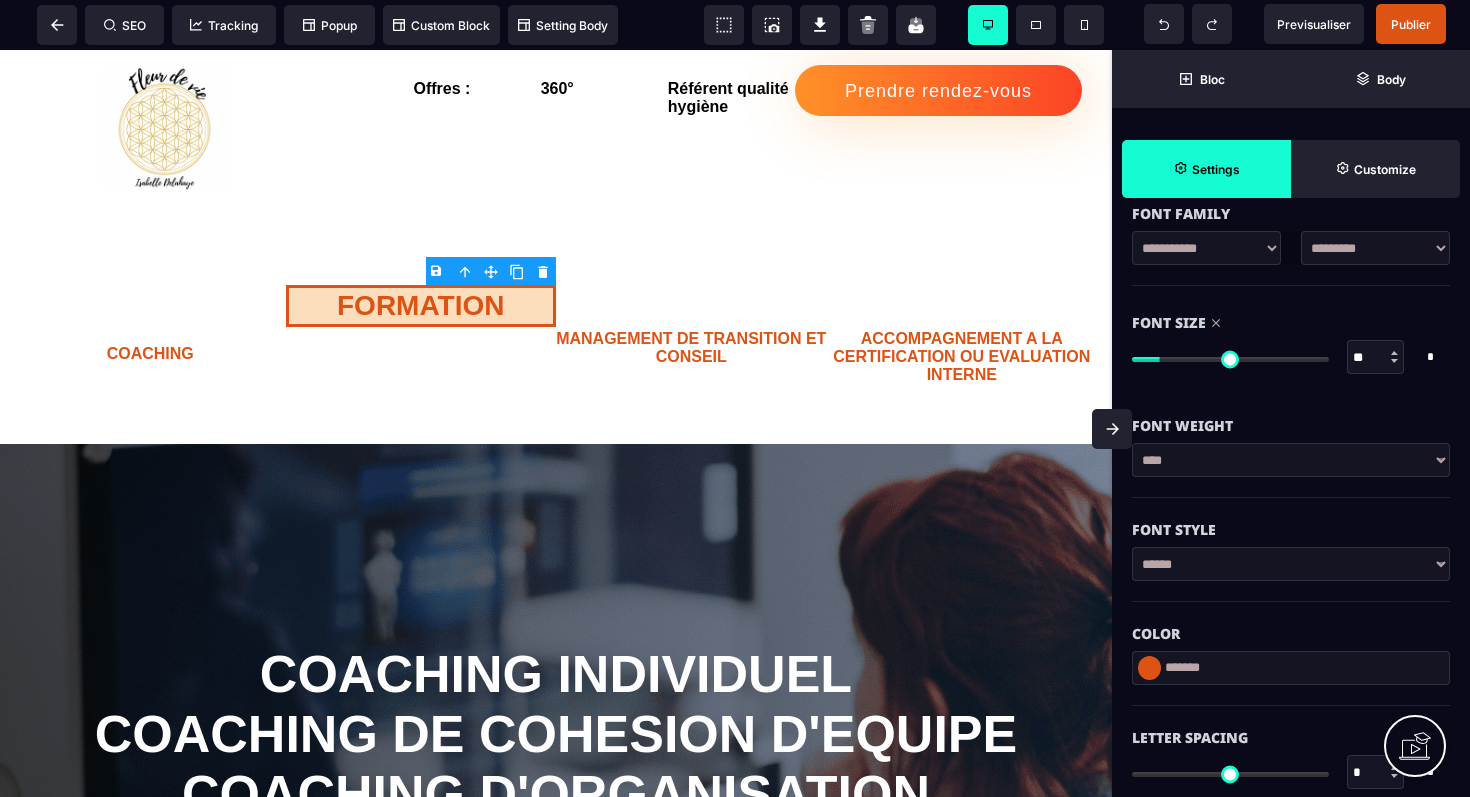 click at bounding box center [1230, 359] 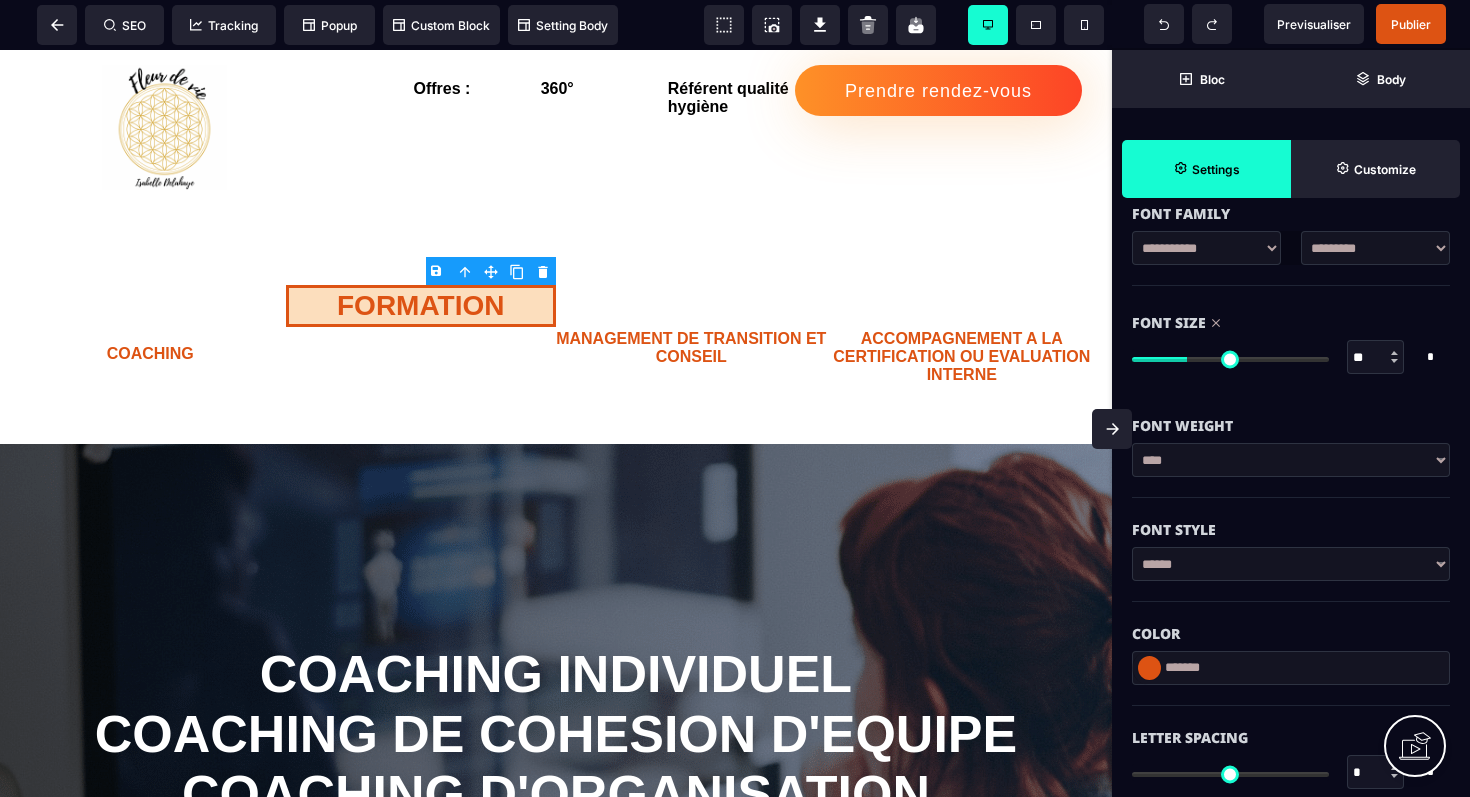 type on "**" 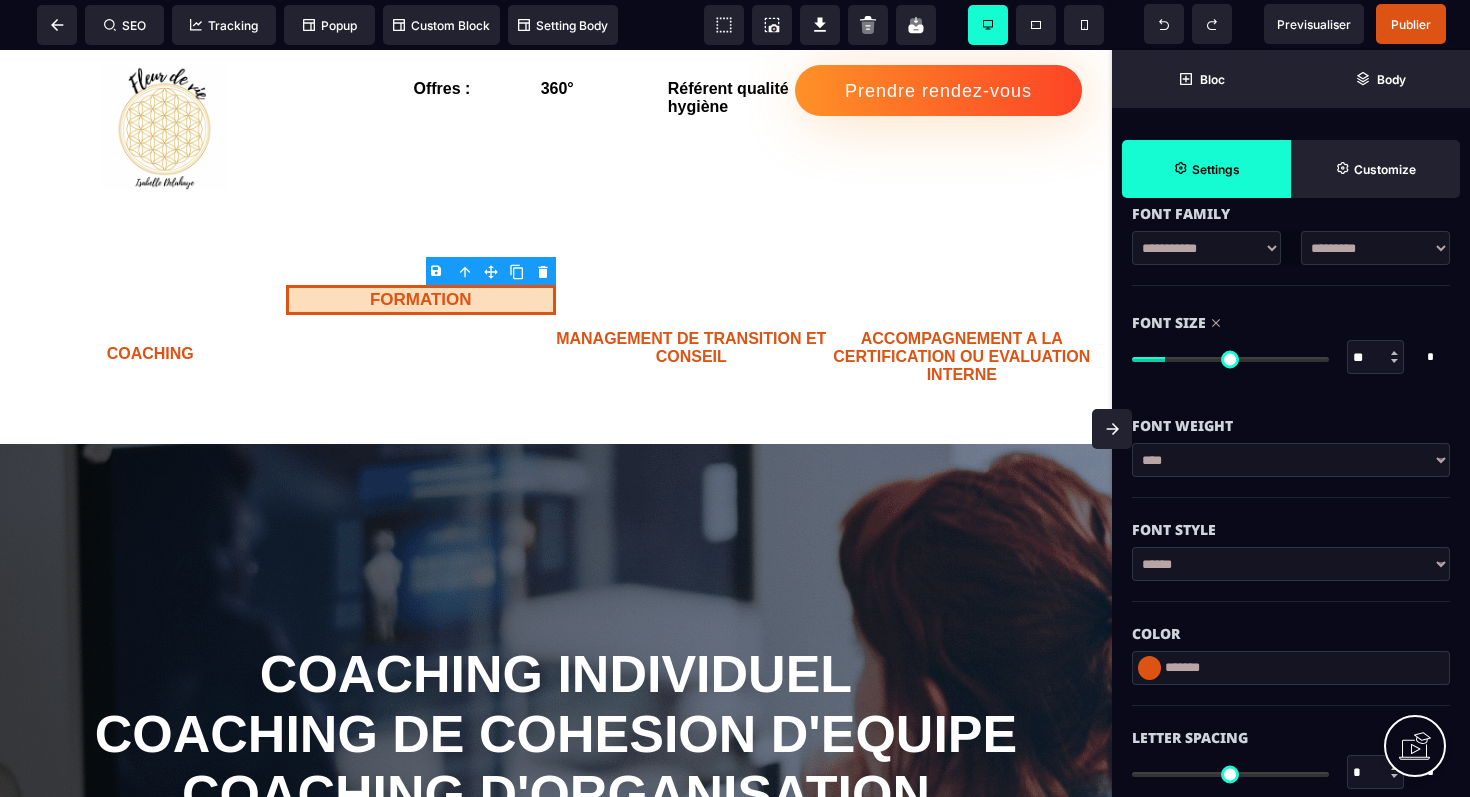 click at bounding box center [1230, 359] 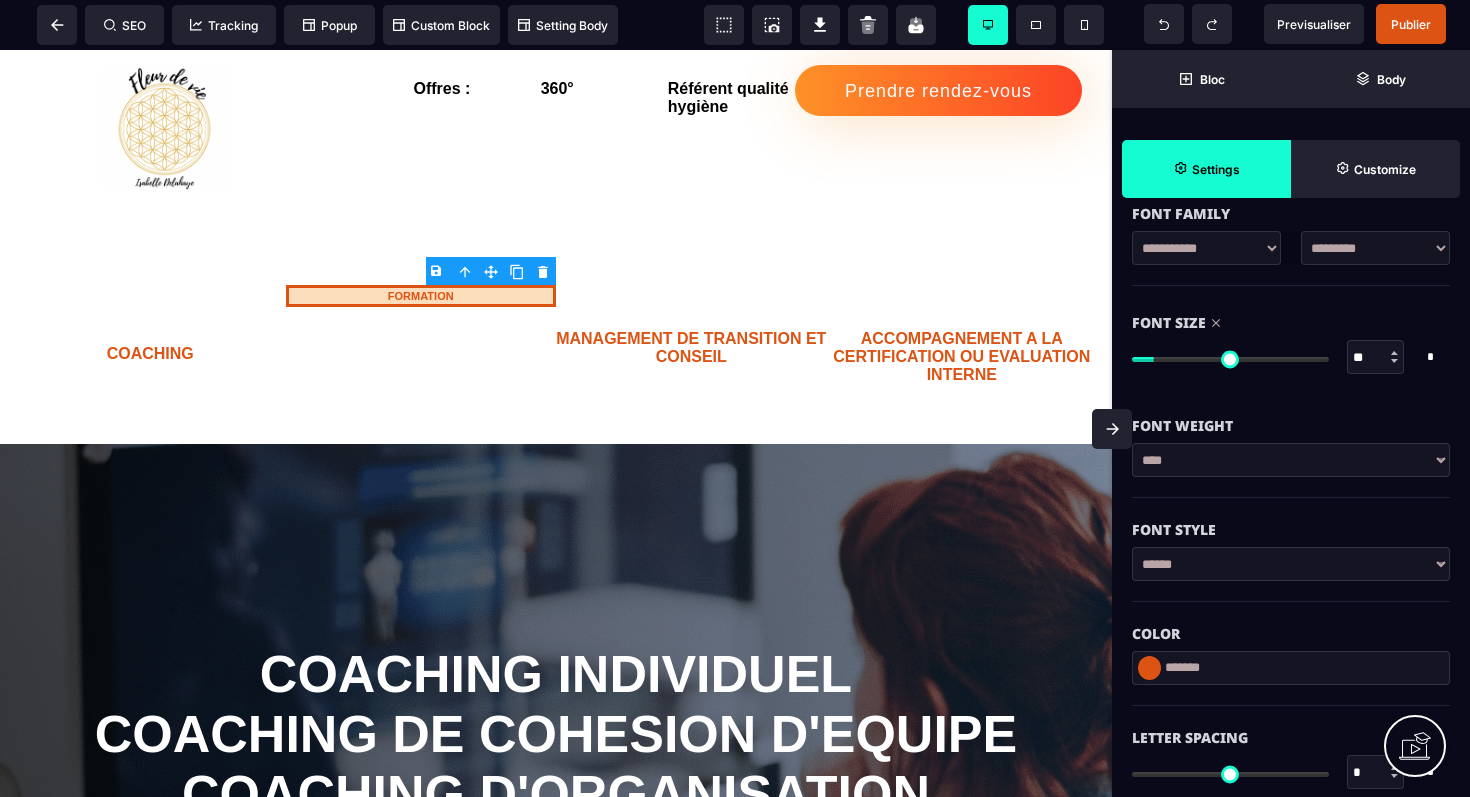type on "**" 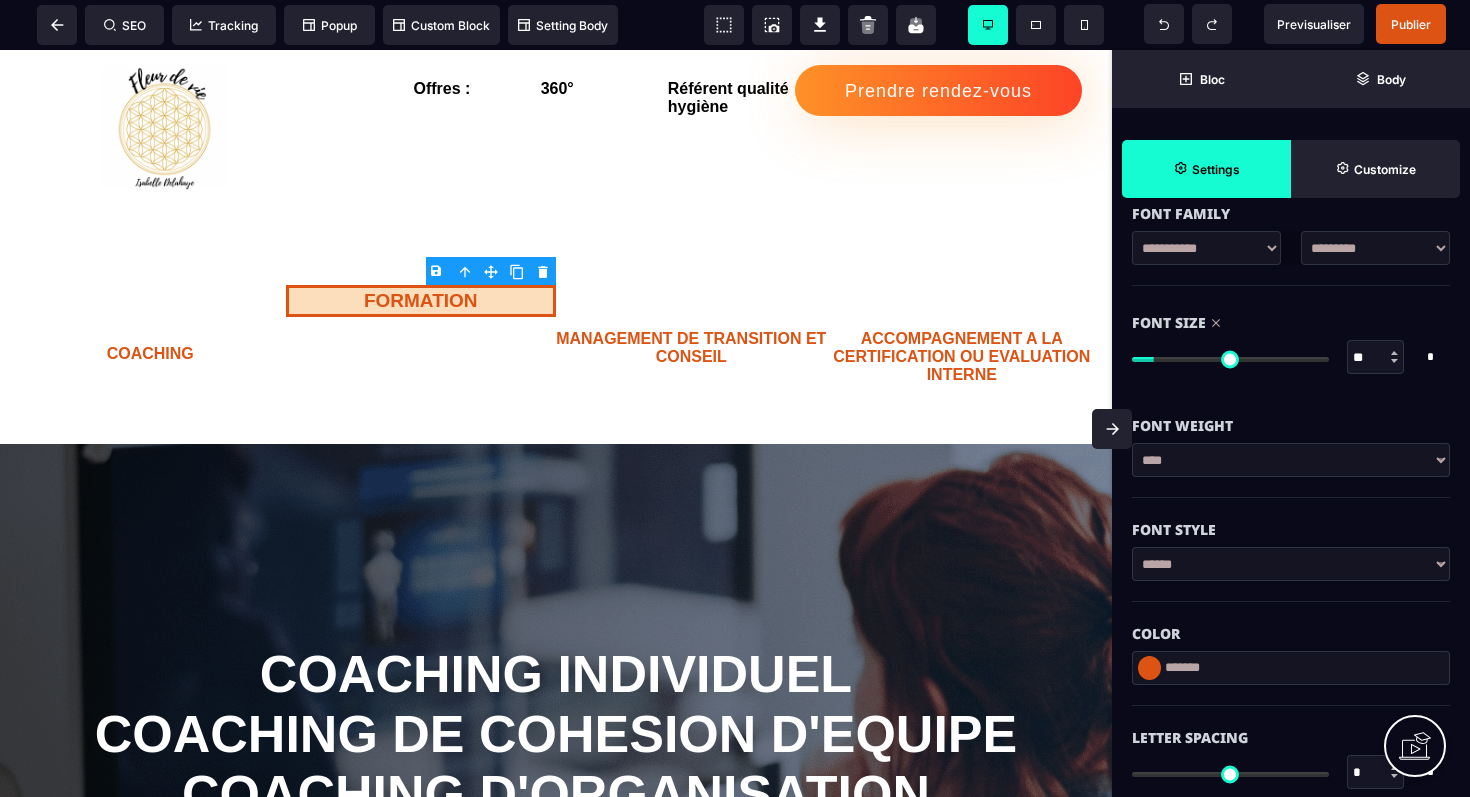 type on "**" 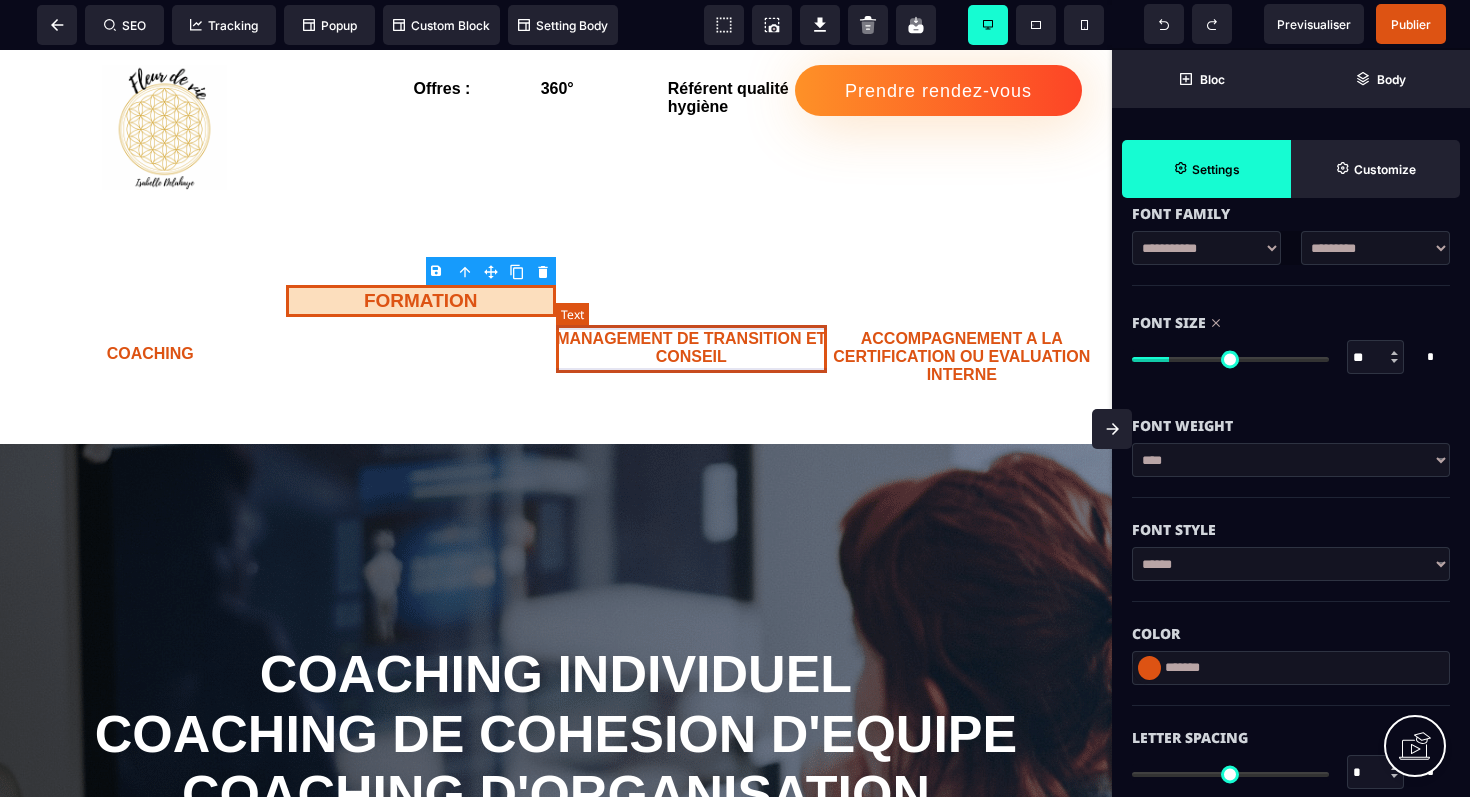 click on "MANAGEMENT DE TRANSITION ET CONSEIL" at bounding box center (691, 348) 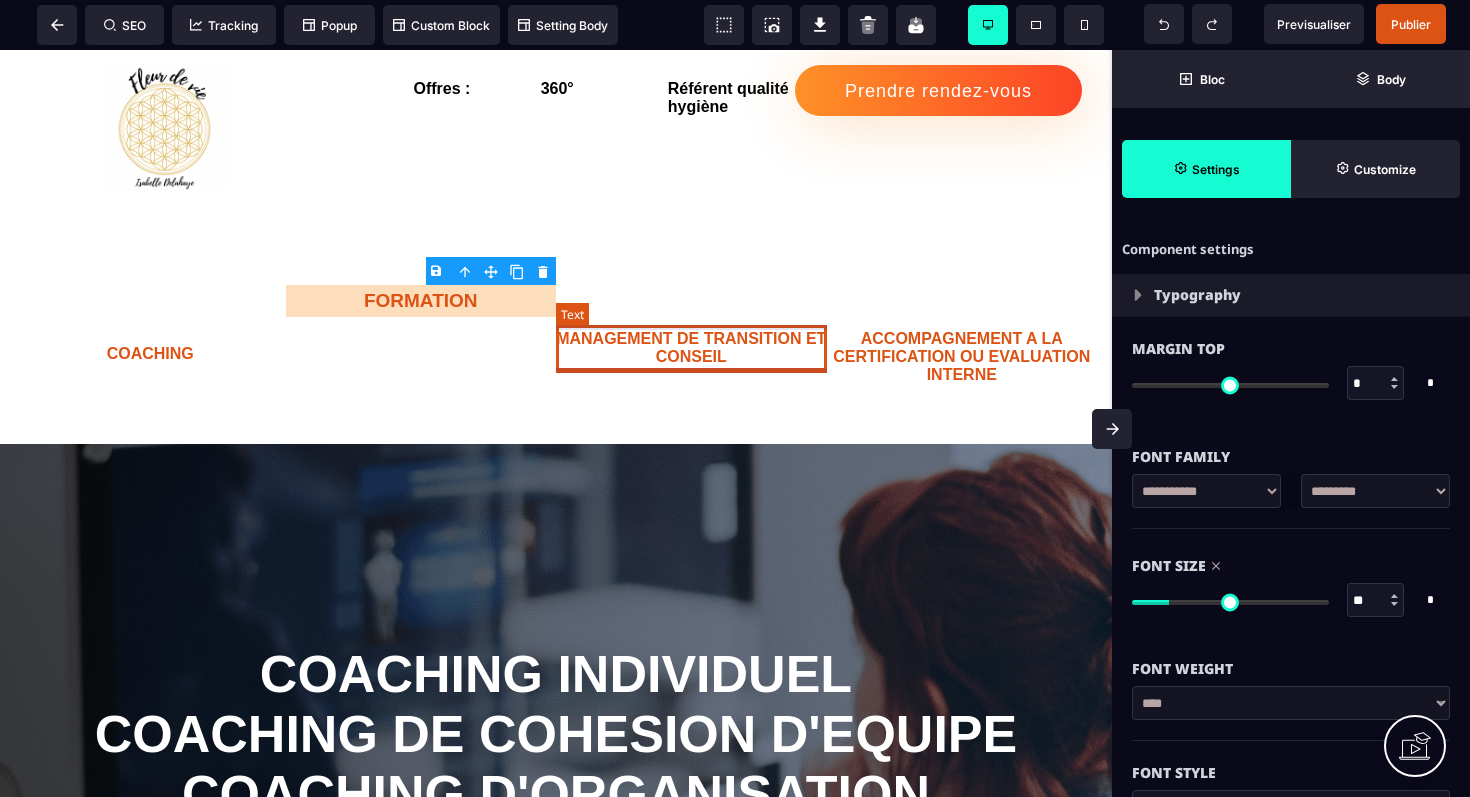 select on "***" 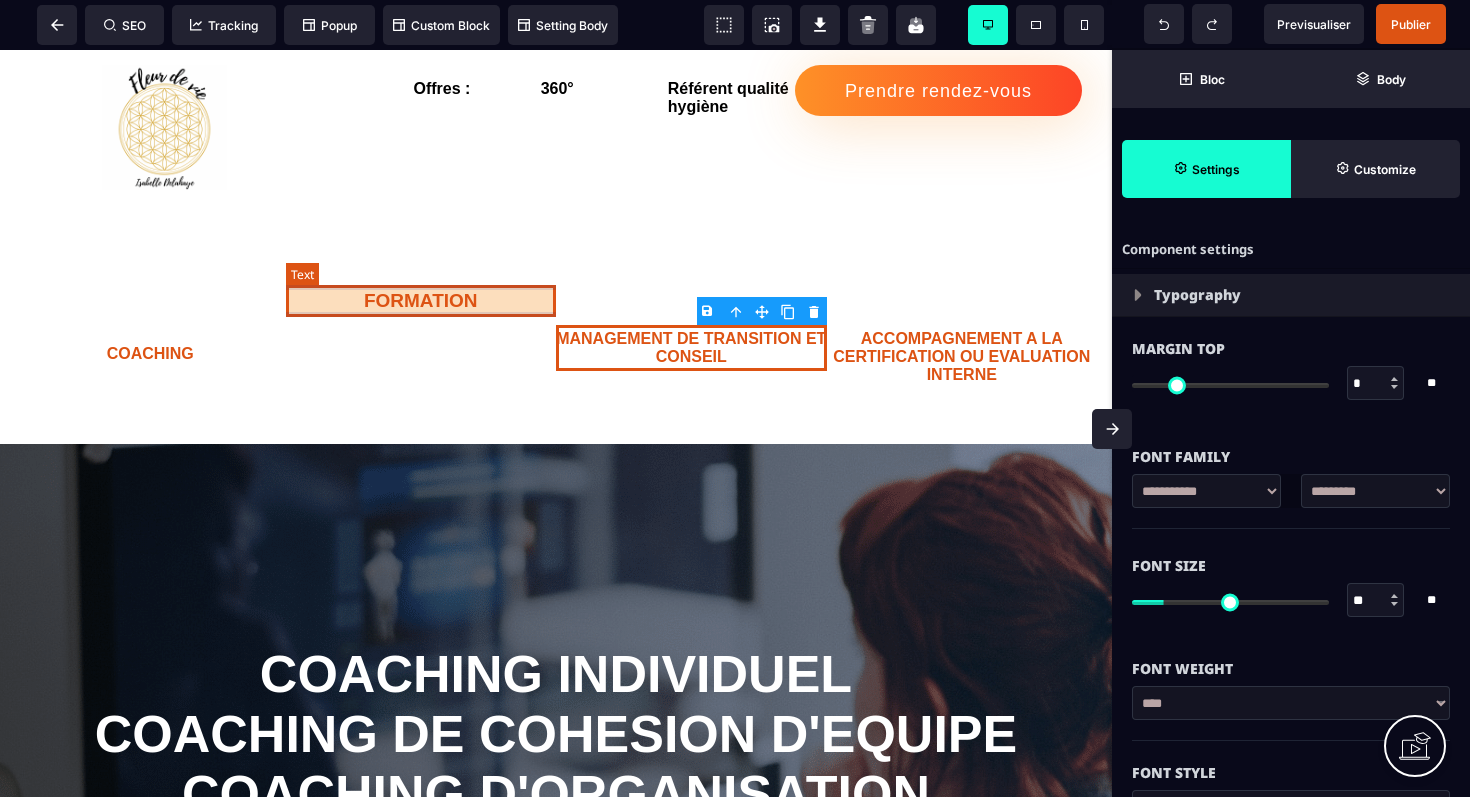 click on "FORMATION" at bounding box center (421, 301) 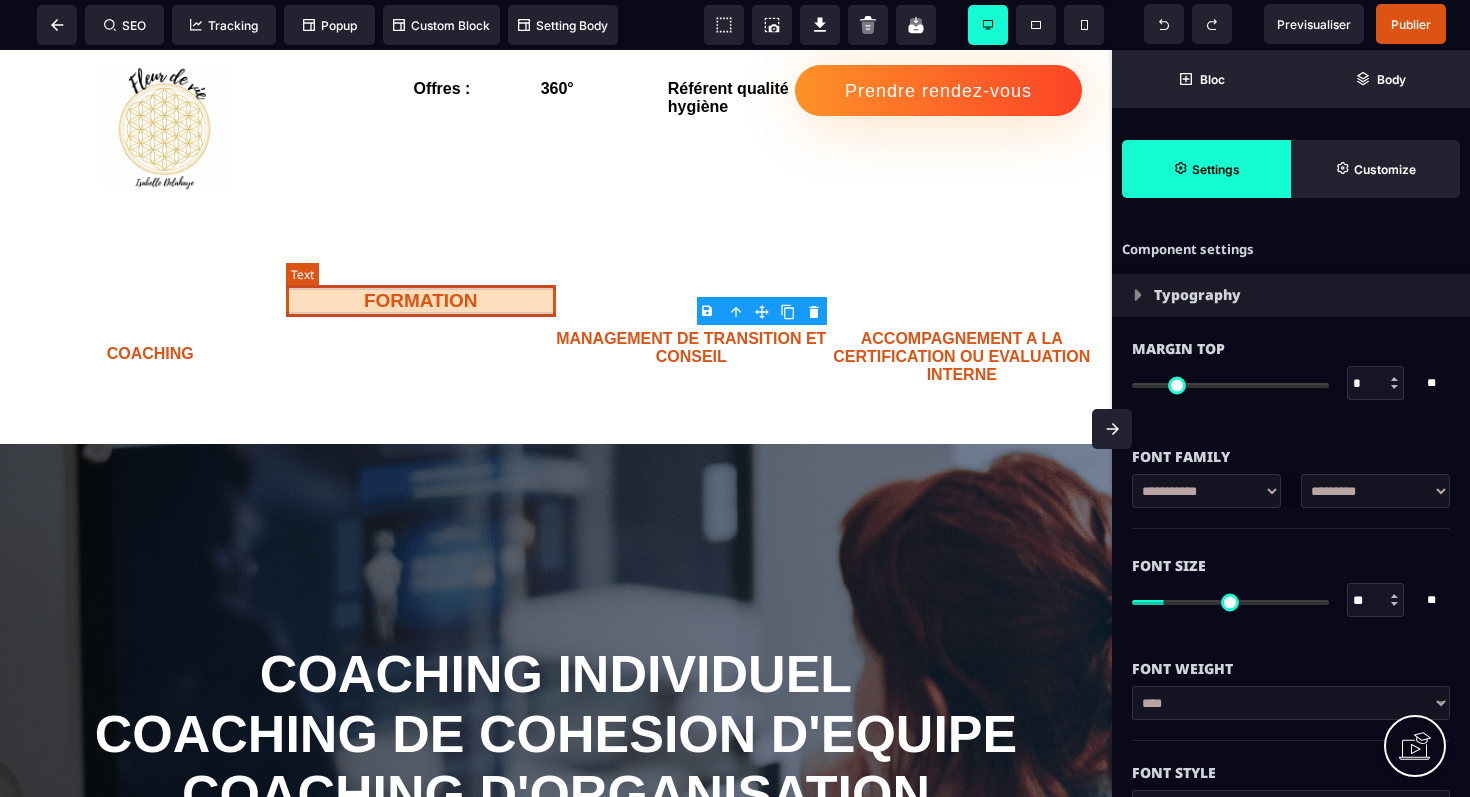 select on "***" 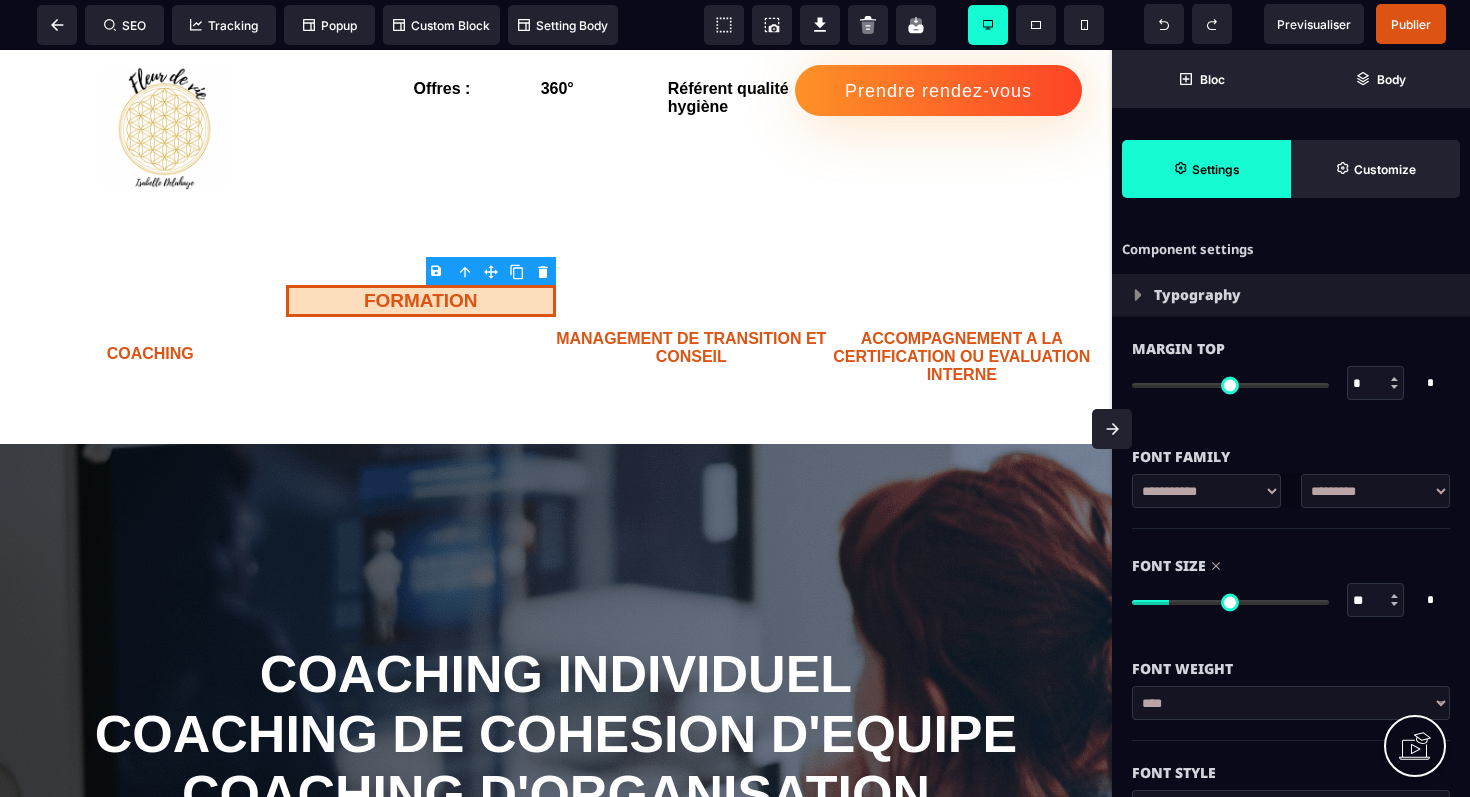 click at bounding box center [1394, 604] 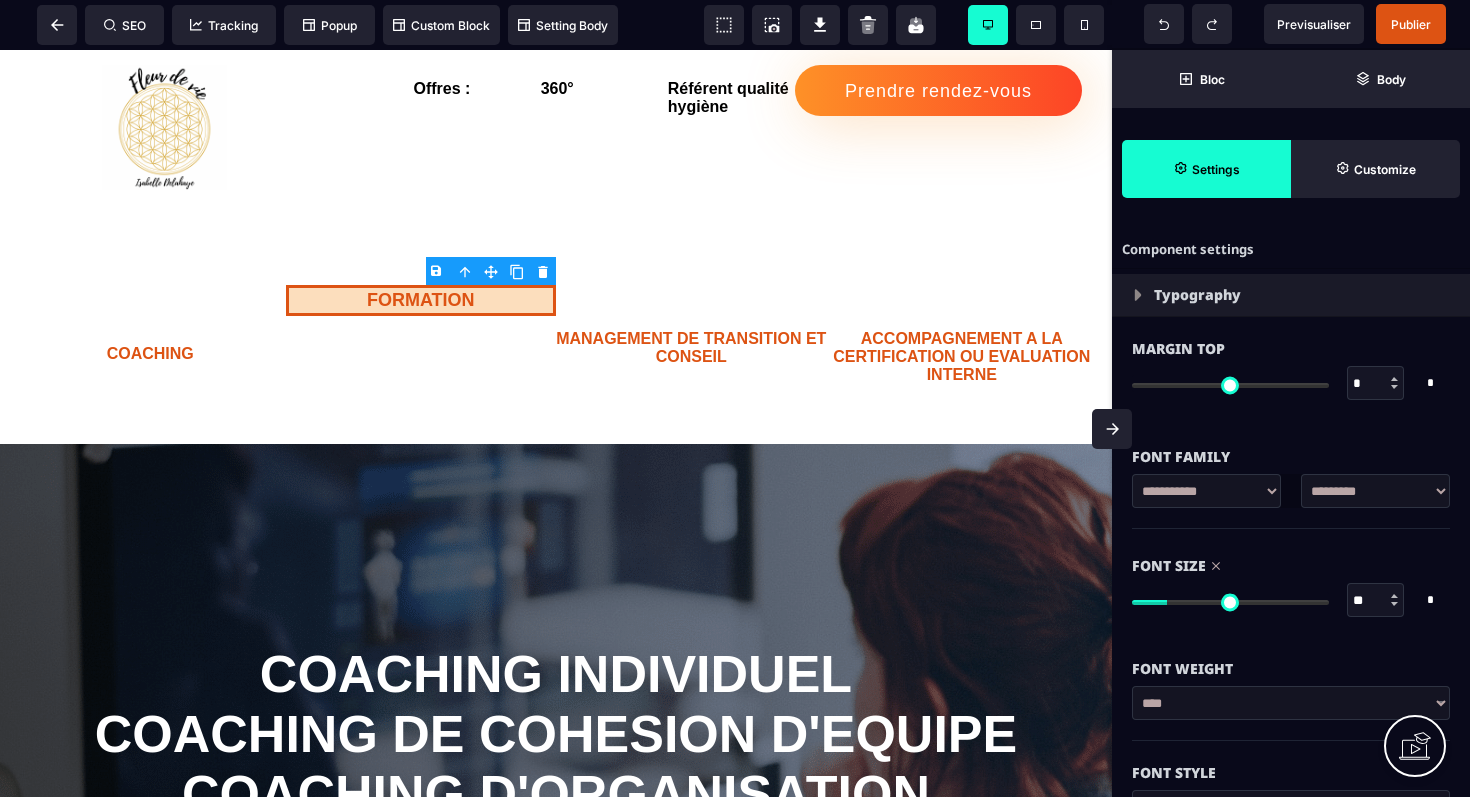 click at bounding box center [1394, 604] 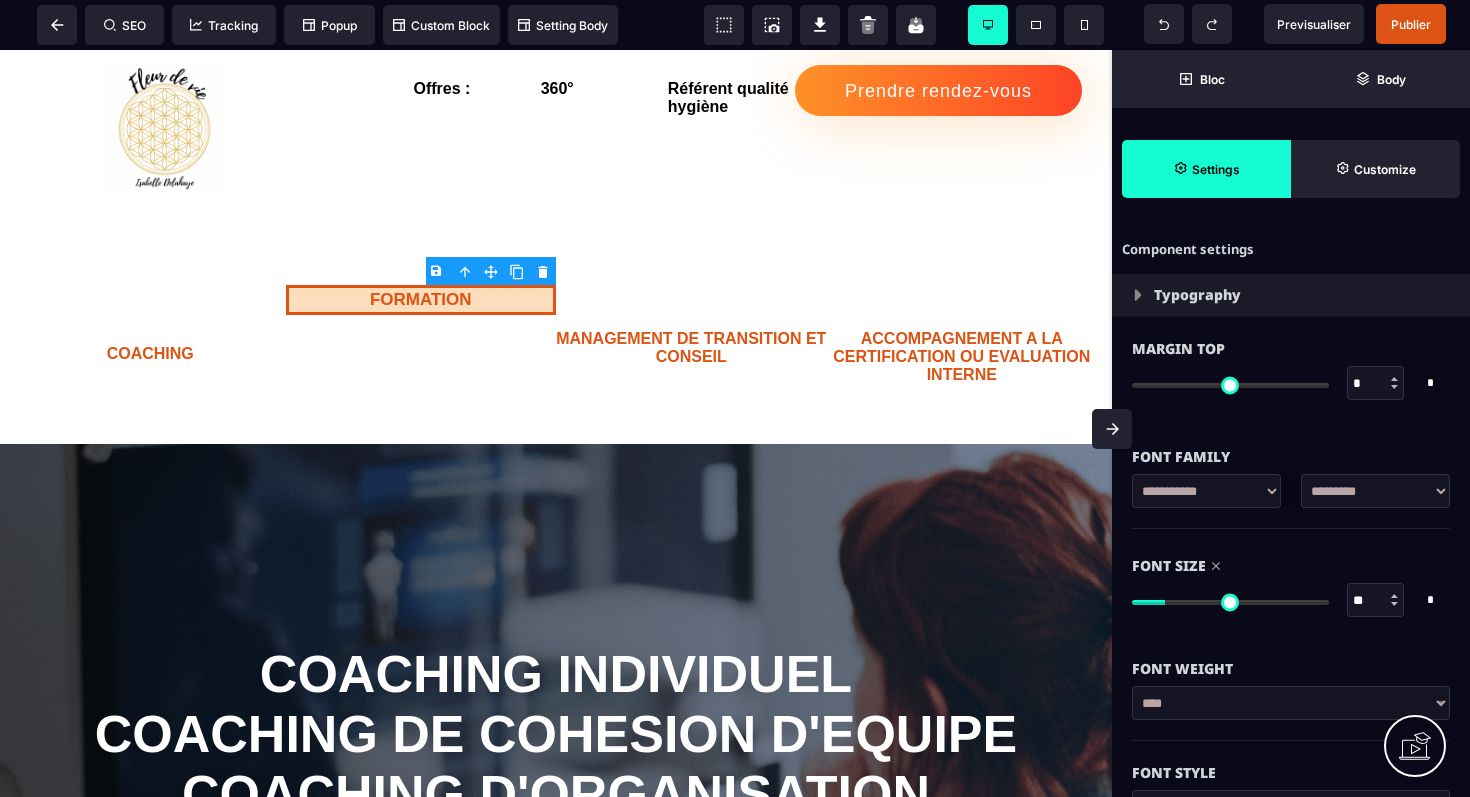click at bounding box center [1394, 604] 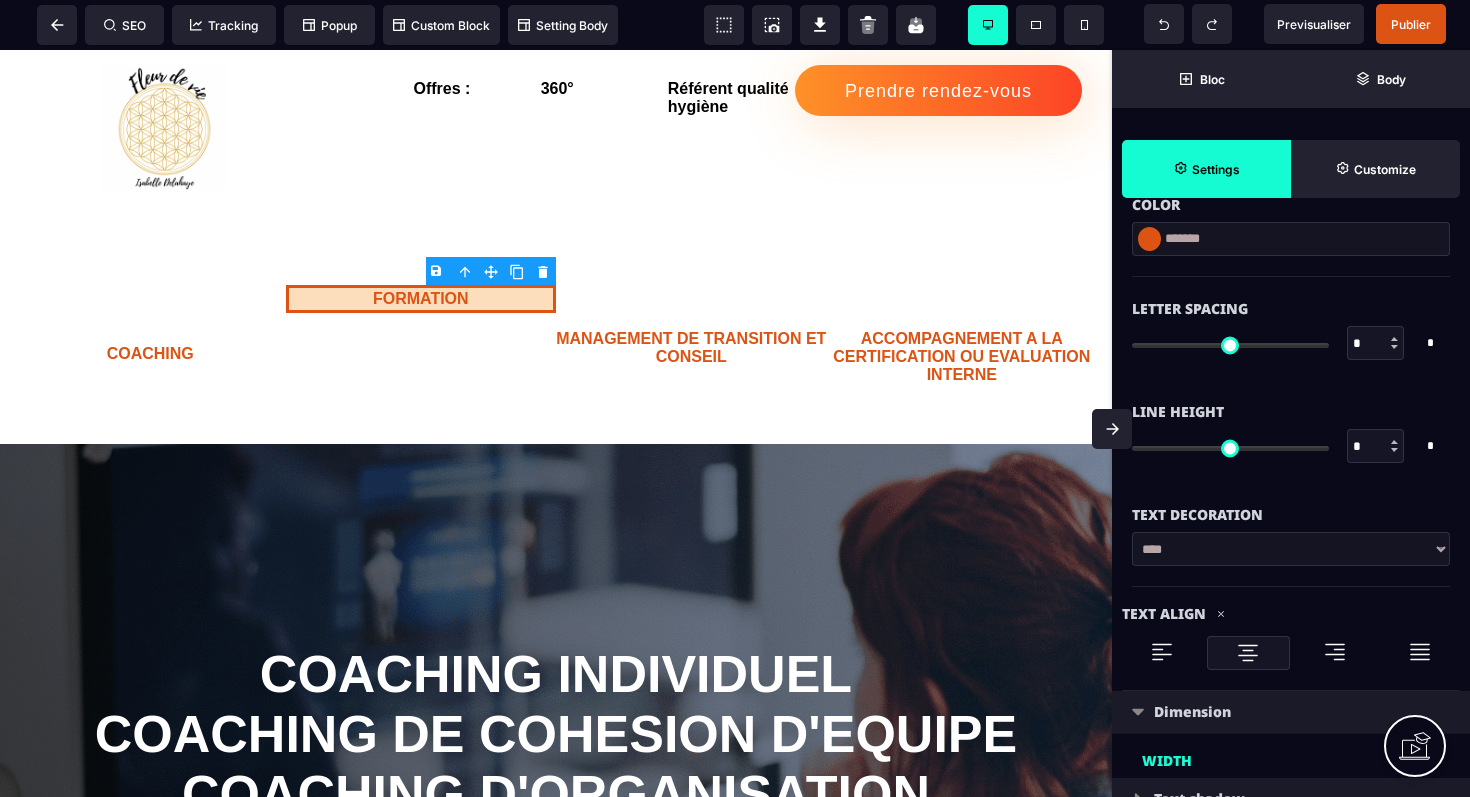 scroll, scrollTop: 681, scrollLeft: 0, axis: vertical 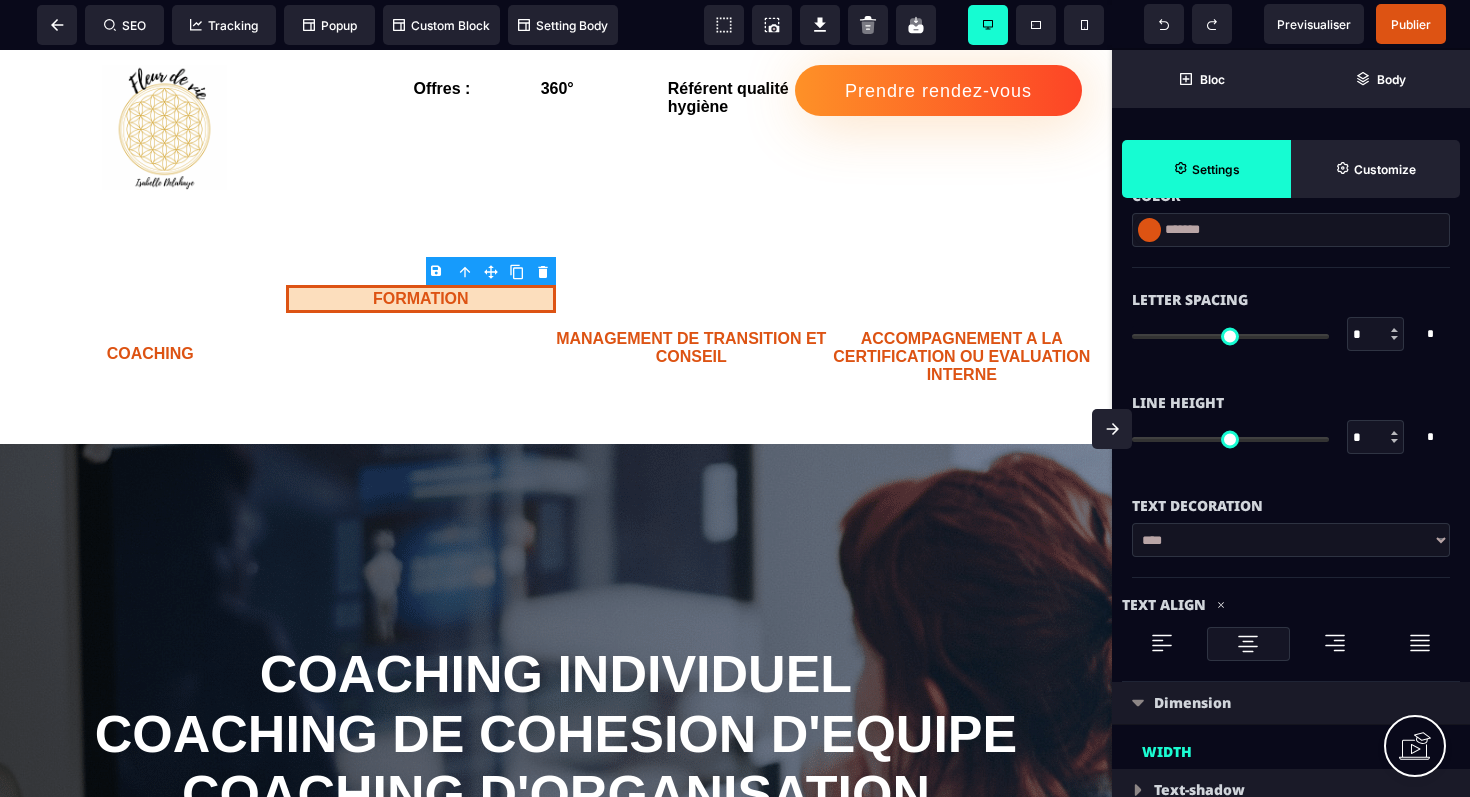 click on "**********" at bounding box center [1291, 540] 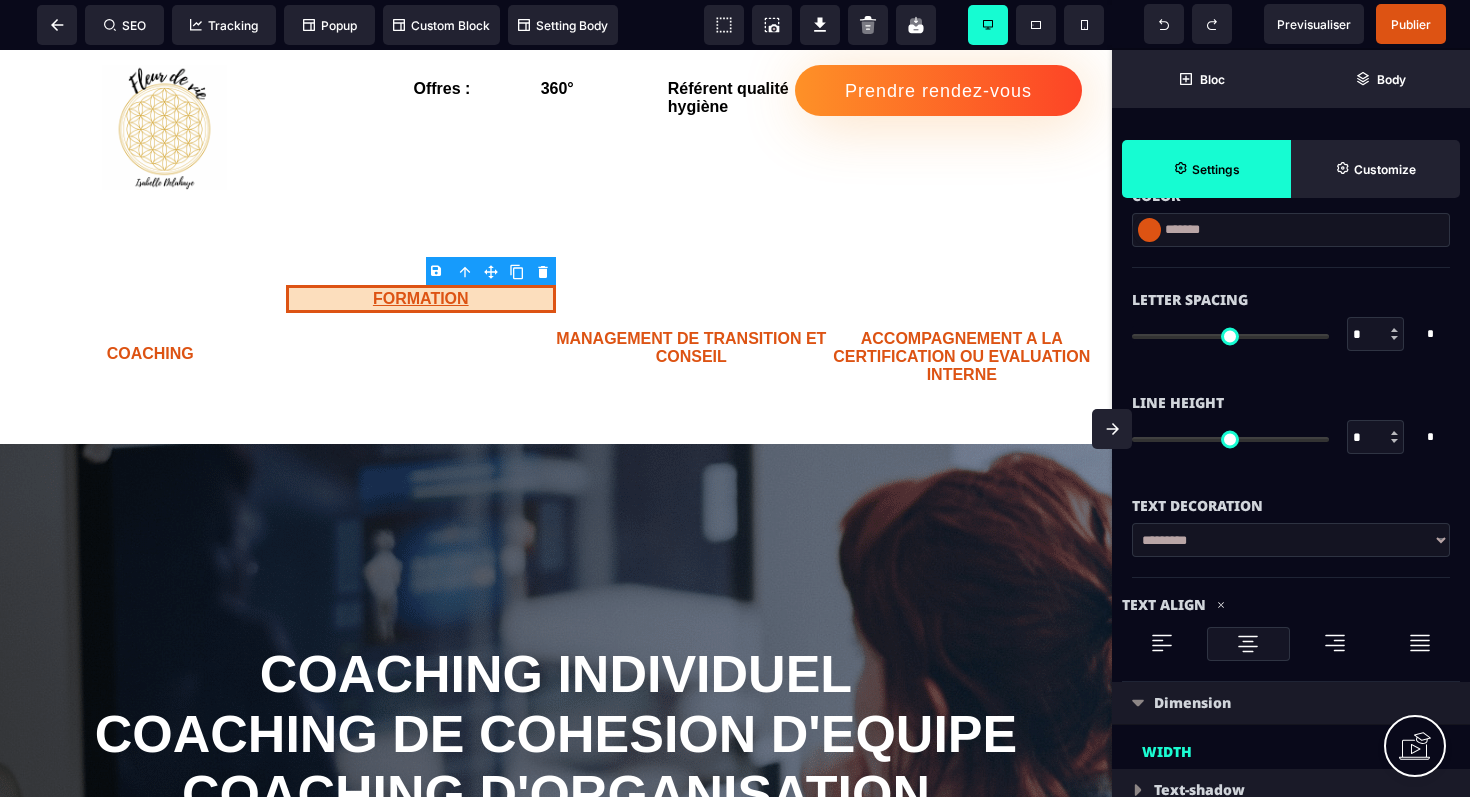 click on "**********" at bounding box center [1291, 540] 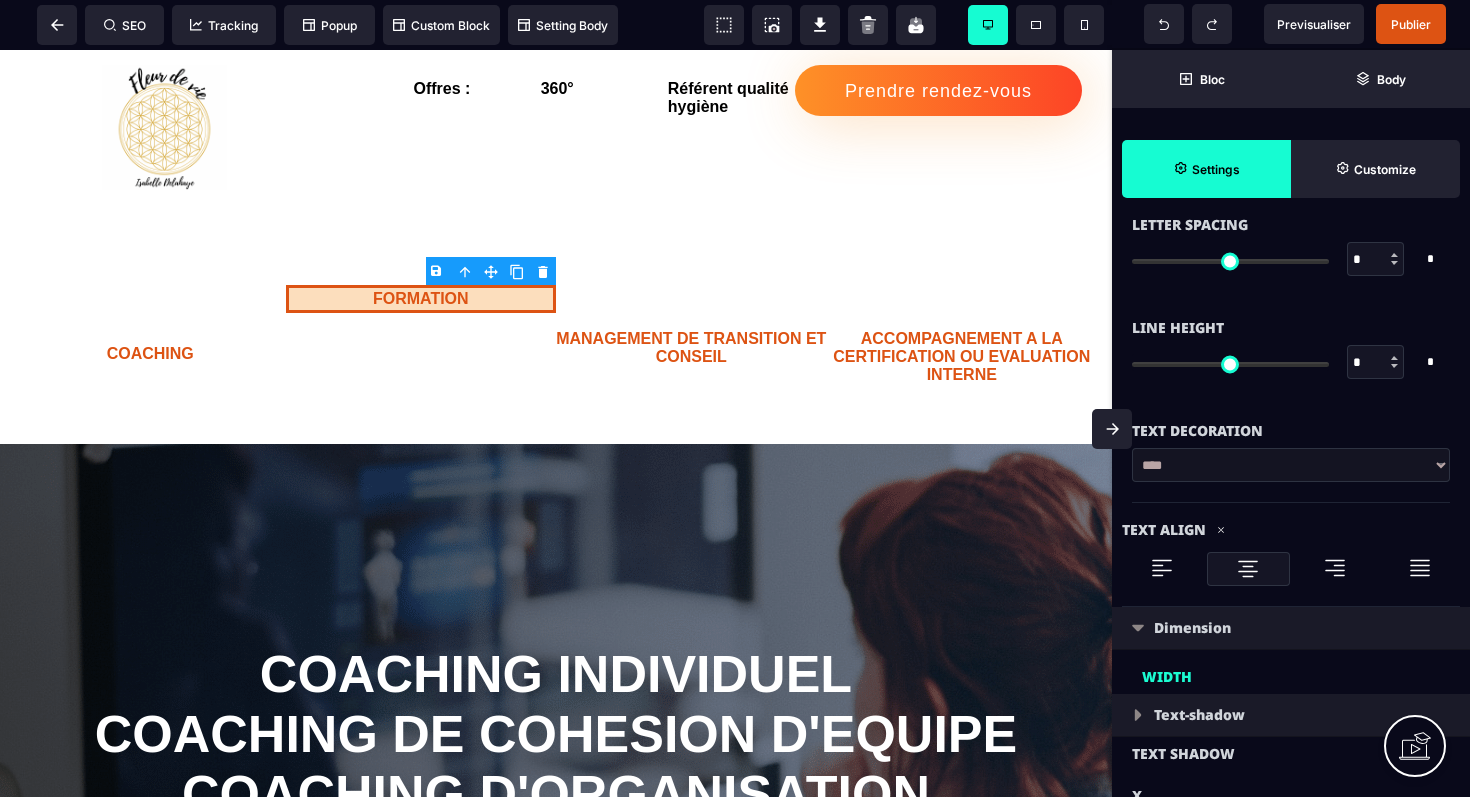 scroll, scrollTop: 773, scrollLeft: 0, axis: vertical 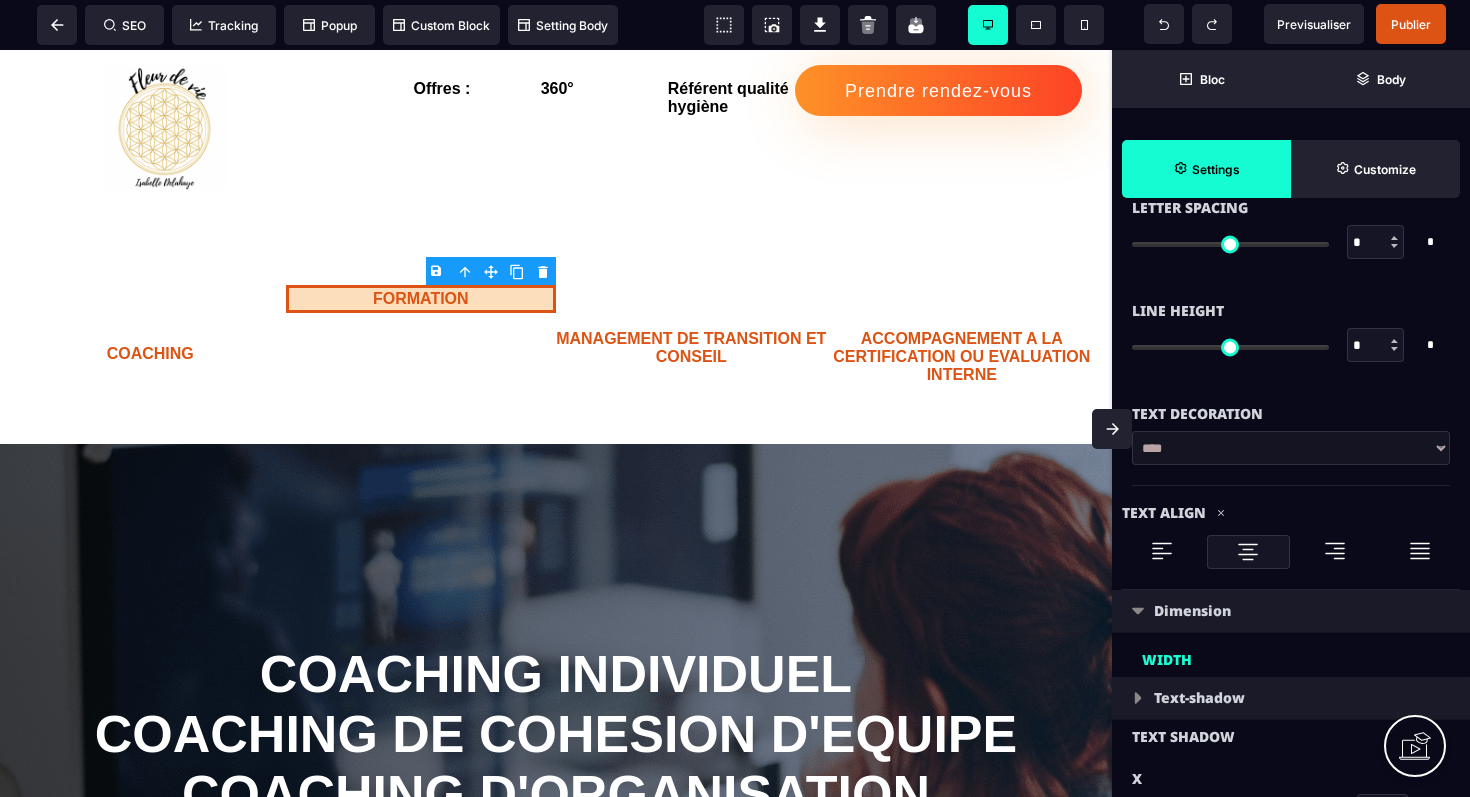 click at bounding box center [1248, 552] 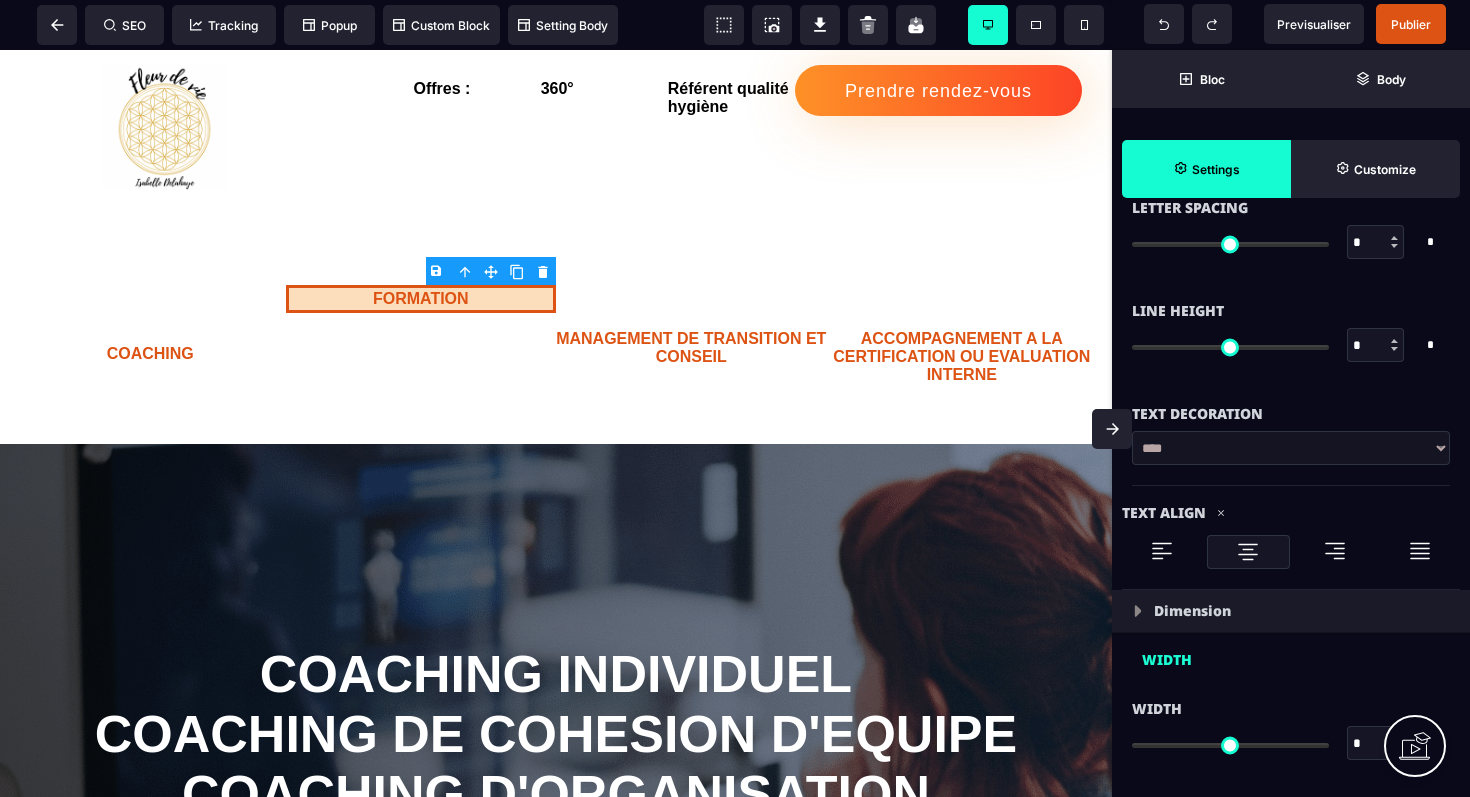 type on "***" 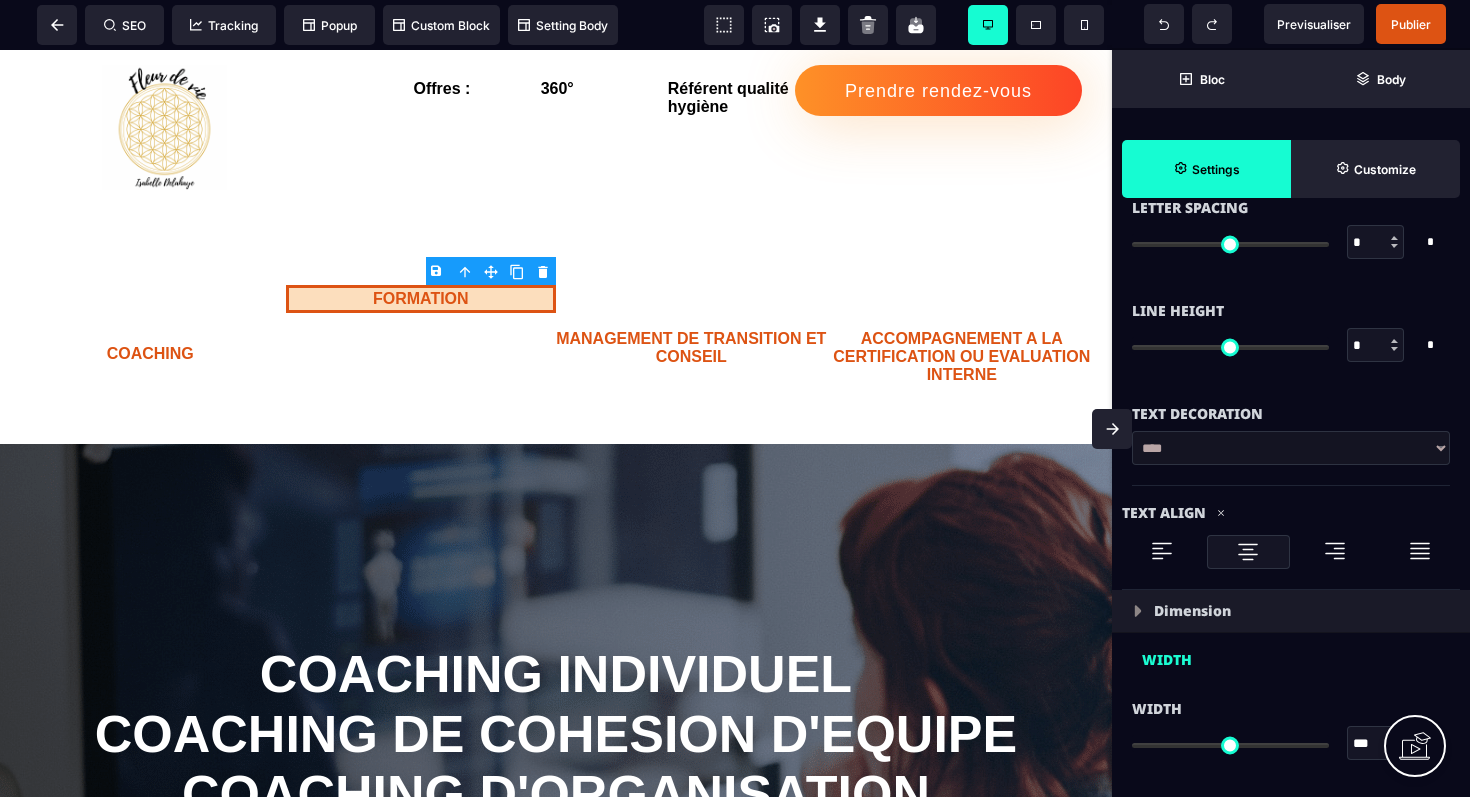 select 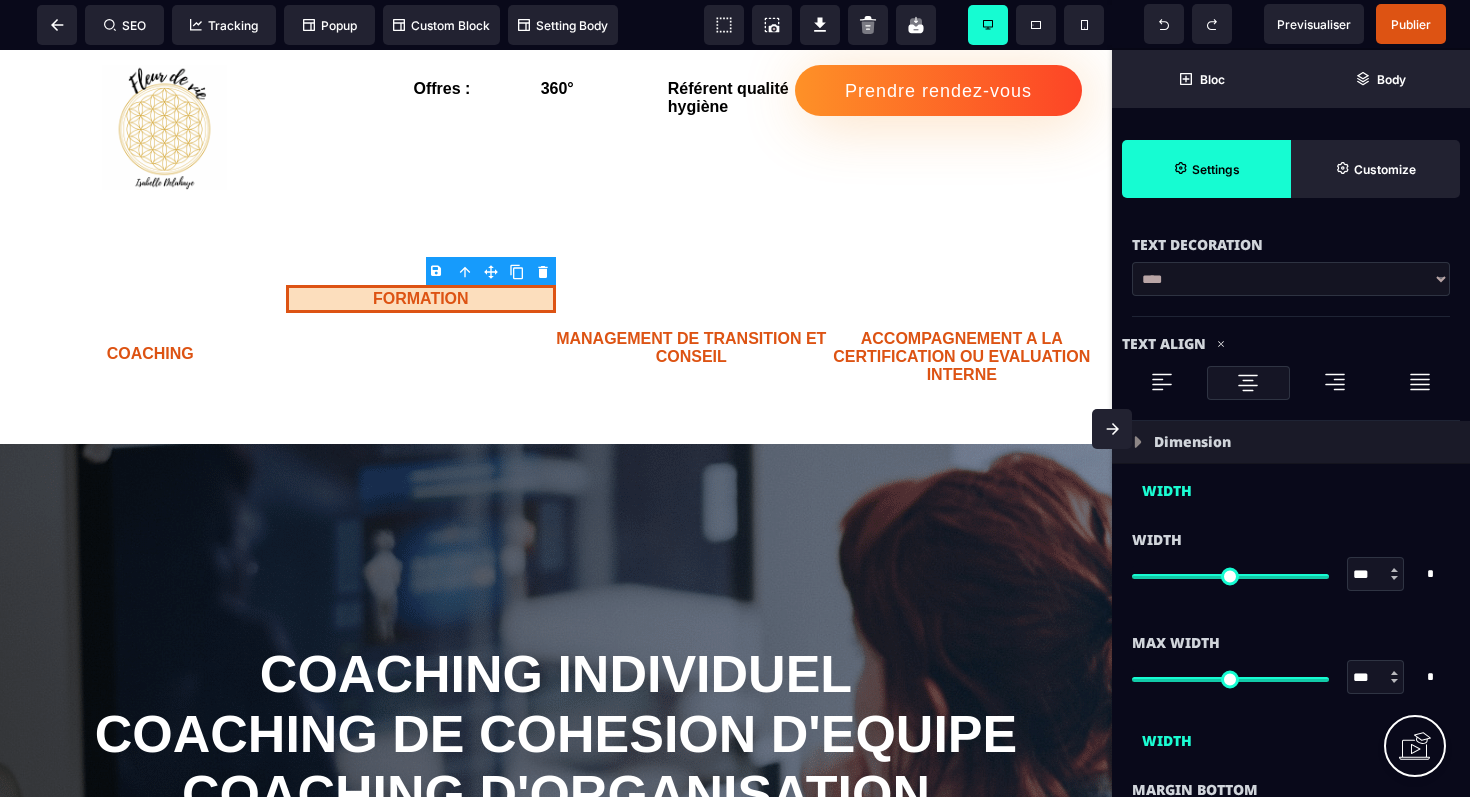scroll, scrollTop: 952, scrollLeft: 0, axis: vertical 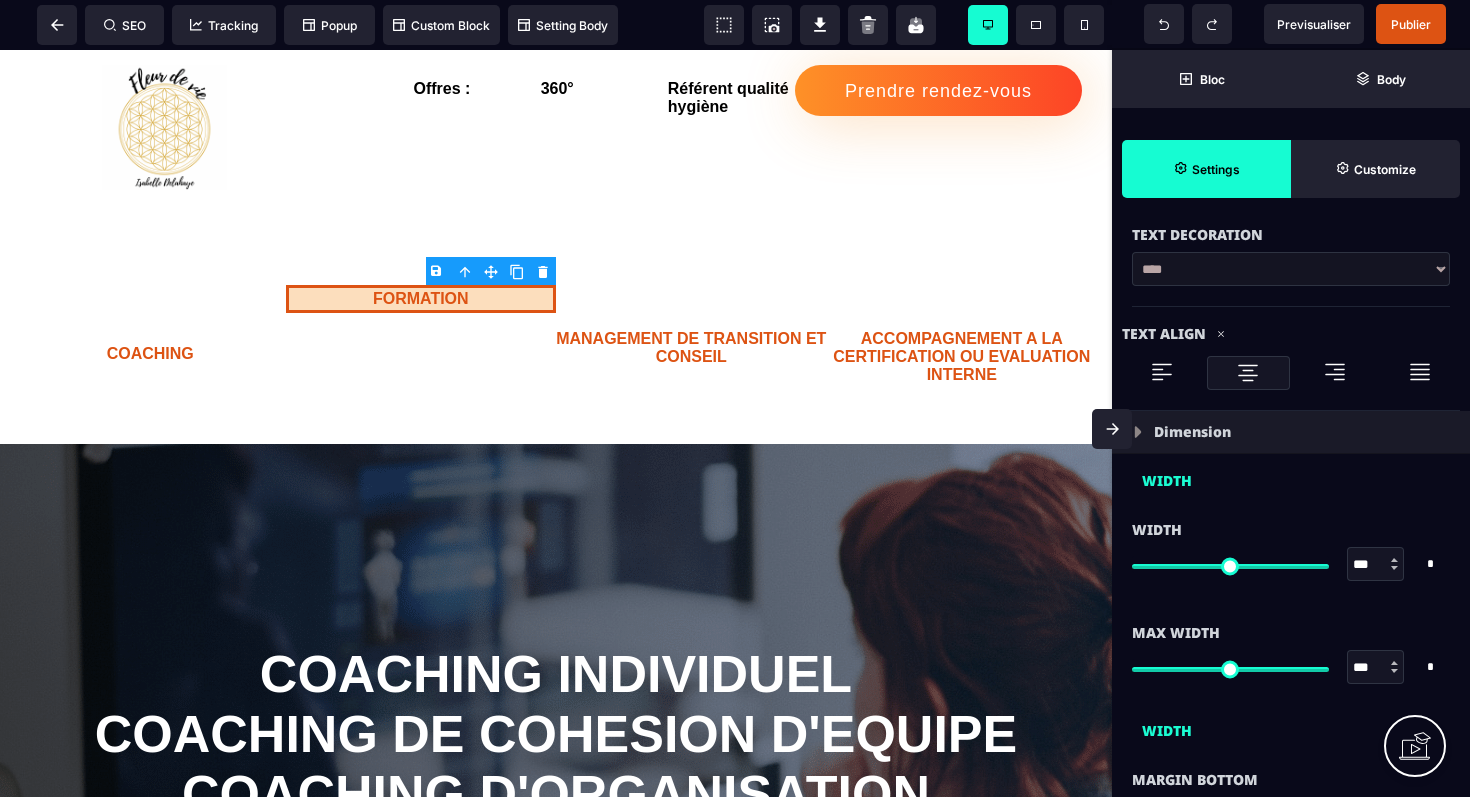 type on "**" 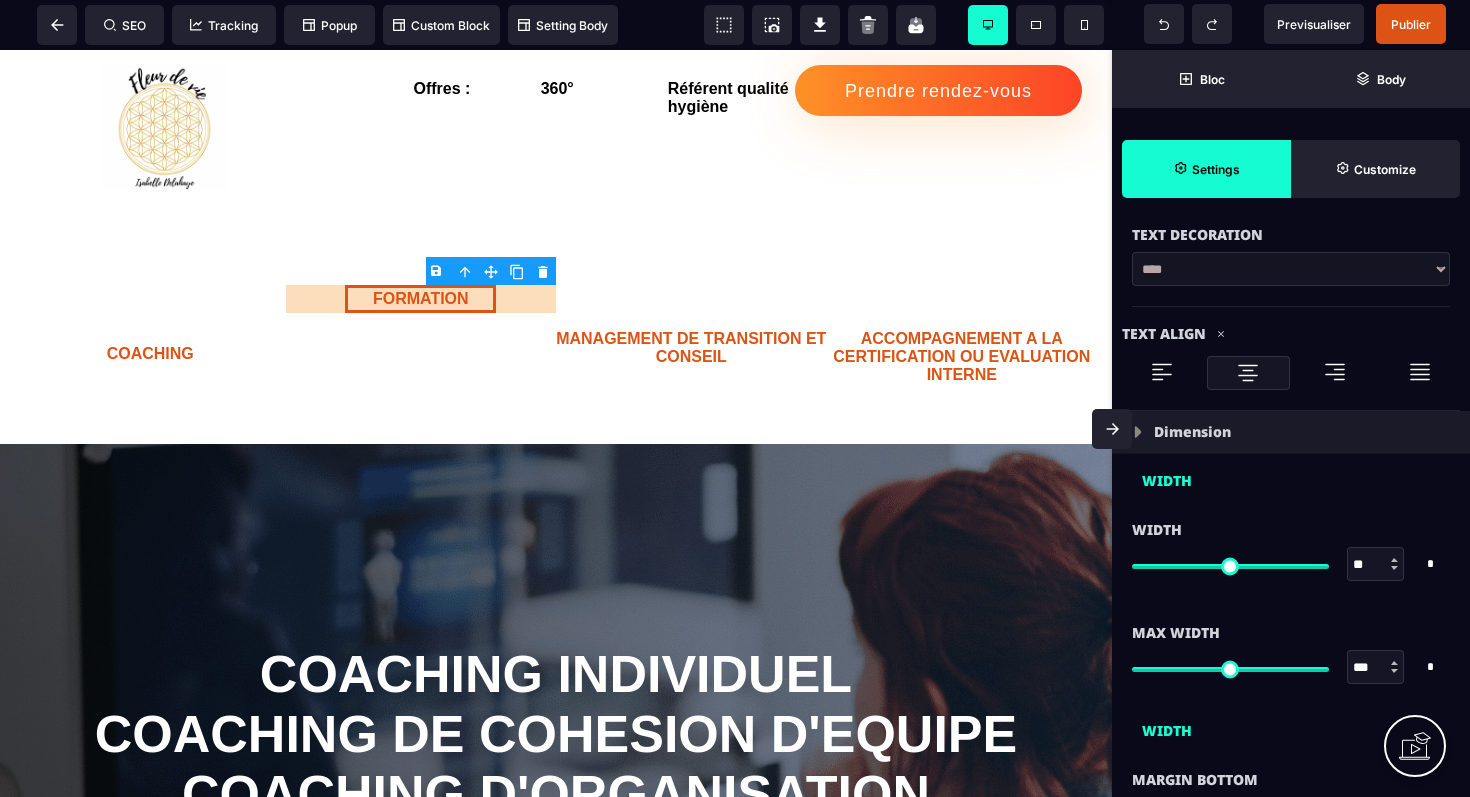 click at bounding box center [1230, 566] 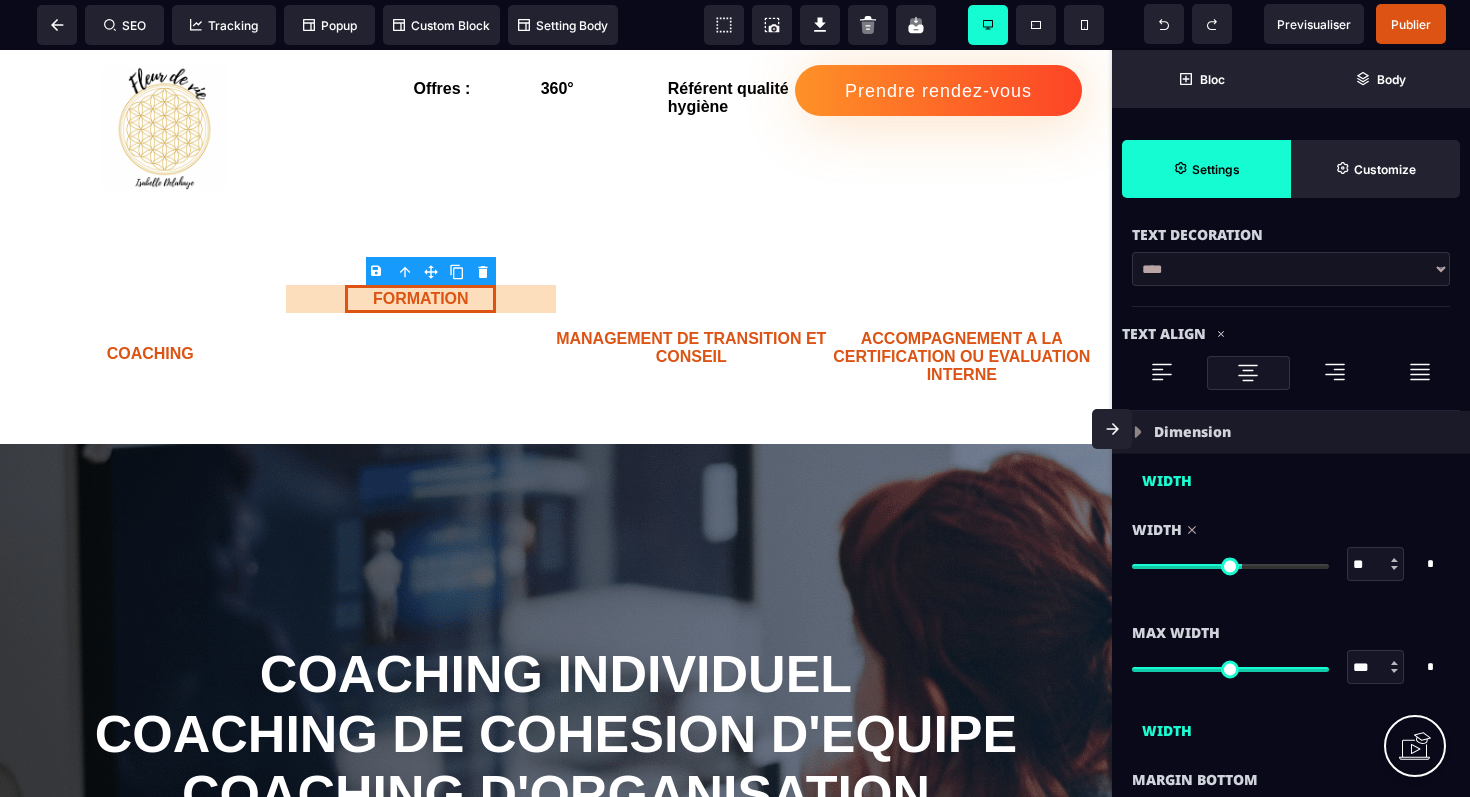 type on "***" 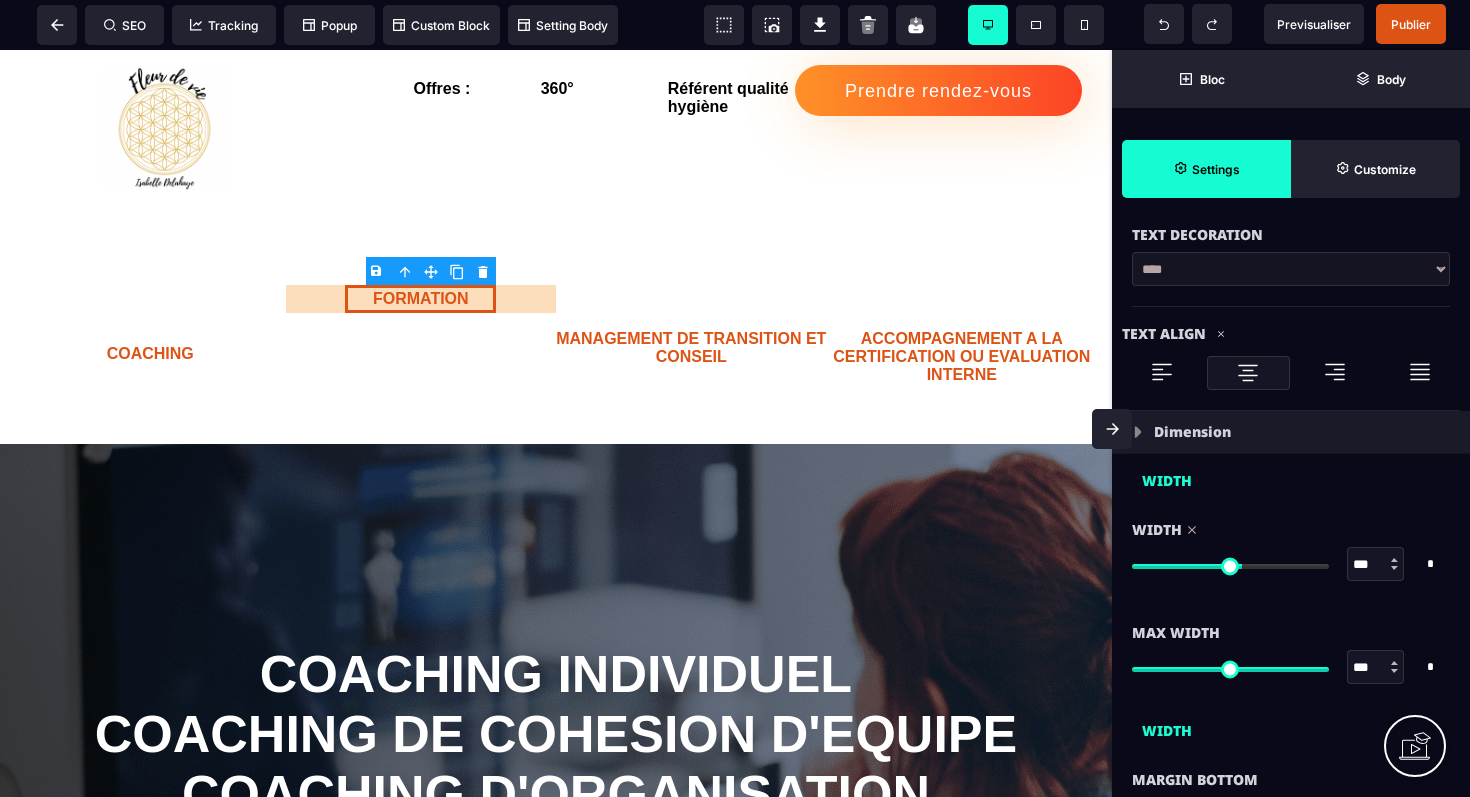 type on "***" 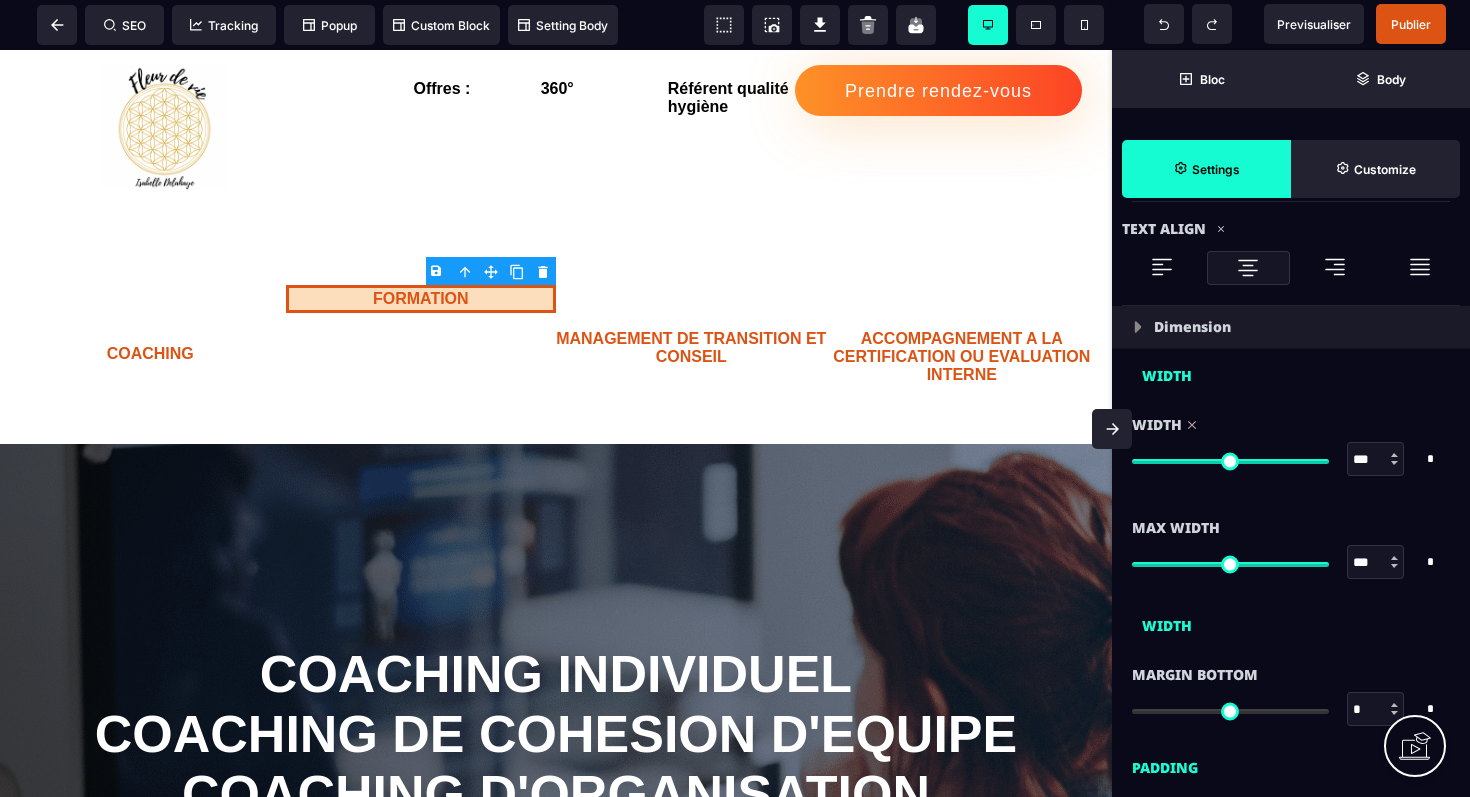 scroll, scrollTop: 1070, scrollLeft: 0, axis: vertical 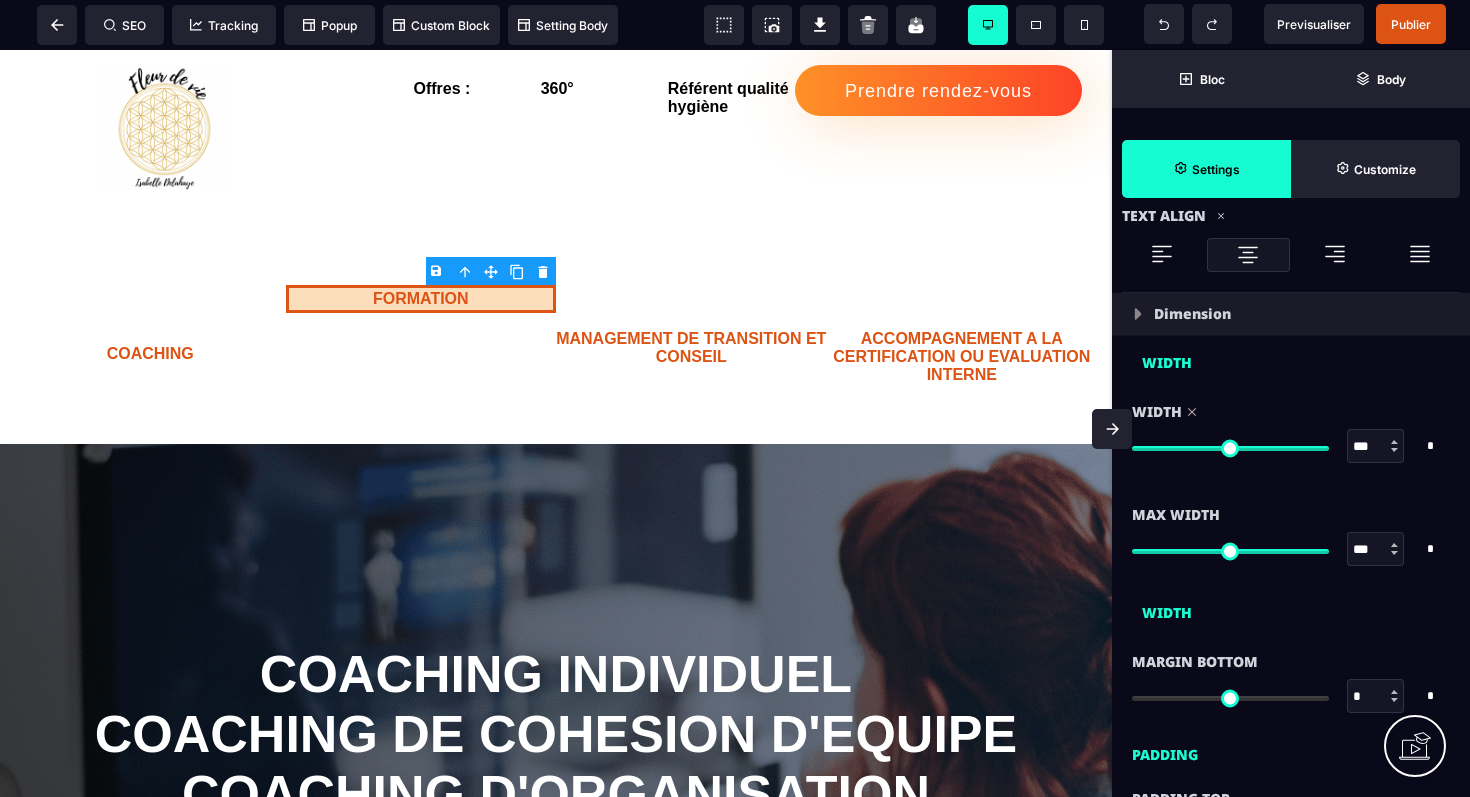type on "**" 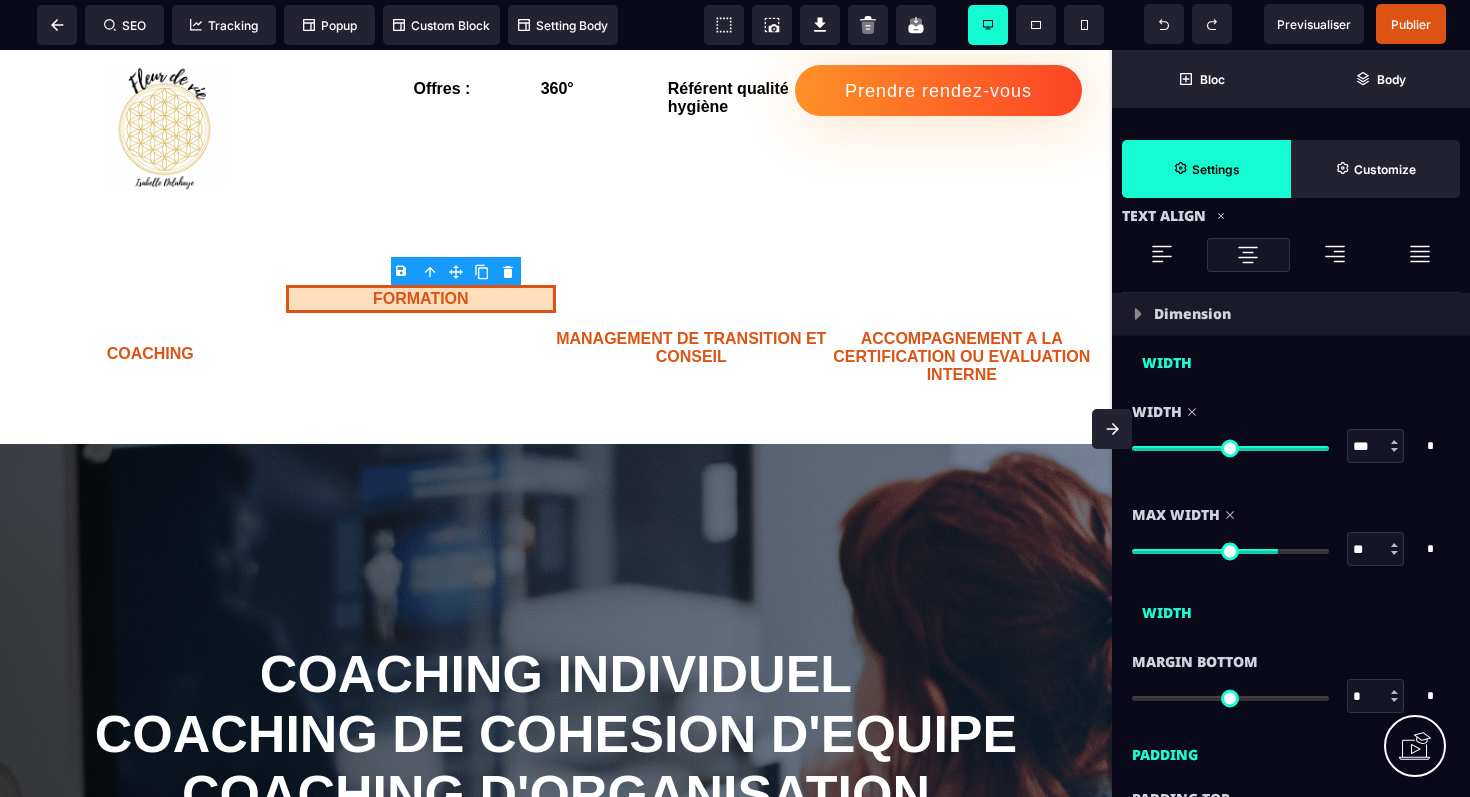 click at bounding box center [1230, 551] 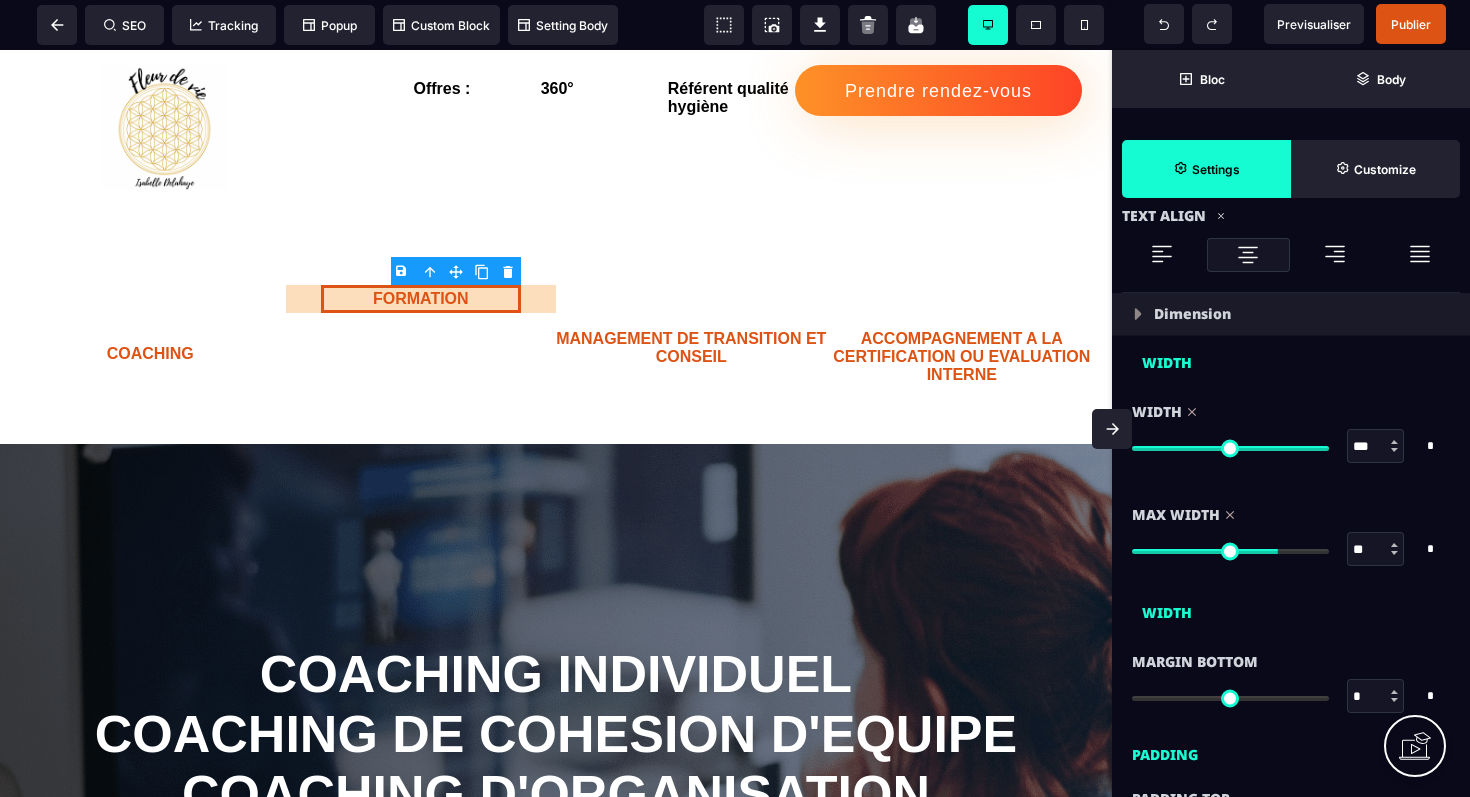 type on "***" 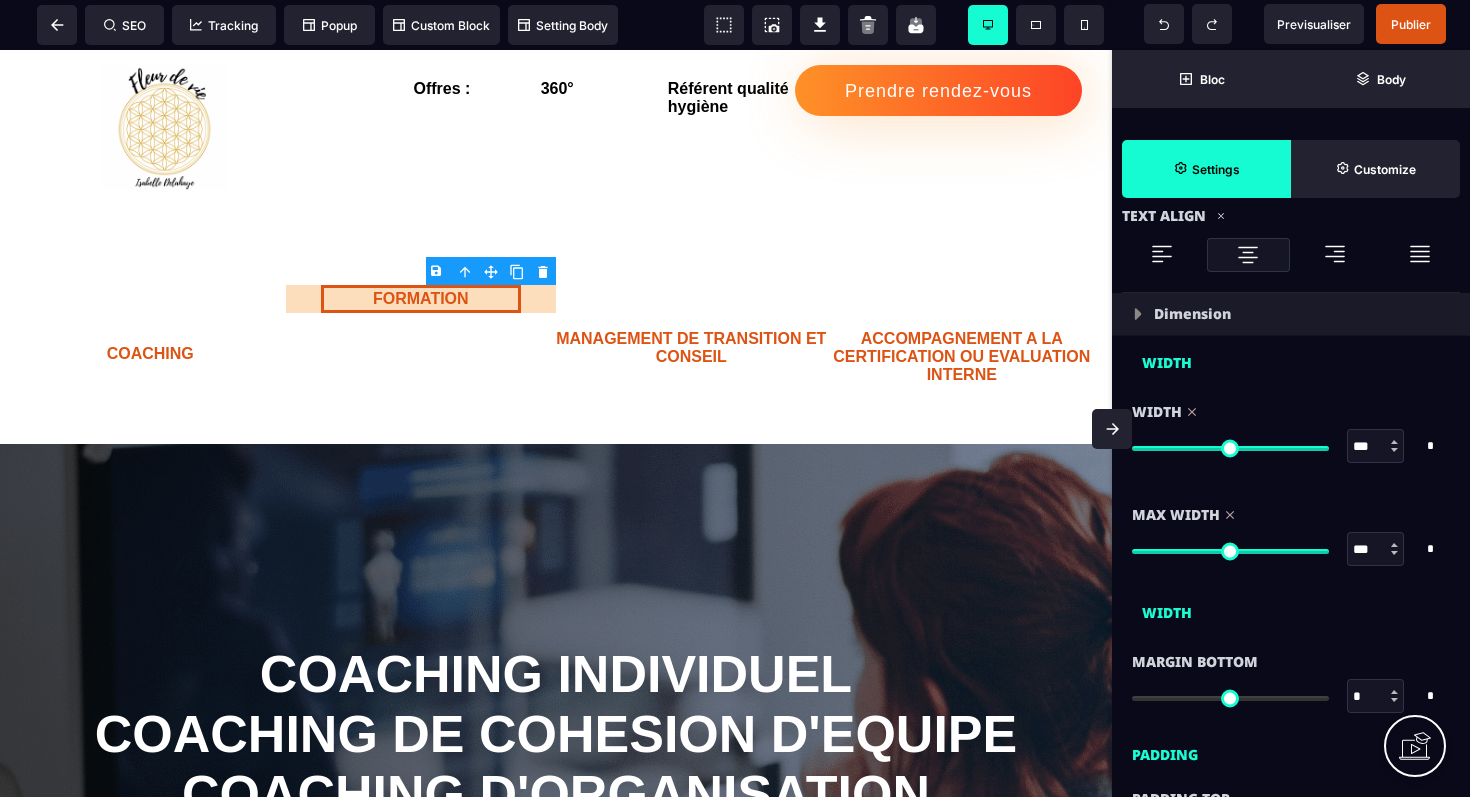 type on "***" 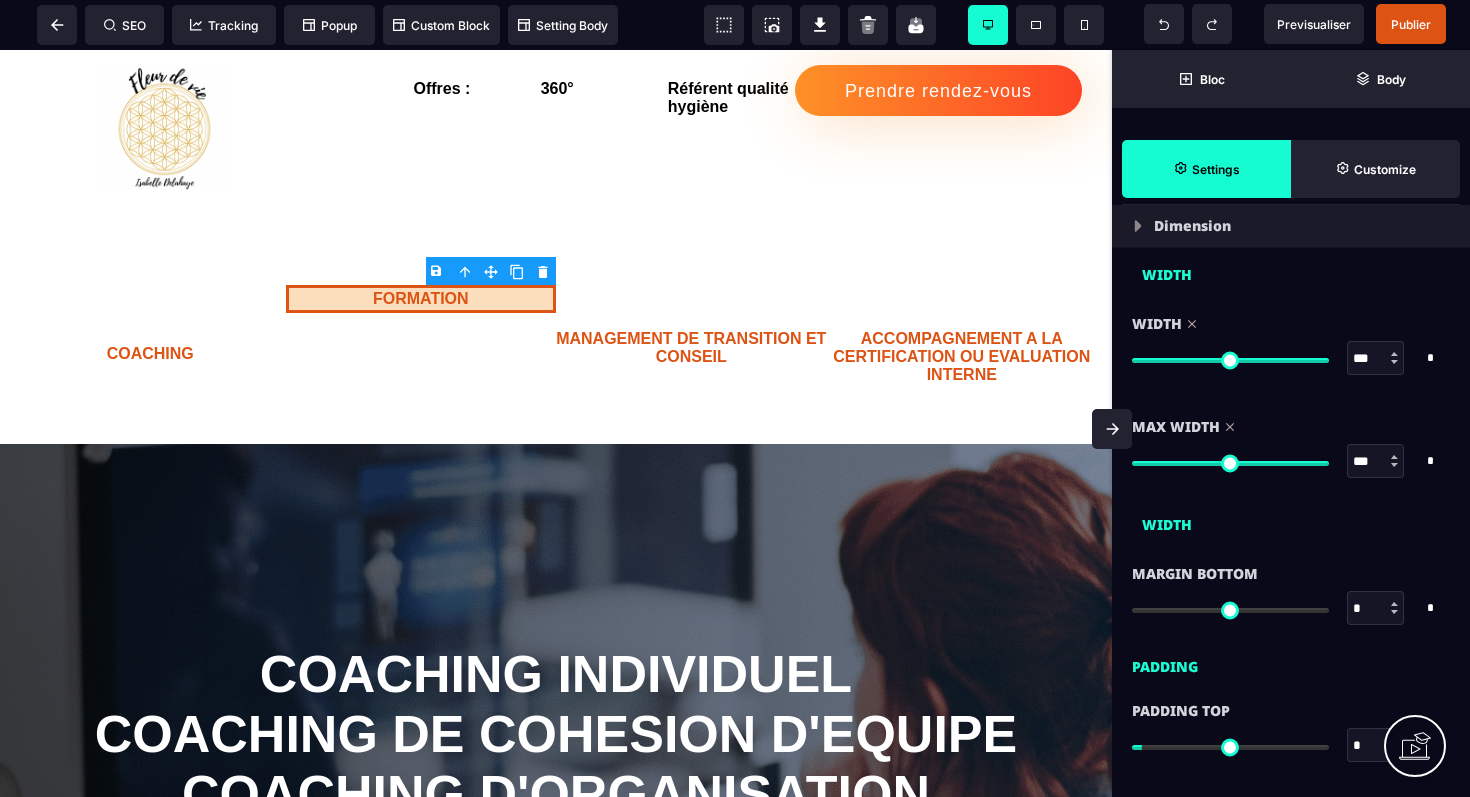 scroll, scrollTop: 1188, scrollLeft: 0, axis: vertical 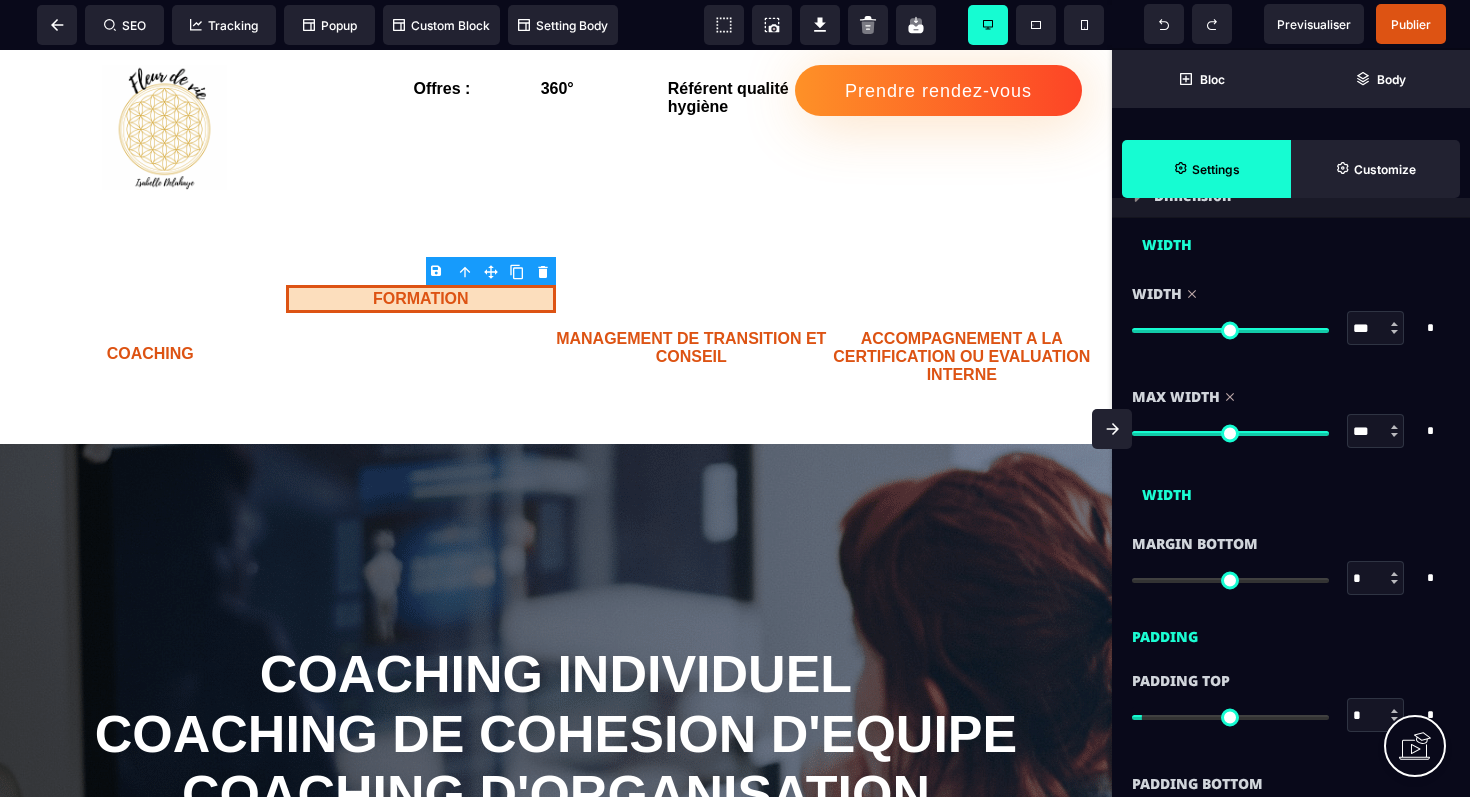 click at bounding box center (1230, 578) 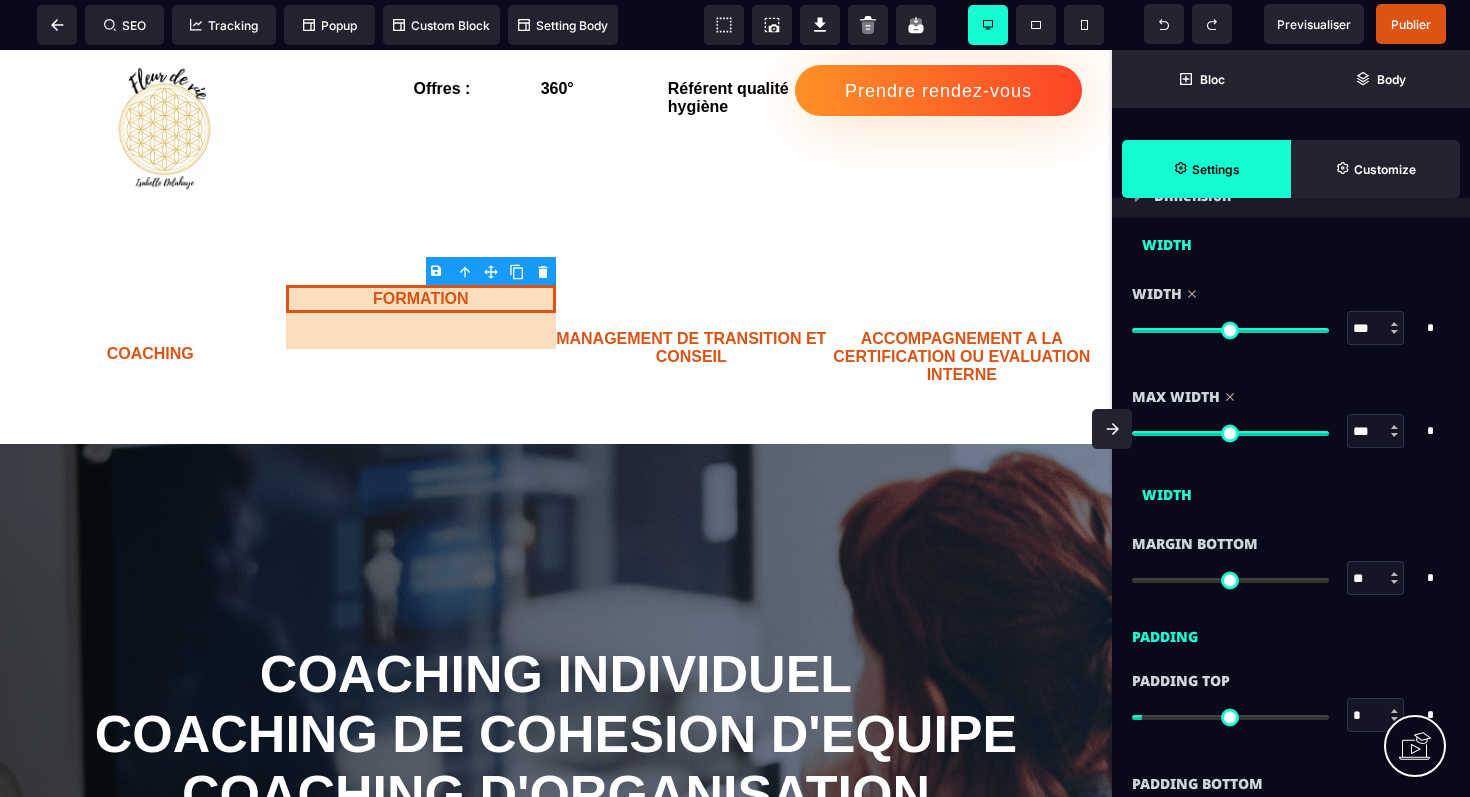 click at bounding box center (1230, 580) 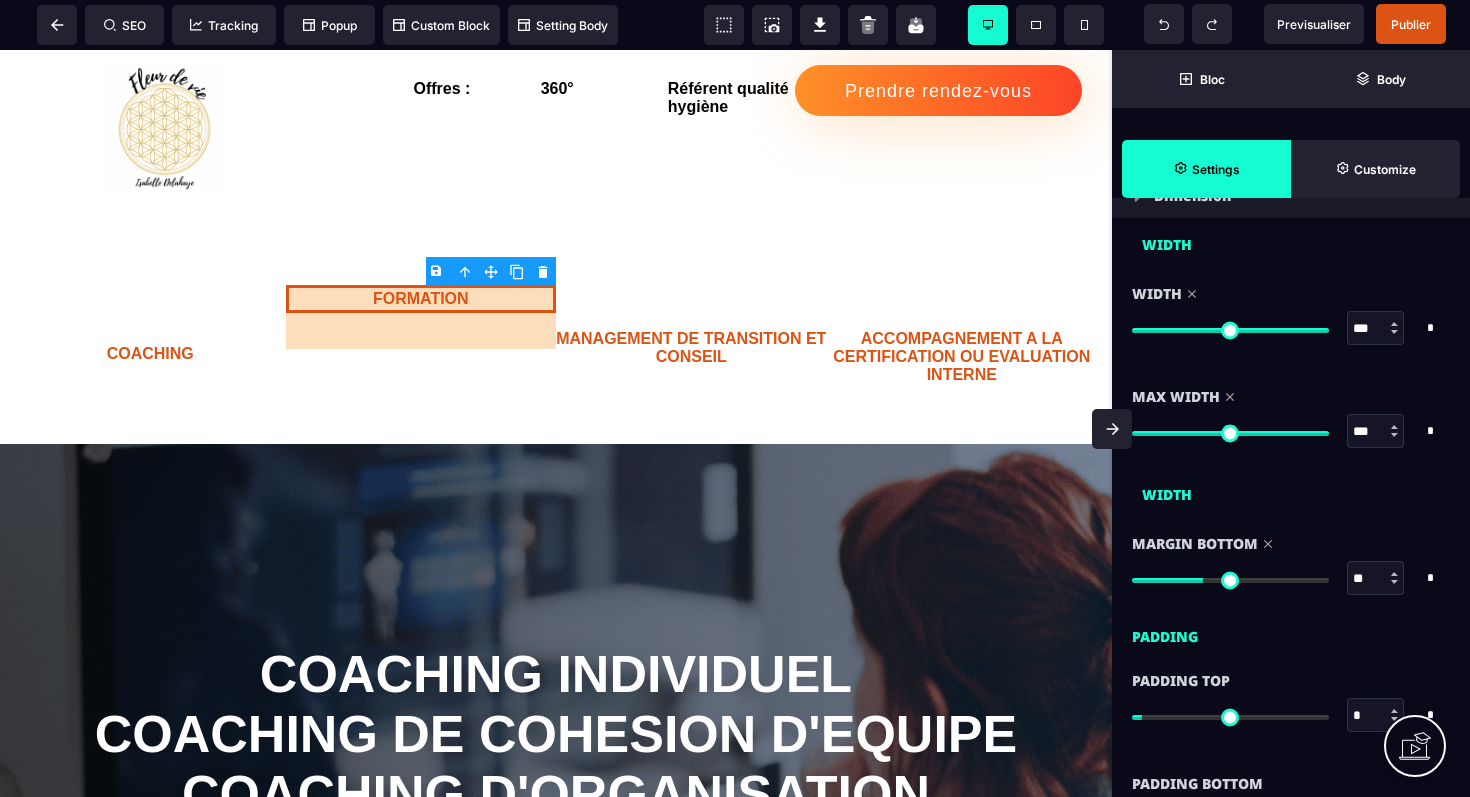 type on "***" 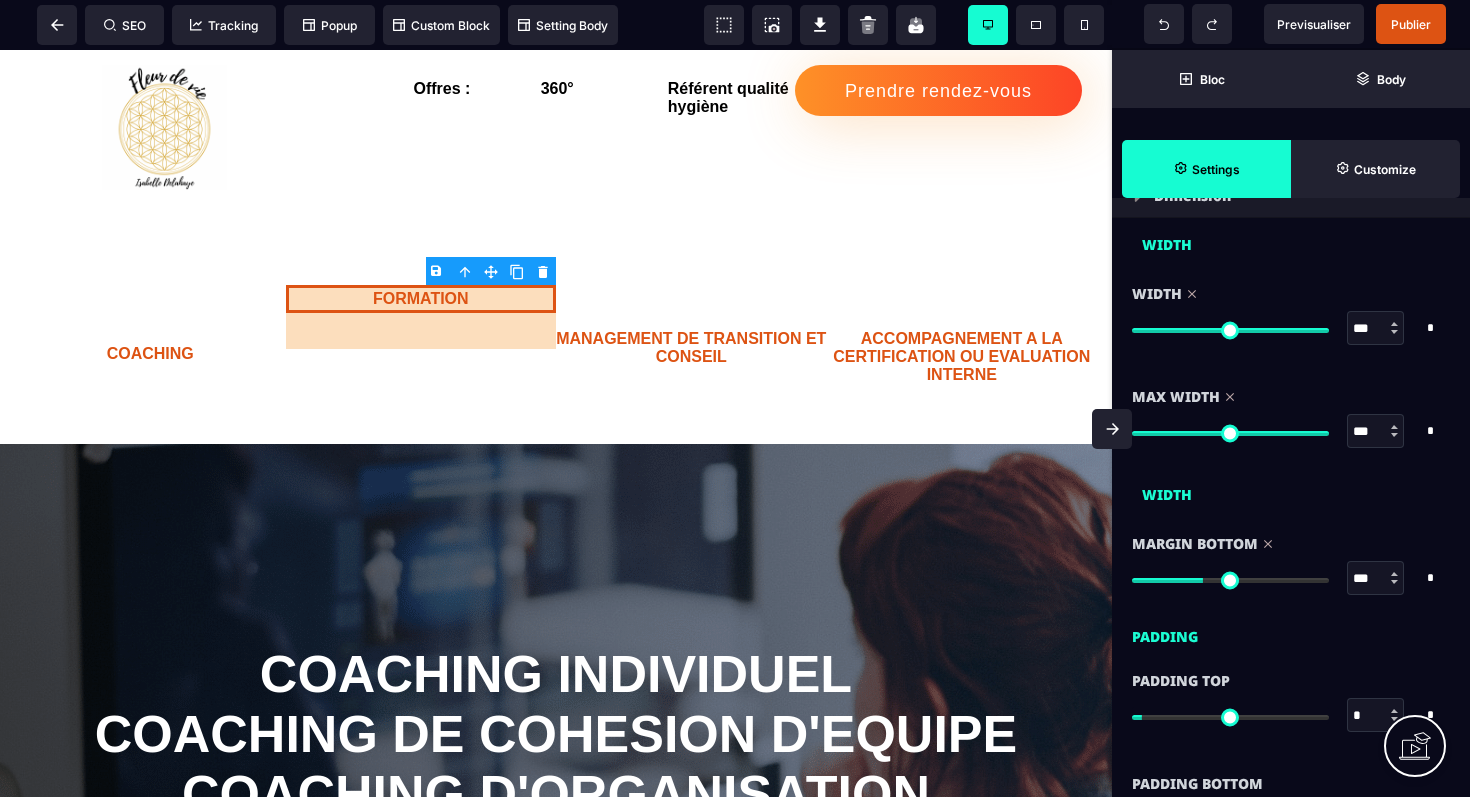 click at bounding box center [1230, 580] 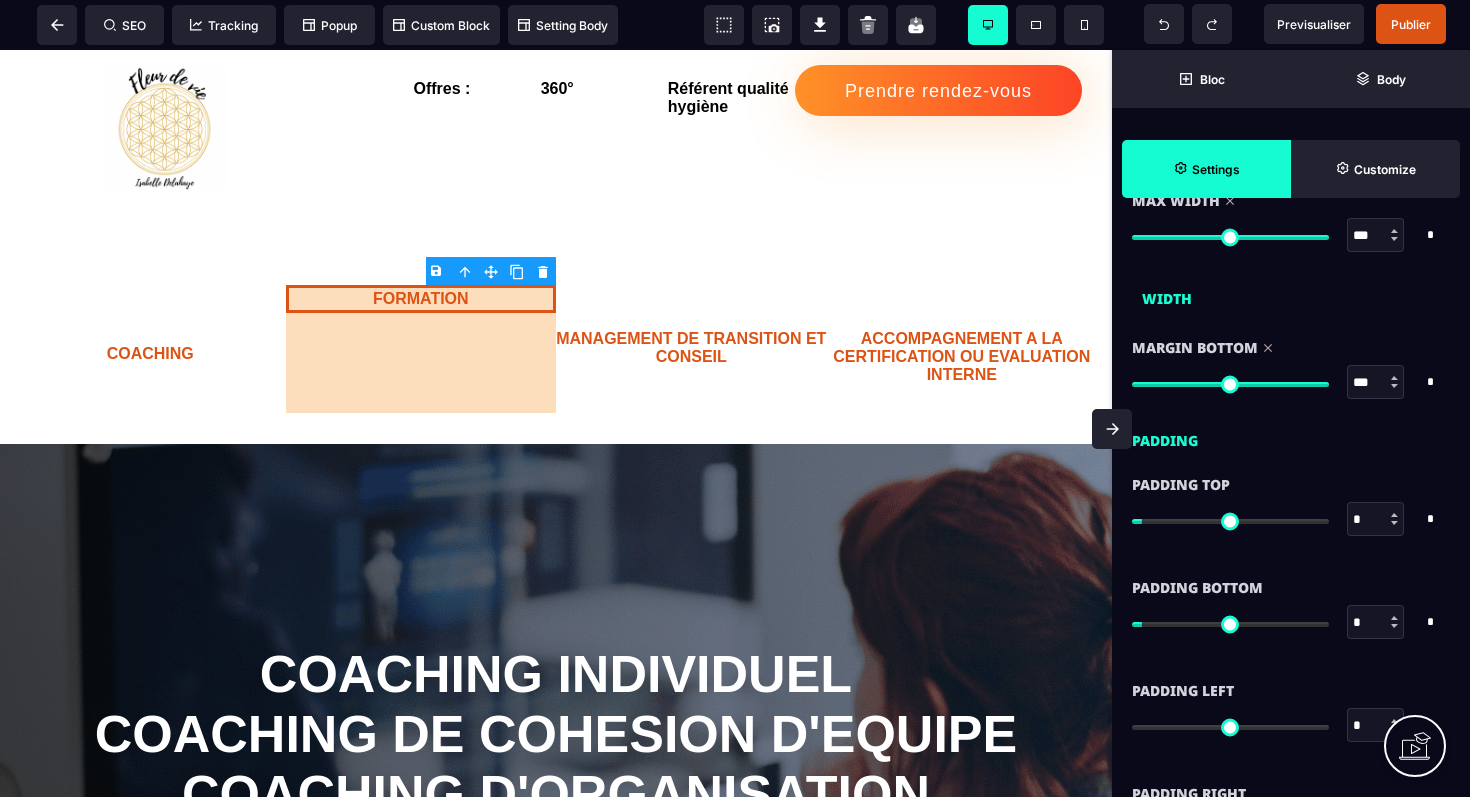 scroll, scrollTop: 1368, scrollLeft: 0, axis: vertical 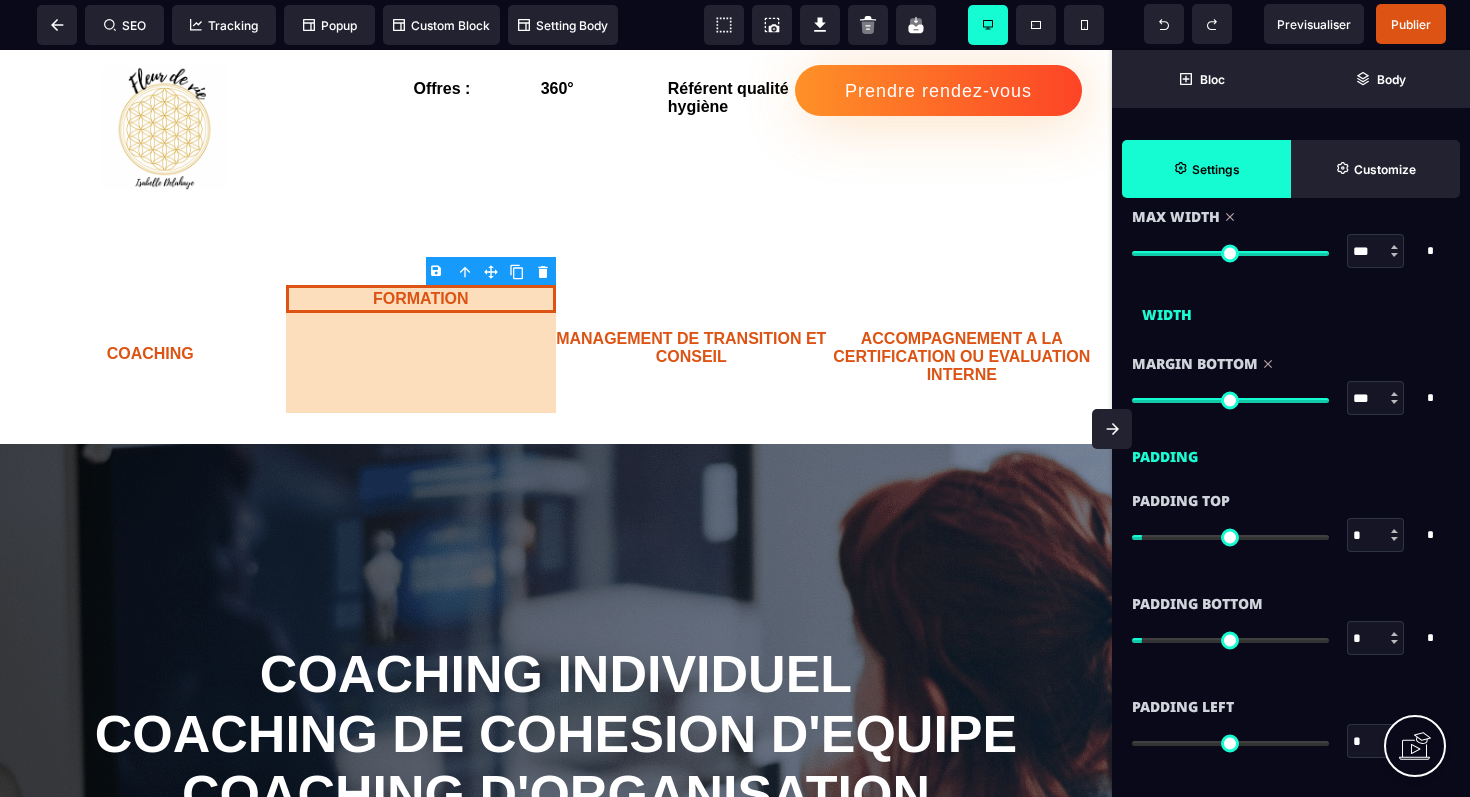 type on "**" 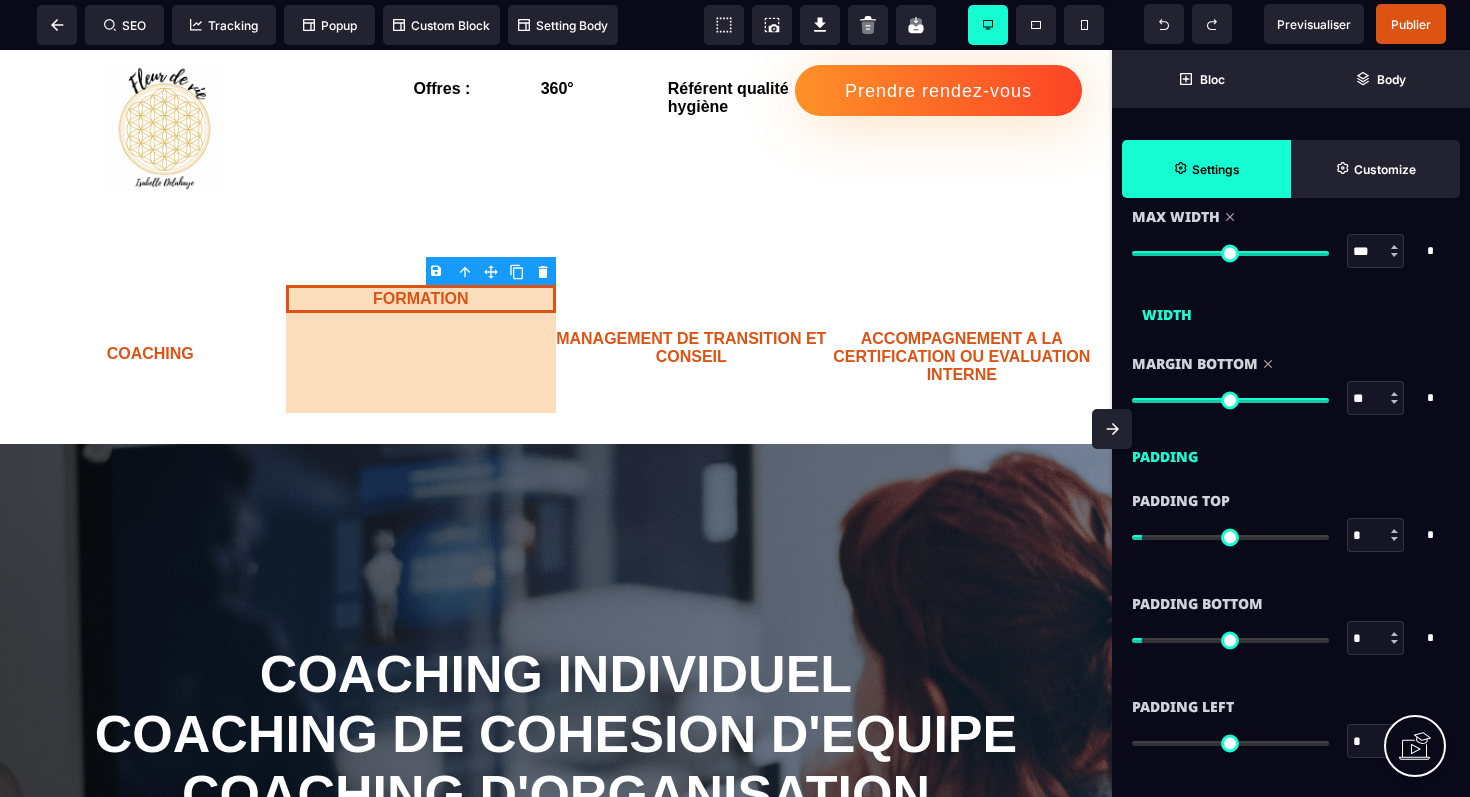 type on "**" 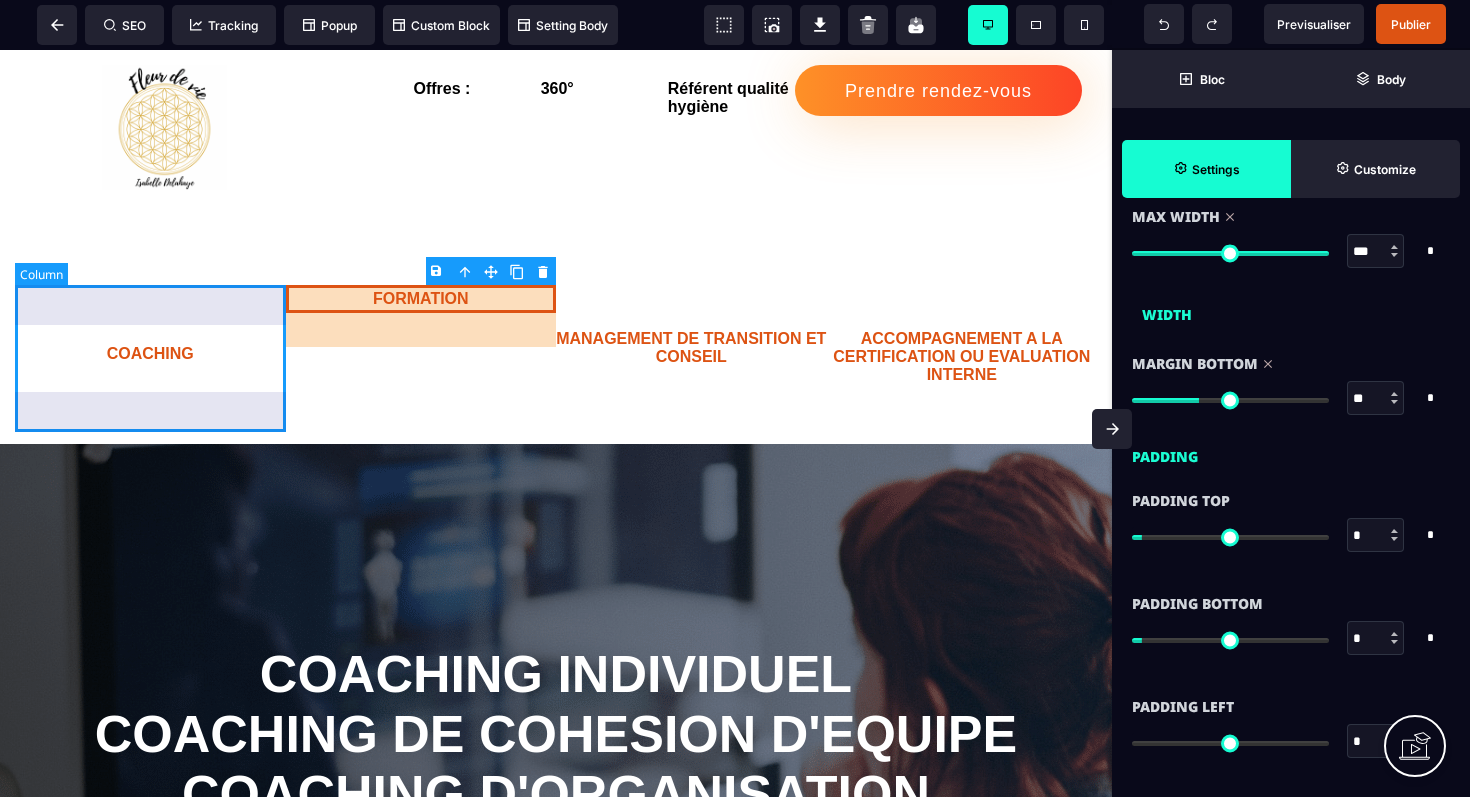 click on "COACHING" at bounding box center (150, 357) 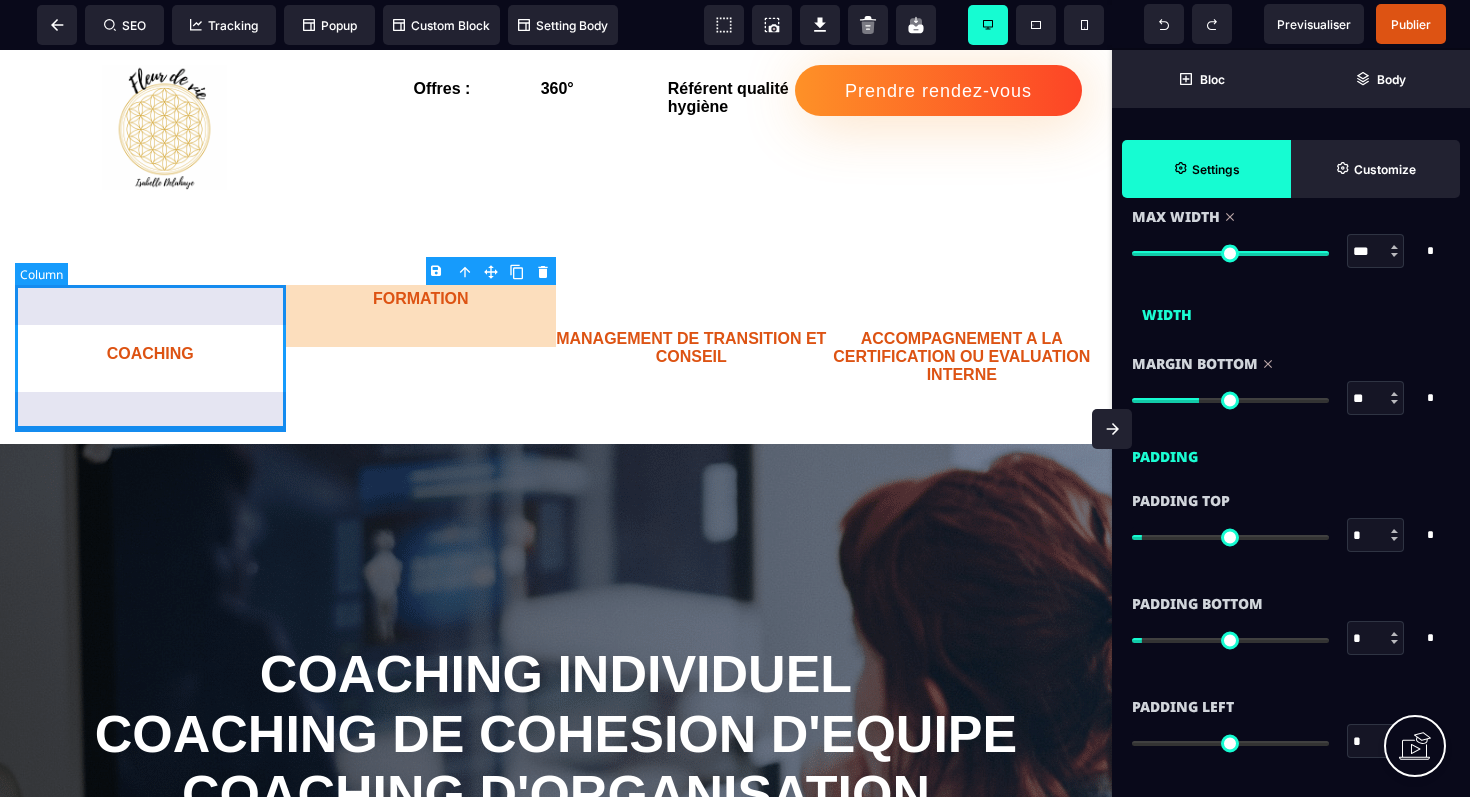 scroll, scrollTop: 0, scrollLeft: 0, axis: both 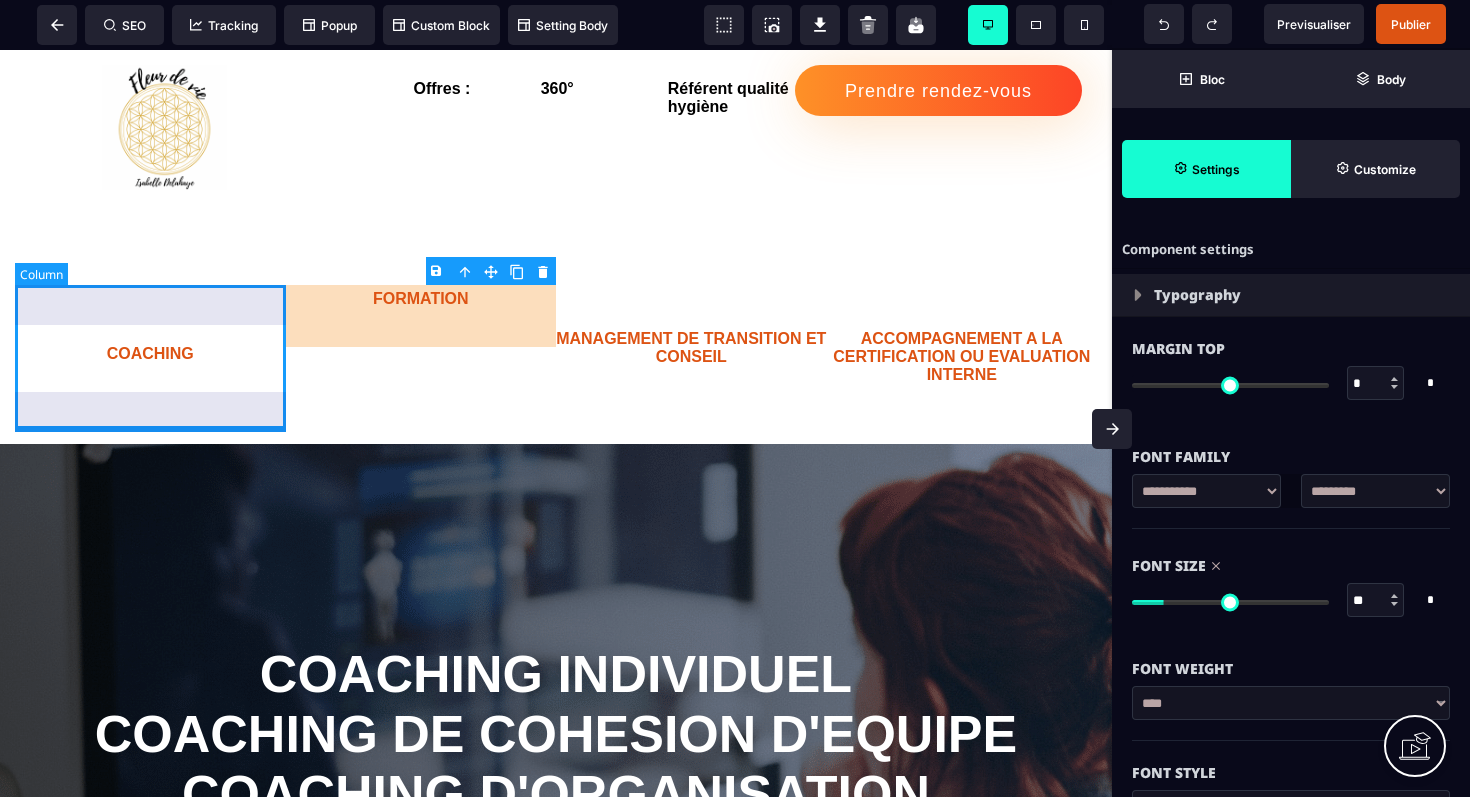 select on "**" 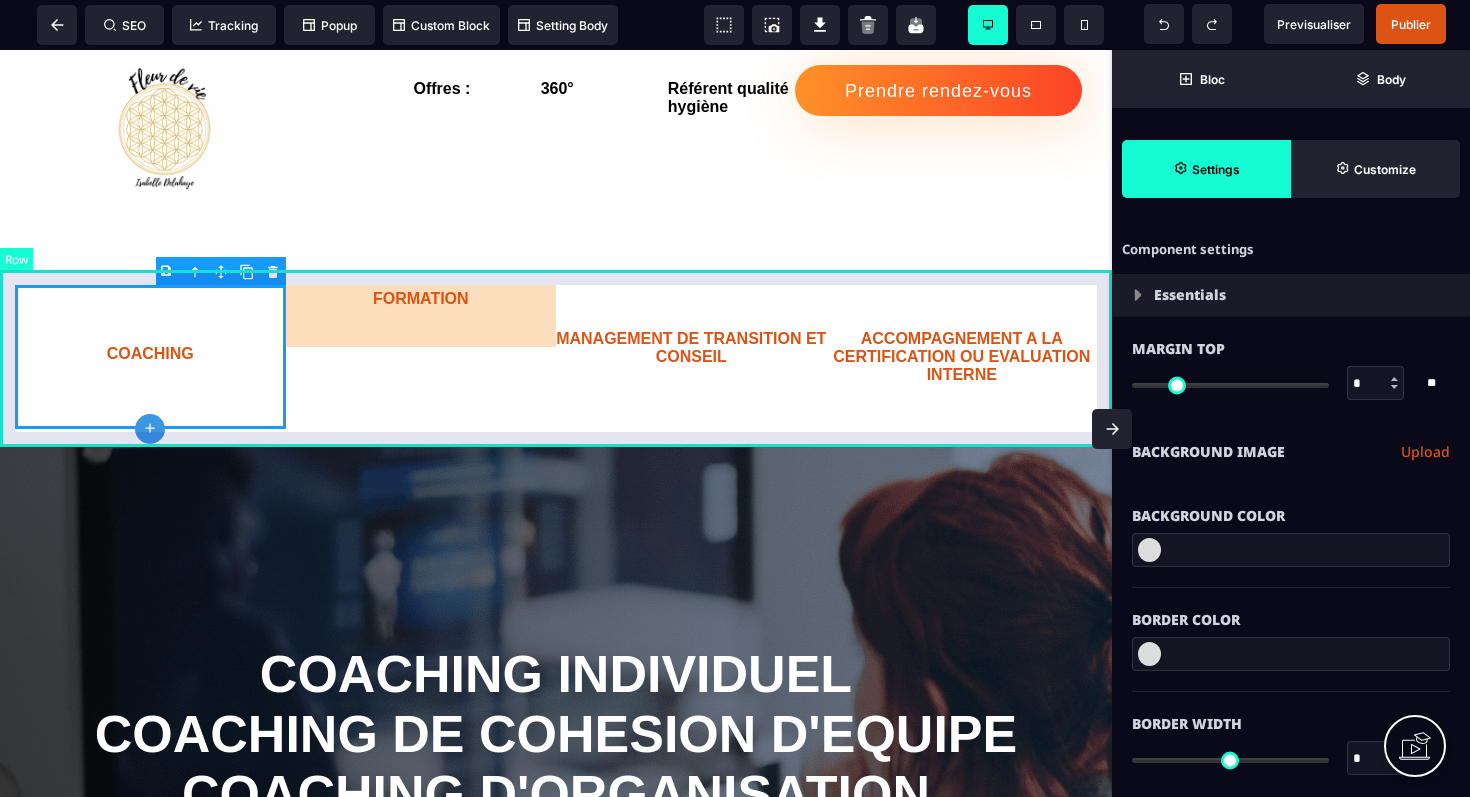 click on "COACHING FORMATION MANAGEMENT DE TRANSITION ET CONSEIL ACCOMPAGNEMENT A LA CERTIFICATION OU EVALUATION INTERNE" at bounding box center [556, 357] 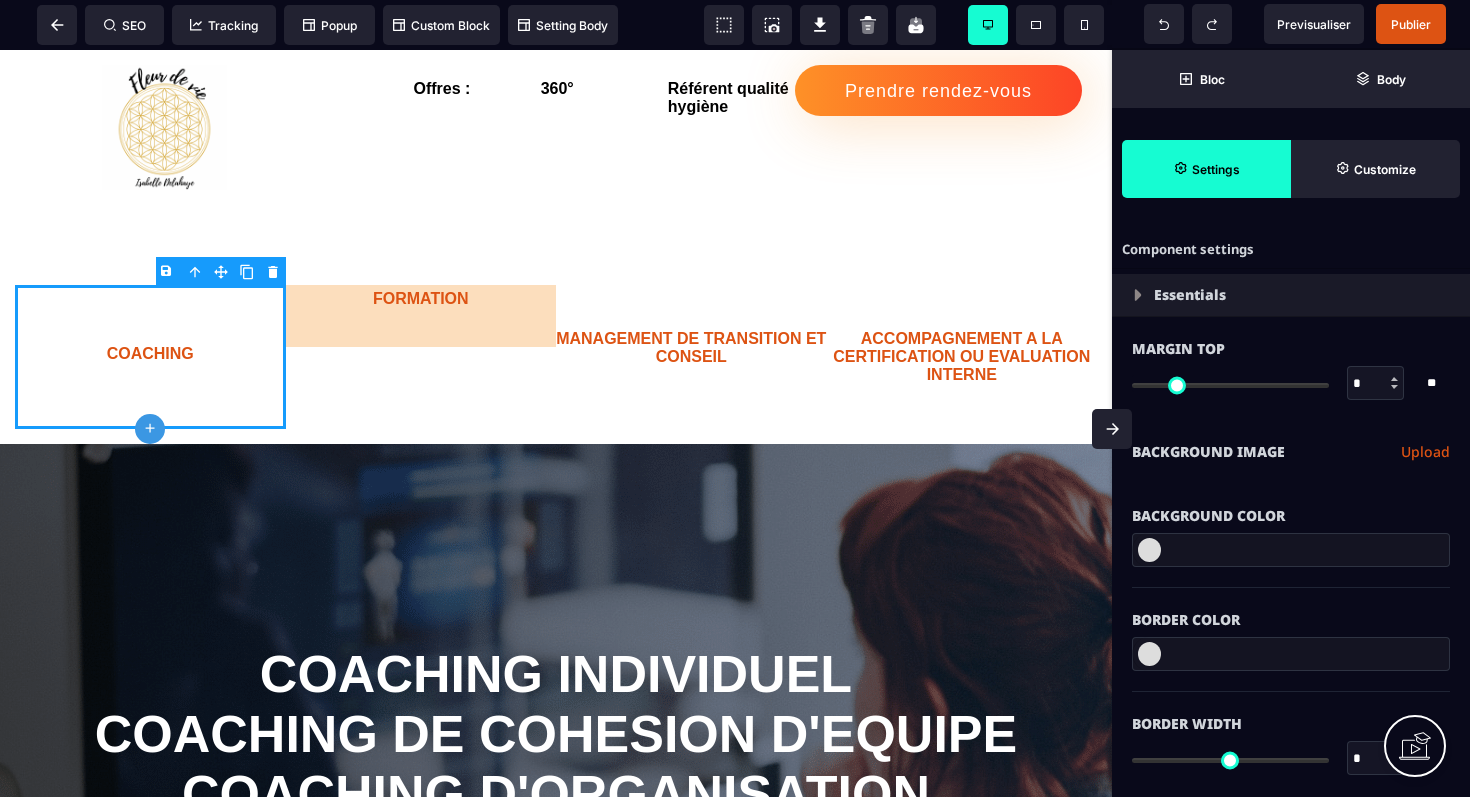 select on "**" 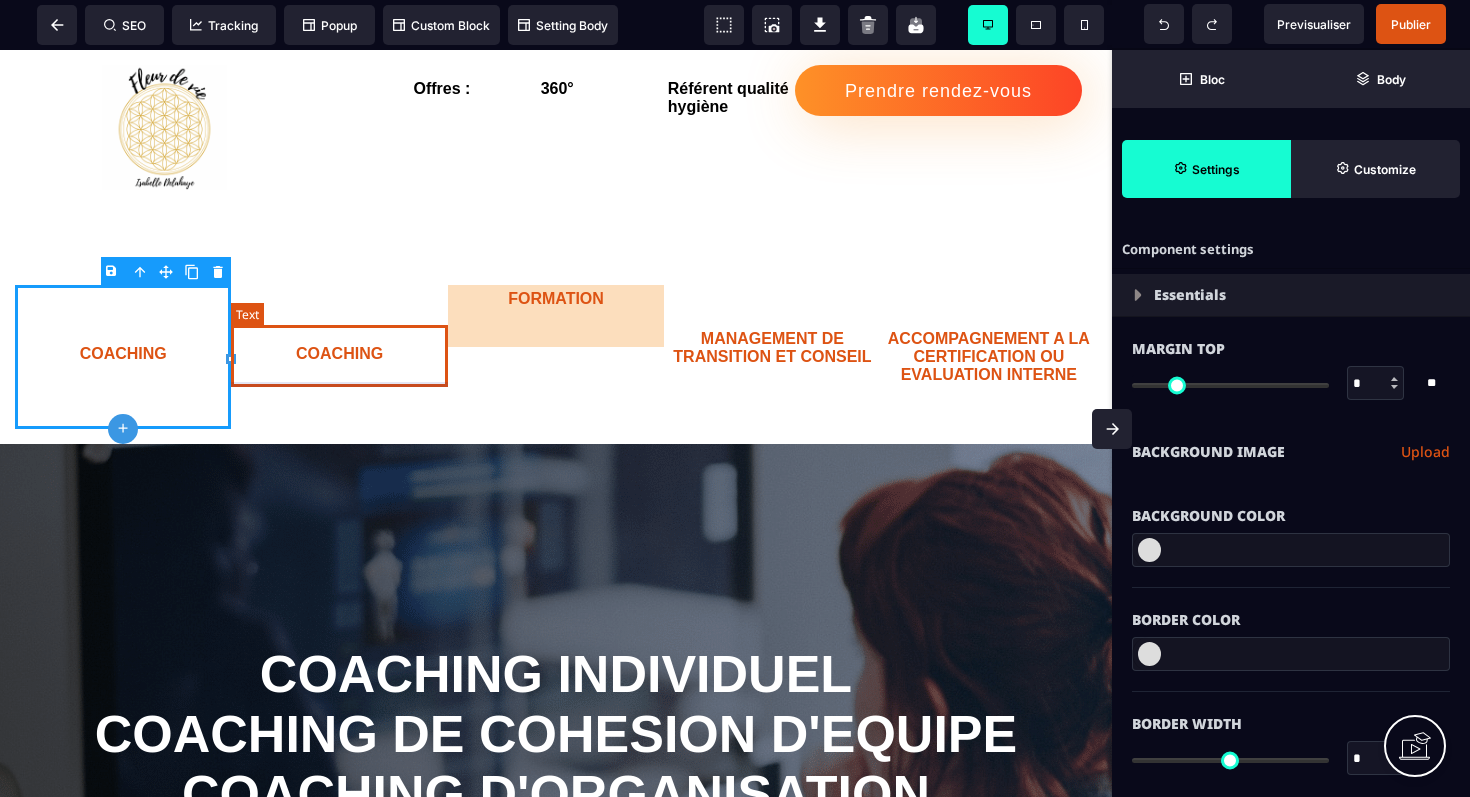 click on "COACHING" at bounding box center (339, 356) 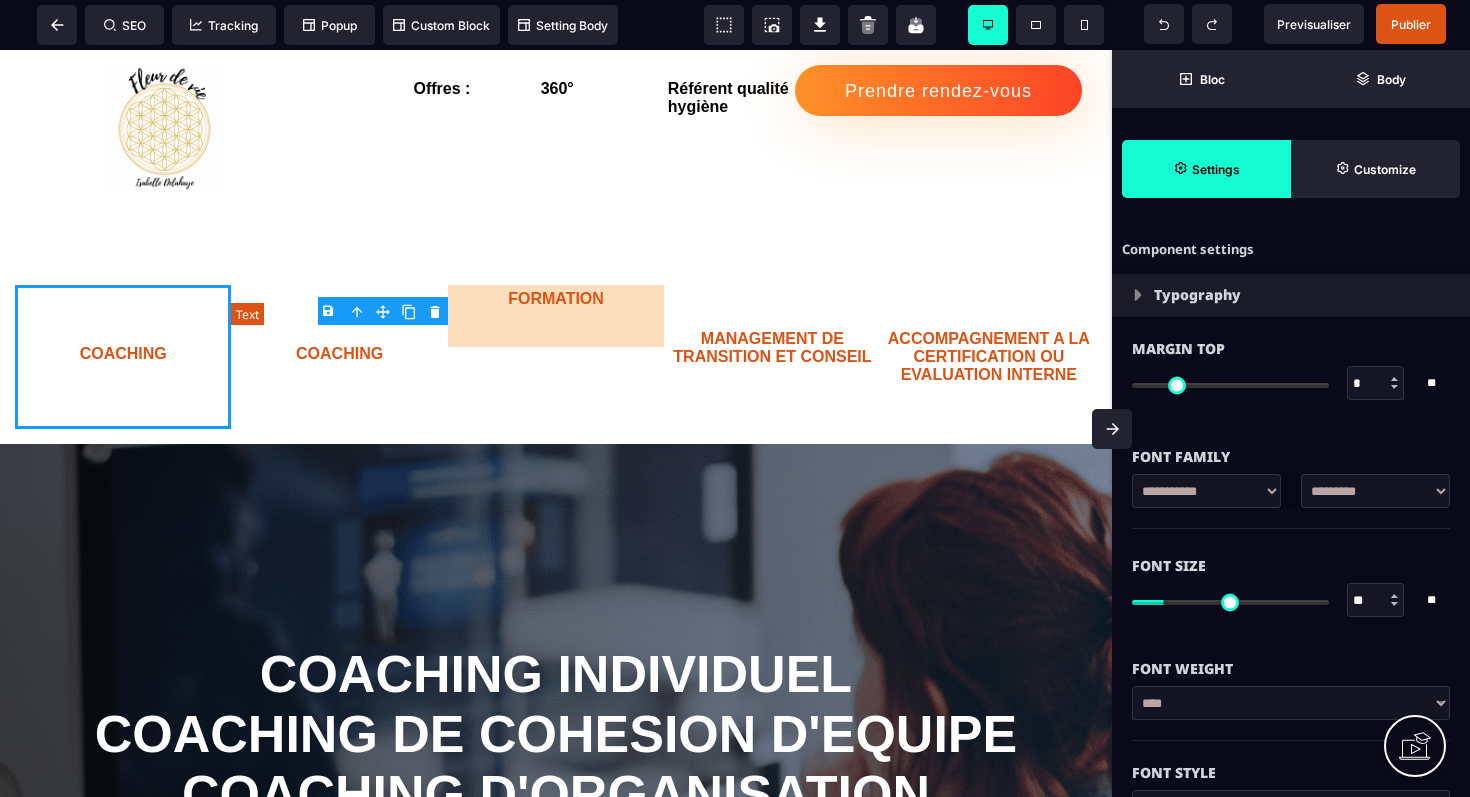 type on "***" 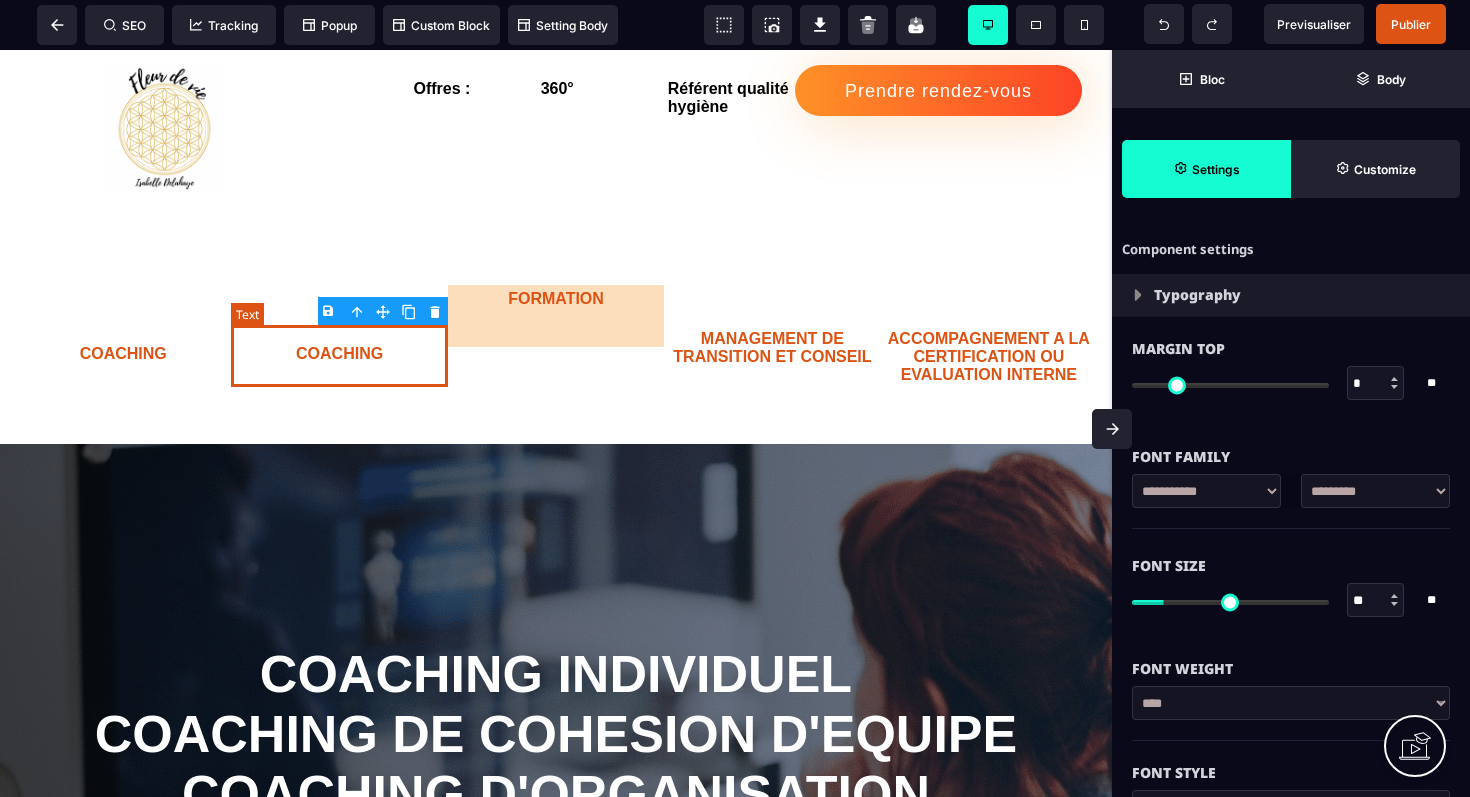 click on "COACHING" at bounding box center [339, 356] 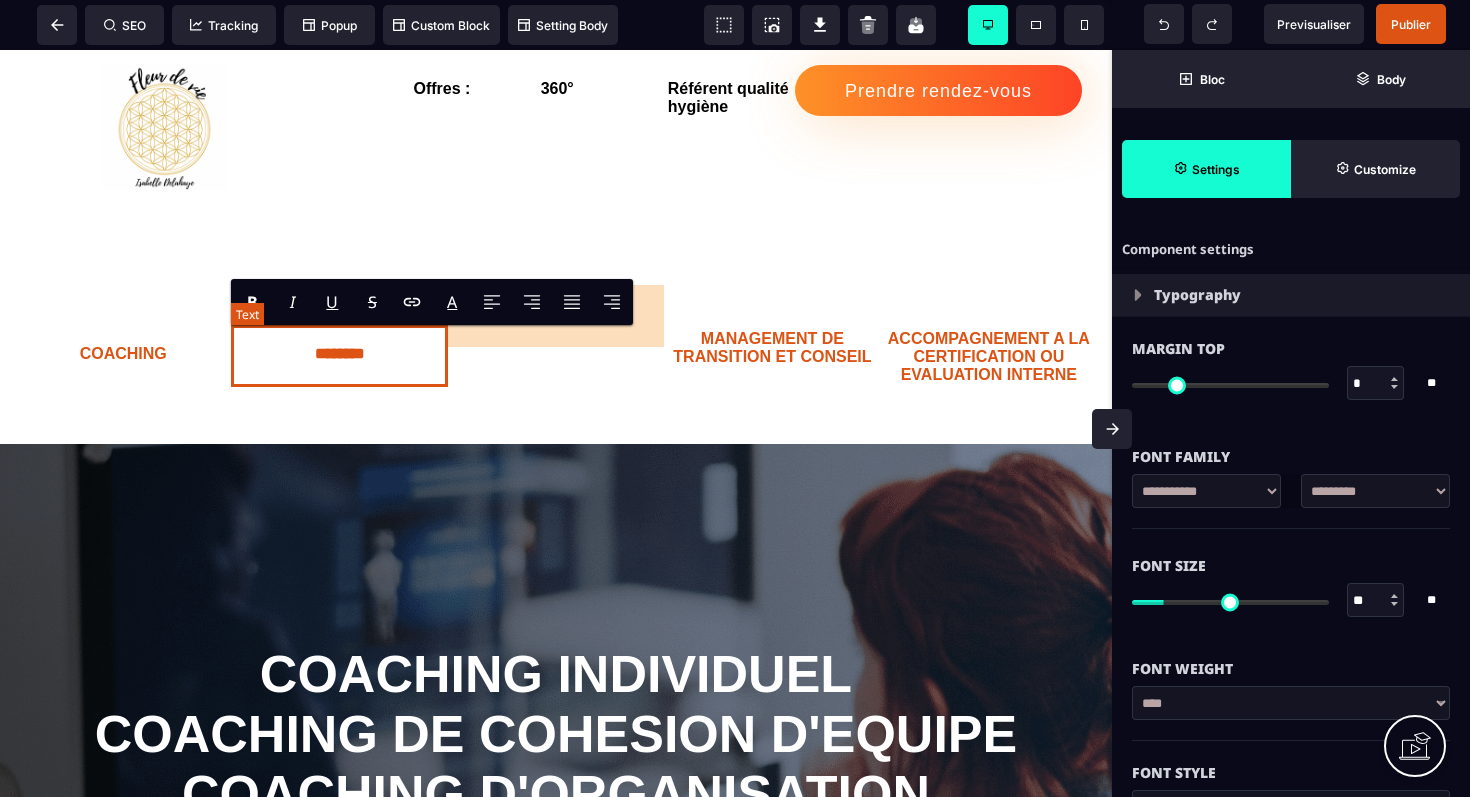 type 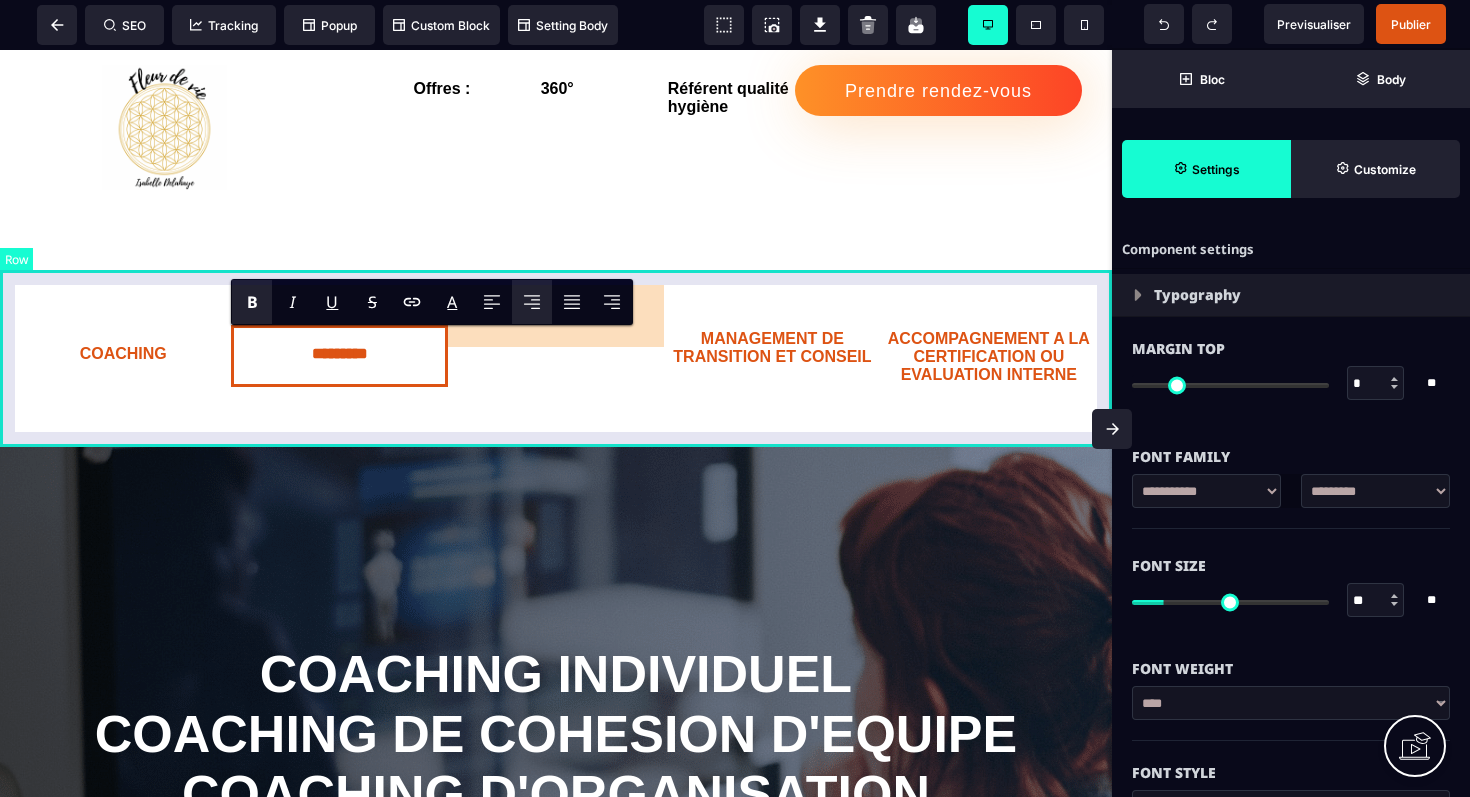 click on "COACHING ********* FORMATION MANAGEMENT DE TRANSITION ET CONSEIL ACCOMPAGNEMENT A LA CERTIFICATION OU EVALUATION INTERNE" at bounding box center [556, 357] 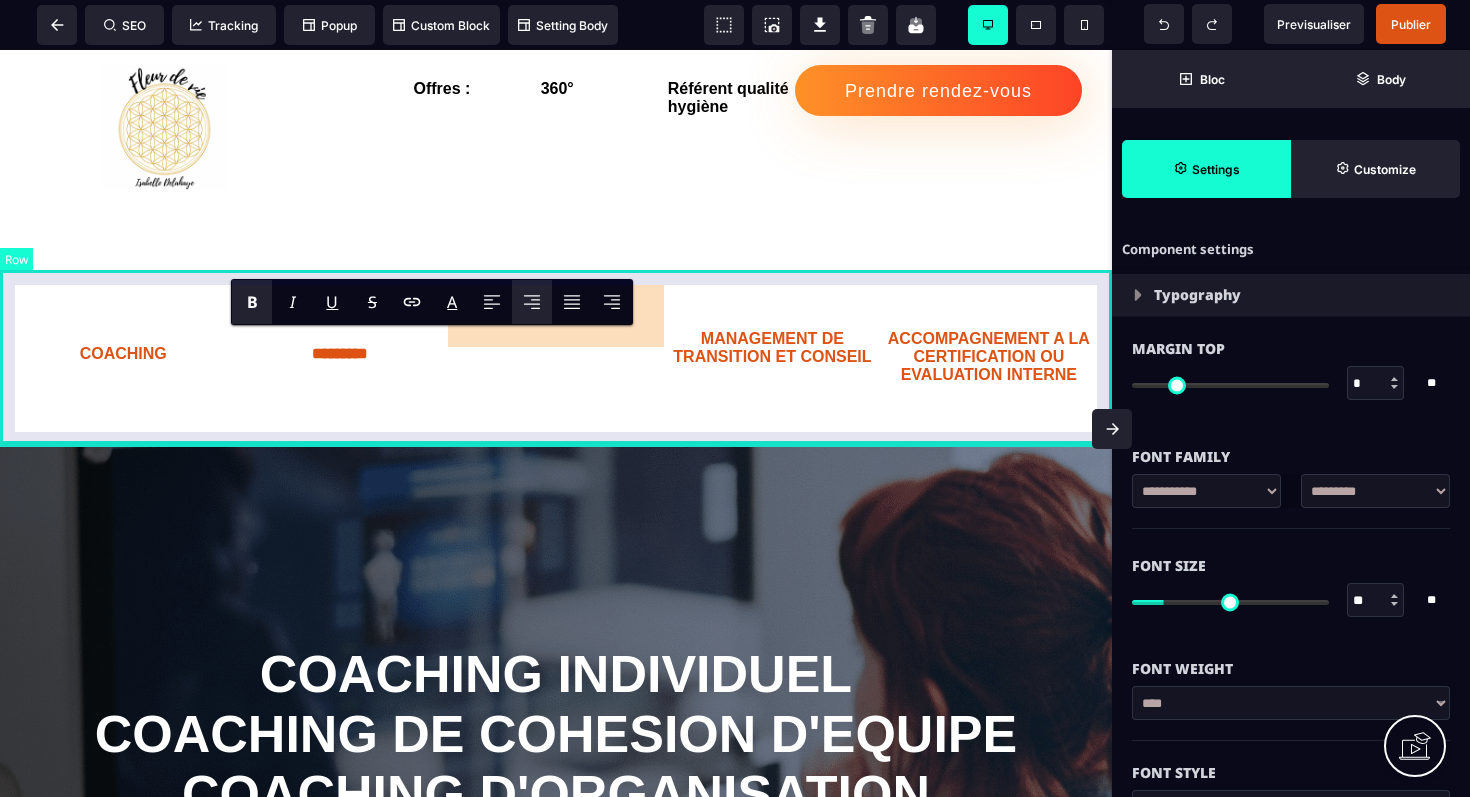 type 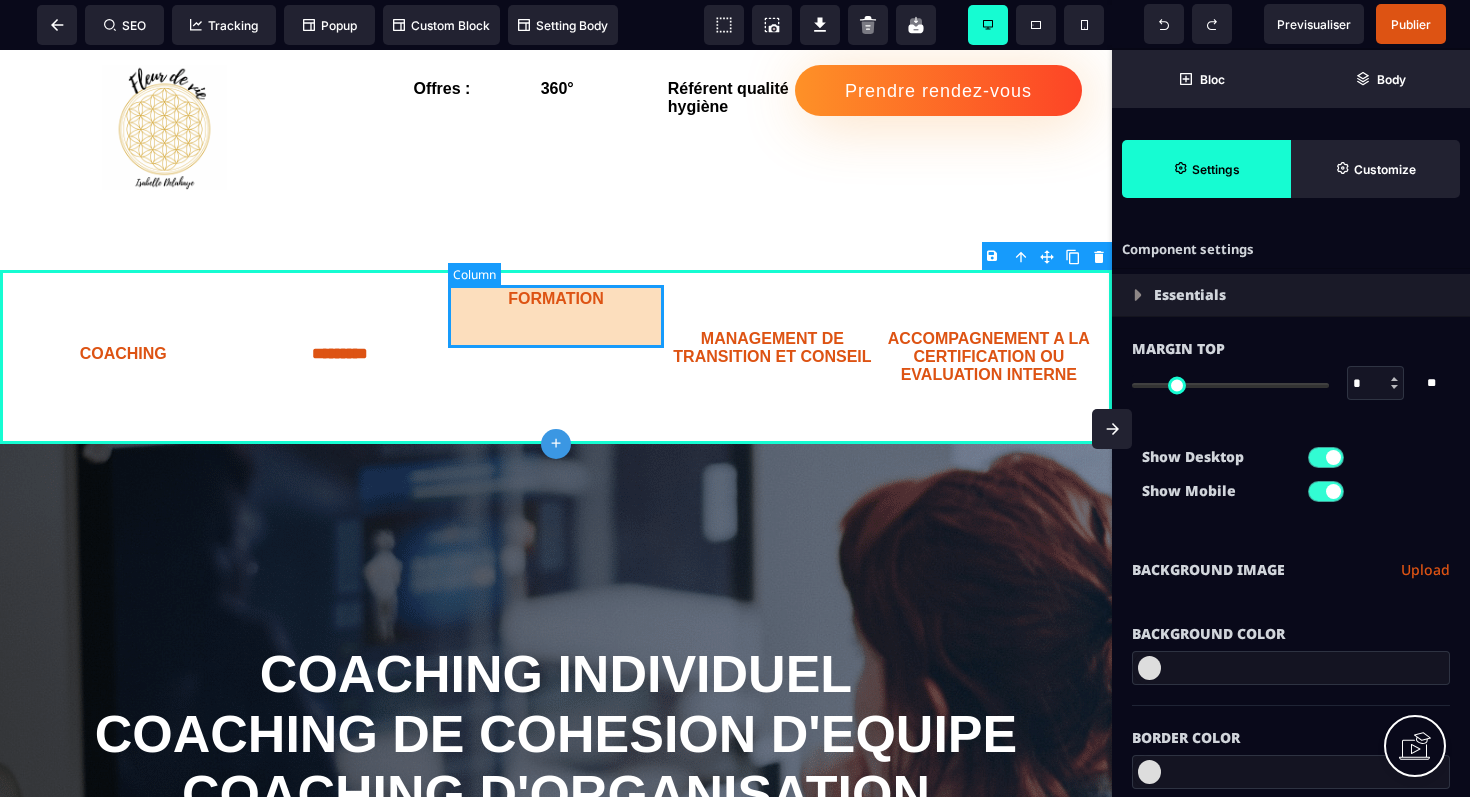 click on "FORMATION" at bounding box center (556, 316) 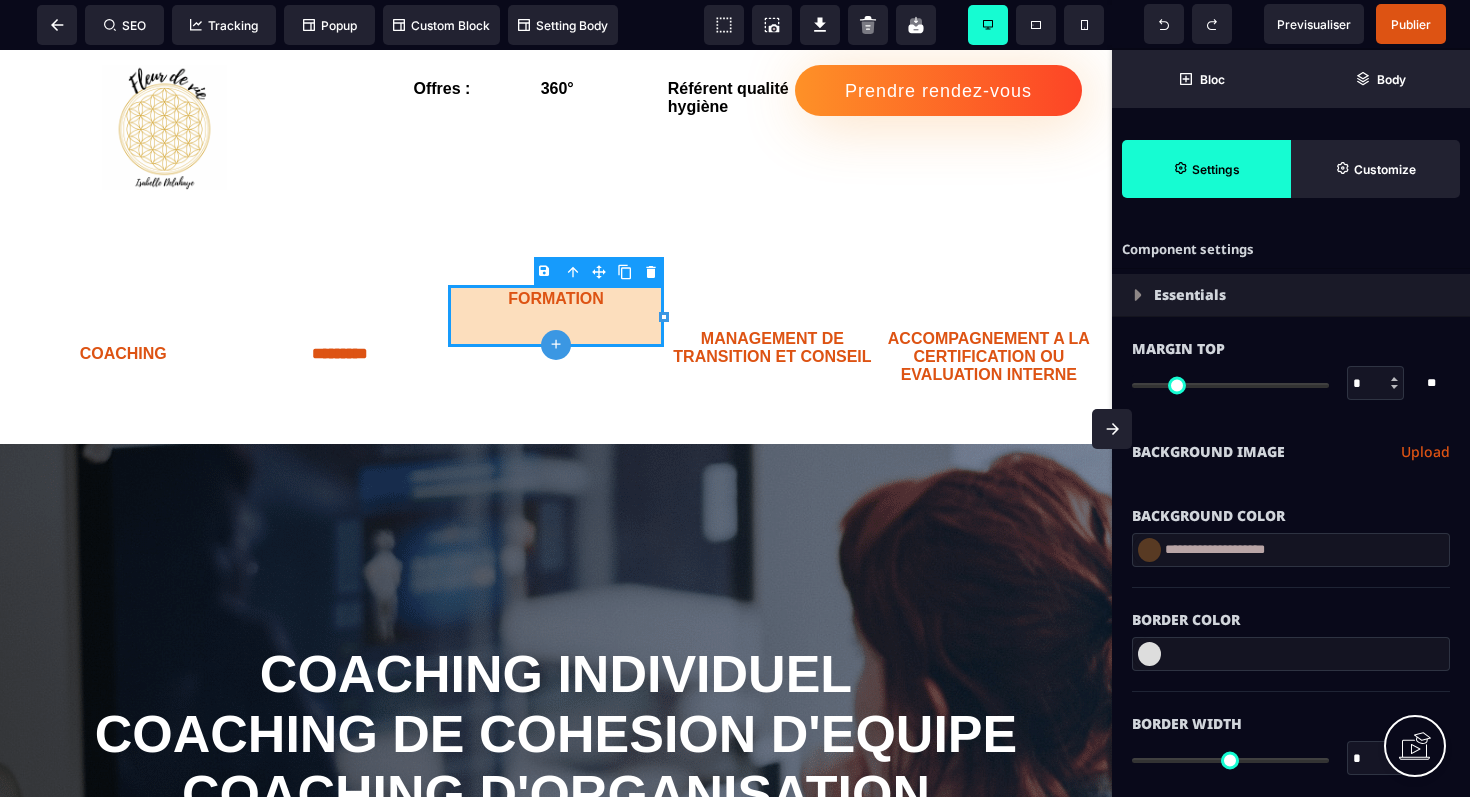 click on "B I U S
A *******
plus
Row
SEO
Big" at bounding box center (735, 398) 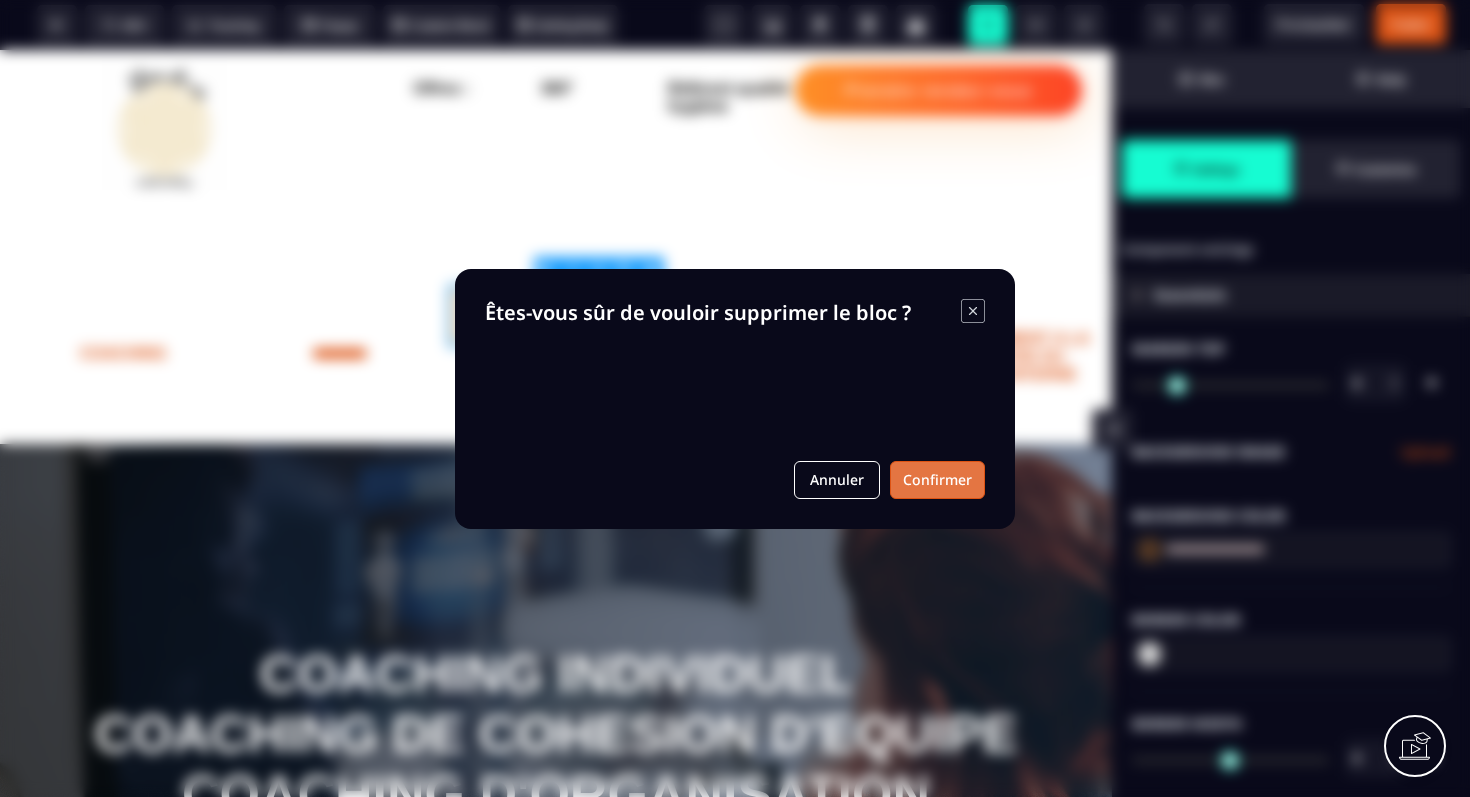 click on "Confirmer" at bounding box center [937, 480] 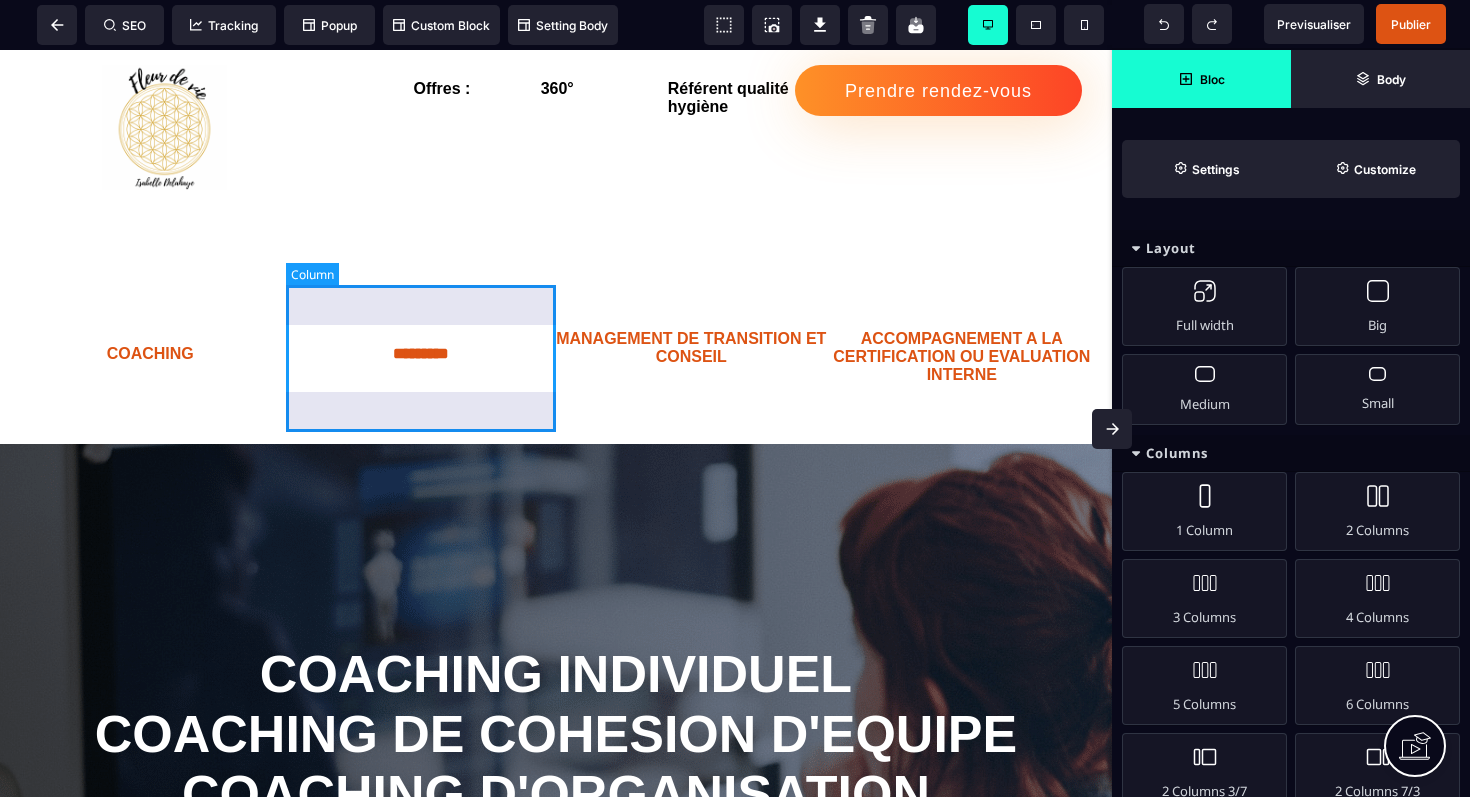 click on "*********" at bounding box center (421, 357) 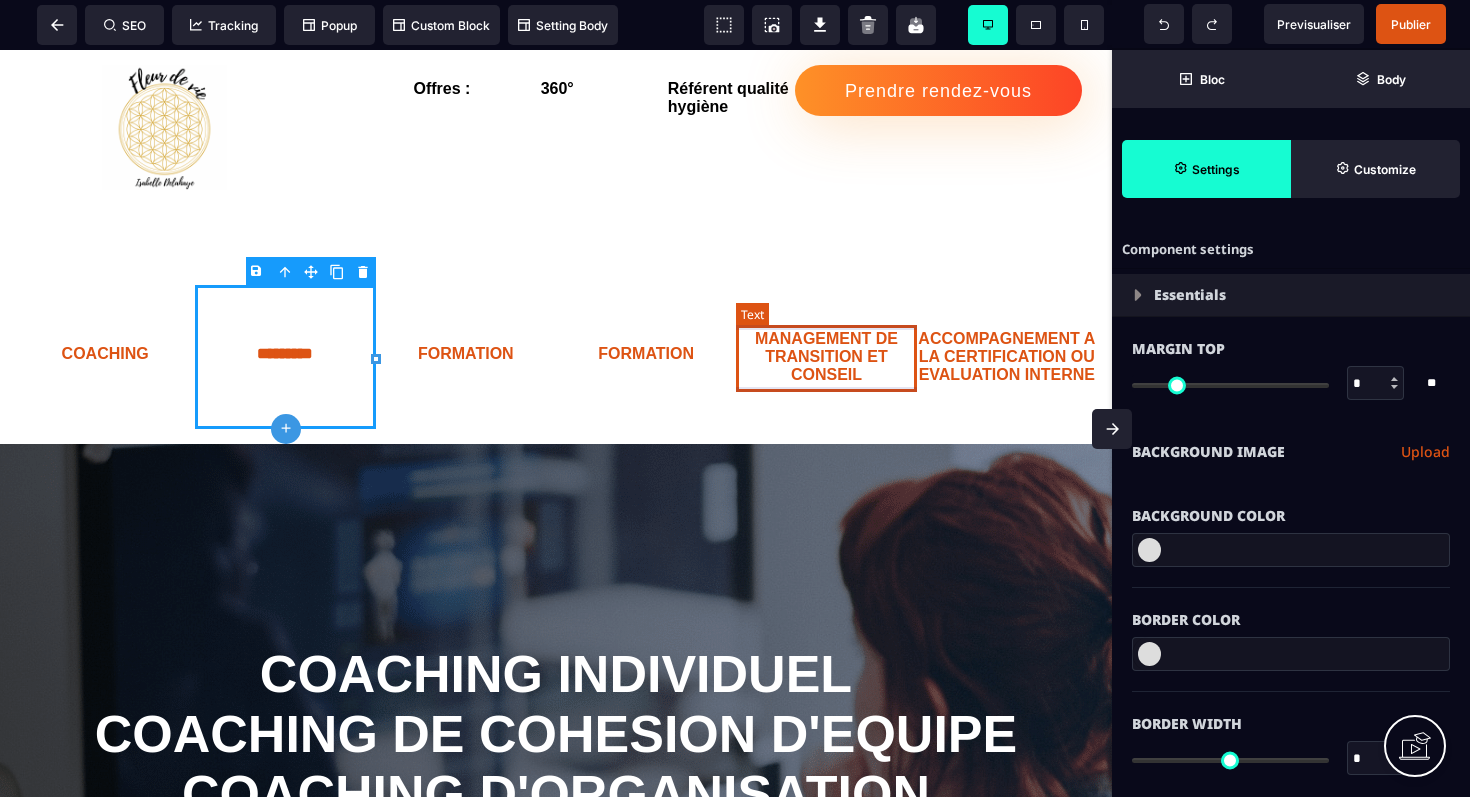 click on "MANAGEMENT DE TRANSITION ET CONSEIL" at bounding box center (826, 357) 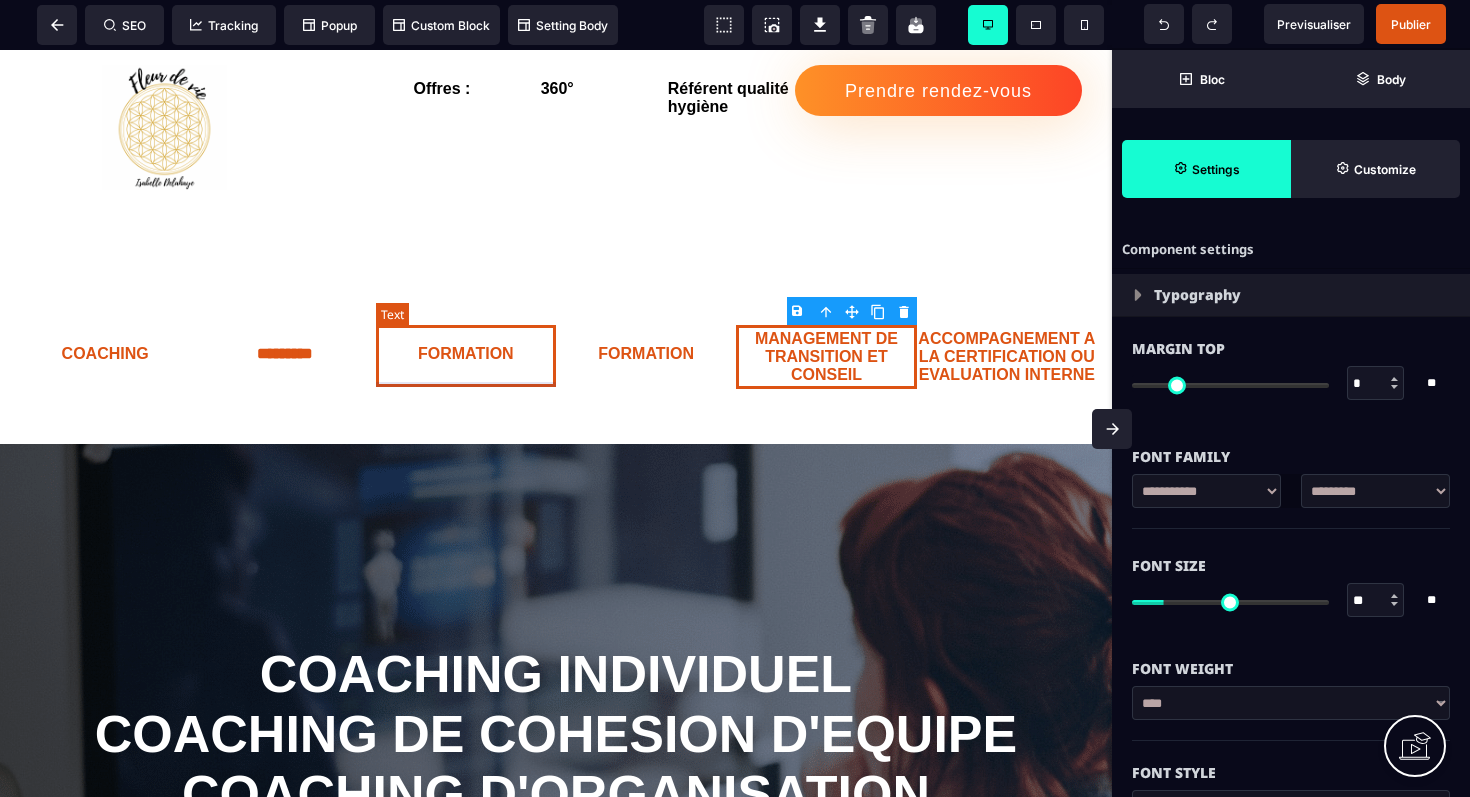 click on "FORMATION" at bounding box center [466, 356] 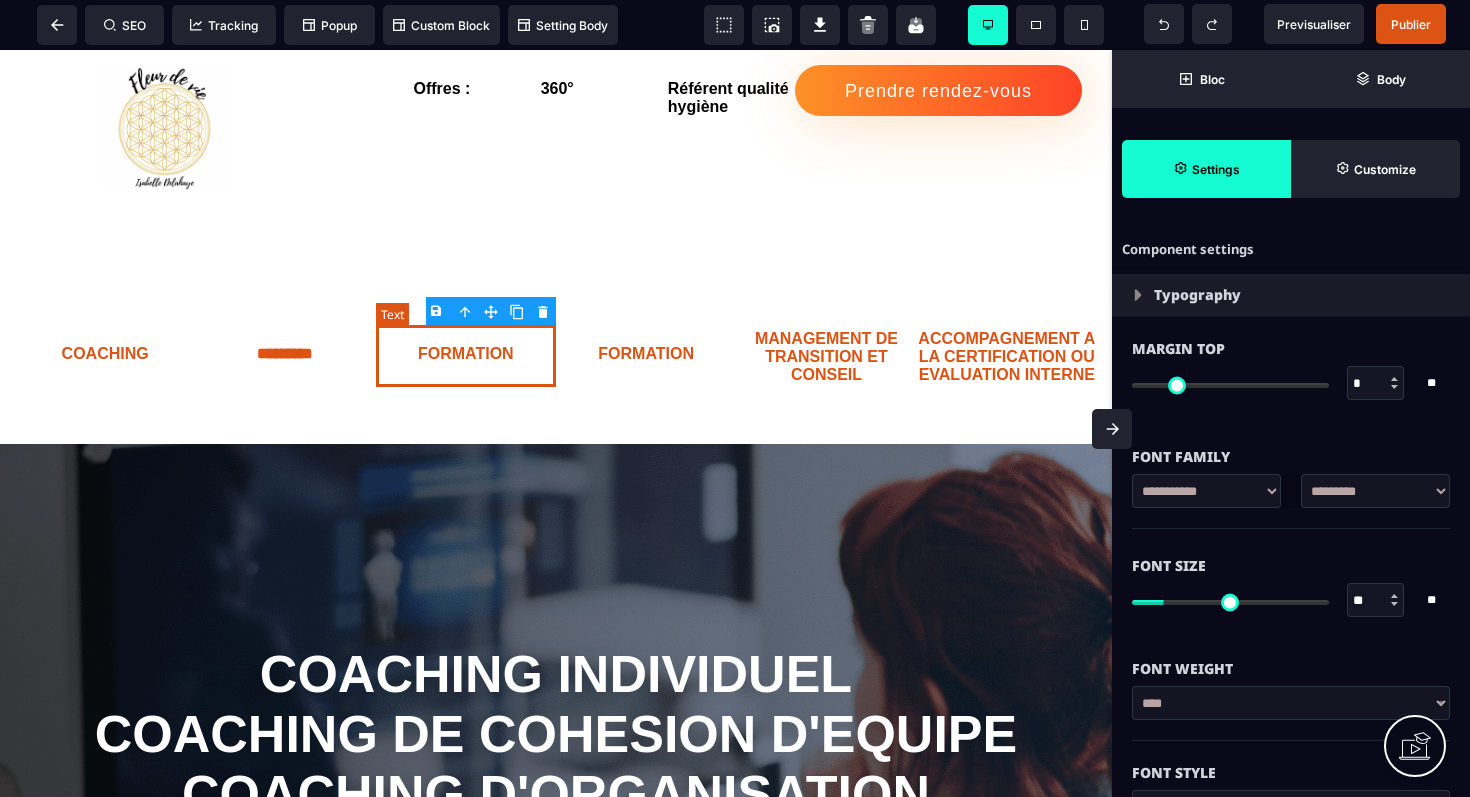click on "FORMATION" at bounding box center [466, 356] 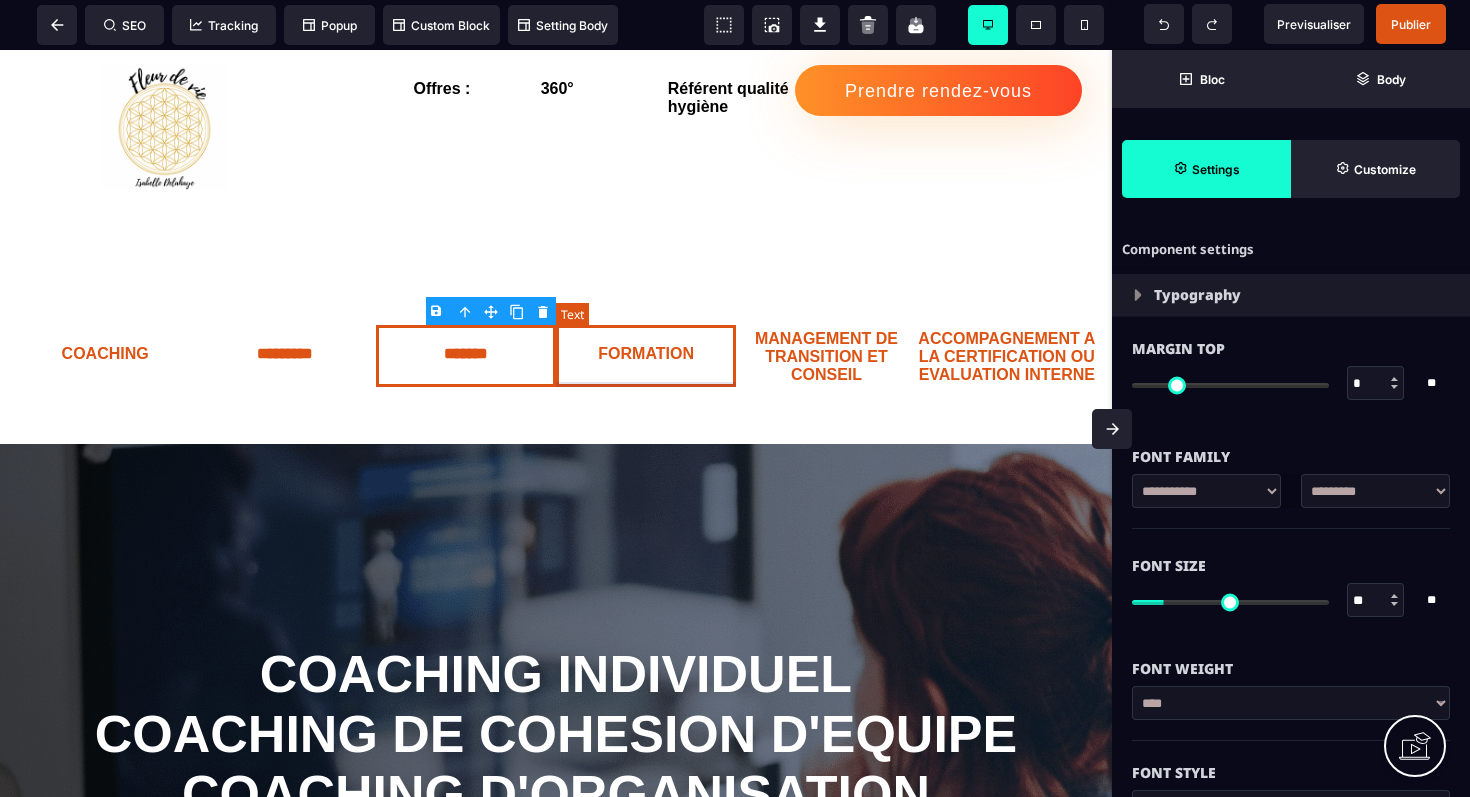 click on "FORMATION" at bounding box center (646, 356) 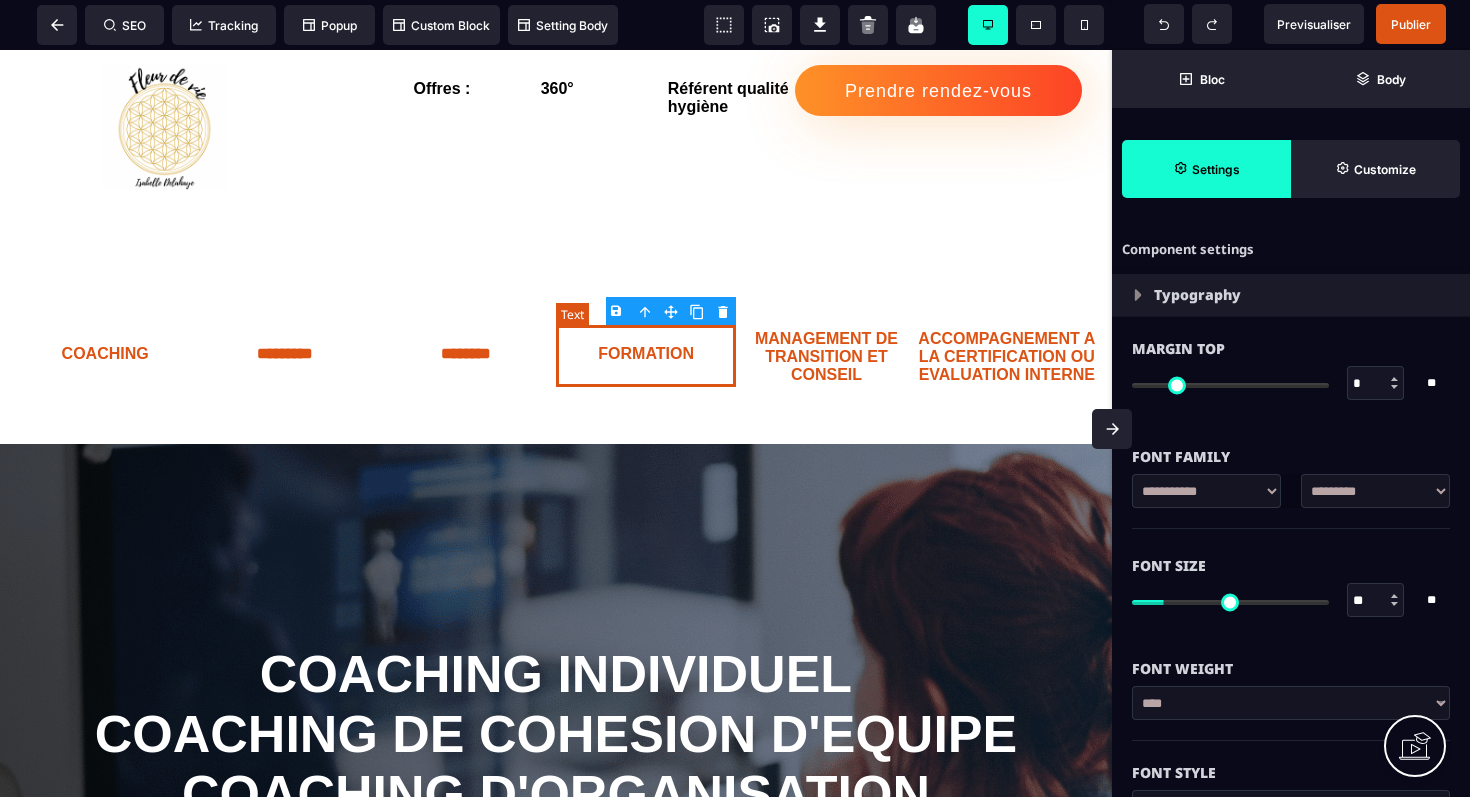click on "FORMATION" at bounding box center (646, 356) 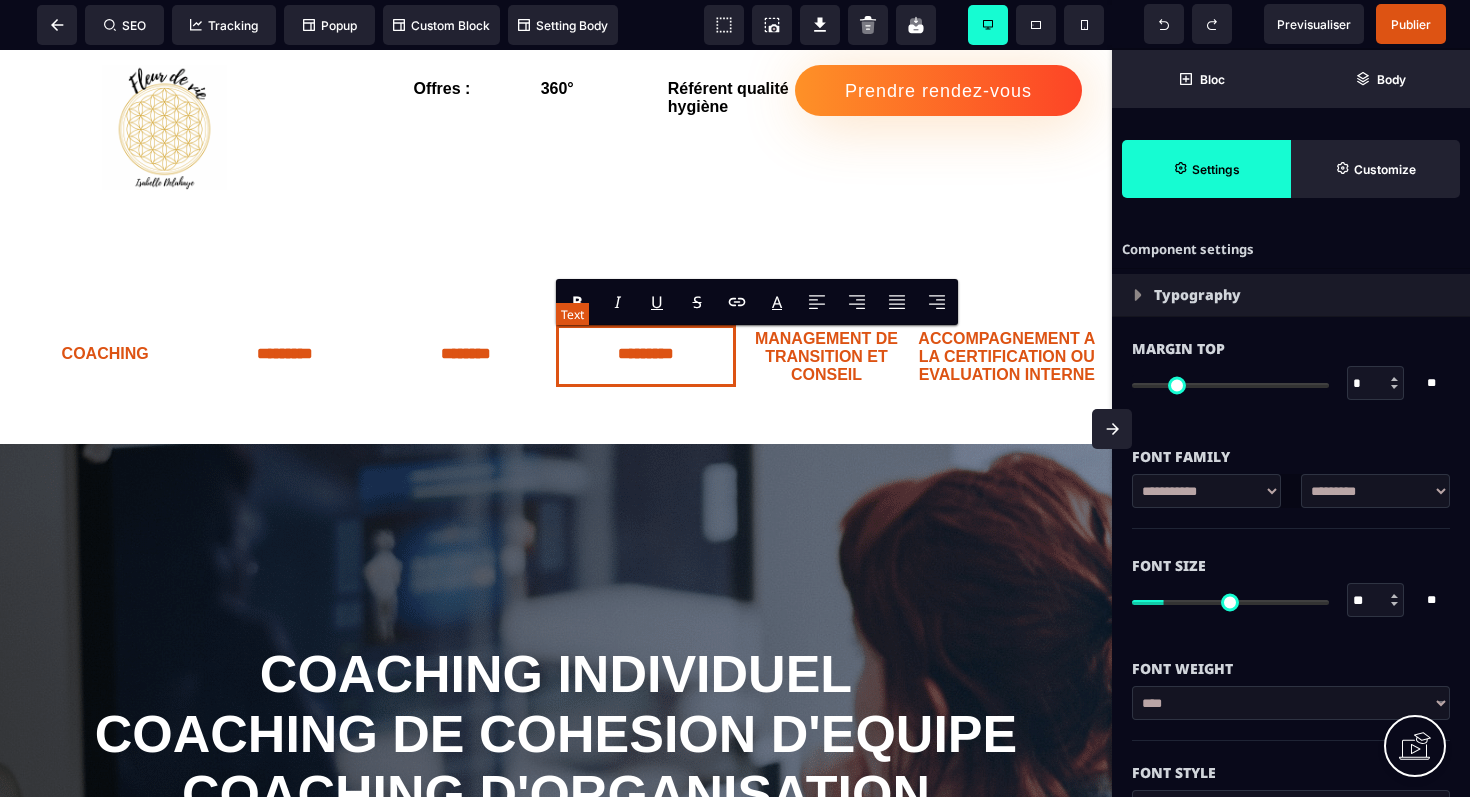 click on "*********" at bounding box center [646, 356] 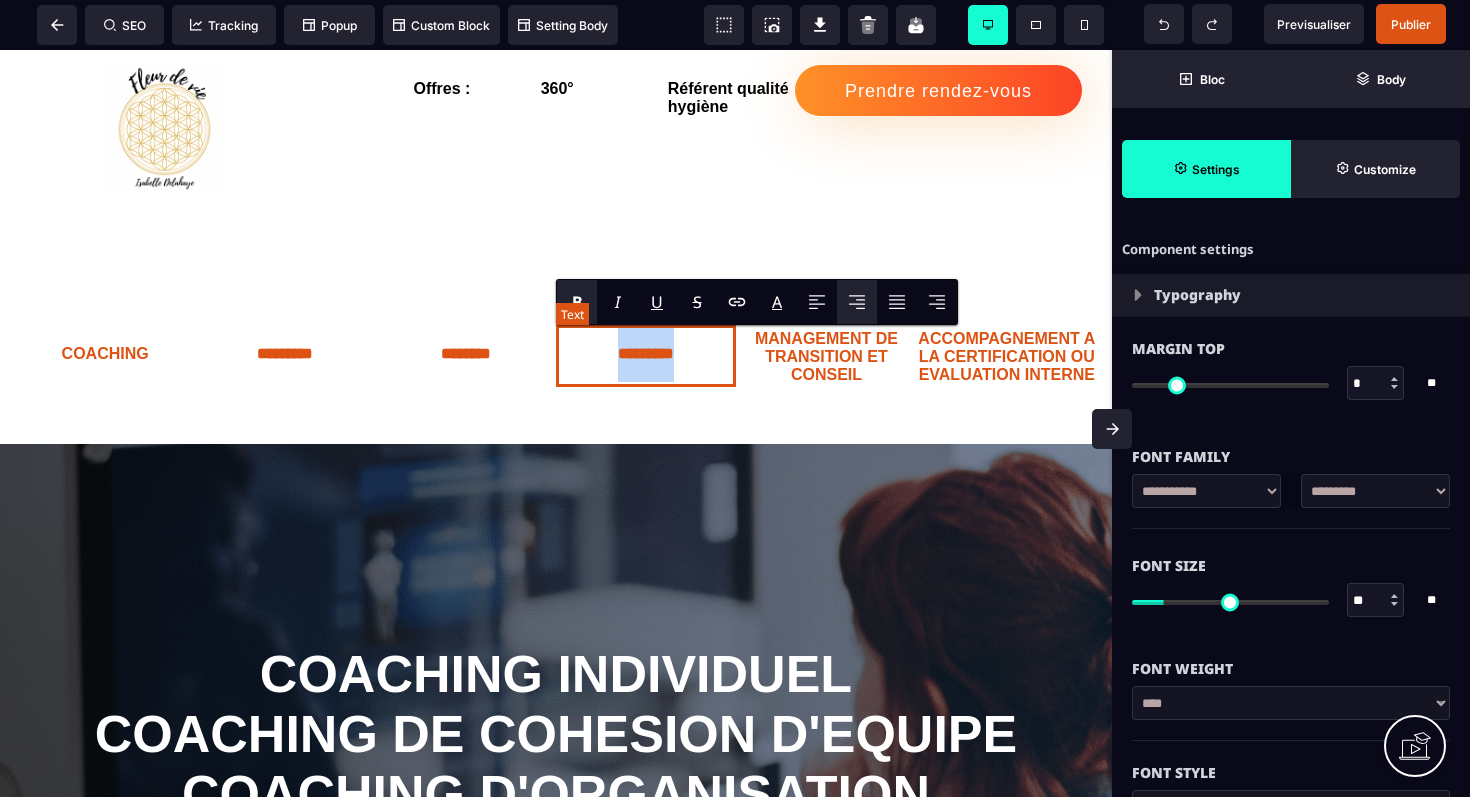 drag, startPoint x: 692, startPoint y: 350, endPoint x: 600, endPoint y: 343, distance: 92.26592 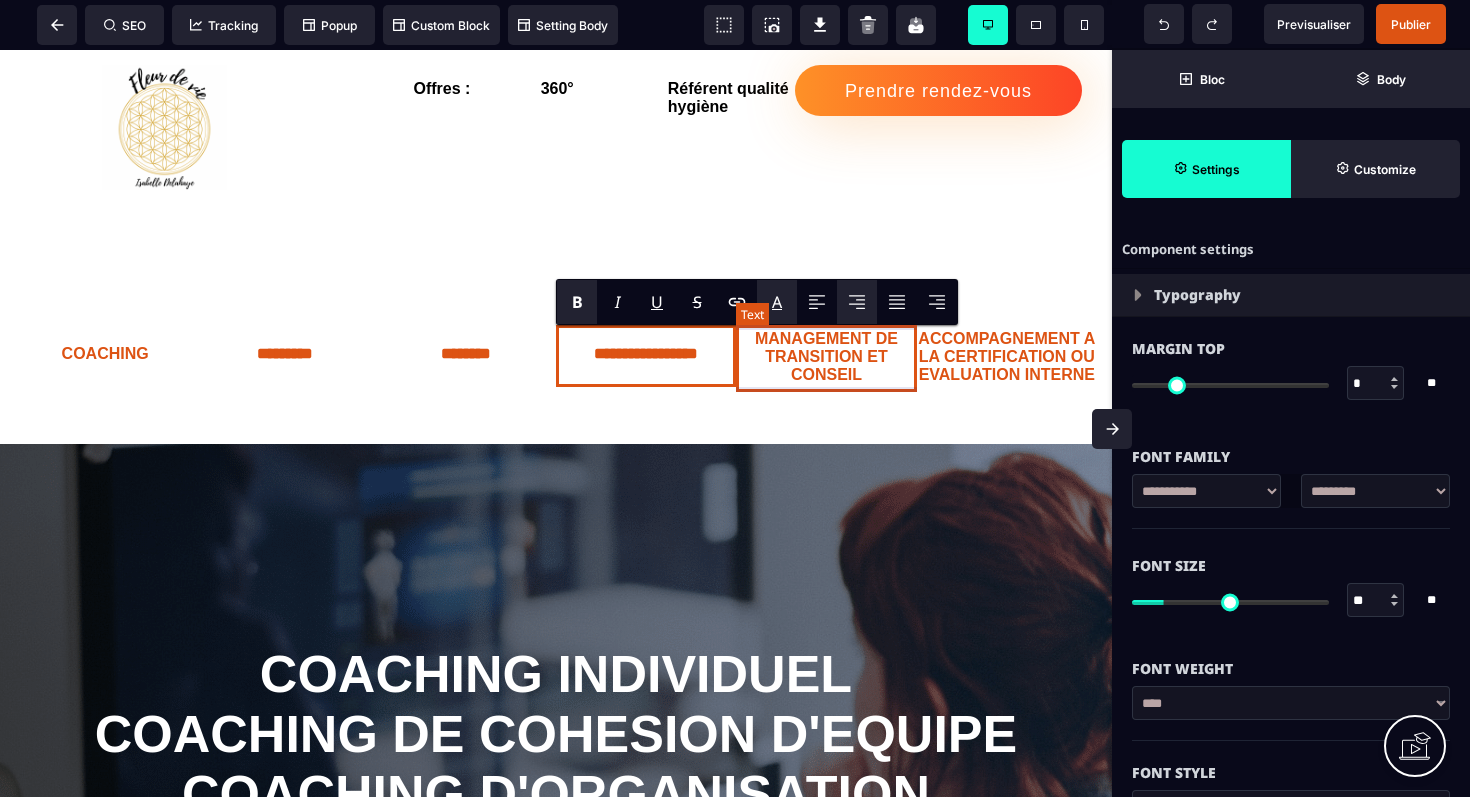 click on "MANAGEMENT DE TRANSITION ET CONSEIL" at bounding box center (826, 357) 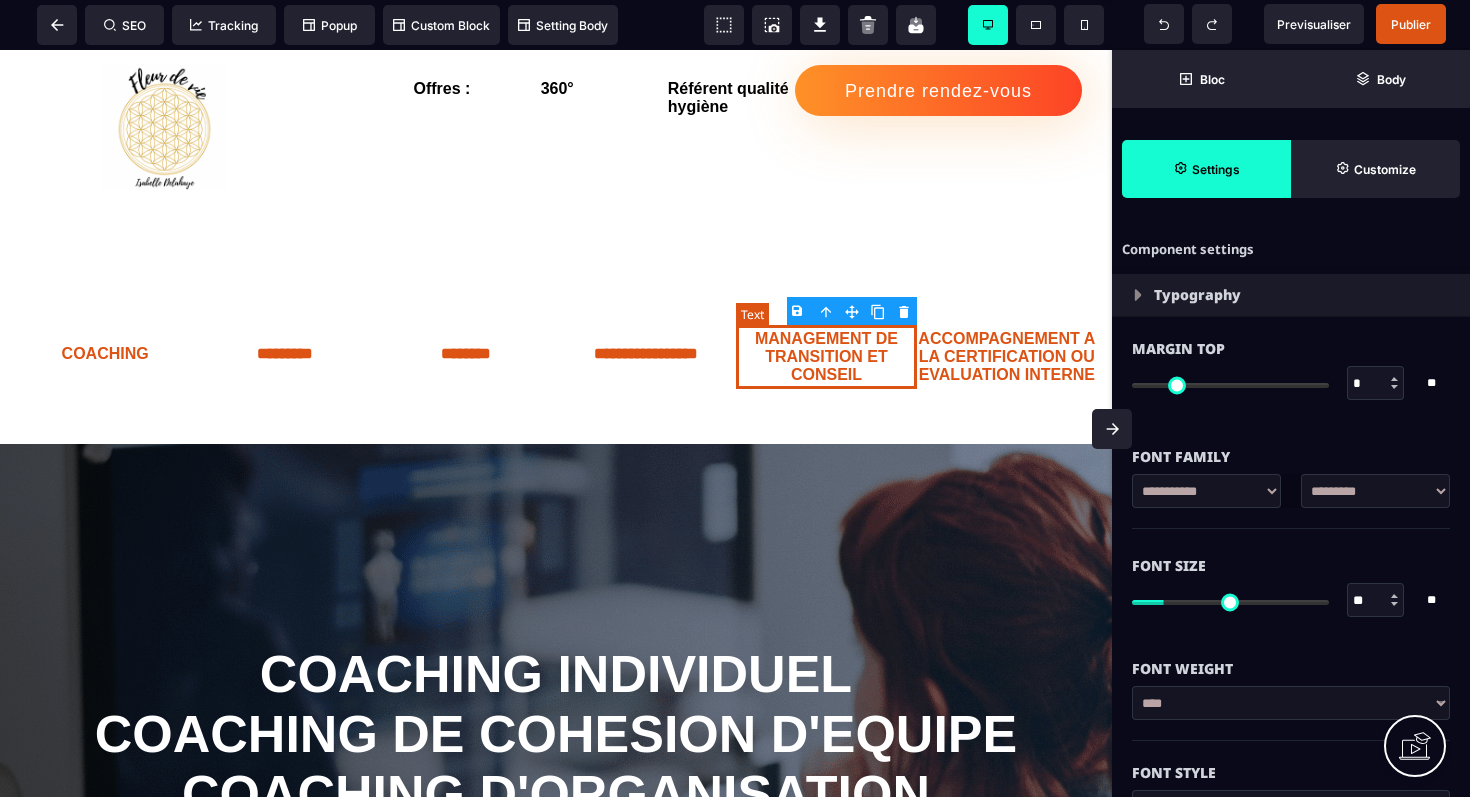 click on "MANAGEMENT DE TRANSITION ET CONSEIL" at bounding box center [826, 357] 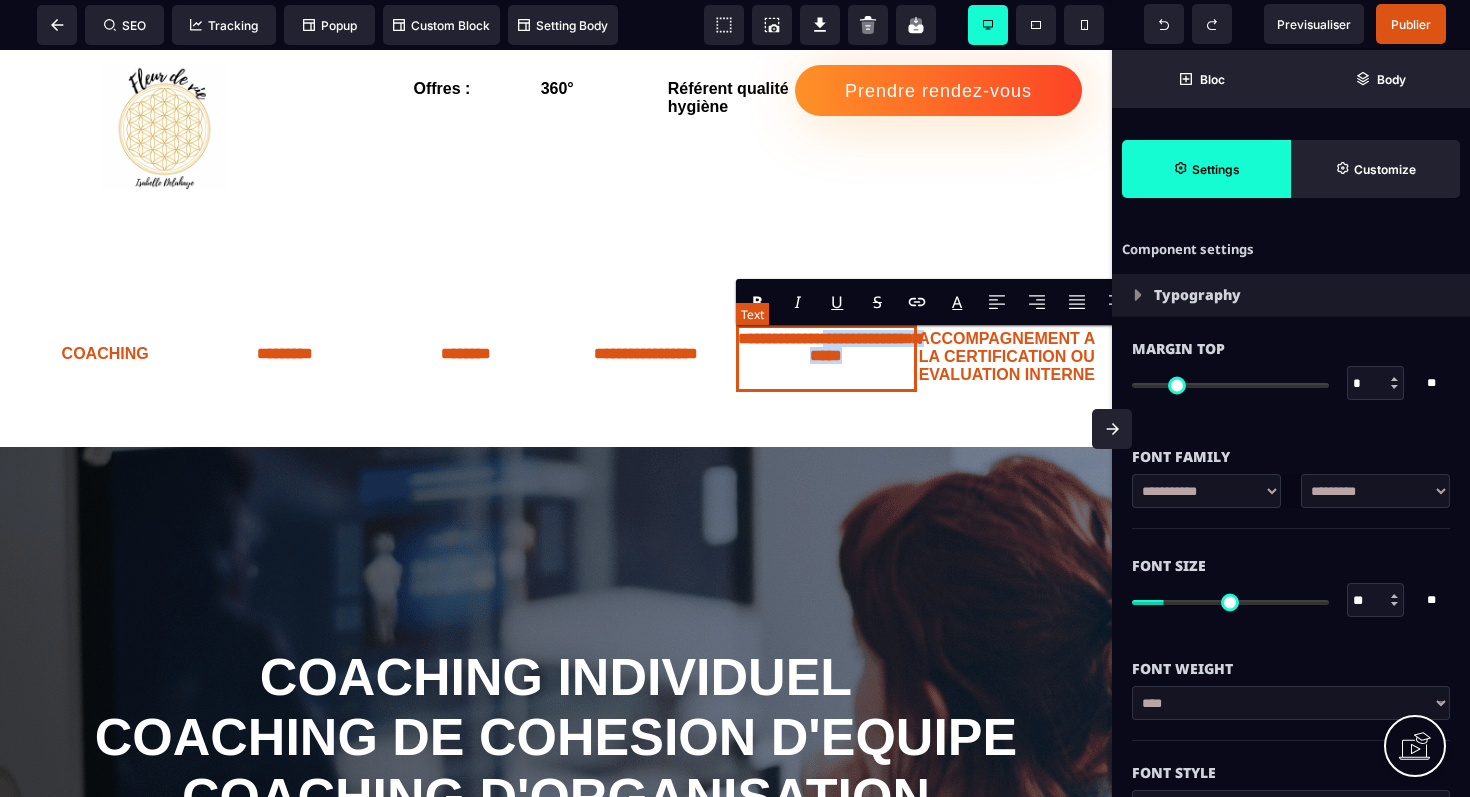 drag, startPoint x: 858, startPoint y: 382, endPoint x: 750, endPoint y: 352, distance: 112.08925 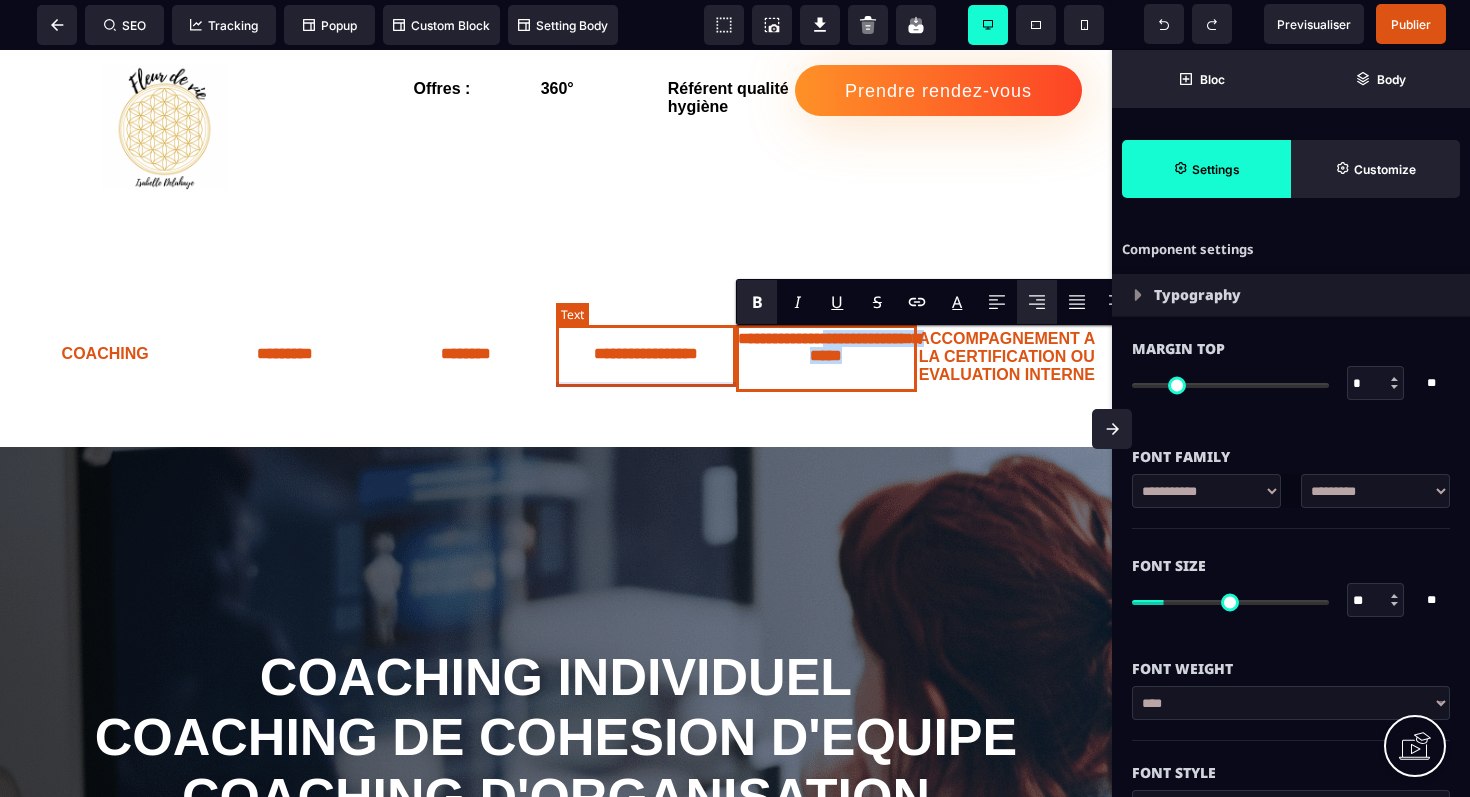 click on "**********" at bounding box center [646, 356] 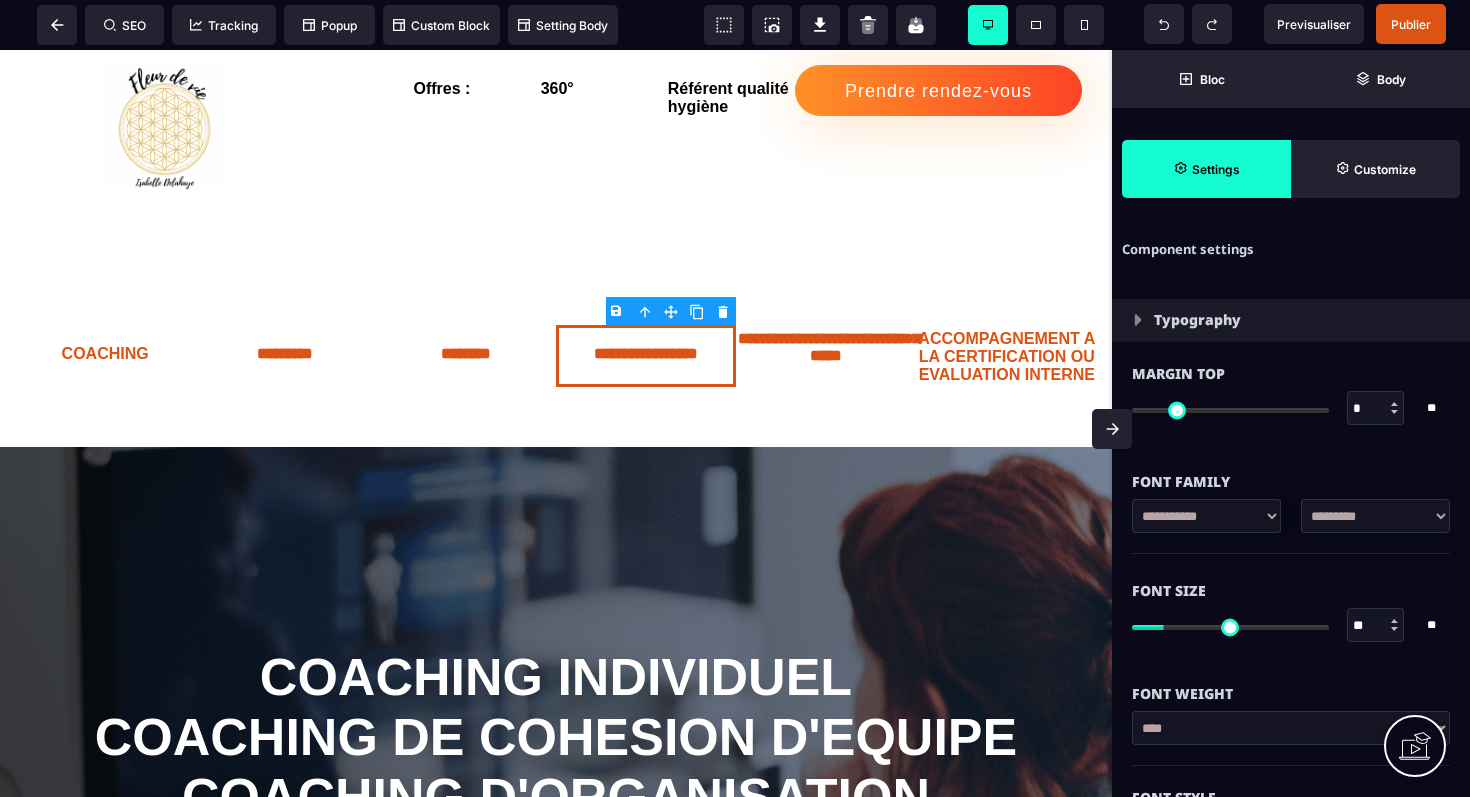 click 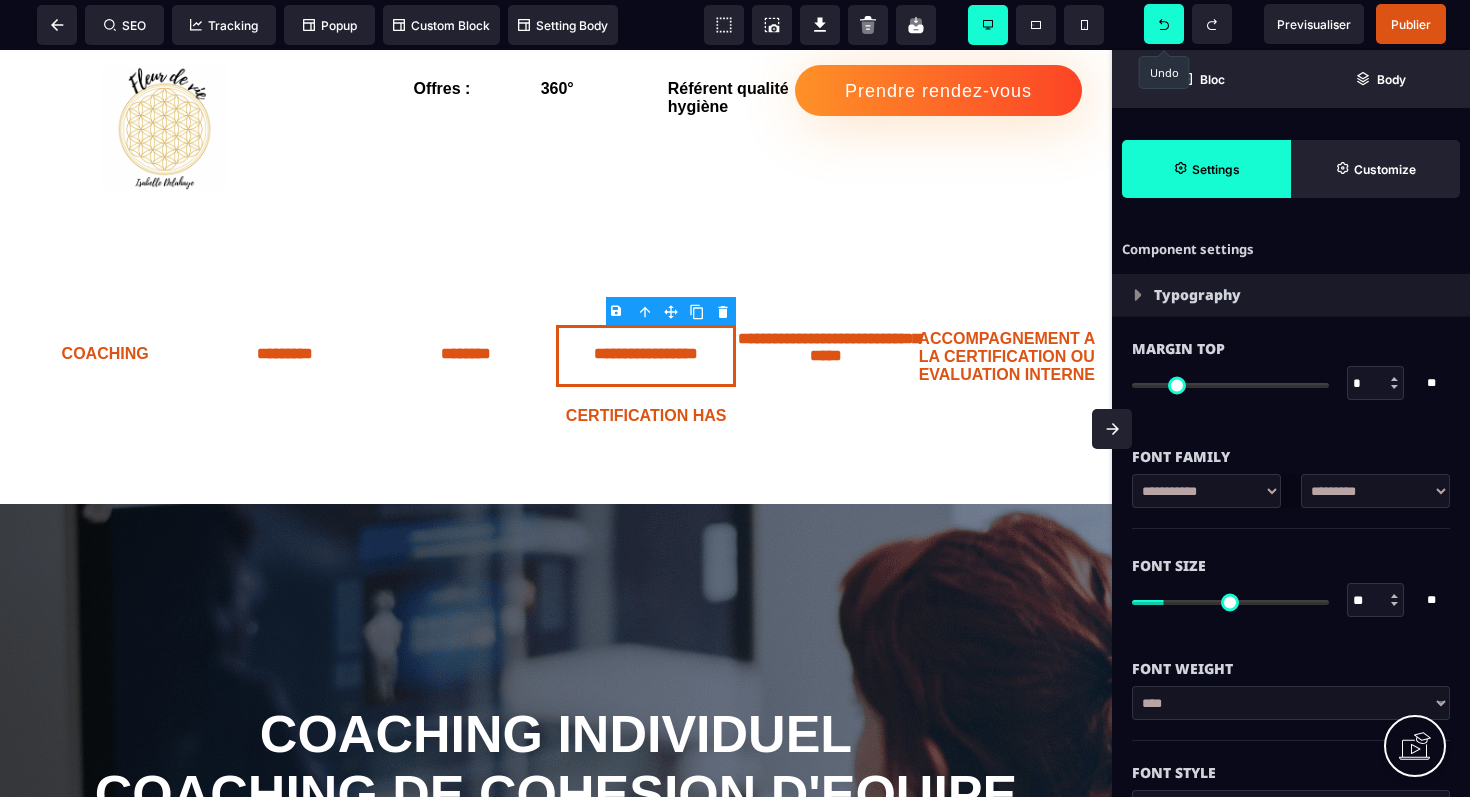 click 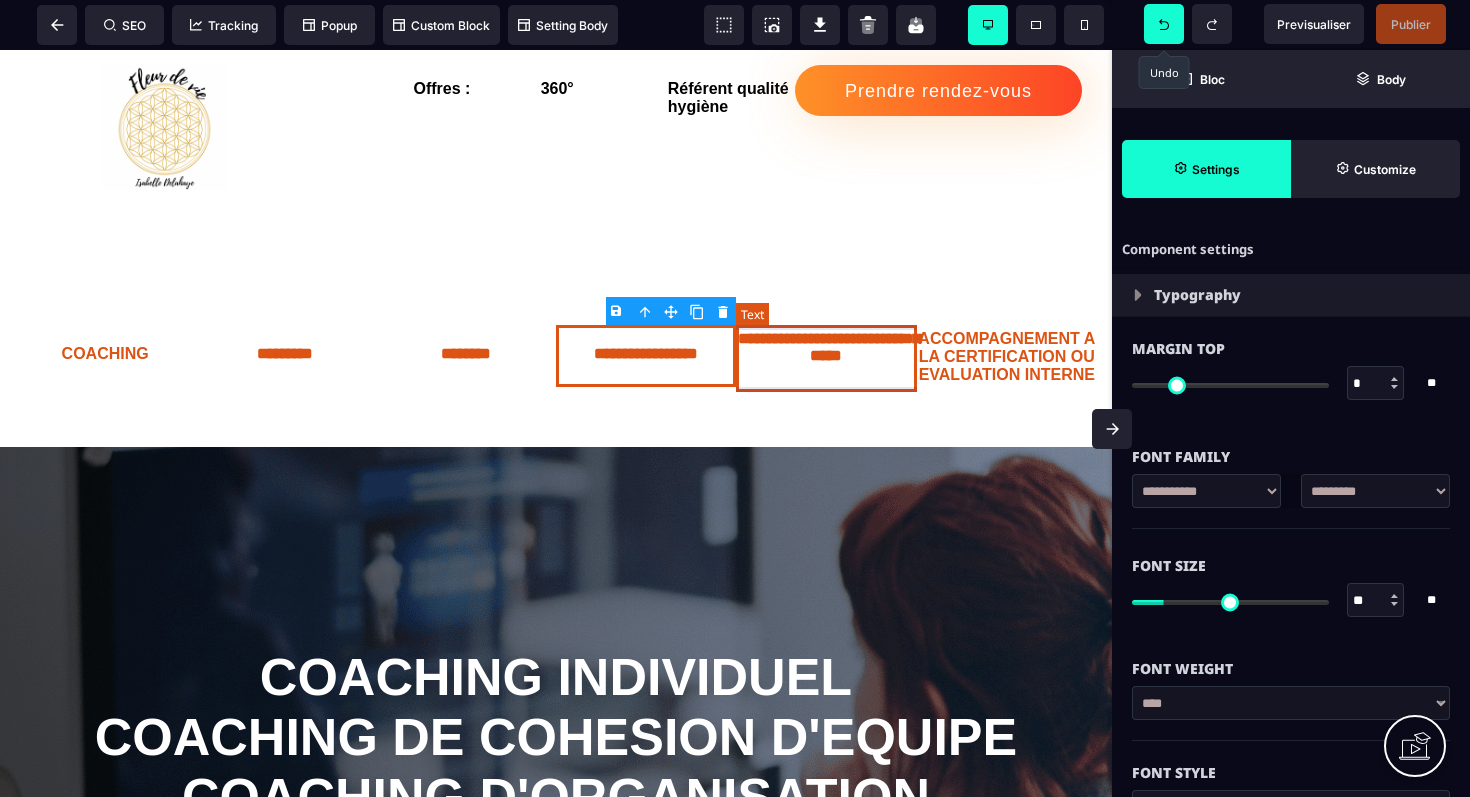 click on "**********" at bounding box center [826, 358] 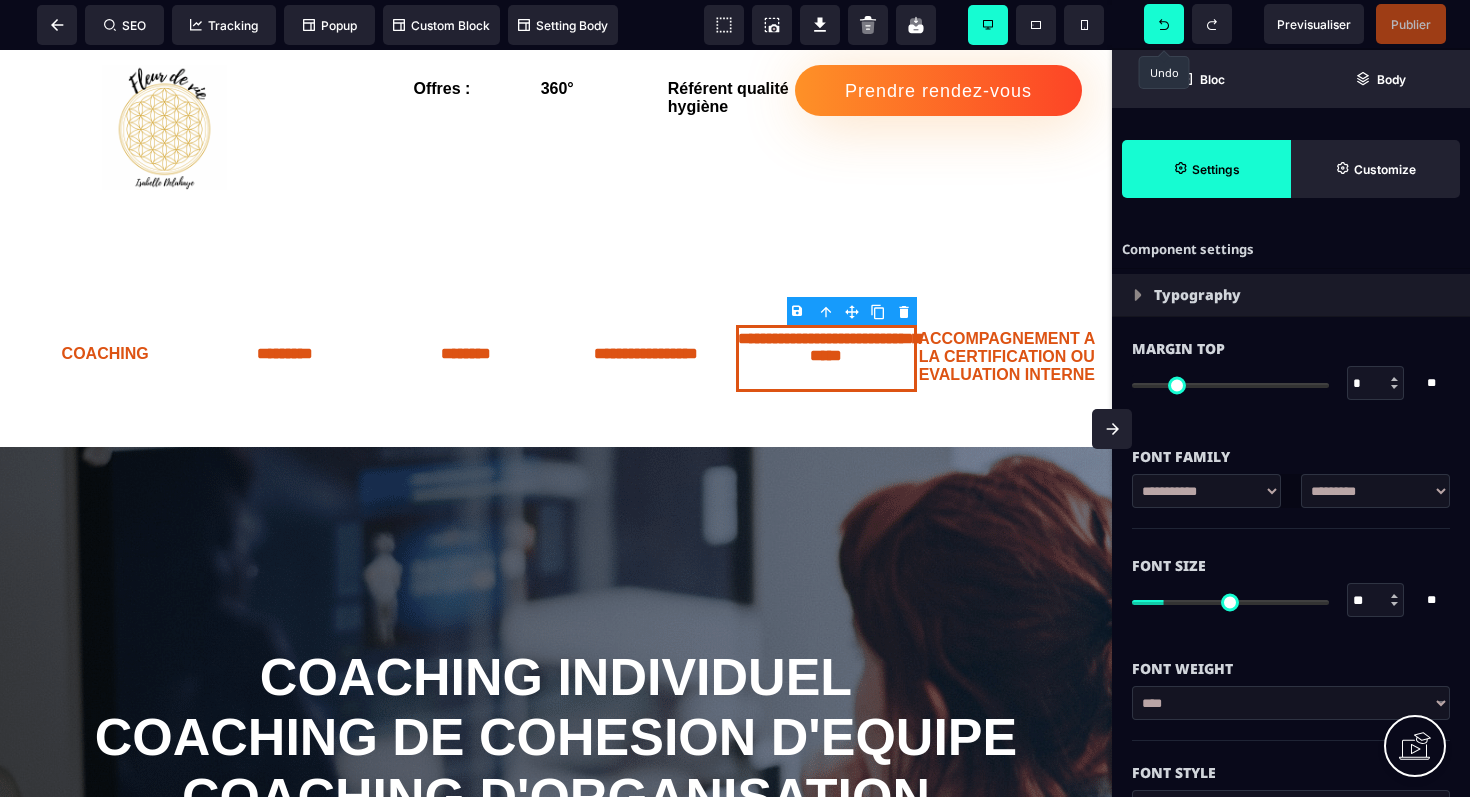 click on "B I U S
A *******
Text
SEO
Tracking
Popup" at bounding box center (735, 398) 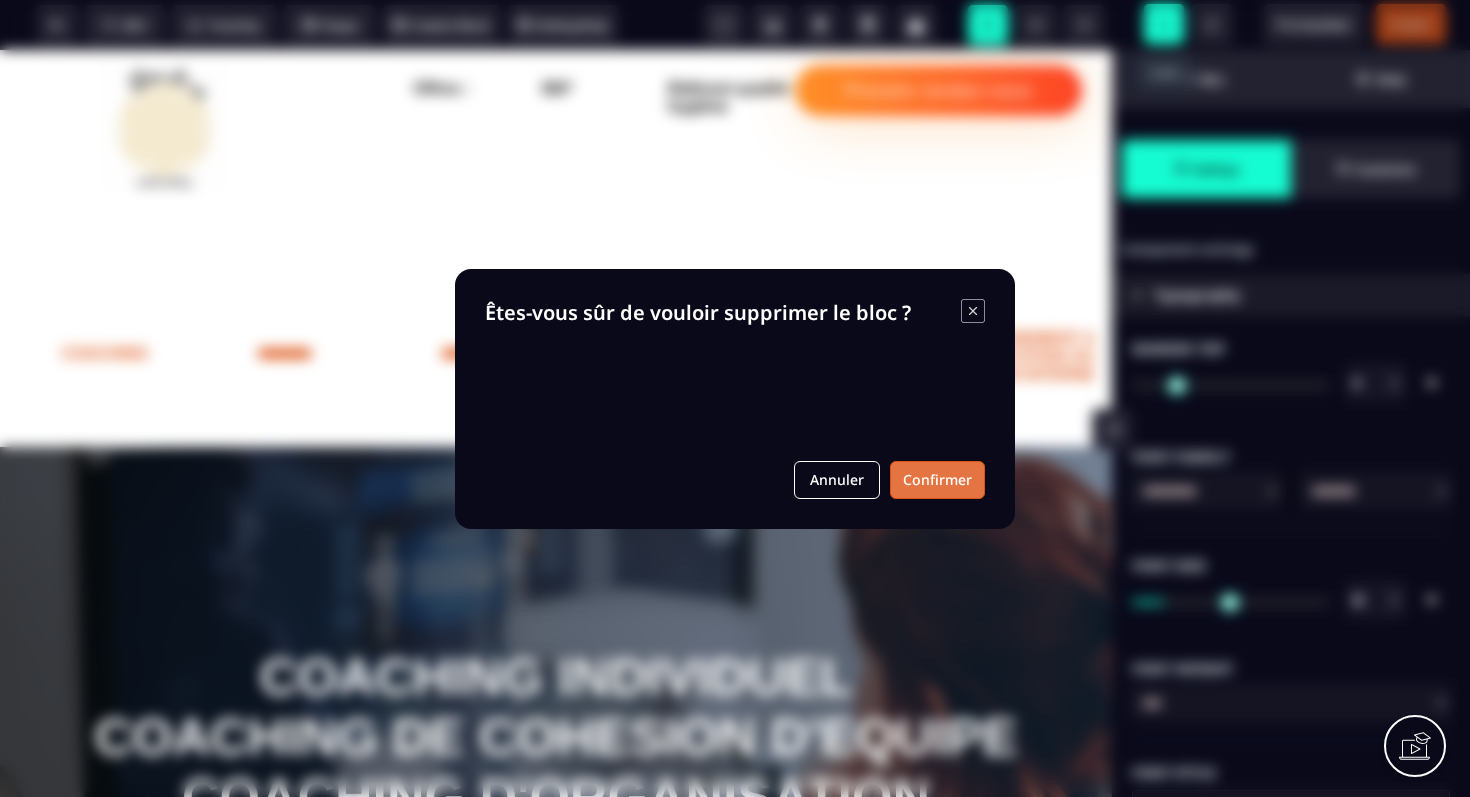 click on "Confirmer" at bounding box center [937, 480] 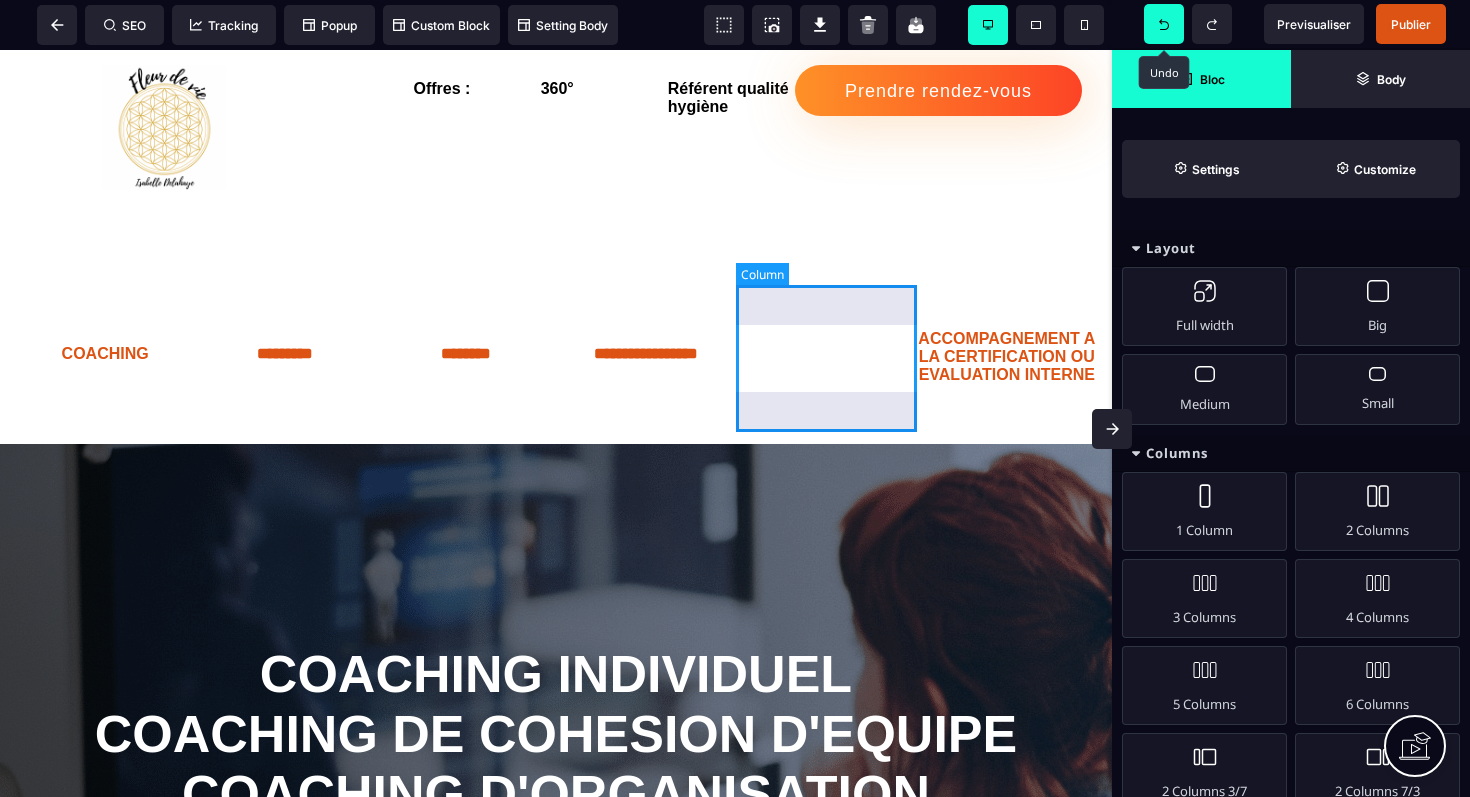 click at bounding box center [826, 357] 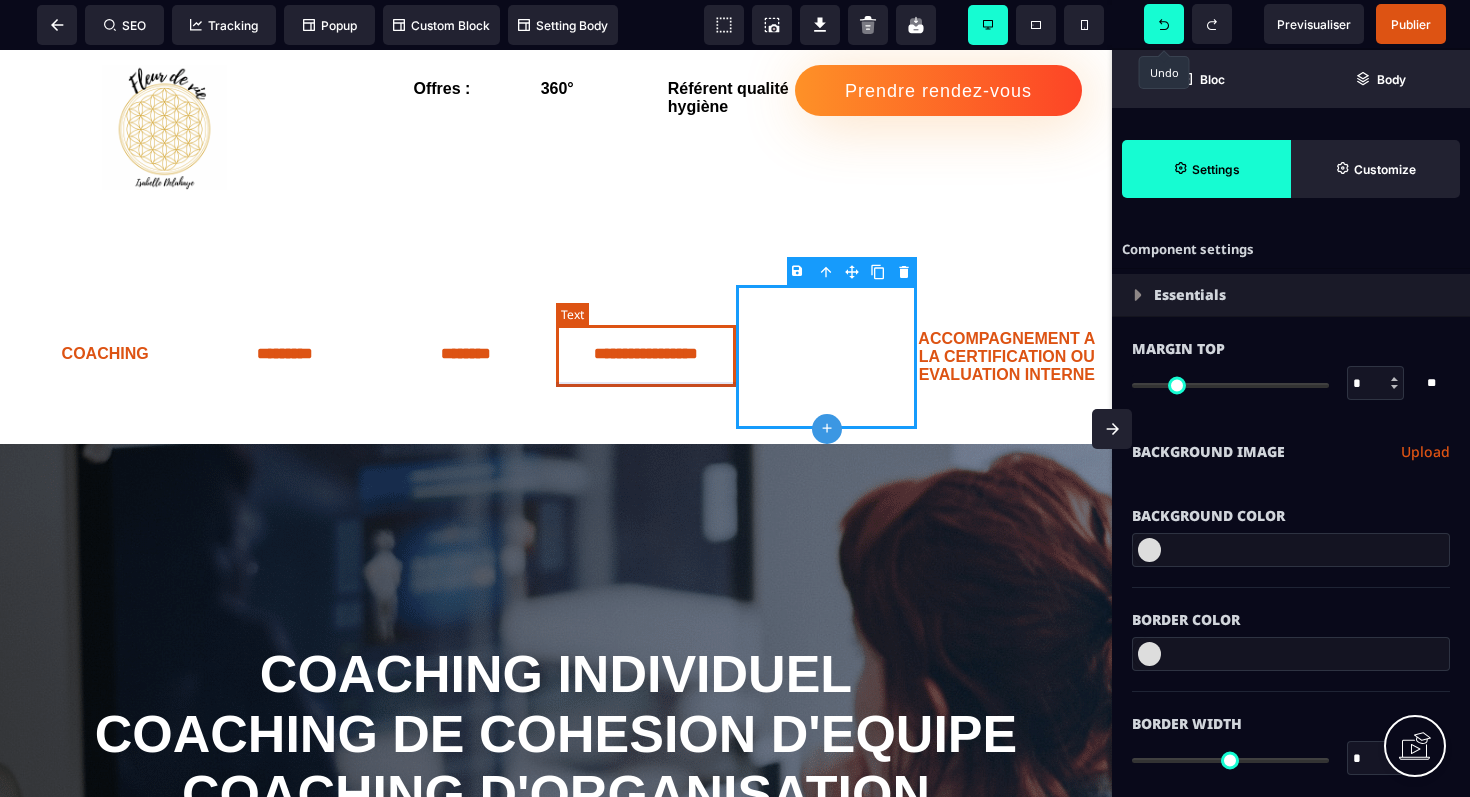 click on "**********" at bounding box center [646, 356] 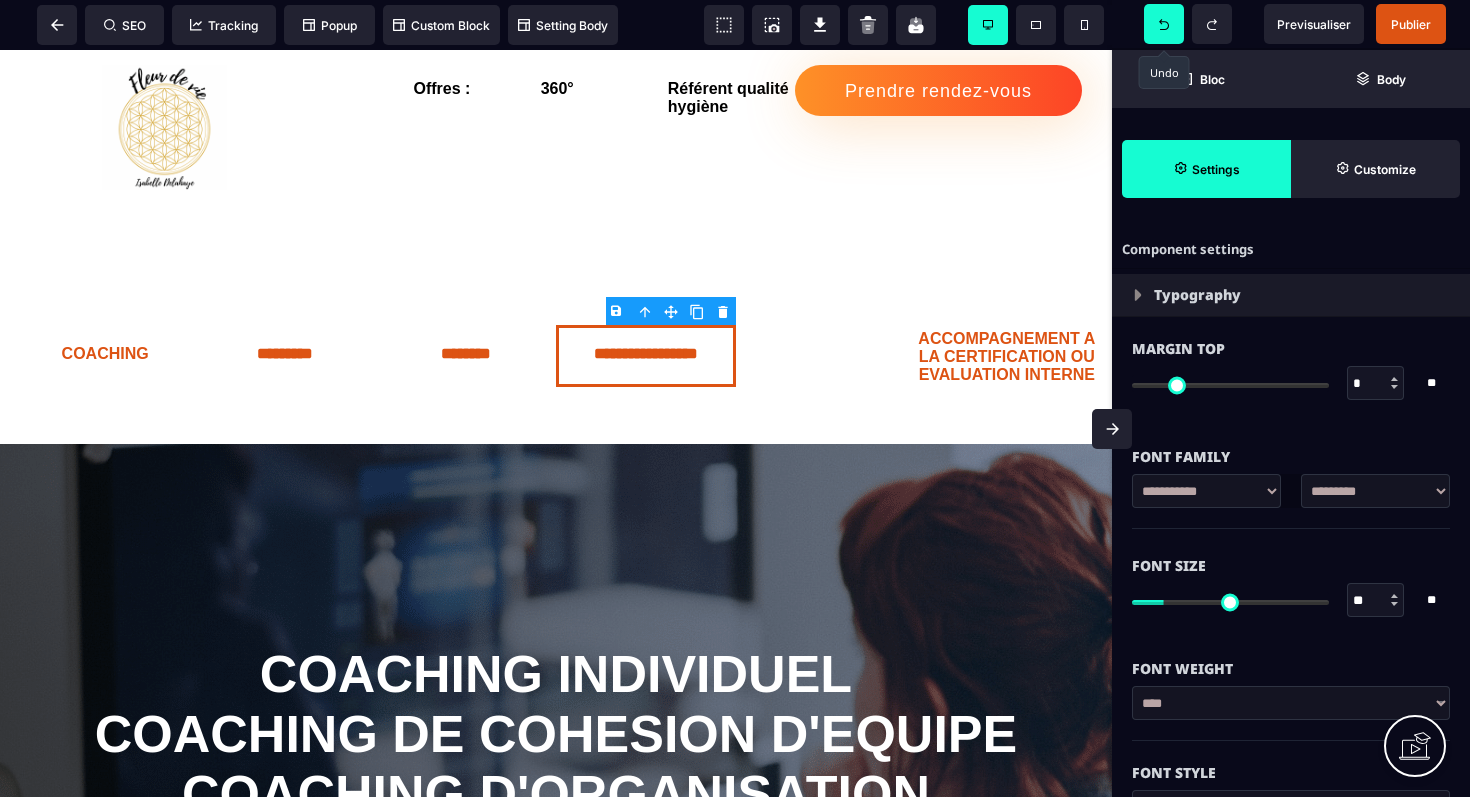 click at bounding box center [697, 311] 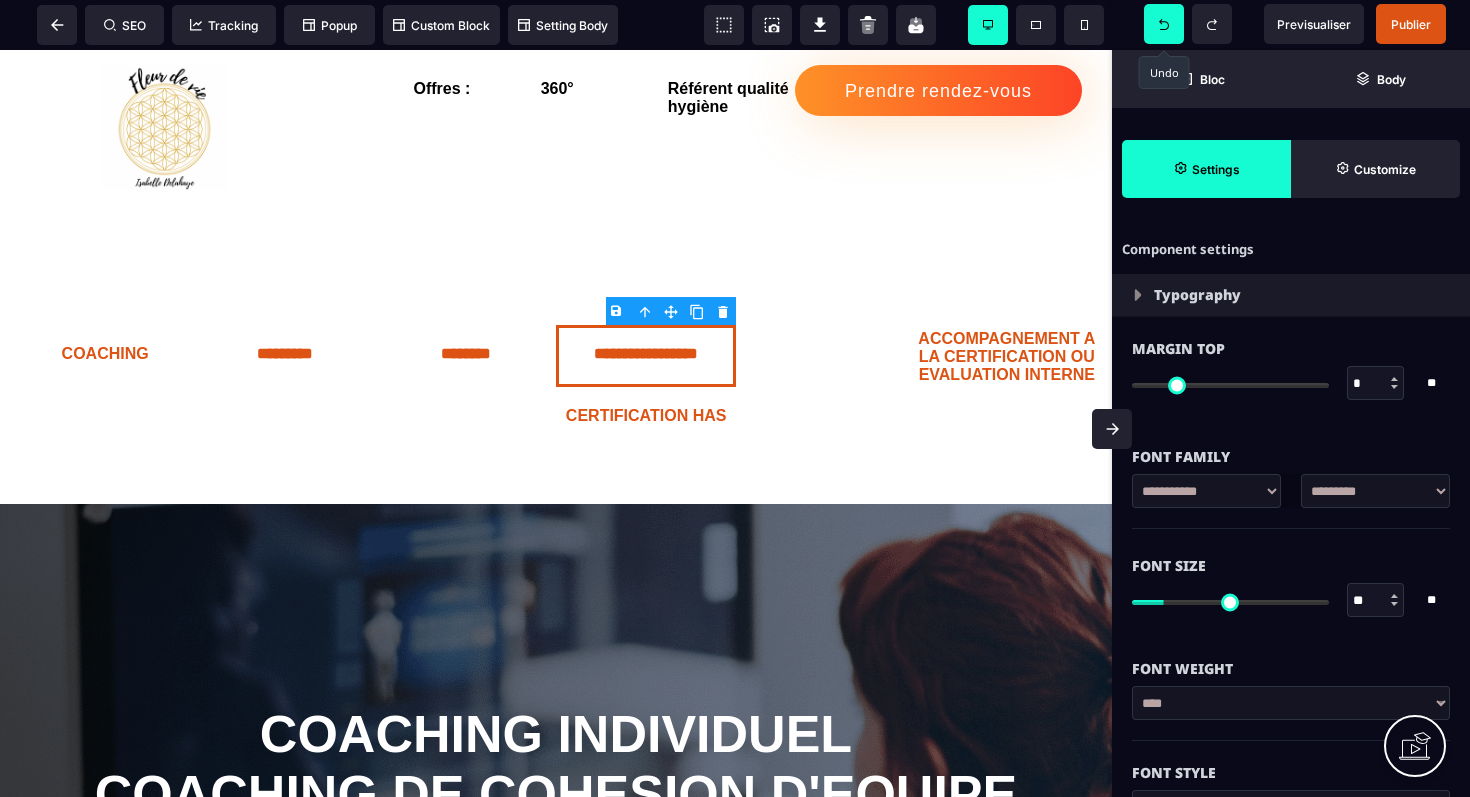 click at bounding box center [1164, 24] 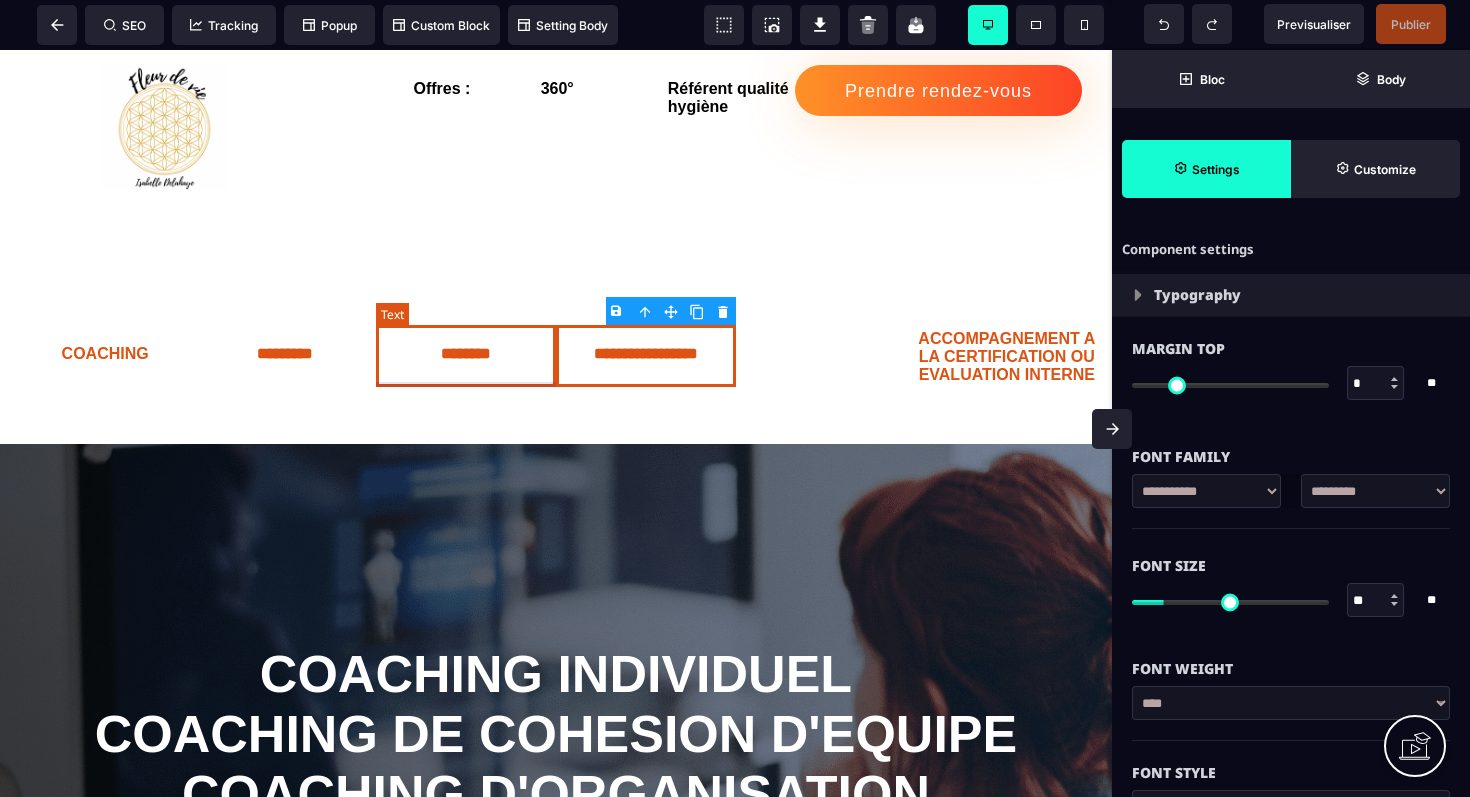 click on "*******" at bounding box center (466, 356) 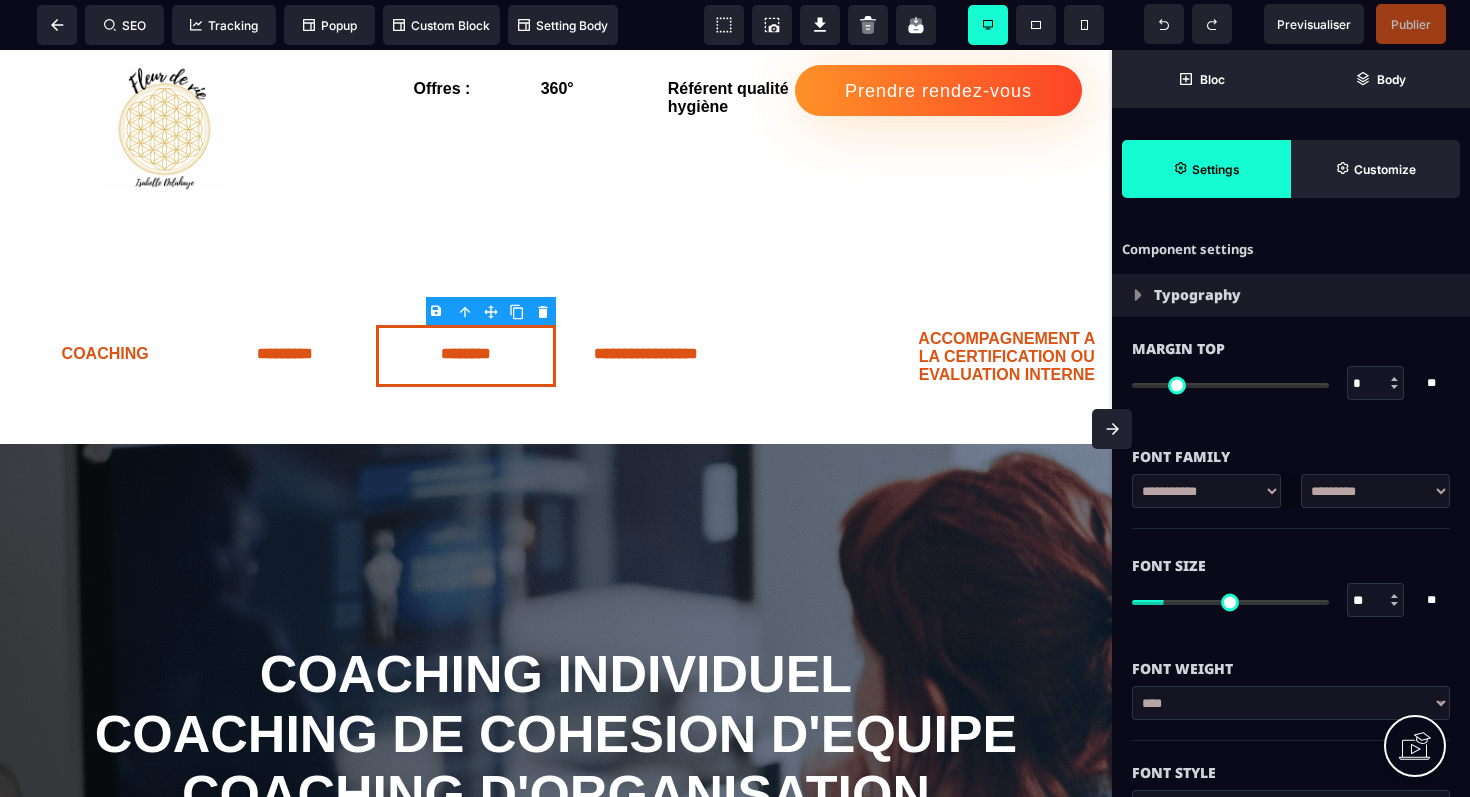 click 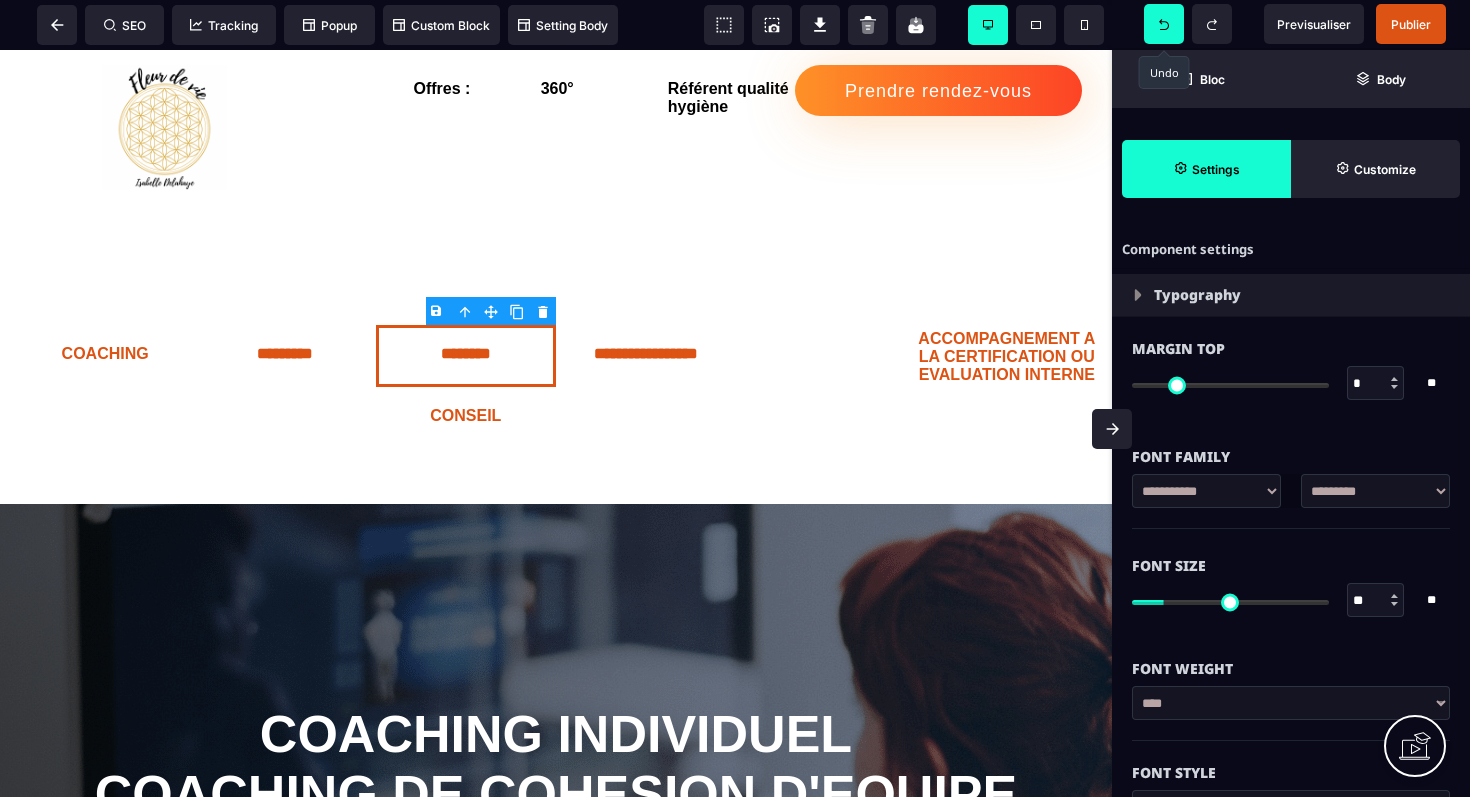 click 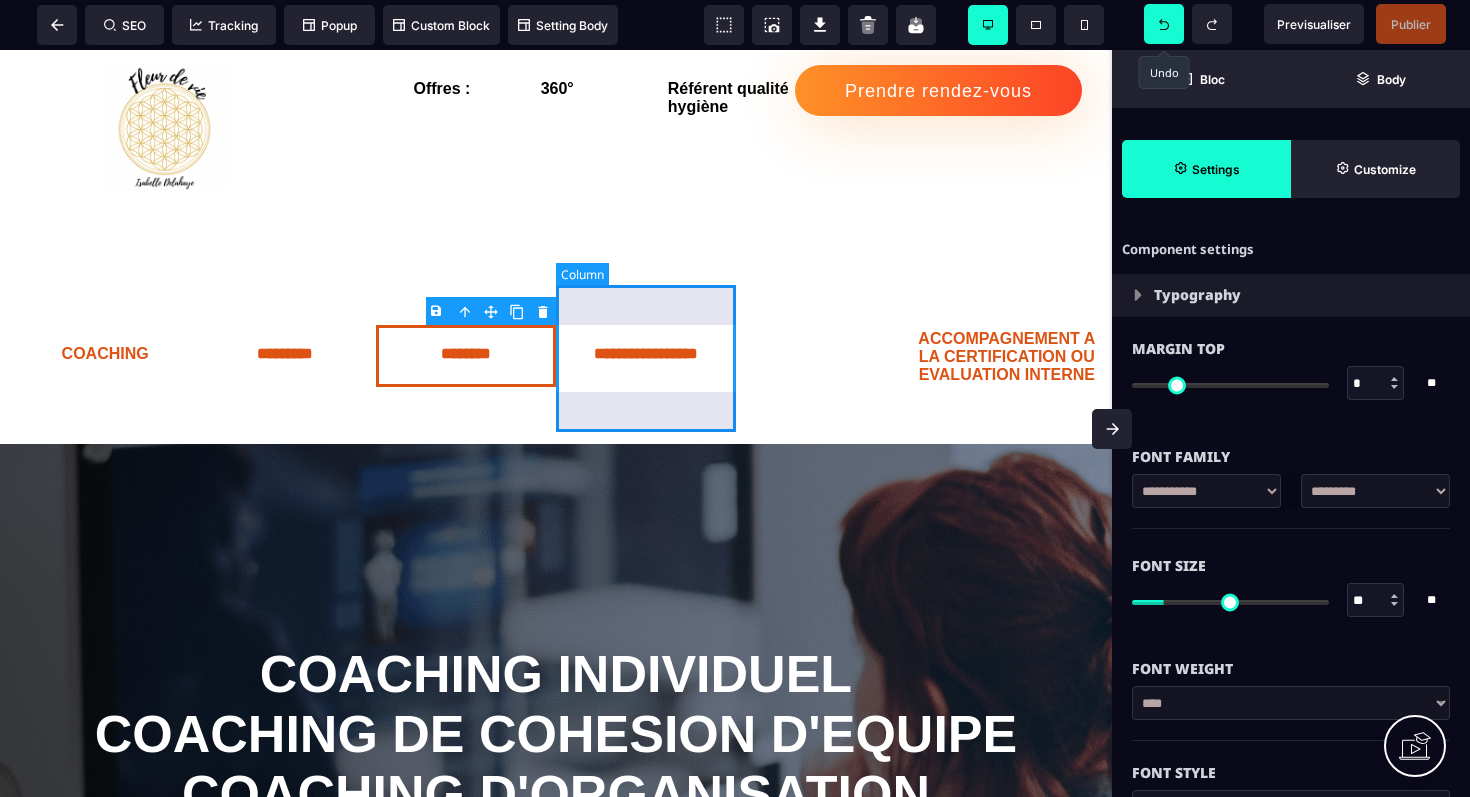 click on "**********" at bounding box center [646, 357] 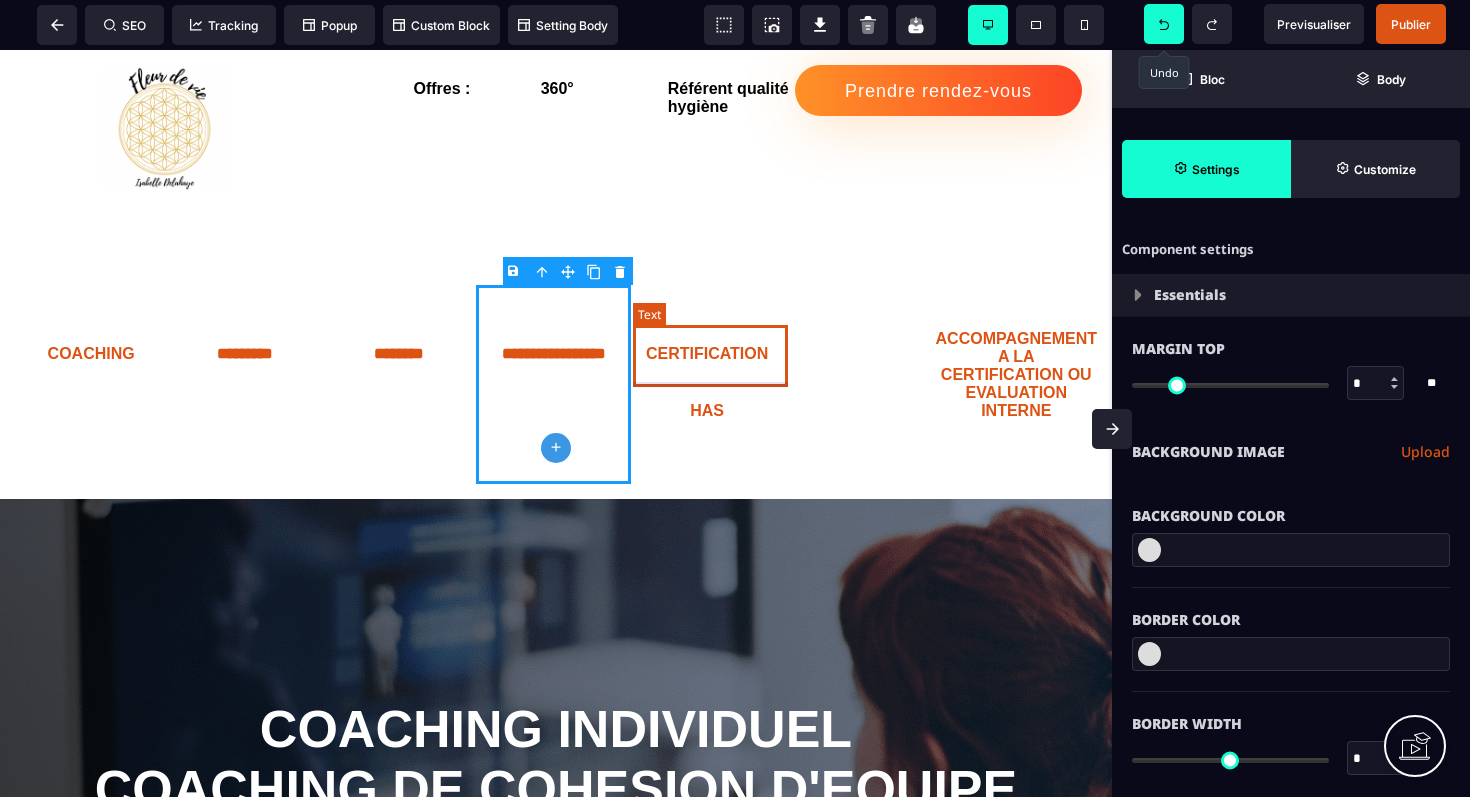 click on "CERTIFICATION HAS" at bounding box center (707, 384) 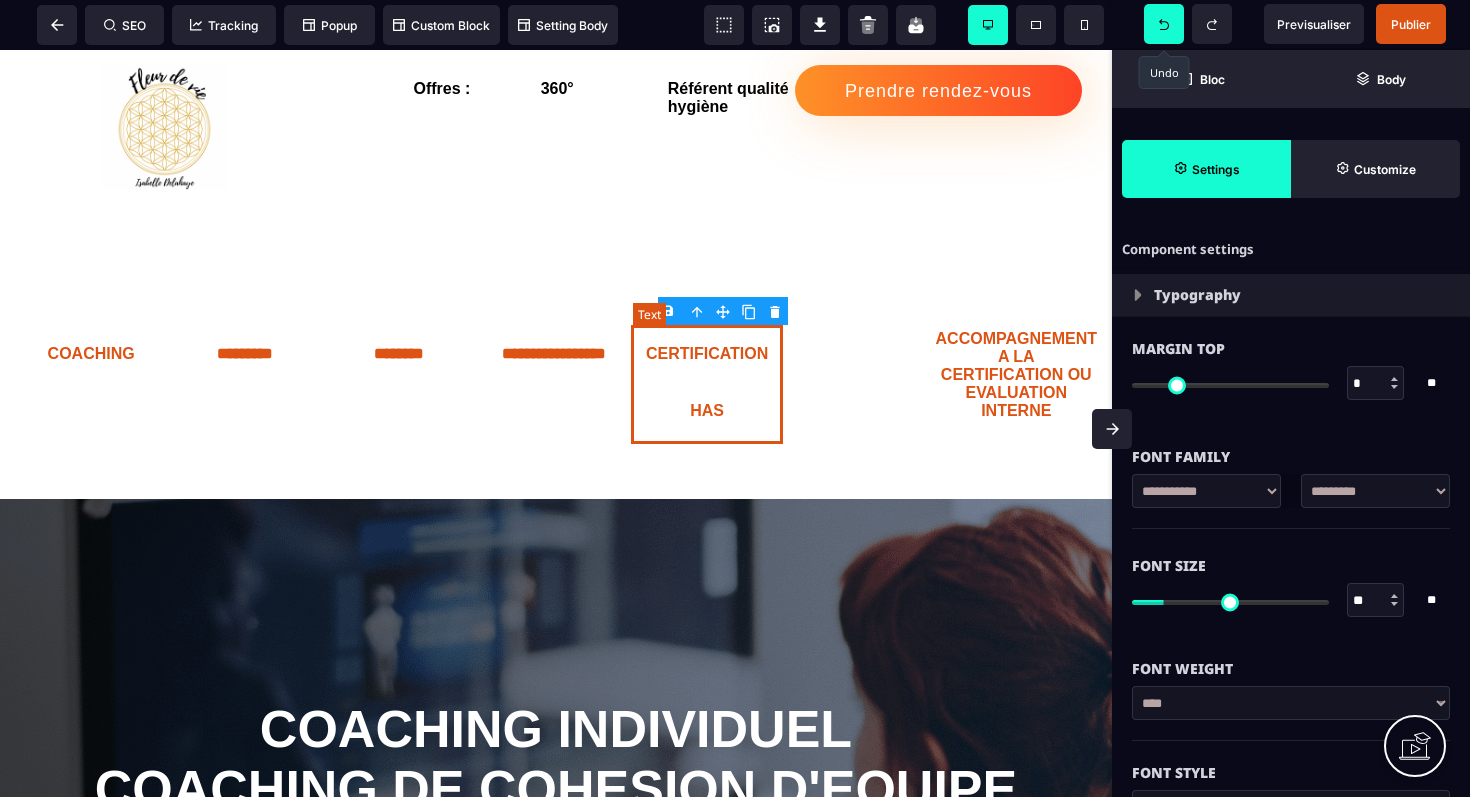 click on "CERTIFICATION HAS" at bounding box center [707, 384] 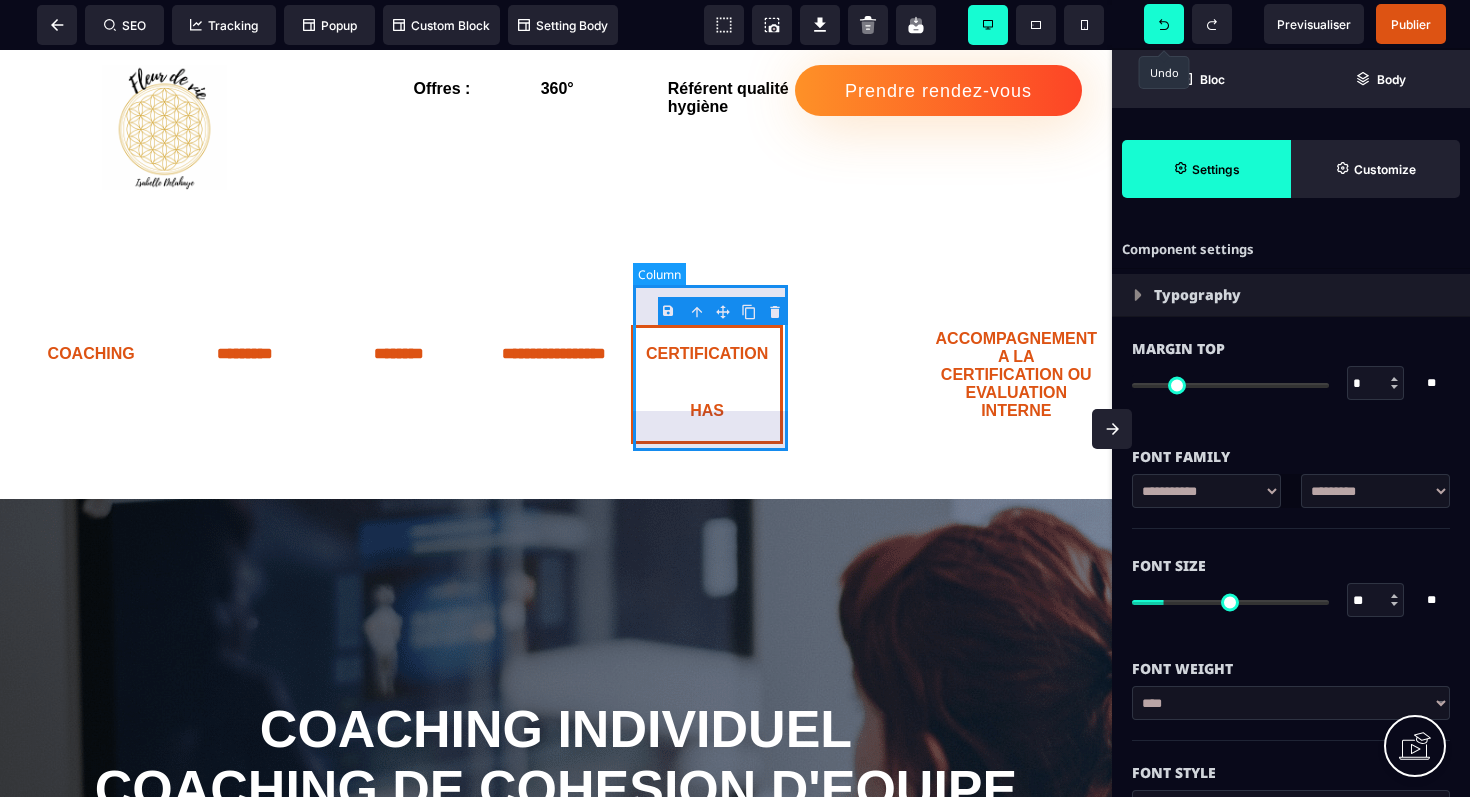click on "CERTIFICATION HAS" at bounding box center (707, 384) 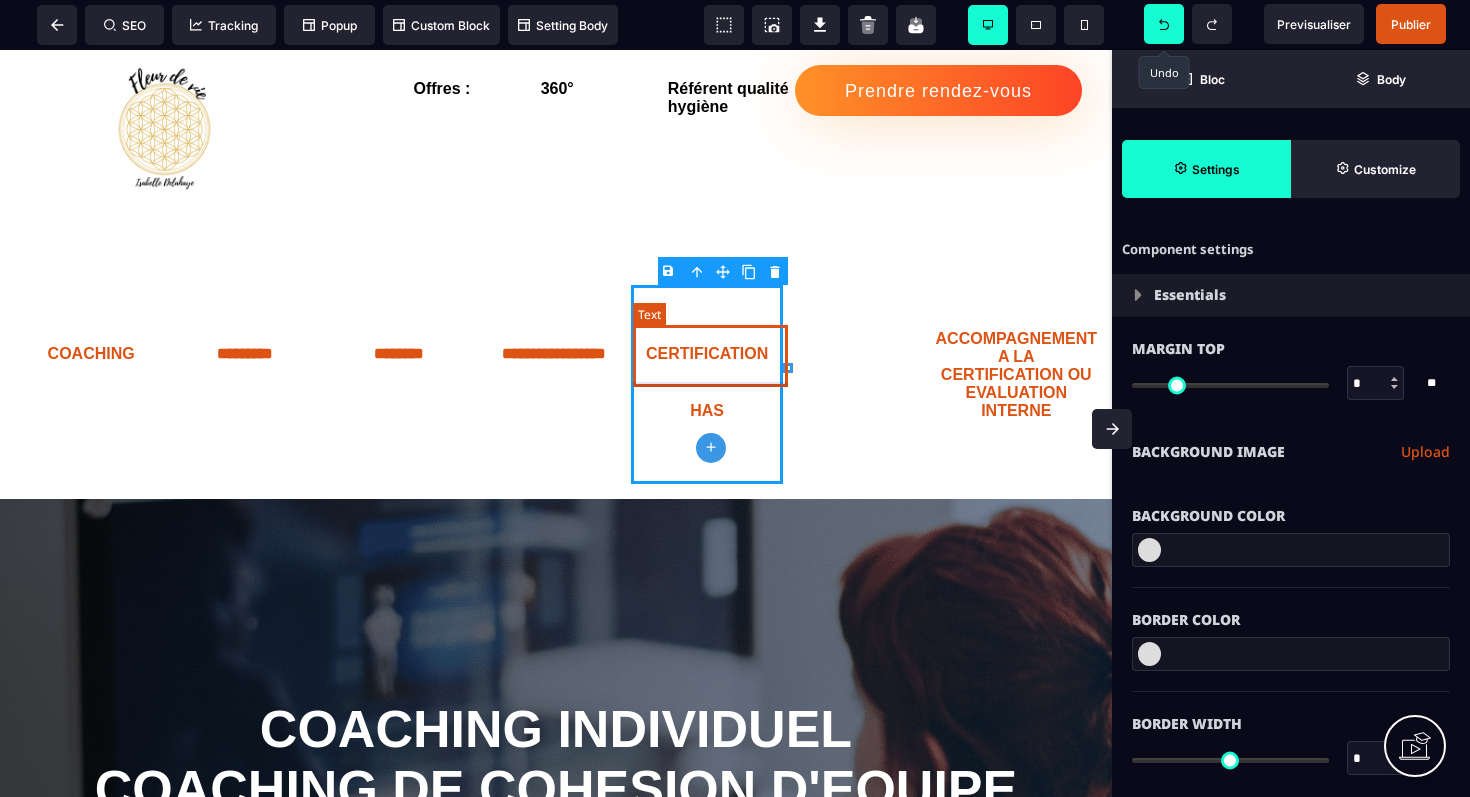 click on "CERTIFICATION HAS" at bounding box center [707, 384] 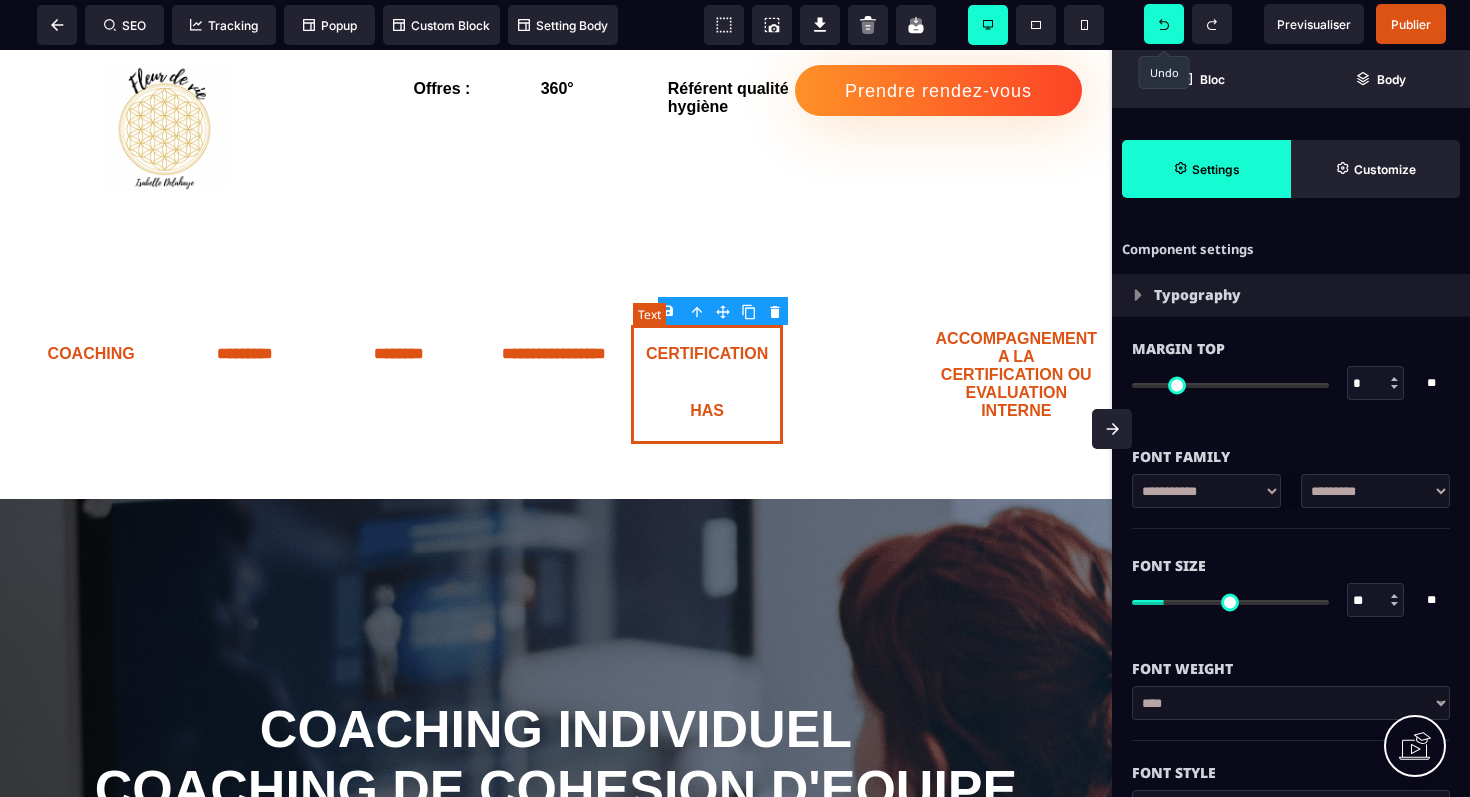 click on "CERTIFICATION HAS" at bounding box center [707, 384] 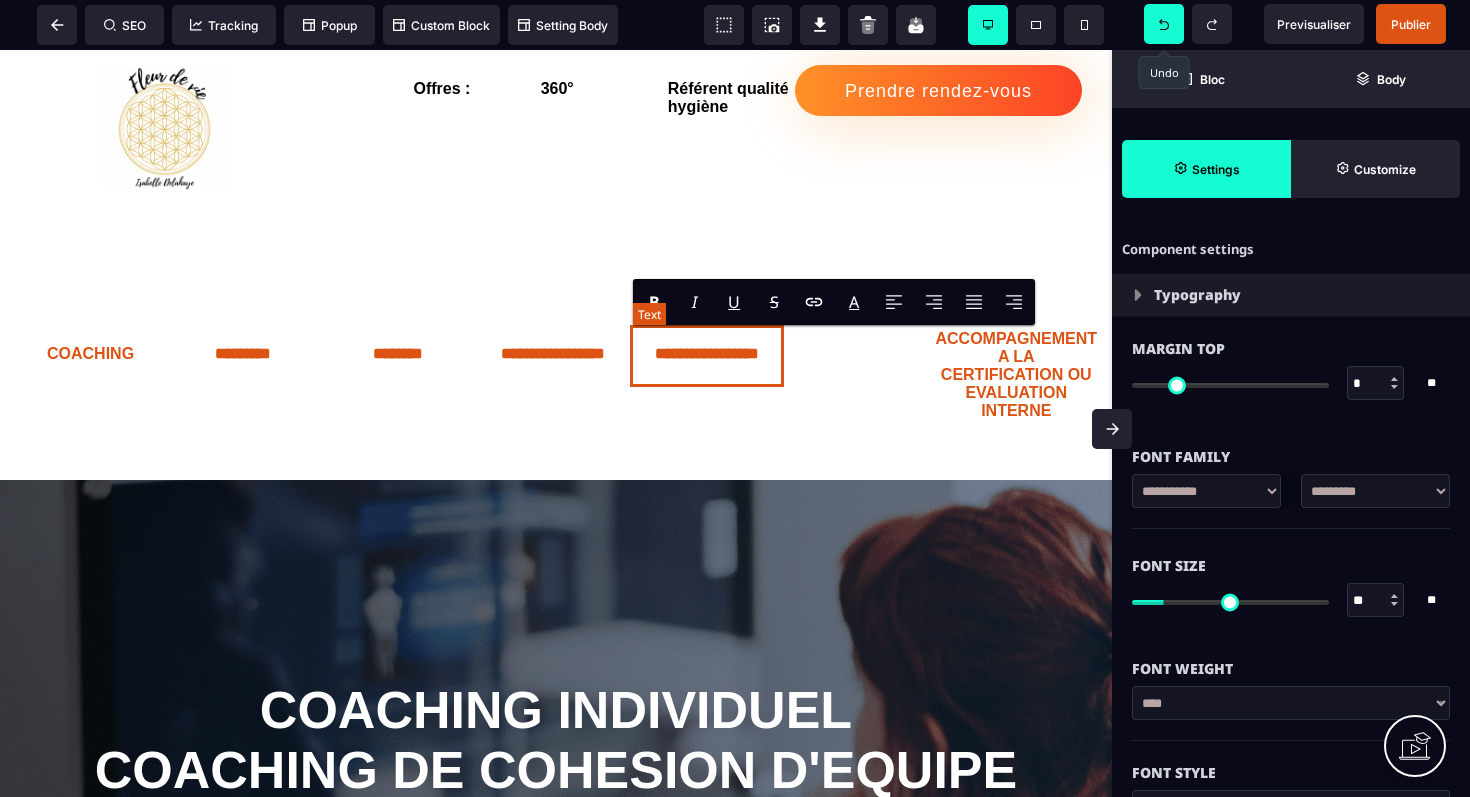 click on "**********" at bounding box center [707, 356] 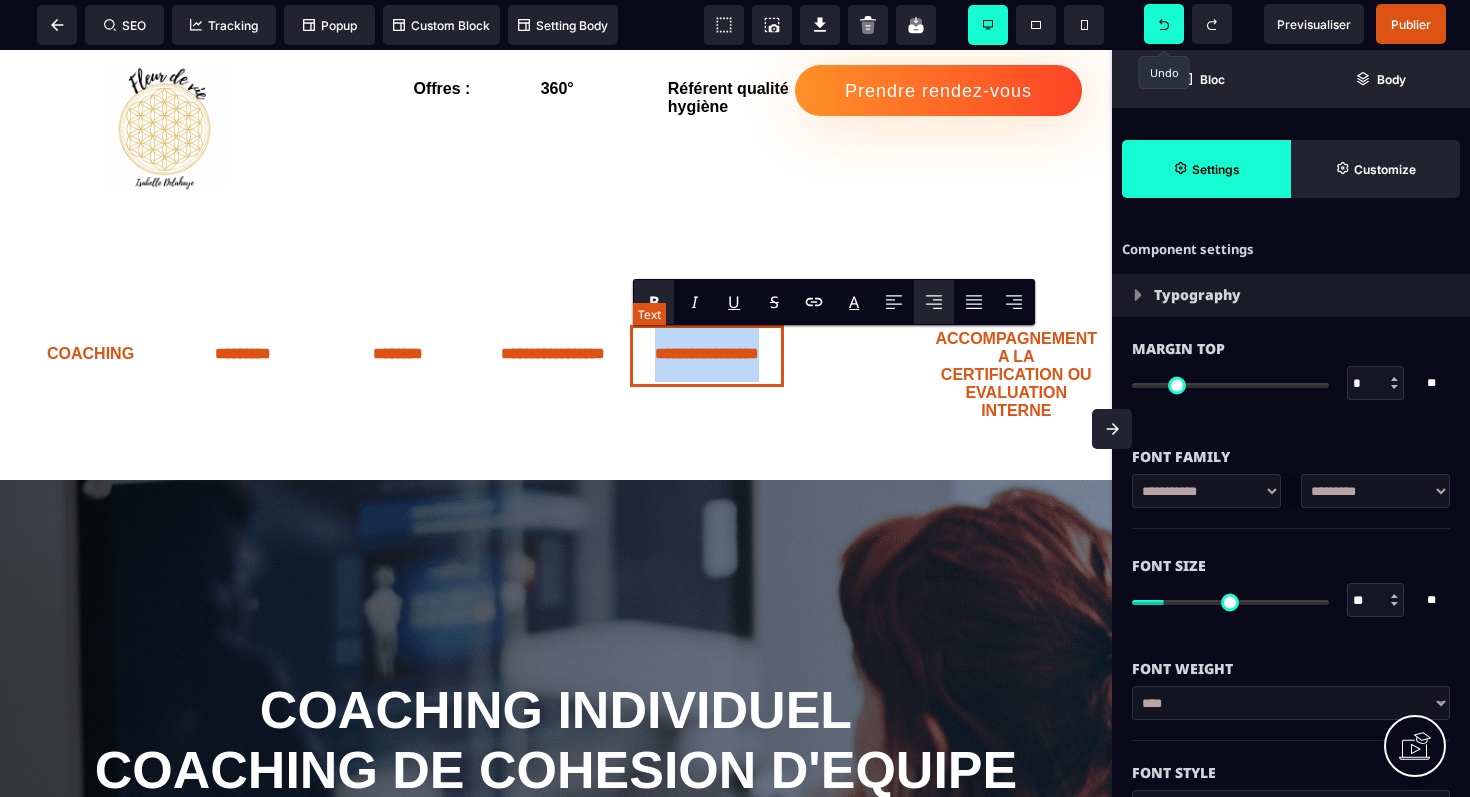 drag, startPoint x: 786, startPoint y: 353, endPoint x: 637, endPoint y: 357, distance: 149.05368 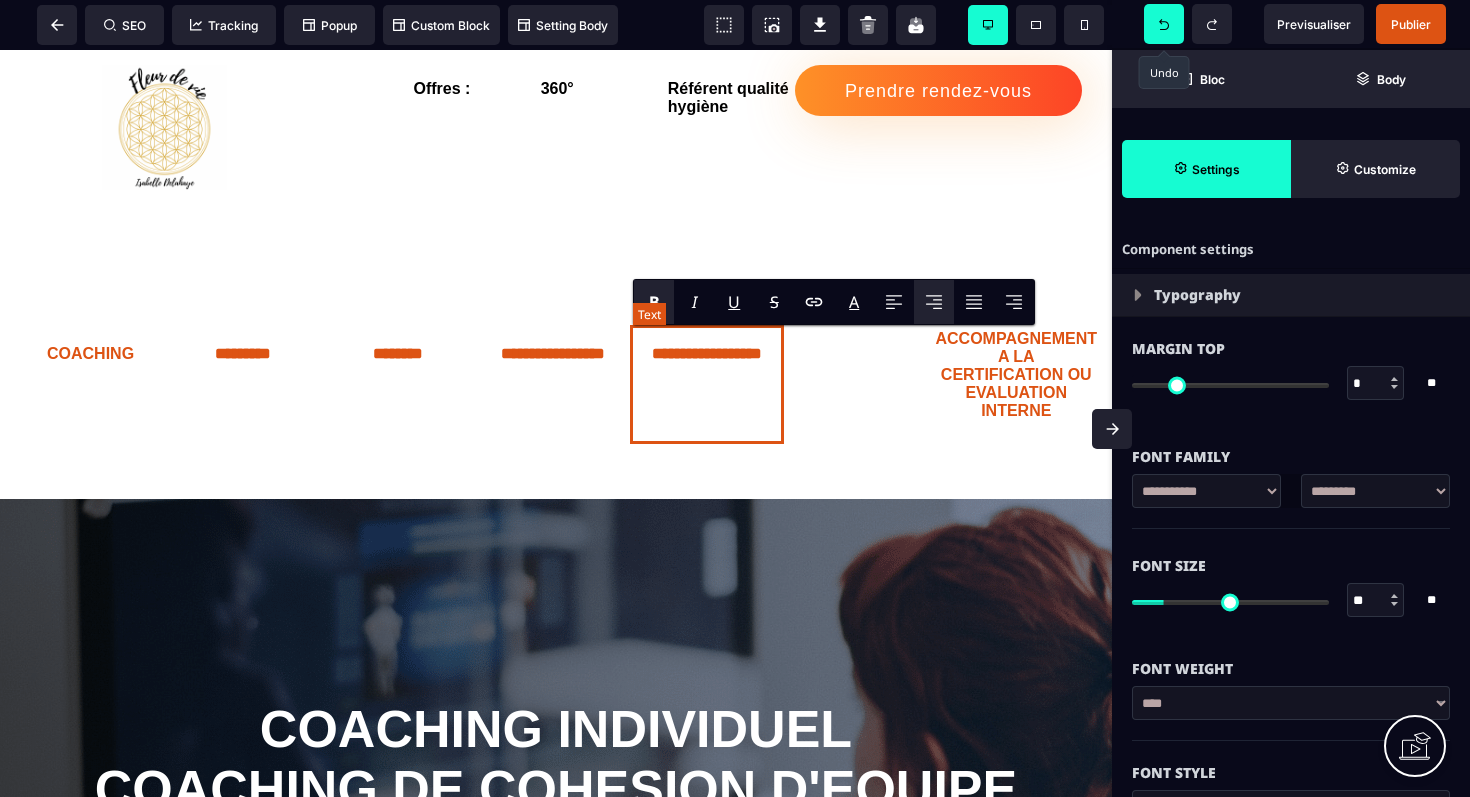 click on "**********" at bounding box center [707, 384] 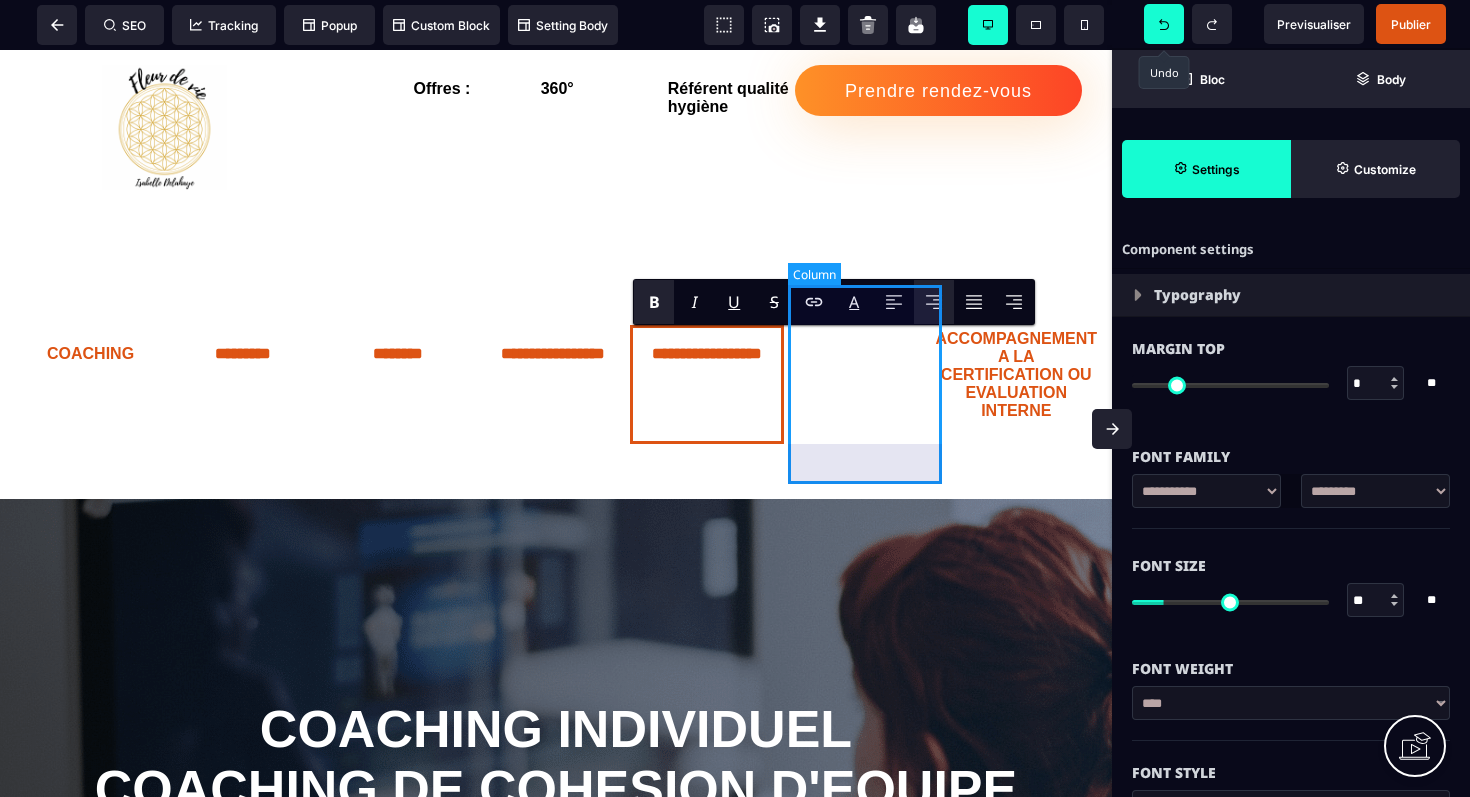 click at bounding box center (859, 384) 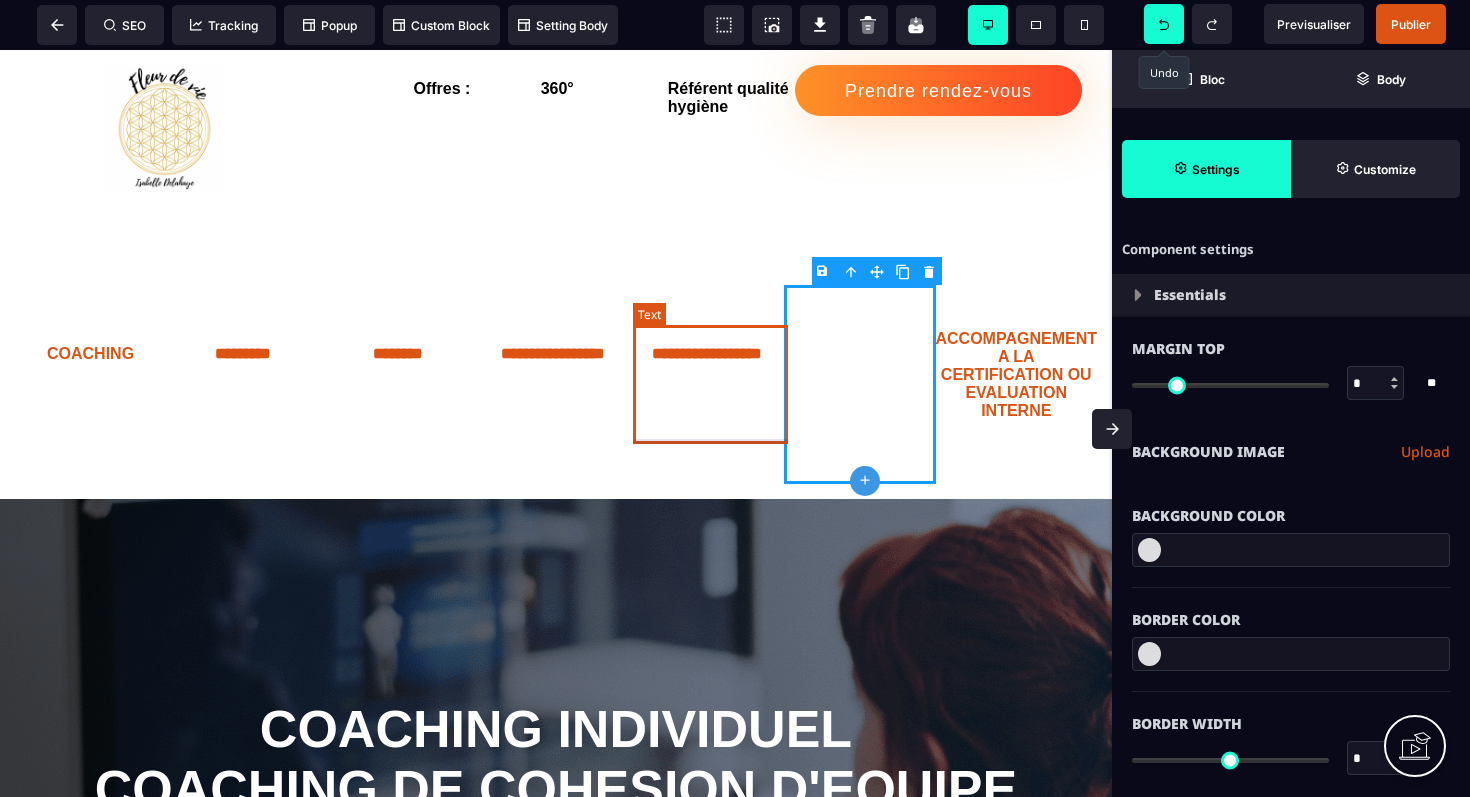 click on "**********" at bounding box center (707, 384) 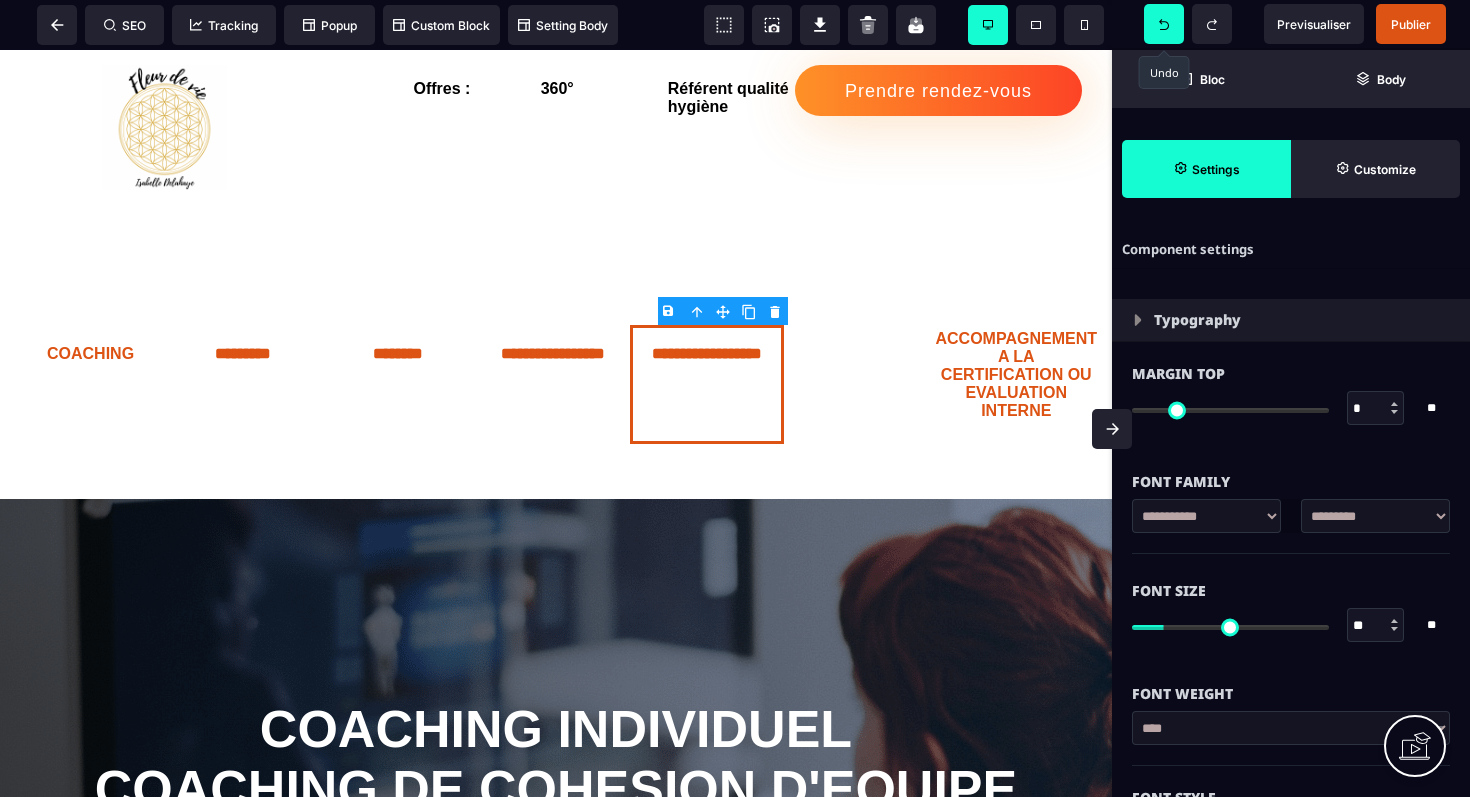 click 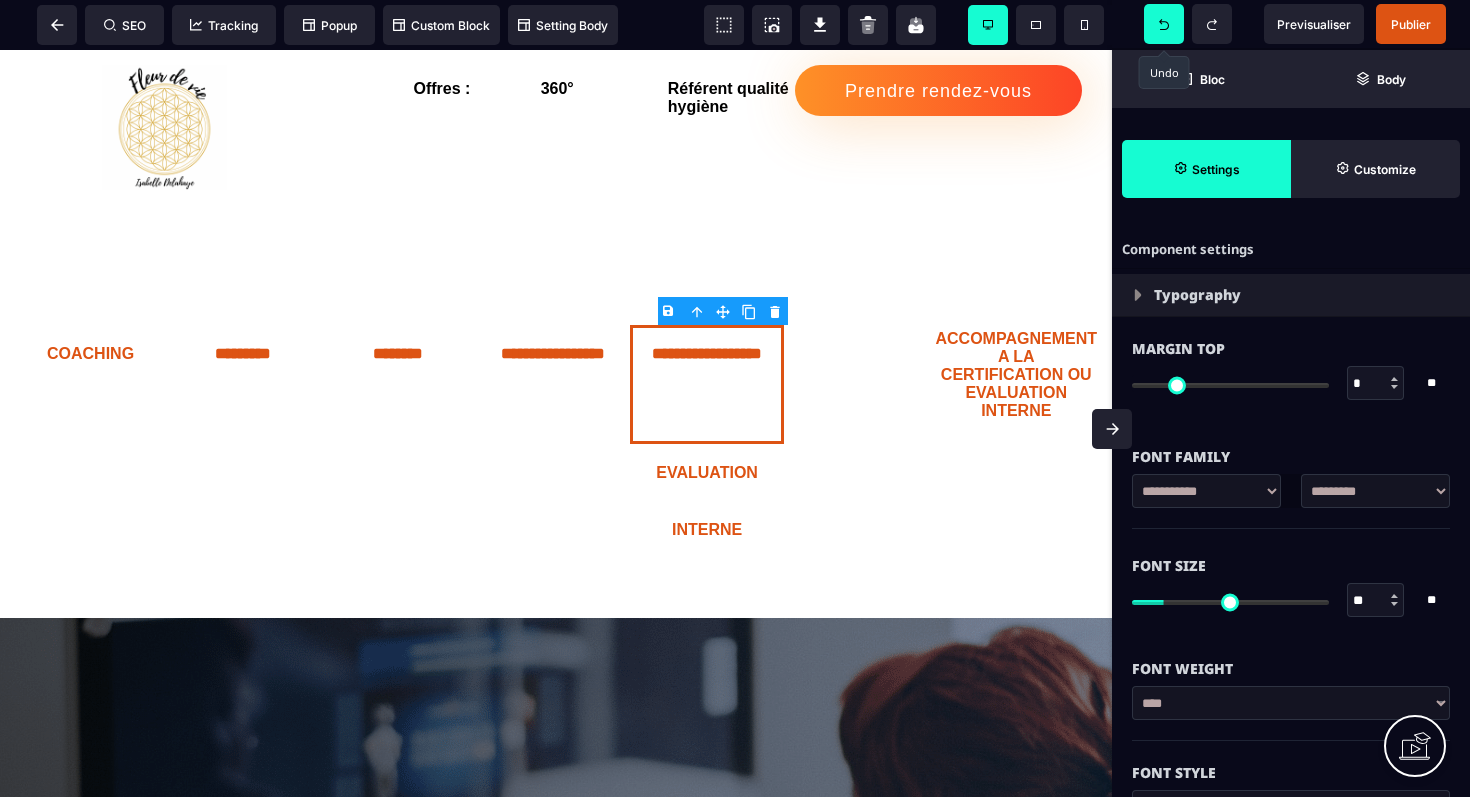 click at bounding box center (1164, 24) 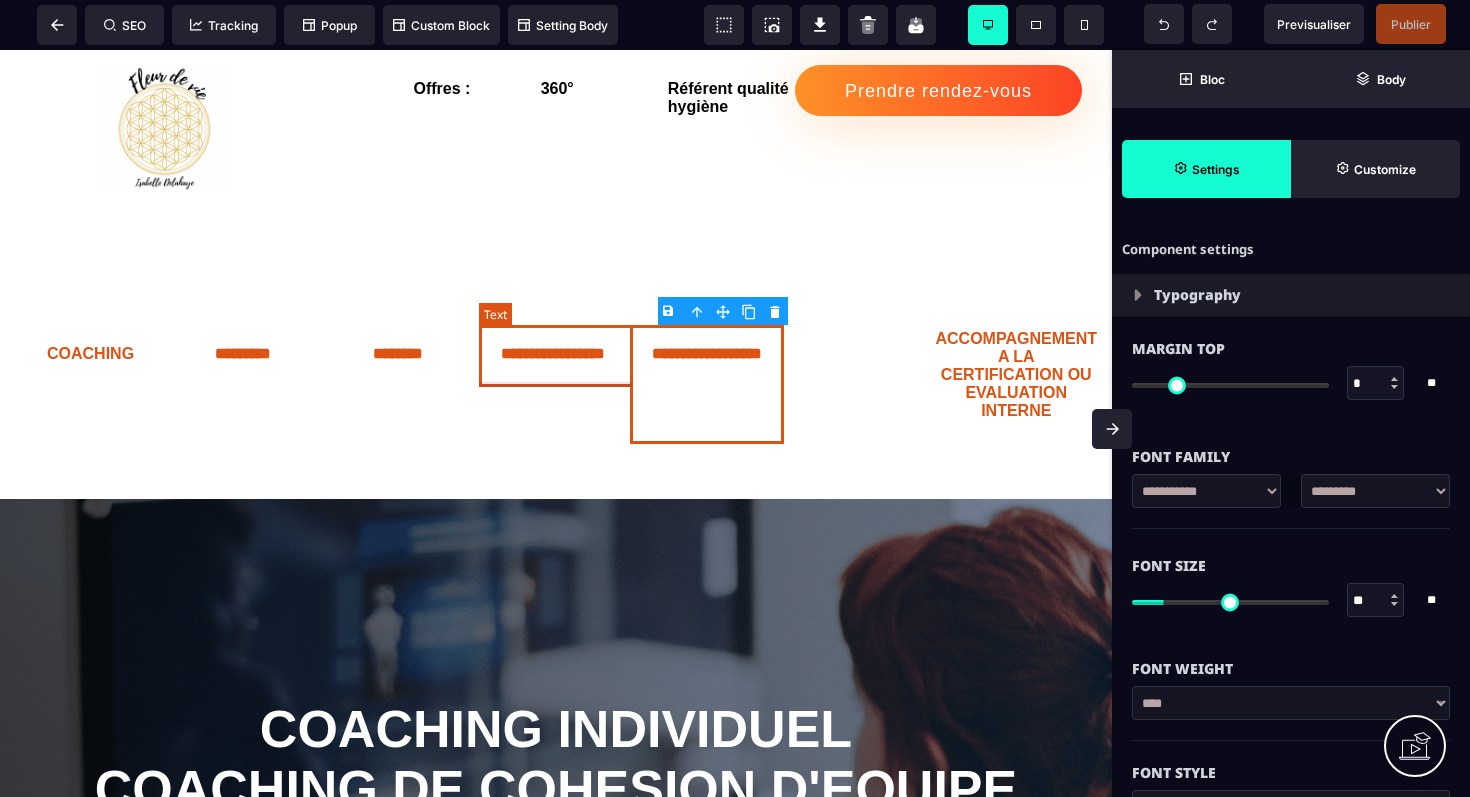 click on "**********" at bounding box center (552, 356) 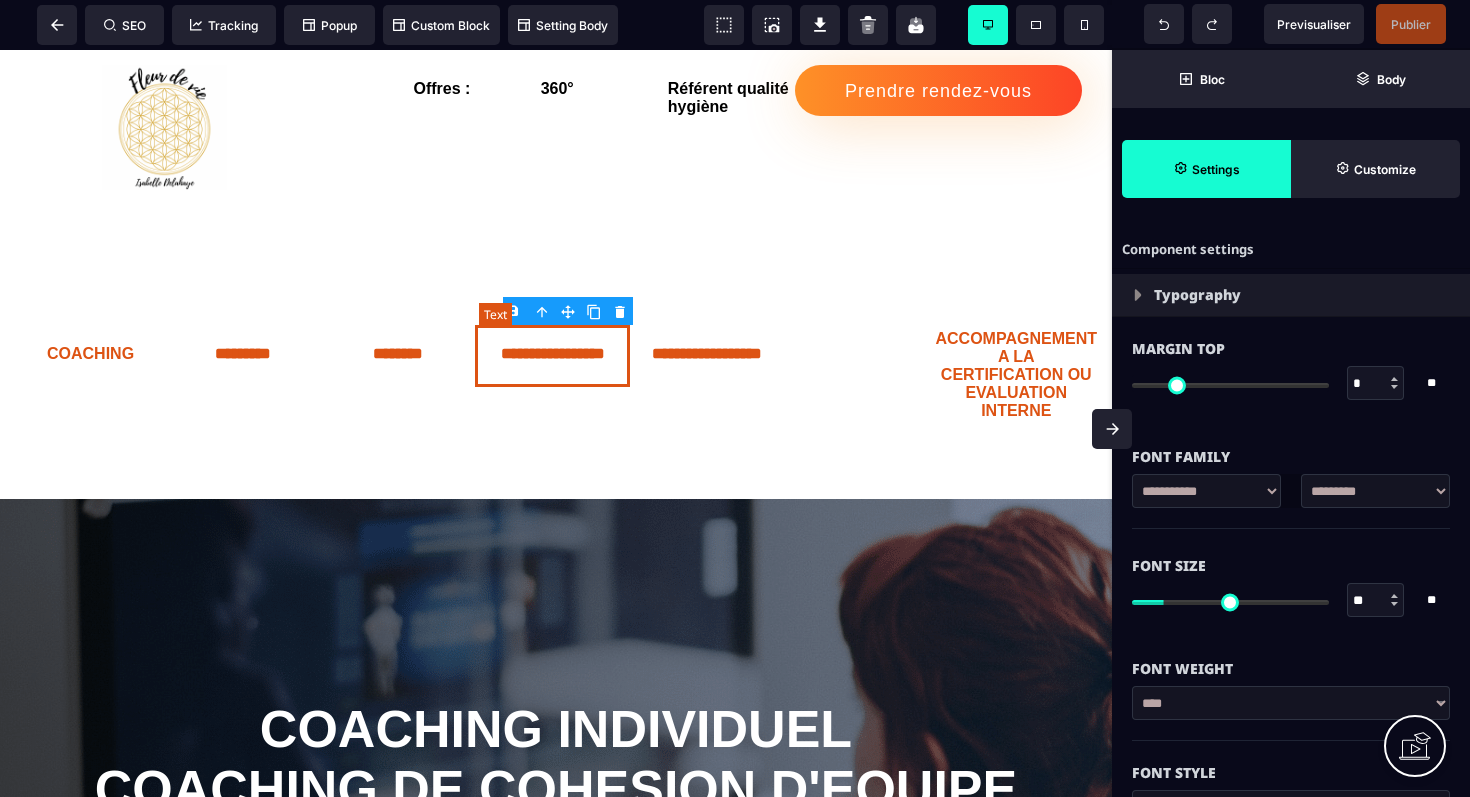 click on "**********" at bounding box center [552, 356] 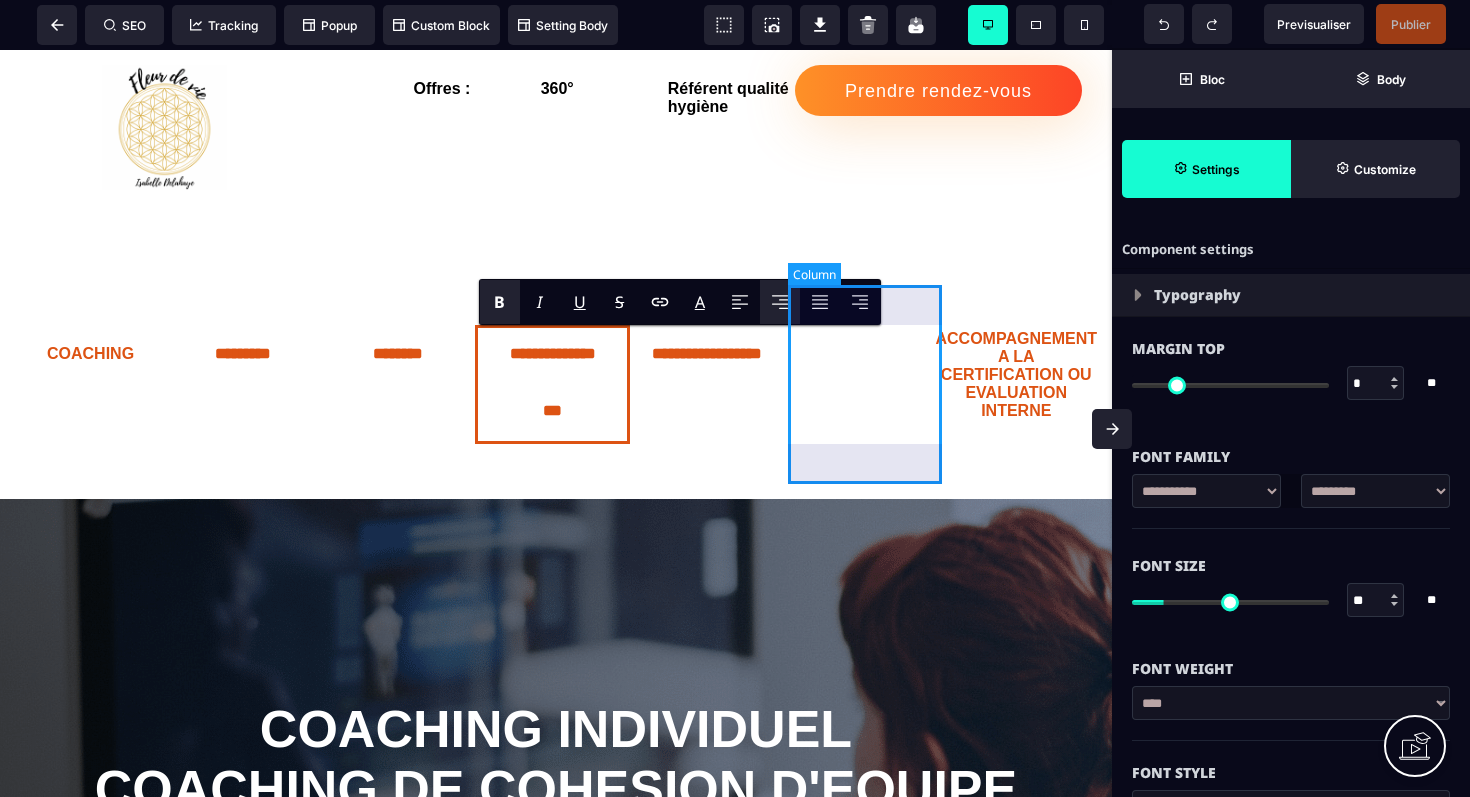click at bounding box center [859, 384] 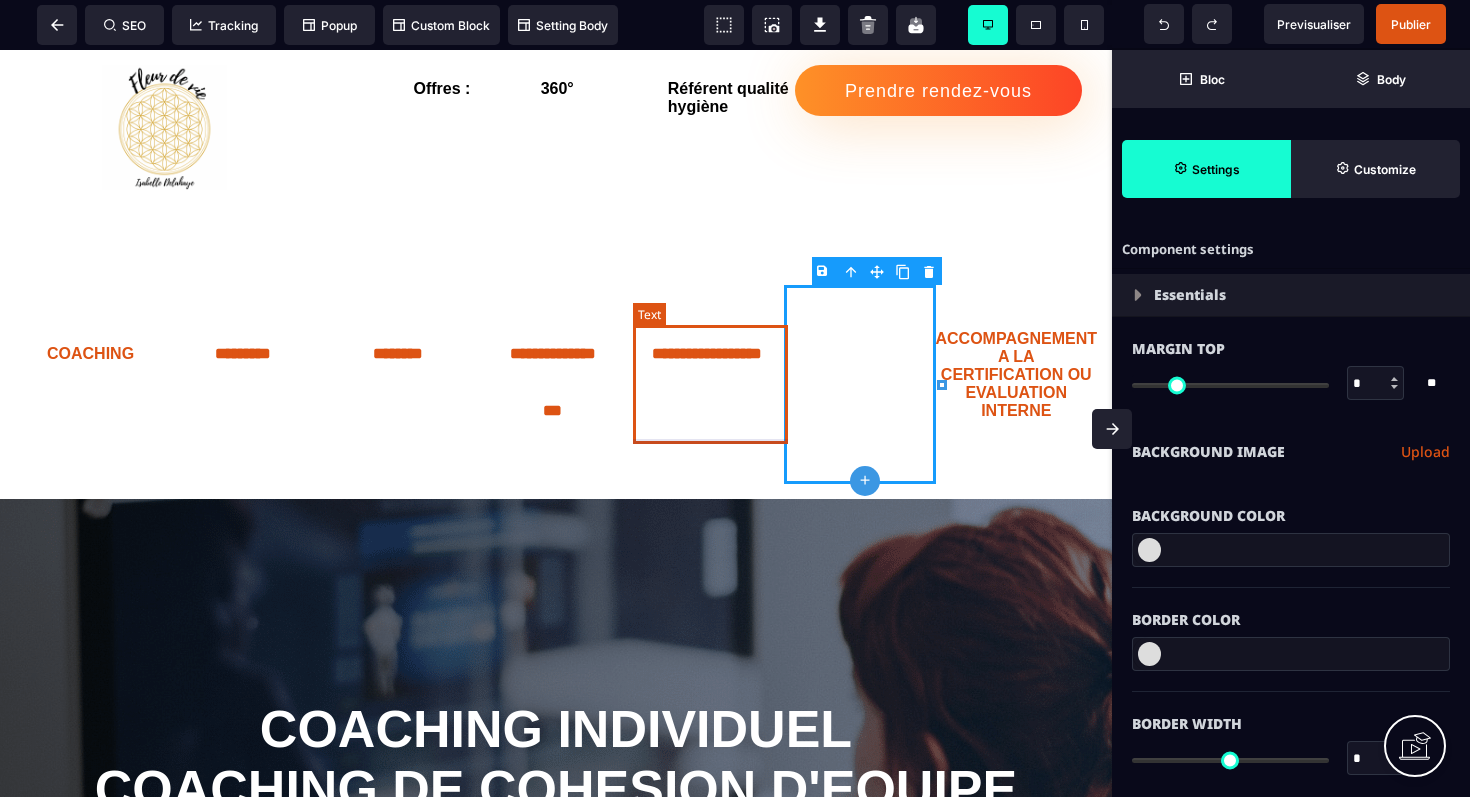 click on "**********" at bounding box center (707, 384) 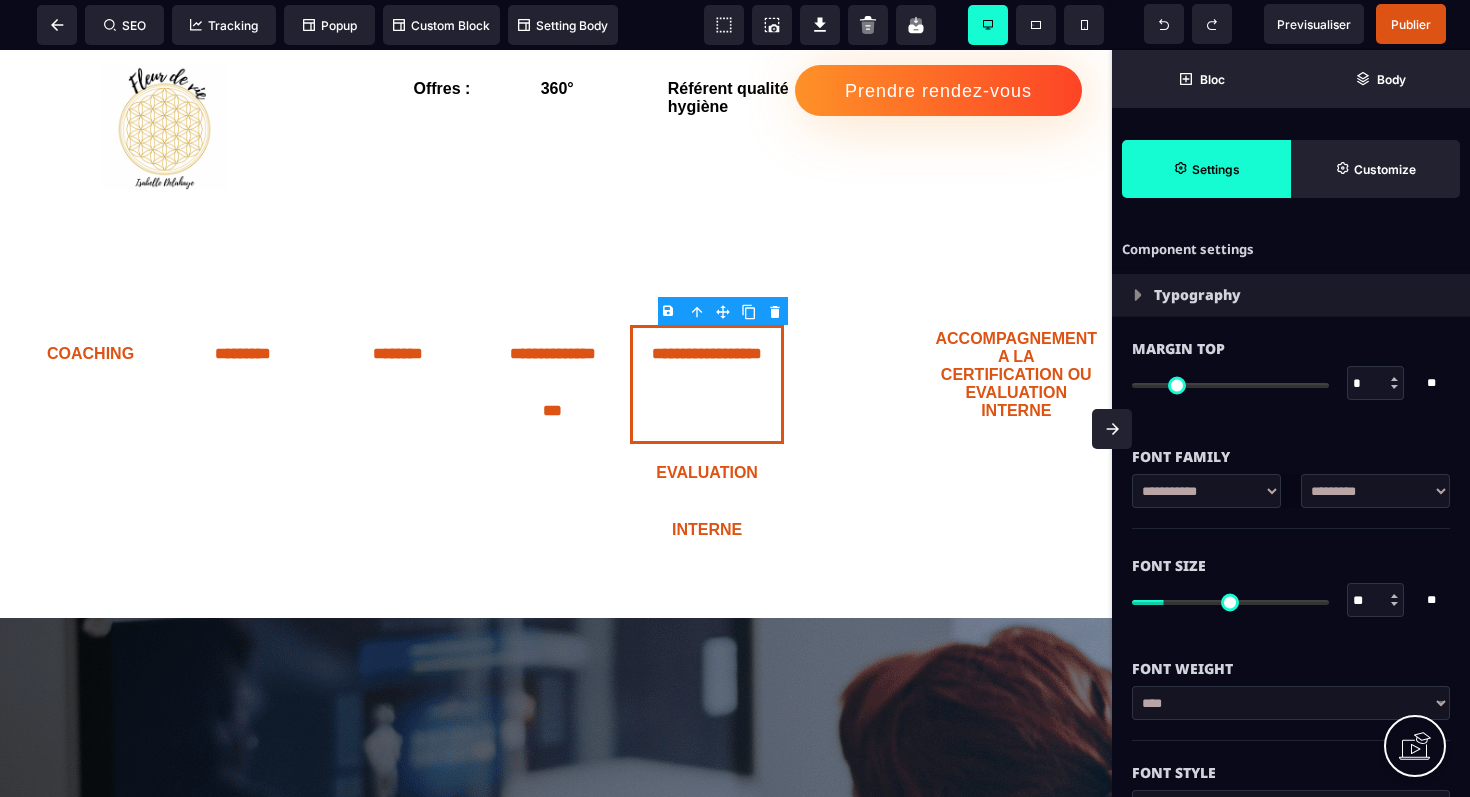 click 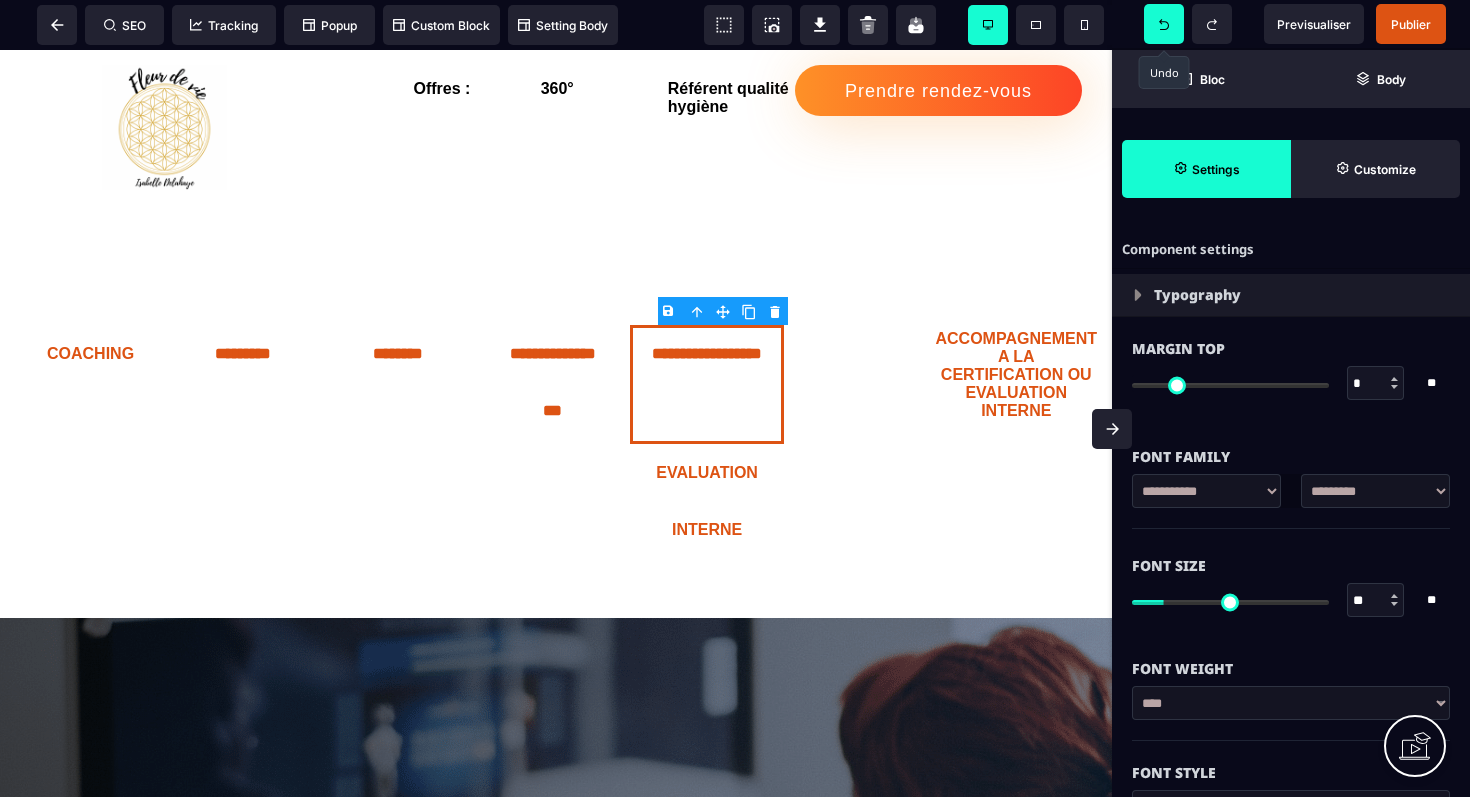 click at bounding box center [1164, 24] 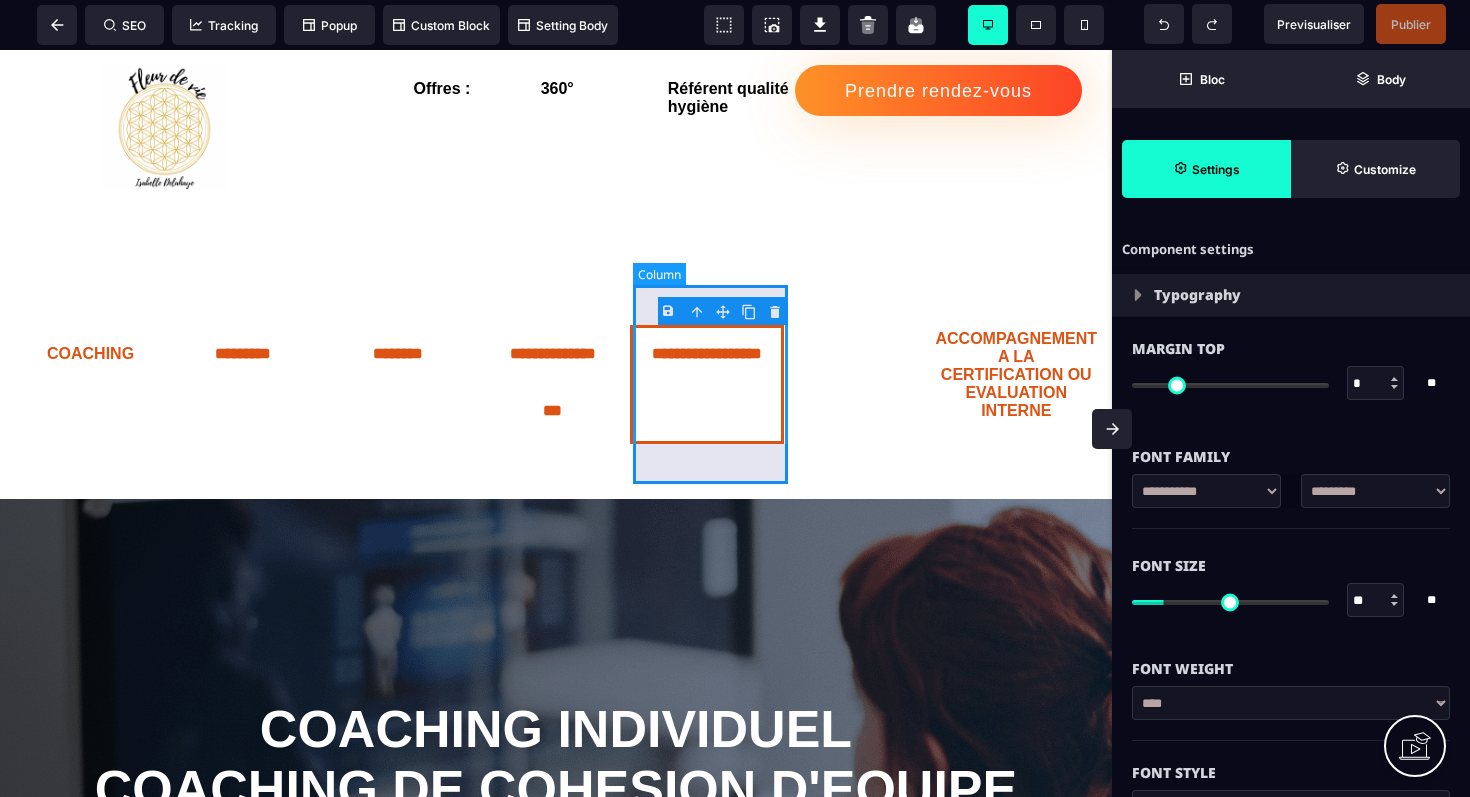 click on "**********" at bounding box center [707, 384] 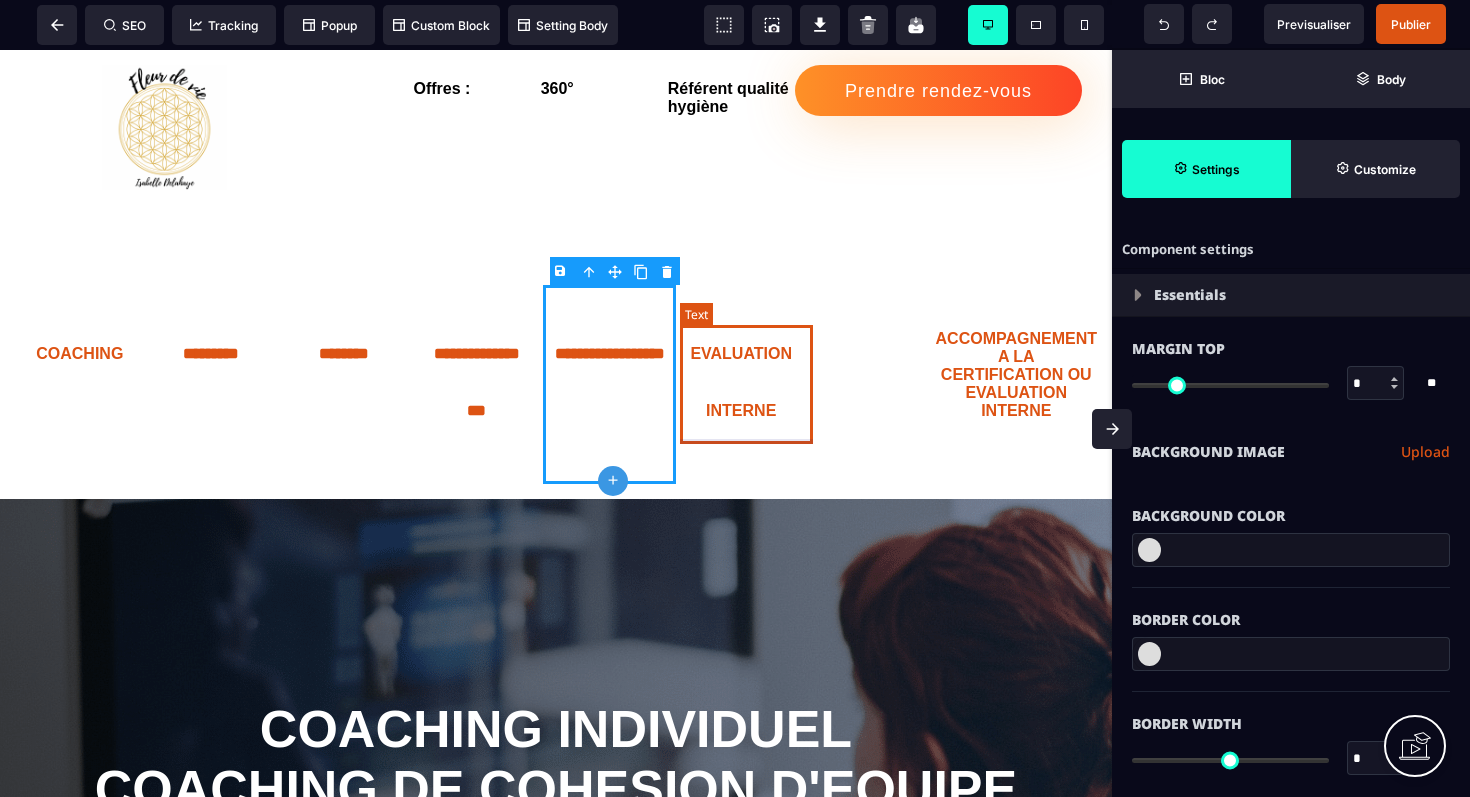 click on "EVALUATION INTERNE" at bounding box center (741, 384) 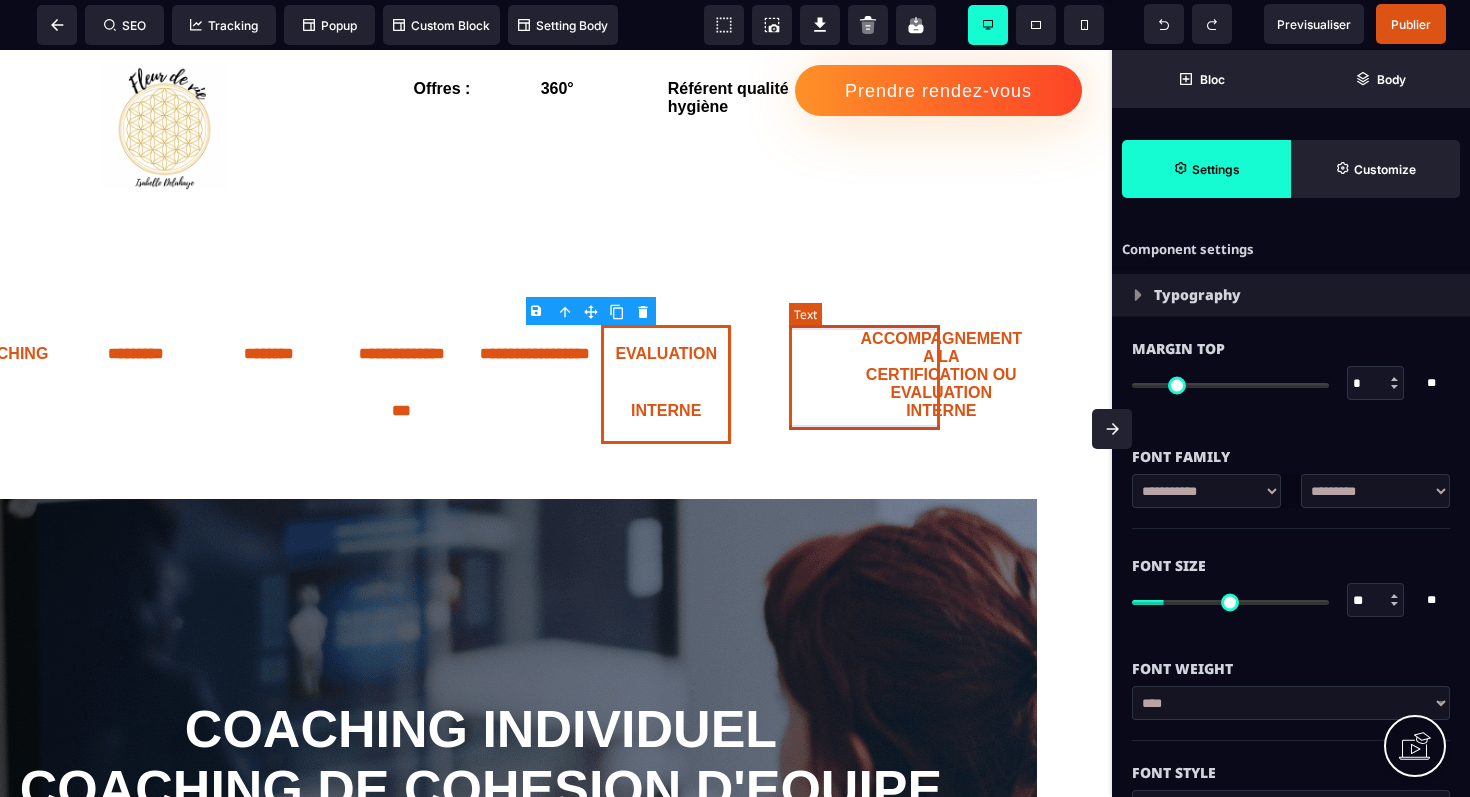 scroll, scrollTop: 0, scrollLeft: 0, axis: both 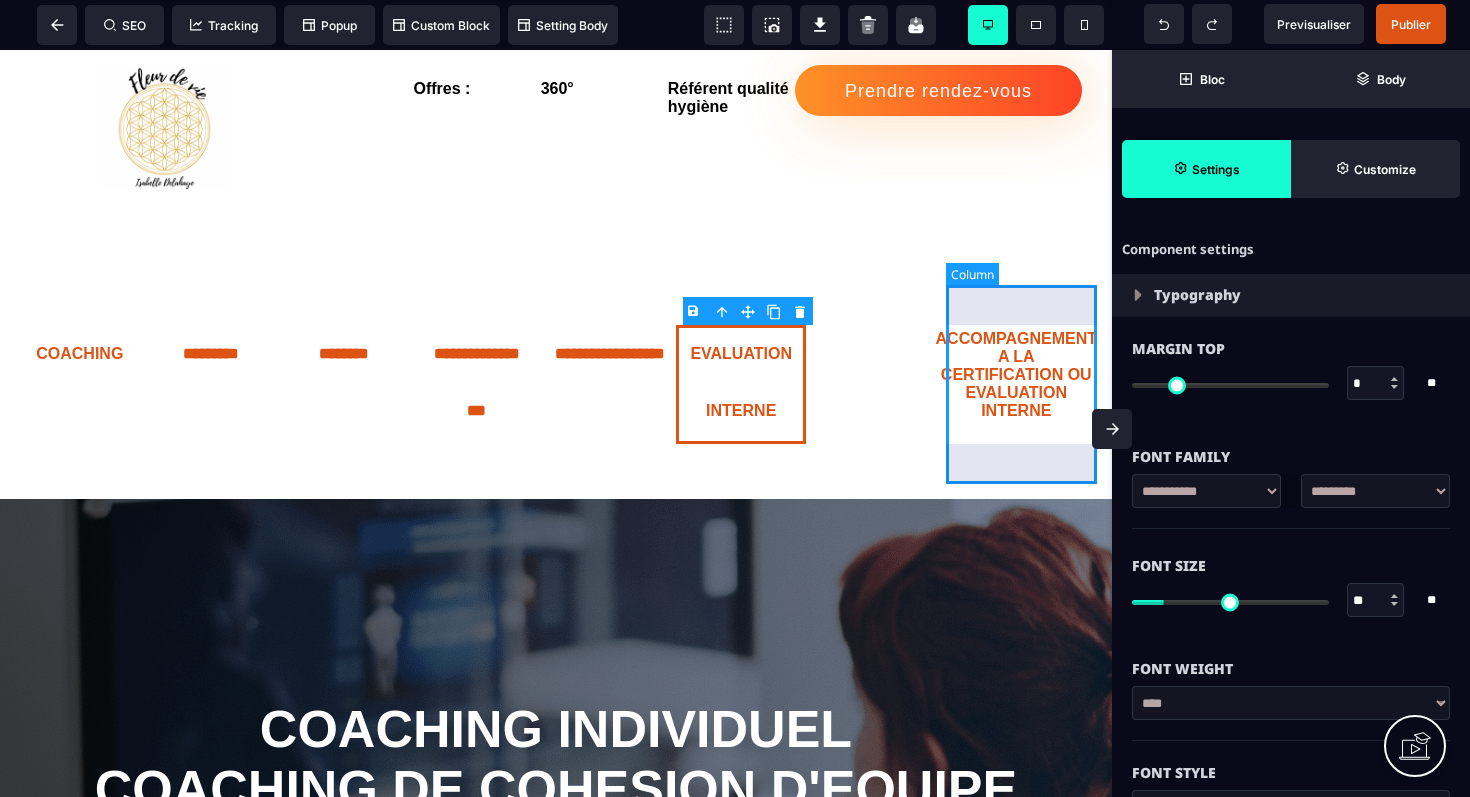 click on "ACCOMPAGNEMENT A LA CERTIFICATION OU EVALUATION INTERNE" at bounding box center [1016, 384] 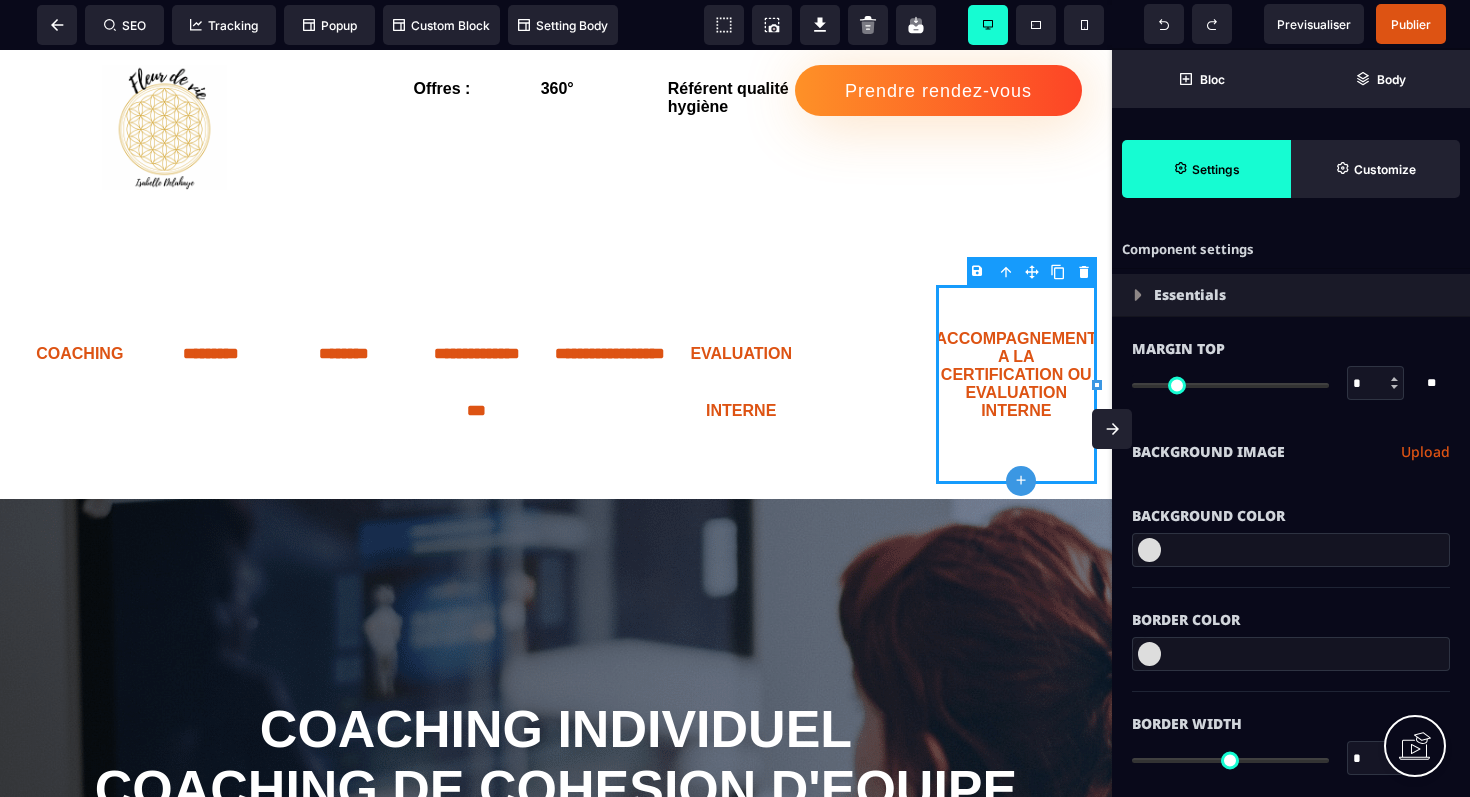 click on "B I U S
A *******
plus
Column
SEO" at bounding box center [735, 398] 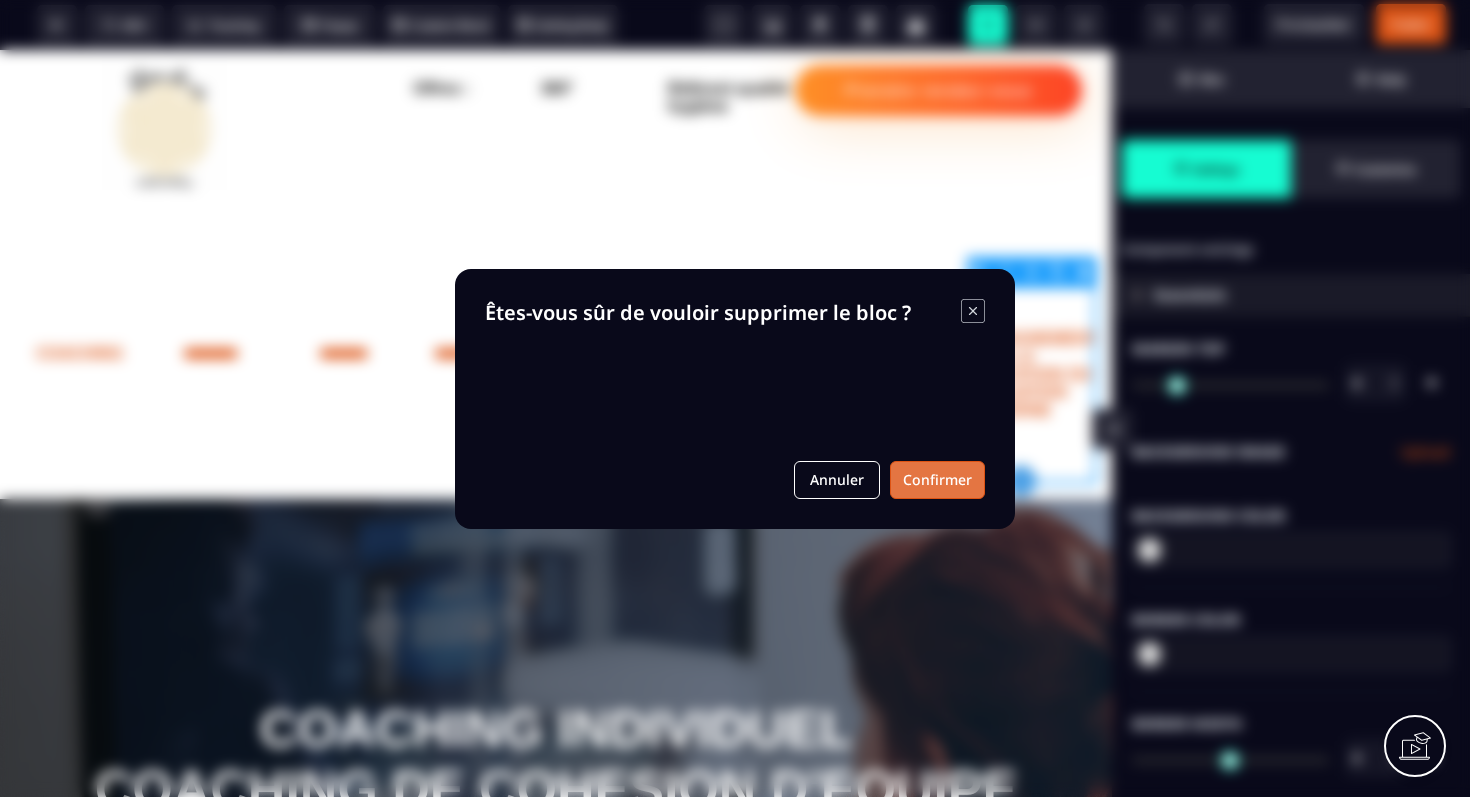 click on "Confirmer" at bounding box center [937, 480] 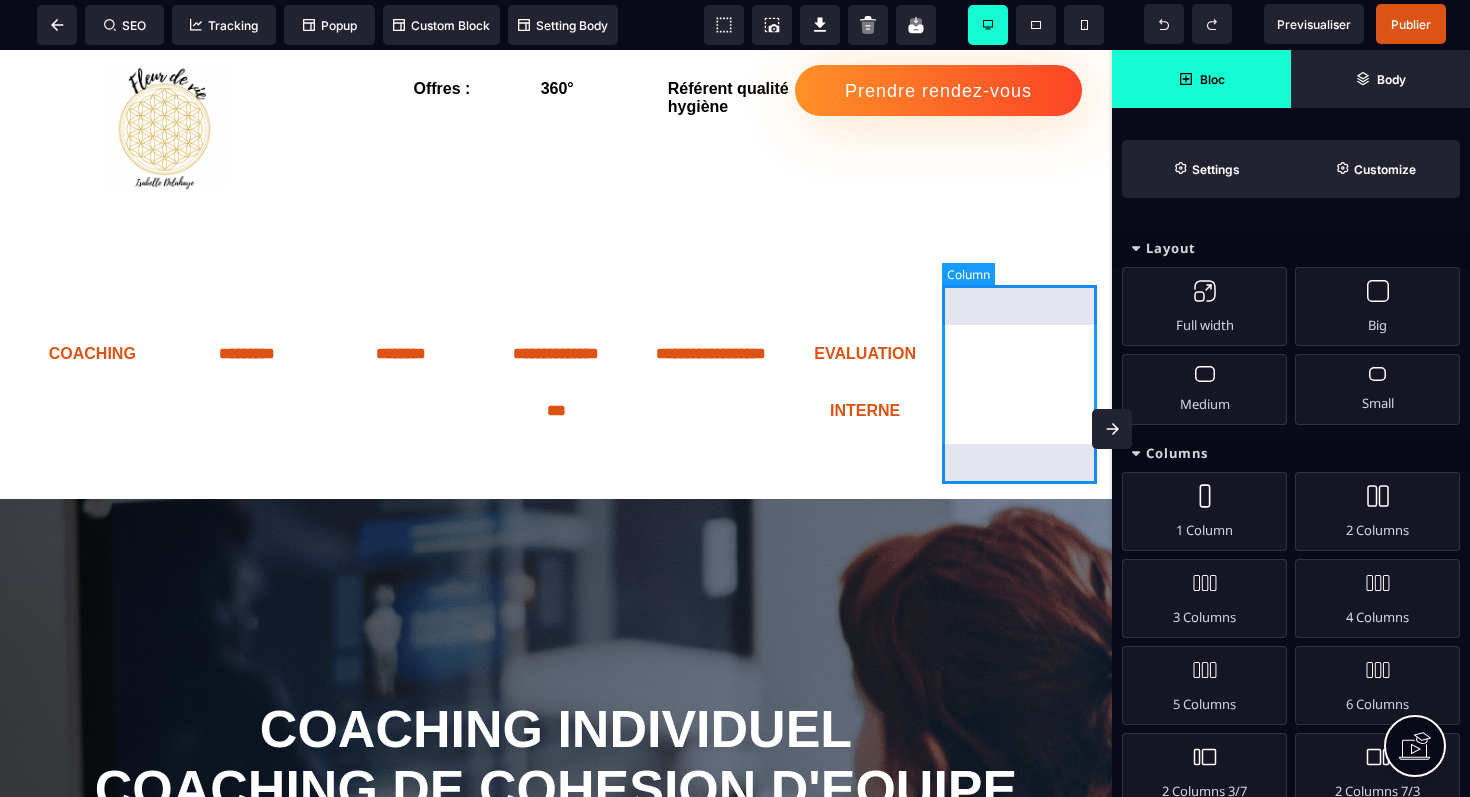 click at bounding box center [1019, 384] 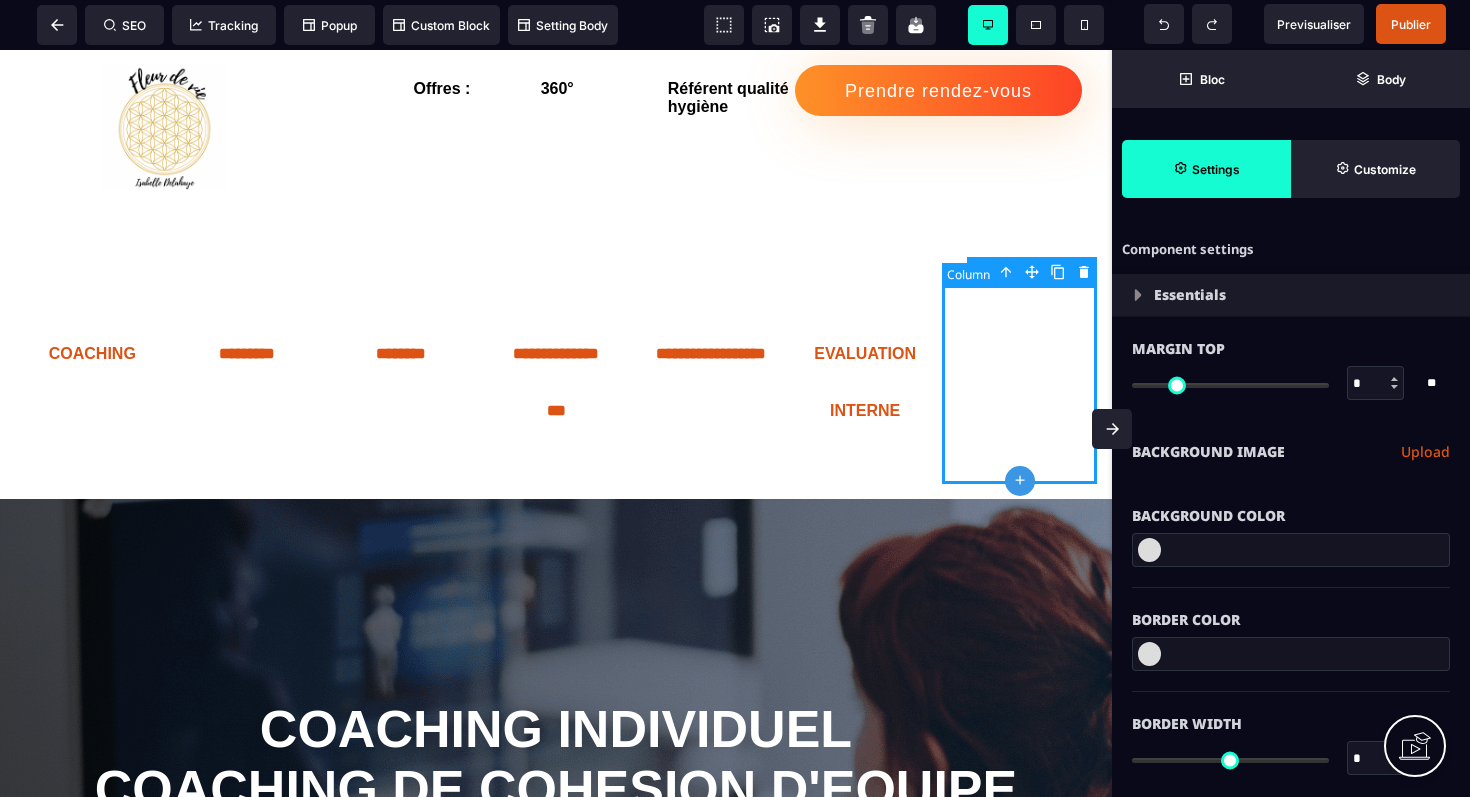 click at bounding box center [1019, 384] 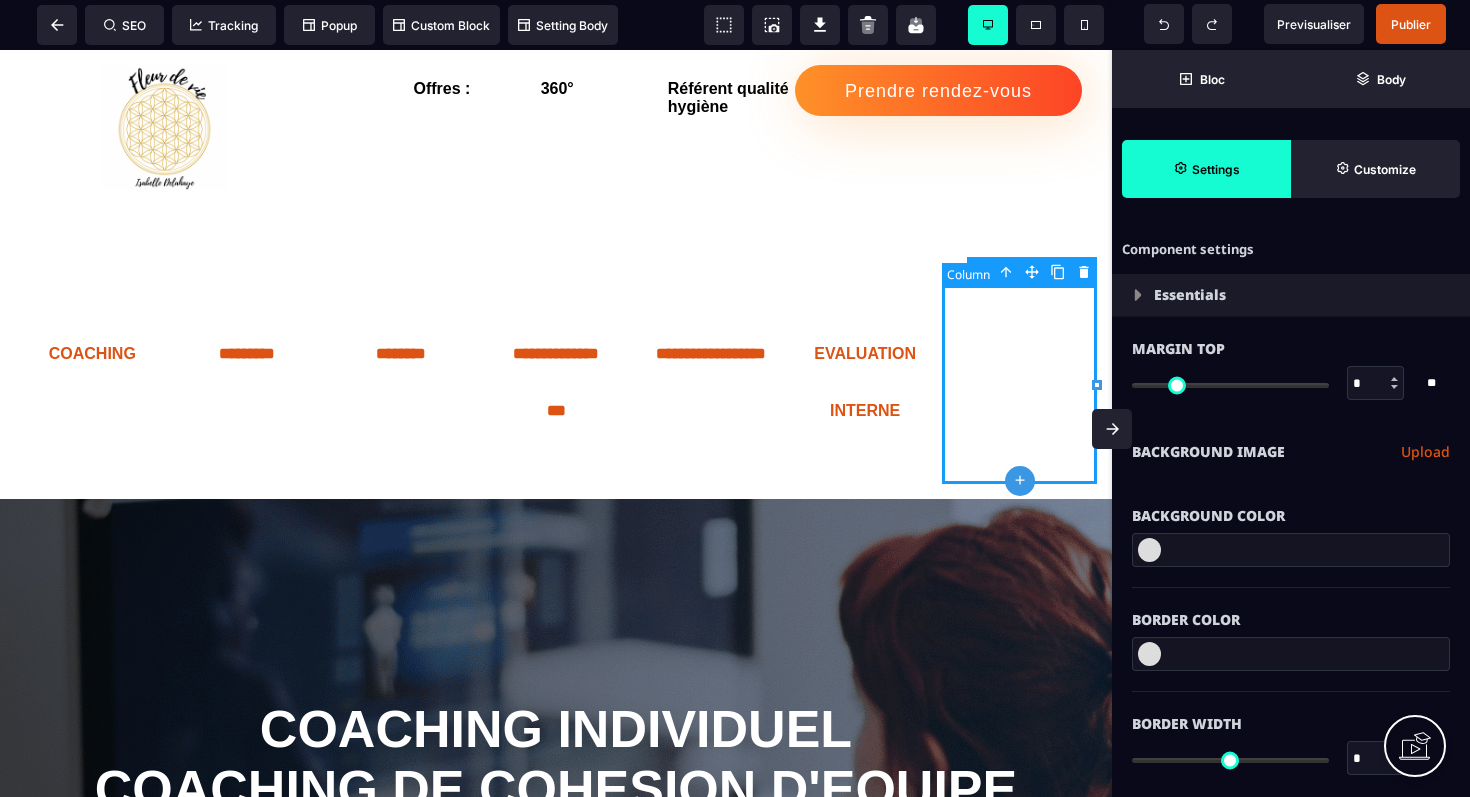 click at bounding box center (1019, 384) 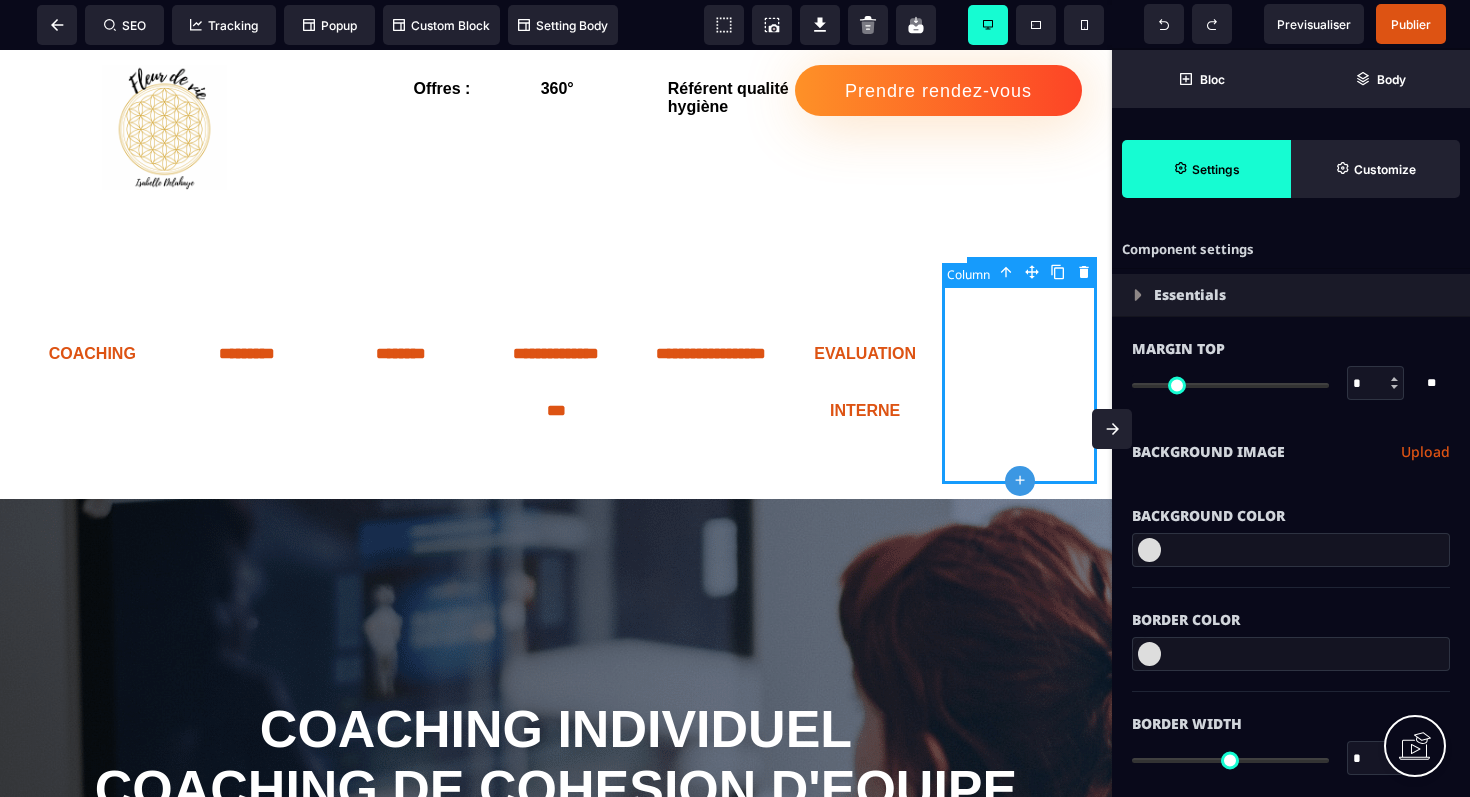 click at bounding box center [1019, 384] 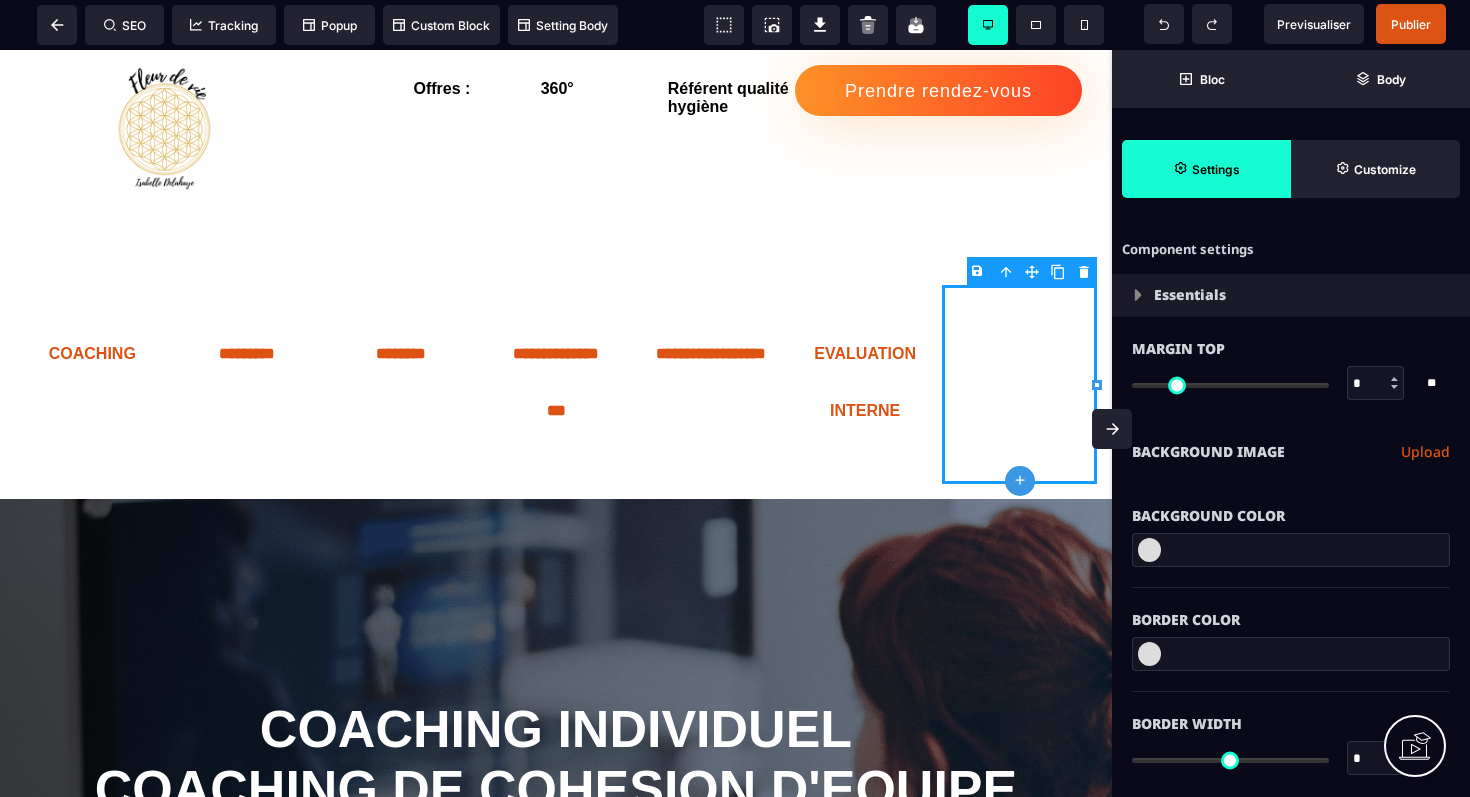 click on "B I U S
A *******
plus
Column
SEO" at bounding box center (735, 398) 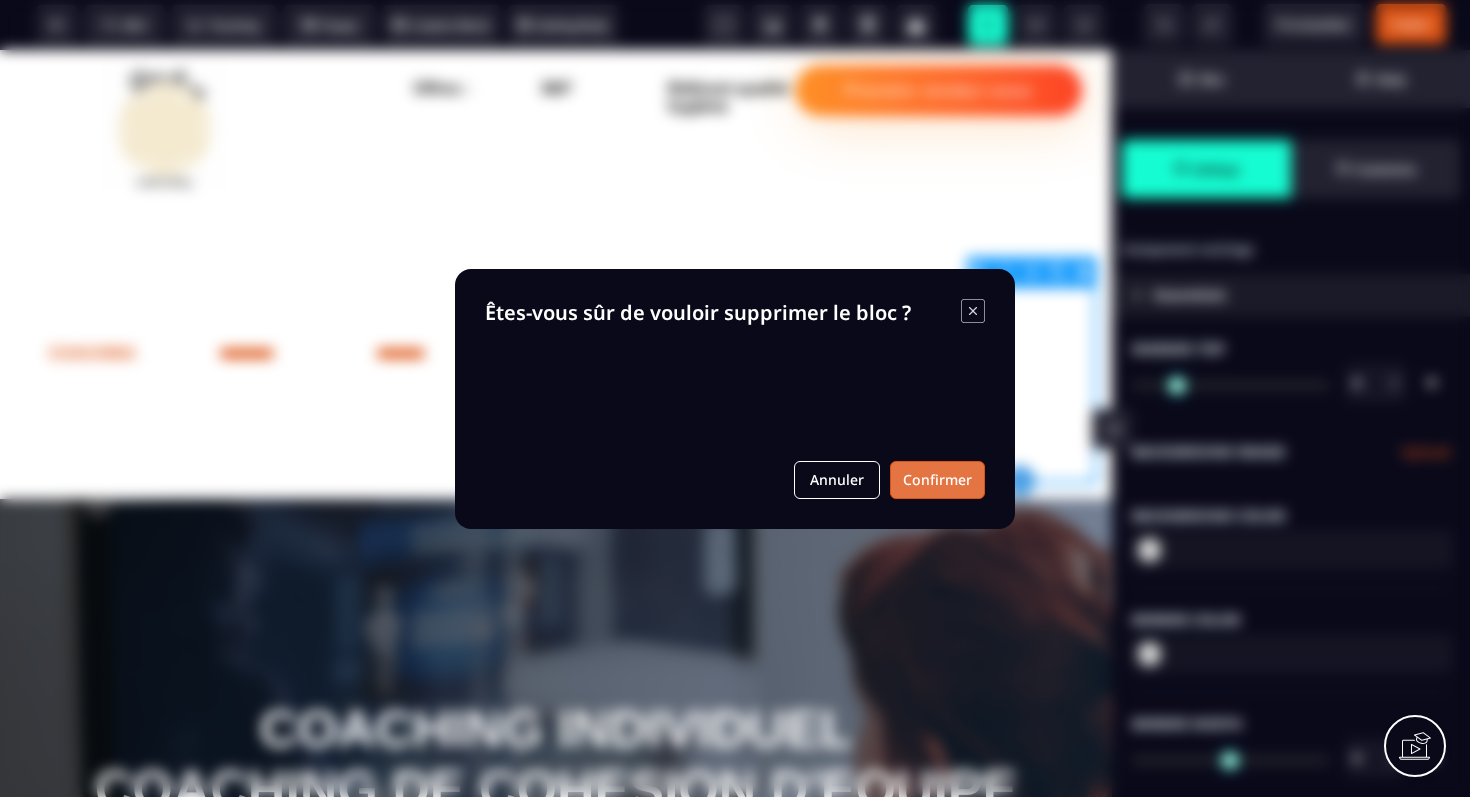 click on "Confirmer" at bounding box center (937, 480) 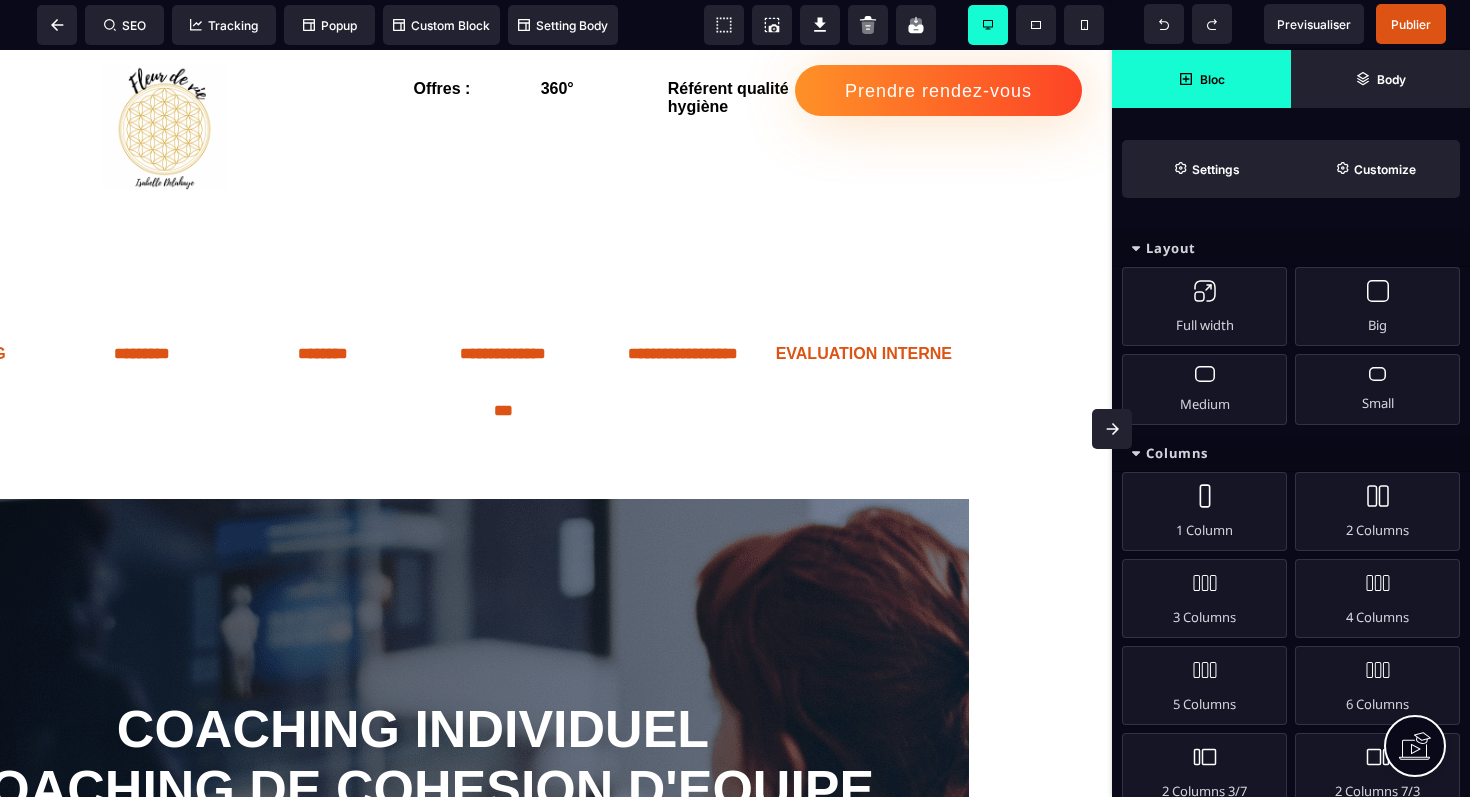 scroll, scrollTop: 0, scrollLeft: 146, axis: horizontal 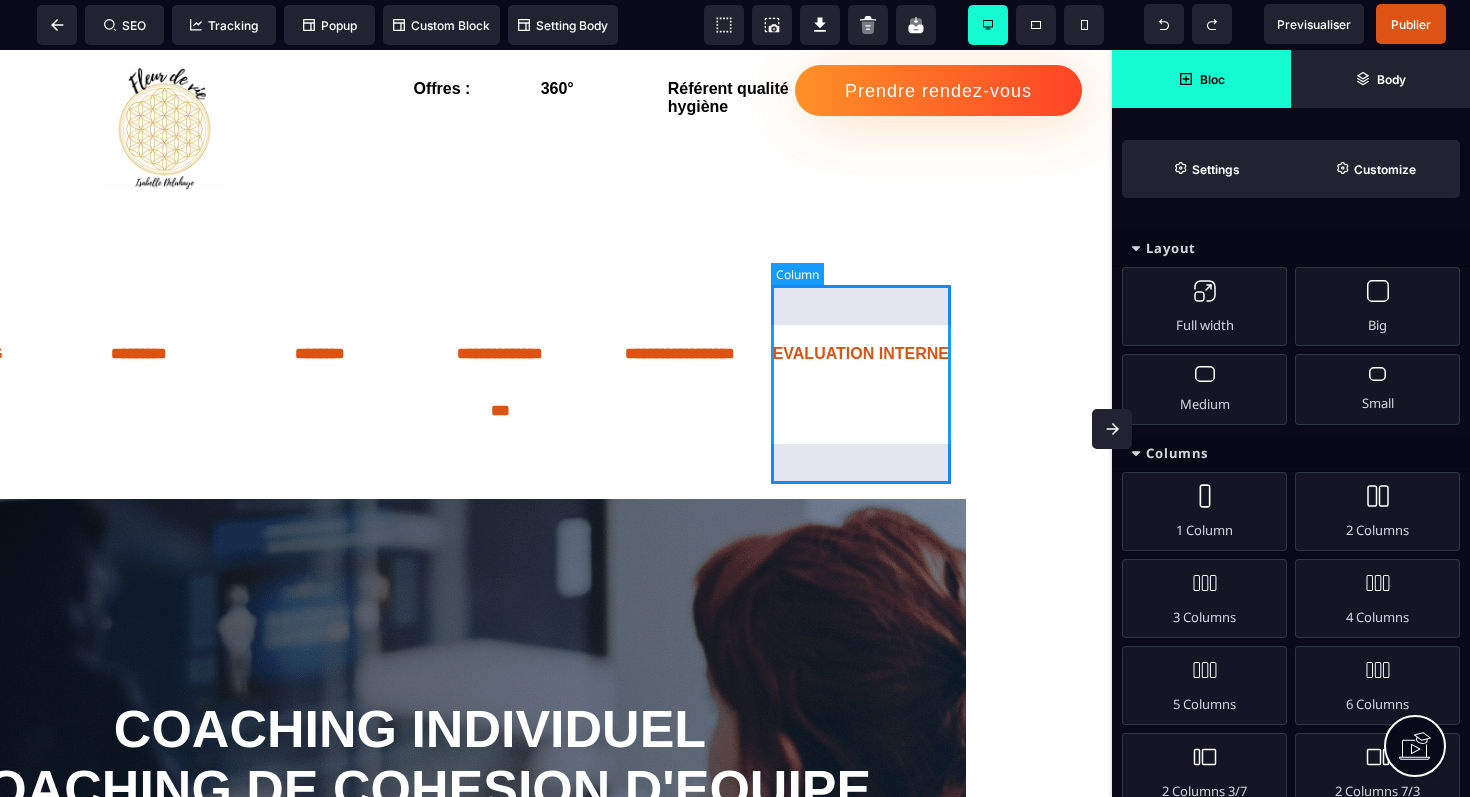 click on "EVALUATION INTERNE" at bounding box center (861, 384) 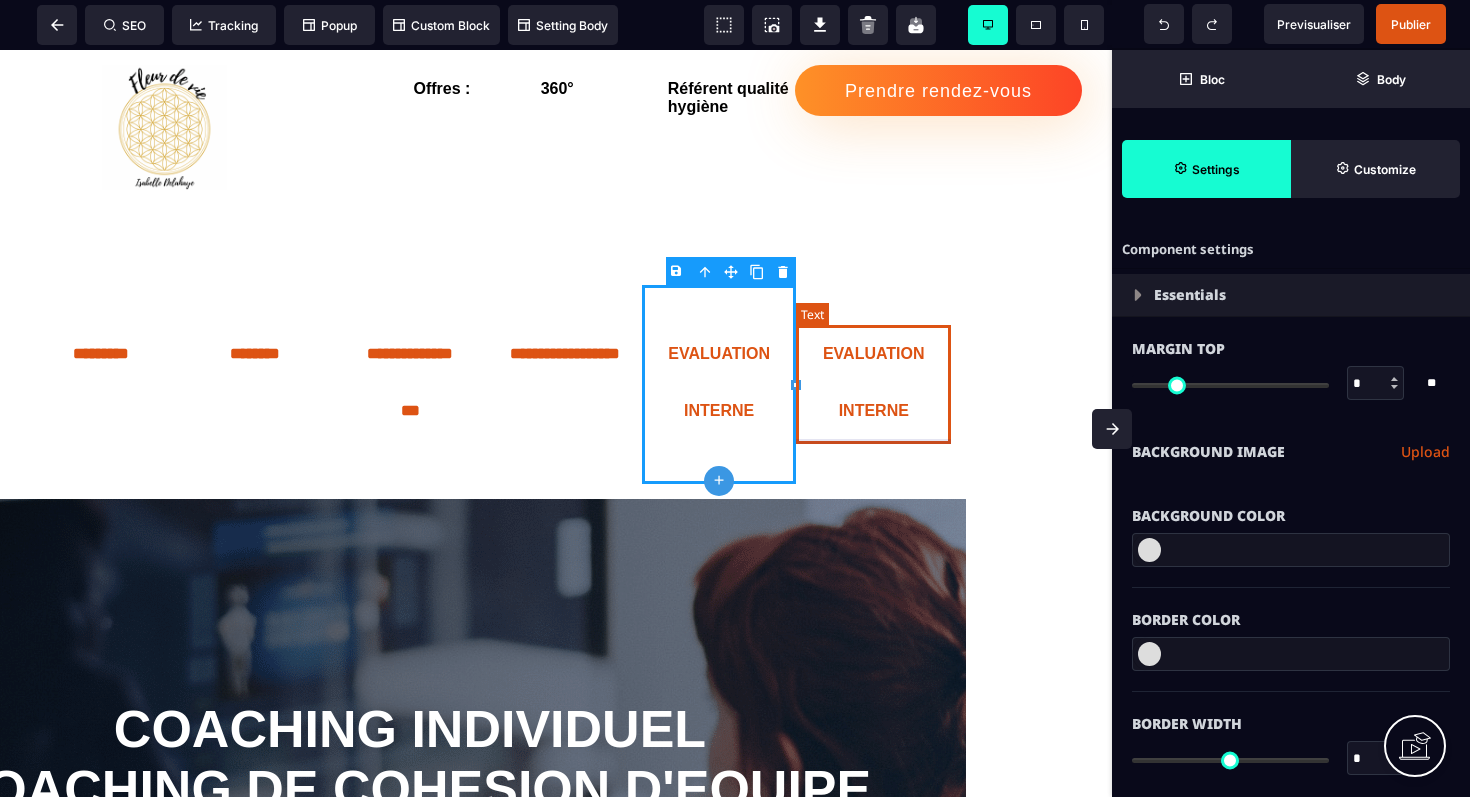 click on "EVALUATION INTERNE" at bounding box center (873, 384) 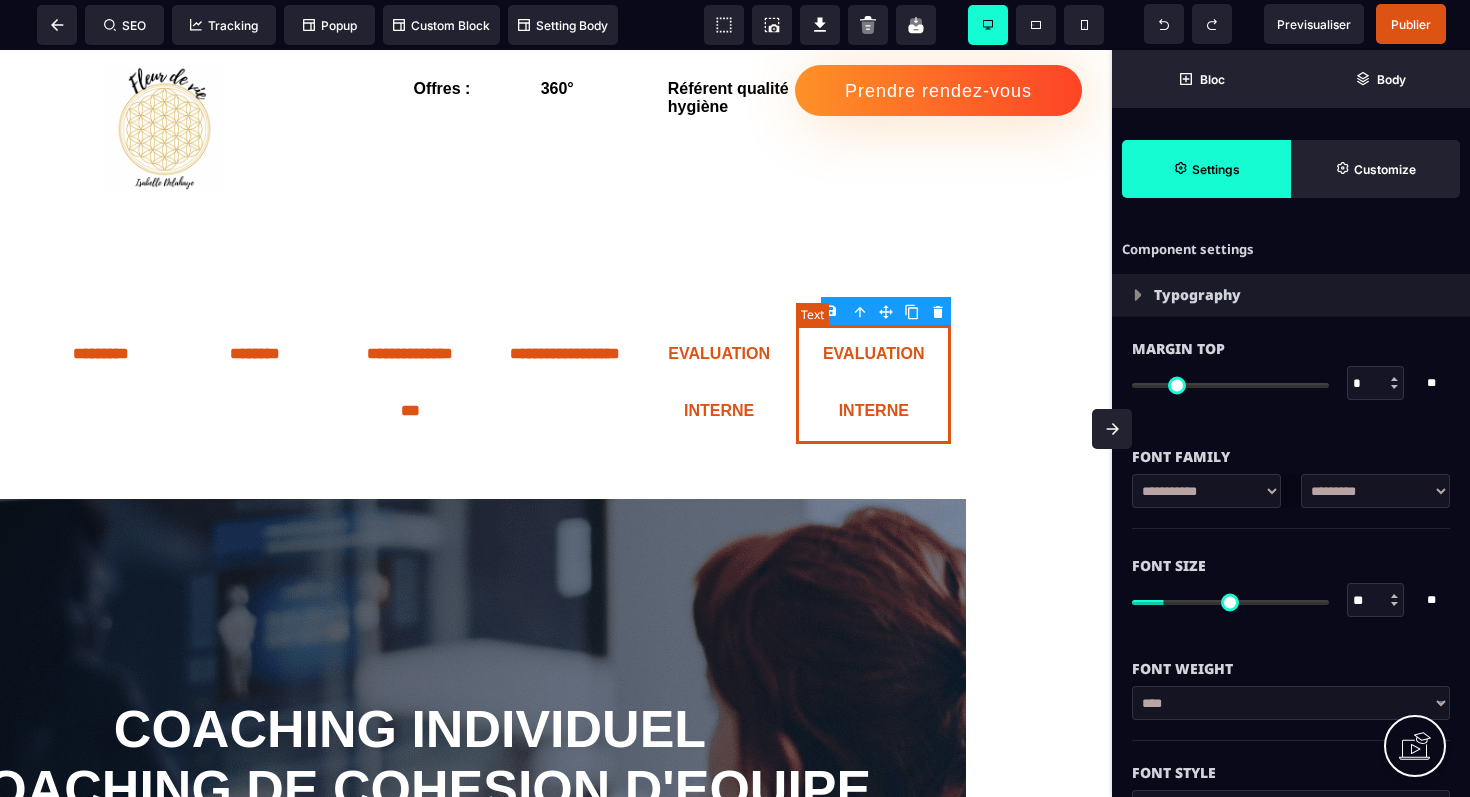 click on "EVALUATION INTERNE" at bounding box center [873, 384] 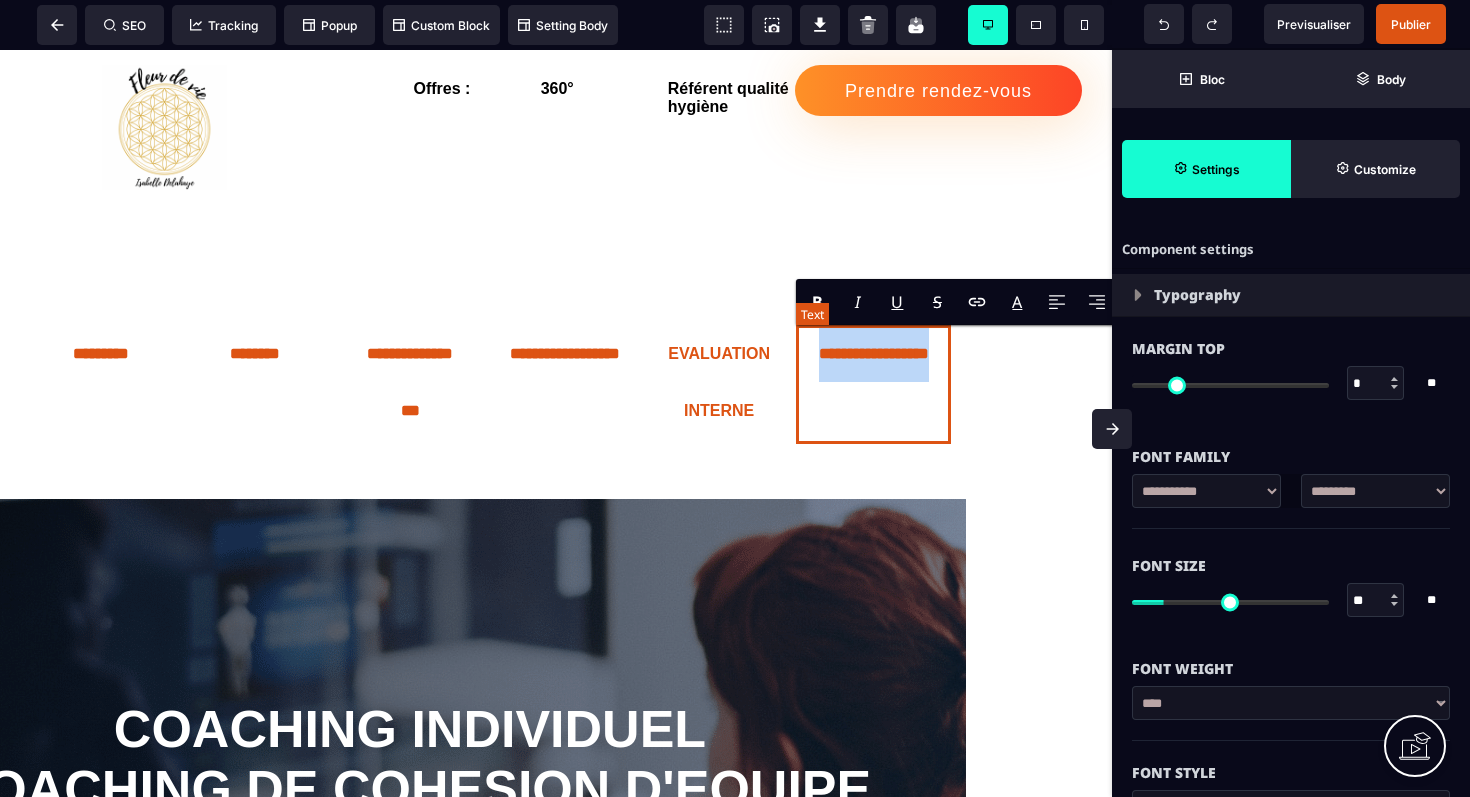 drag, startPoint x: 913, startPoint y: 412, endPoint x: 825, endPoint y: 335, distance: 116.9316 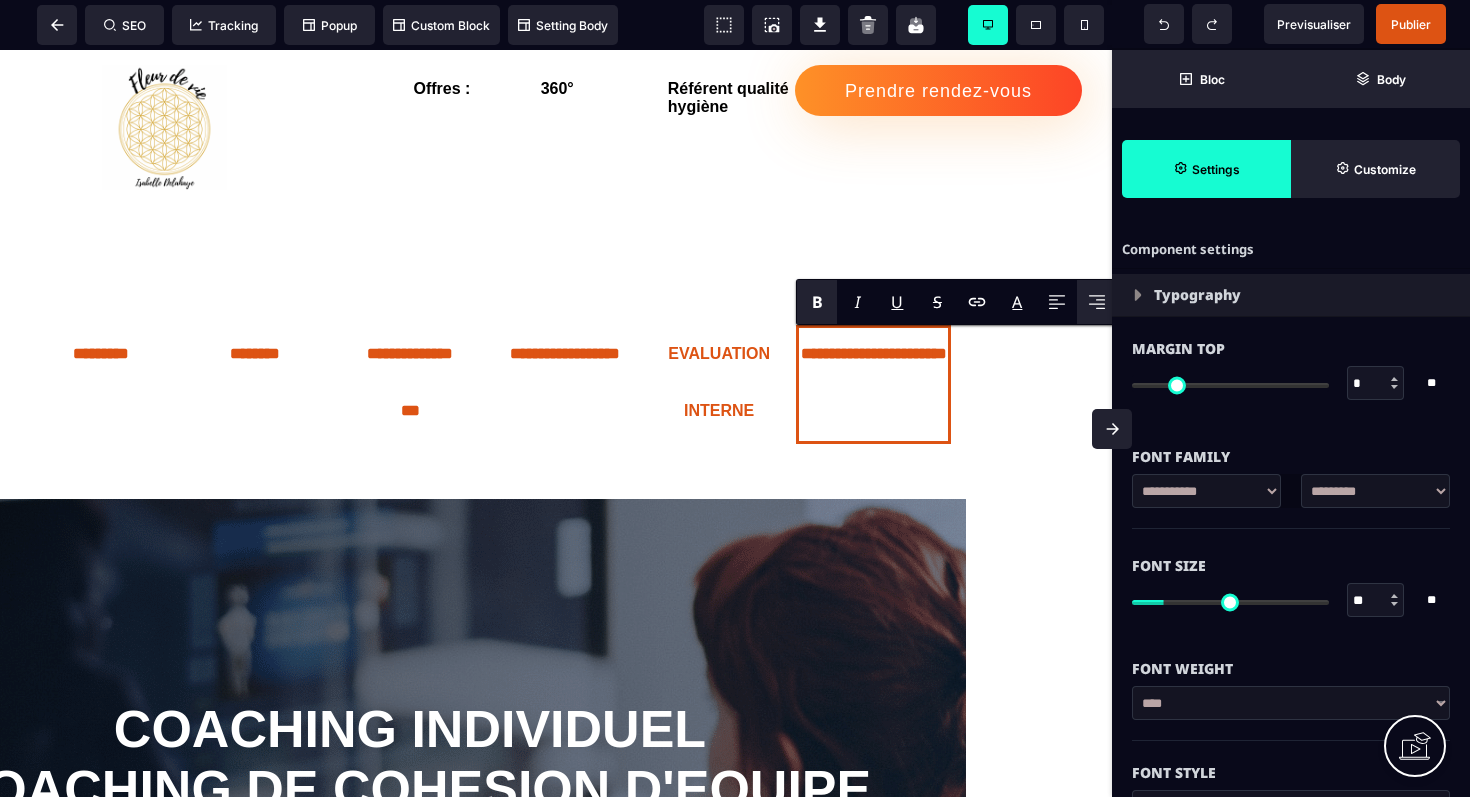 click on "**********" at bounding box center (410, 423) 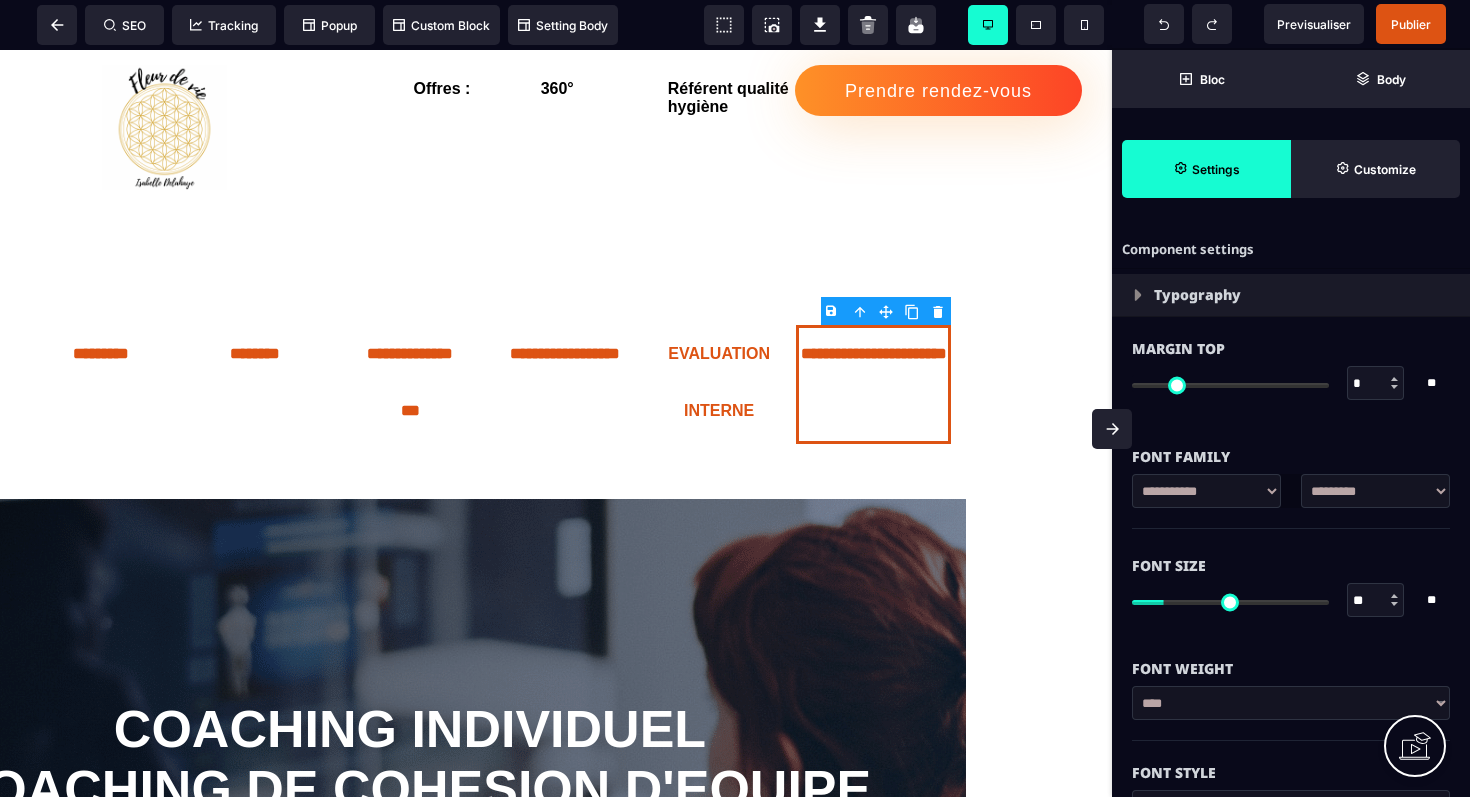 scroll, scrollTop: 0, scrollLeft: 0, axis: both 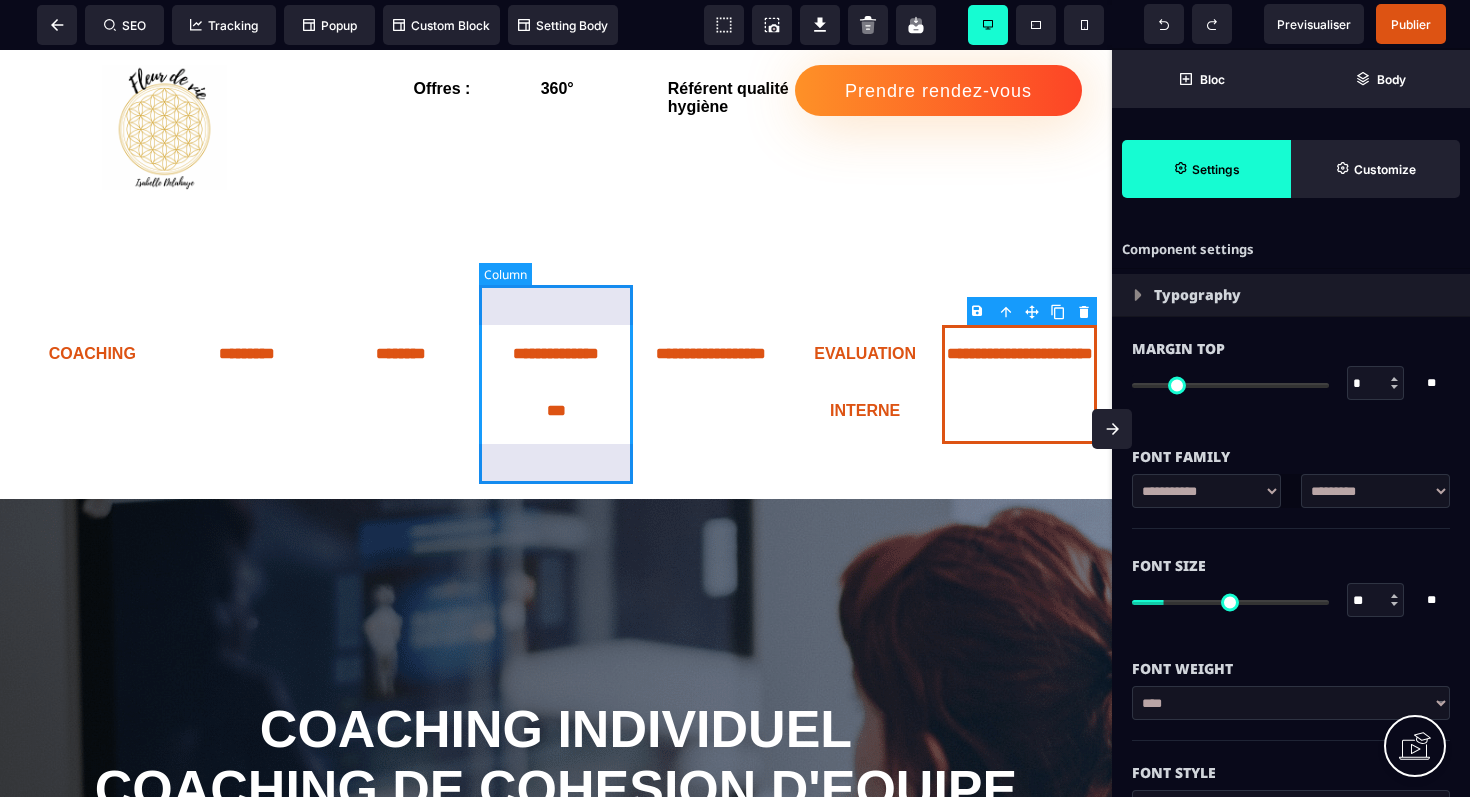 click on "**********" at bounding box center (556, 384) 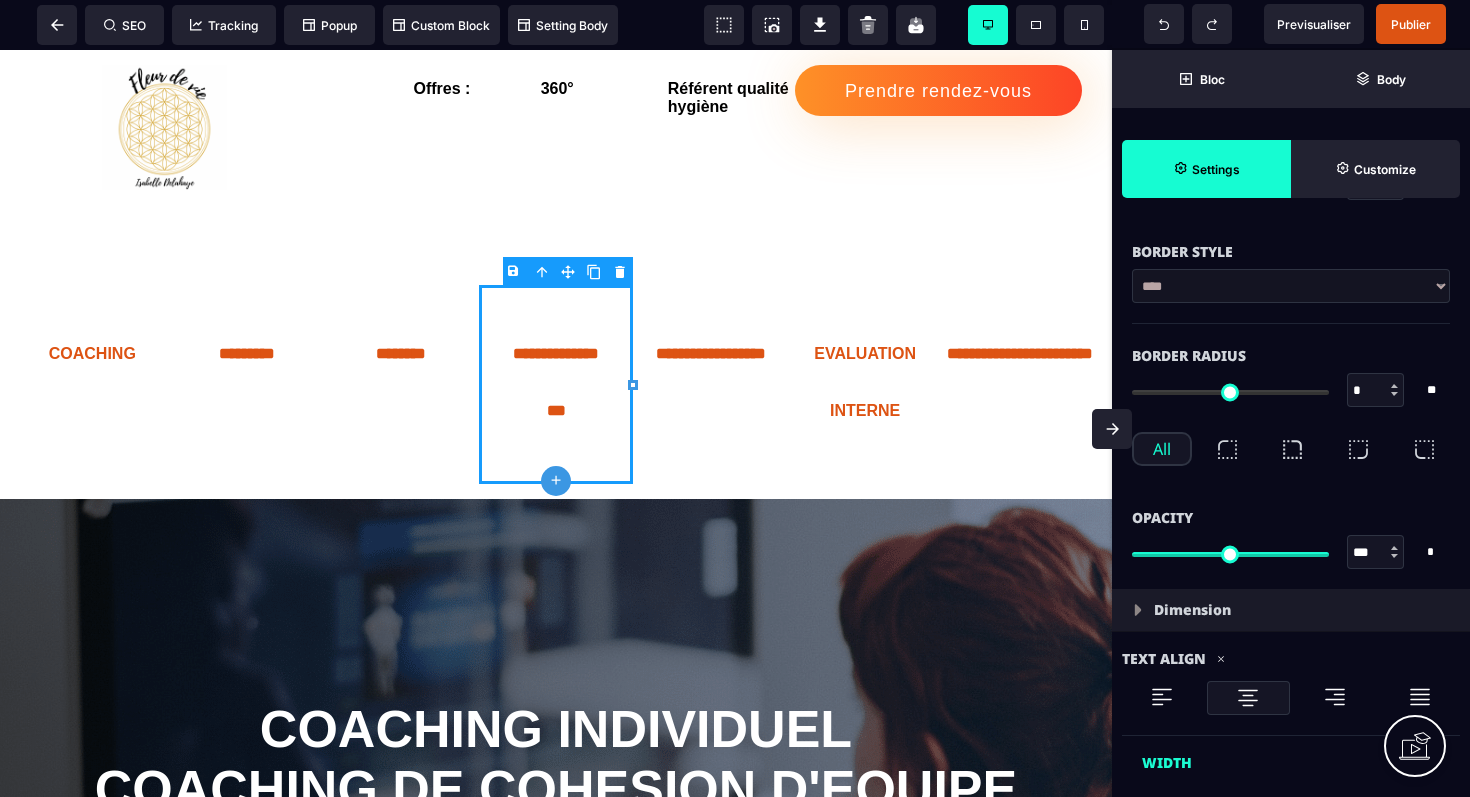 scroll, scrollTop: 589, scrollLeft: 0, axis: vertical 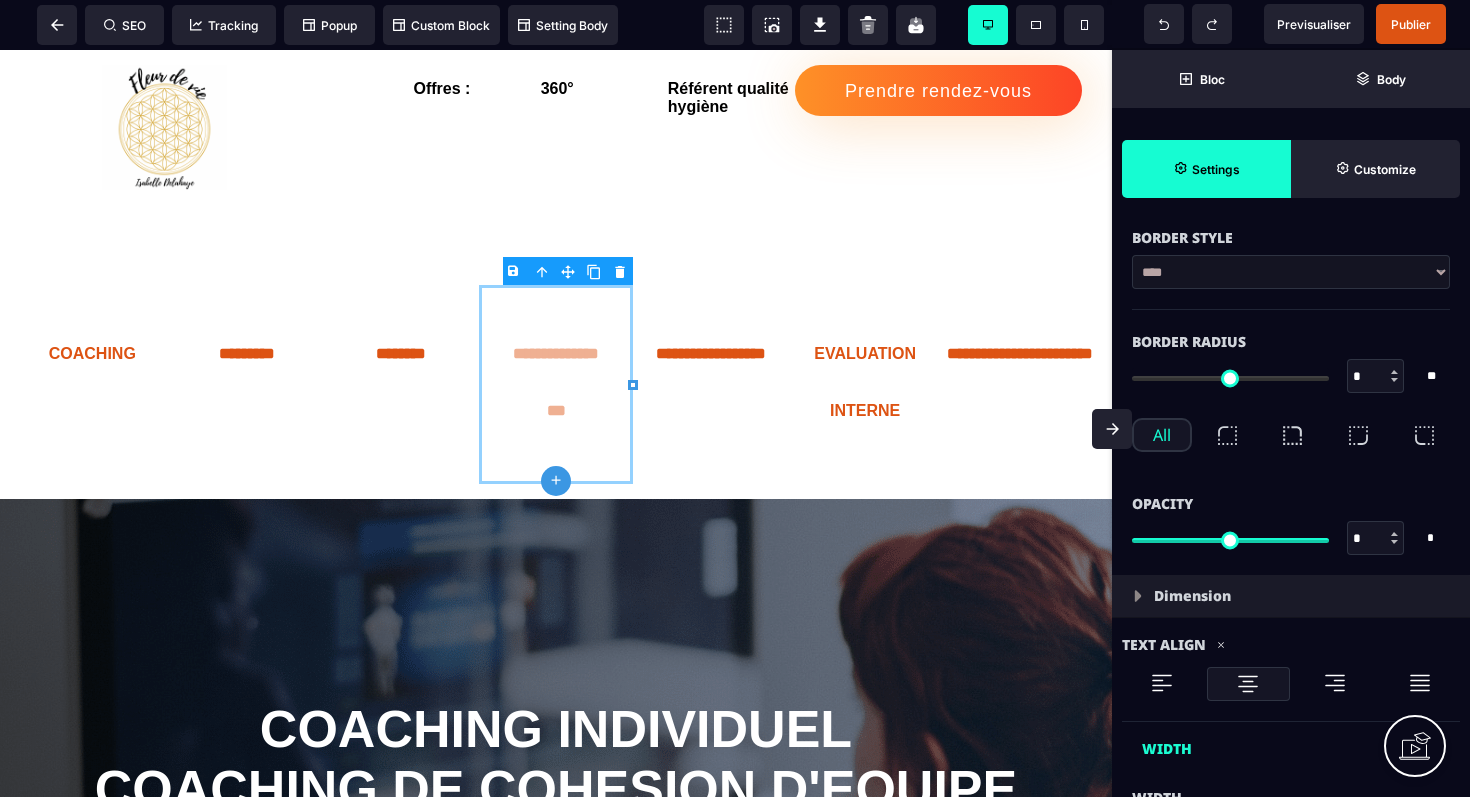 click at bounding box center [1230, 540] 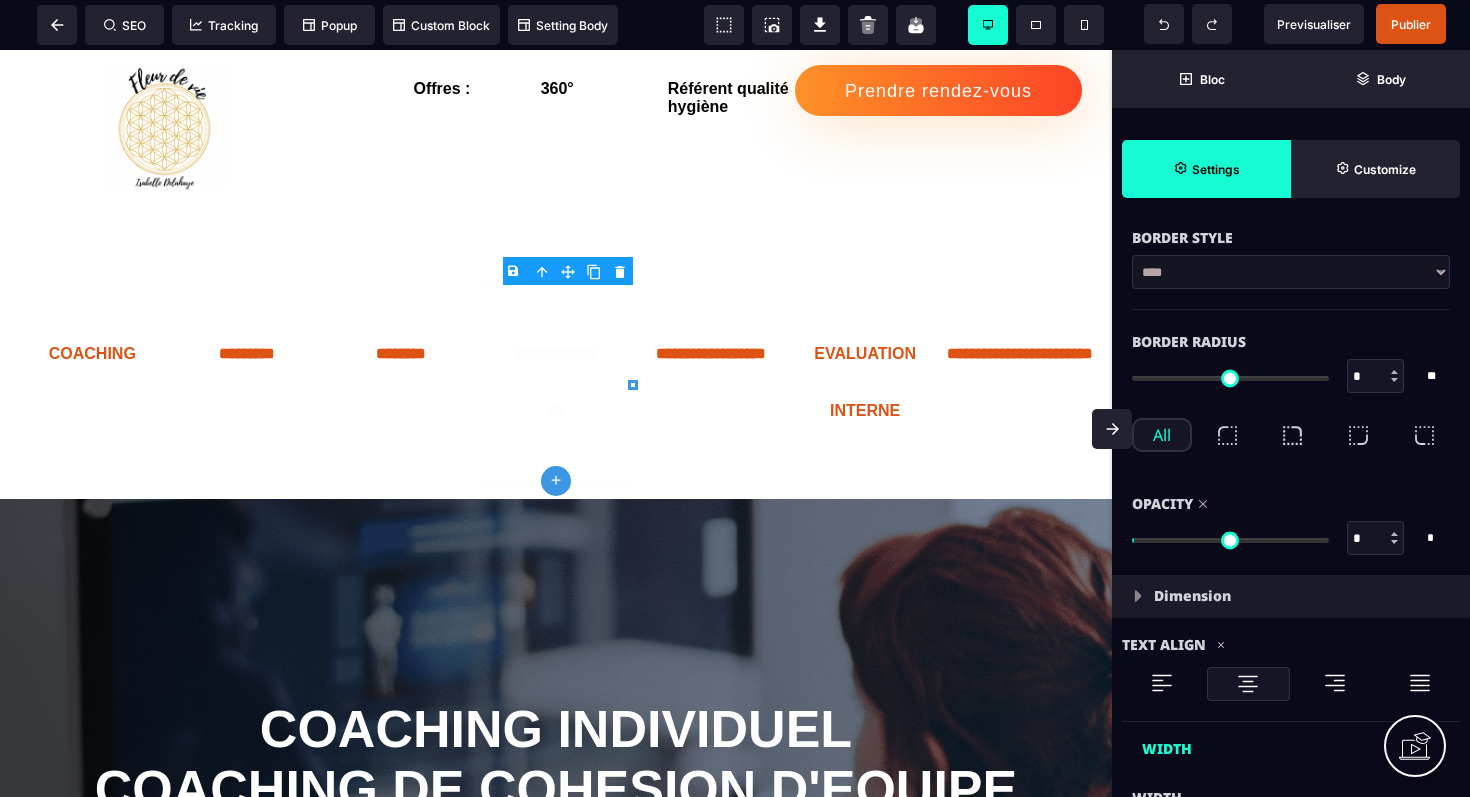 click on "*
*
*" at bounding box center (1291, 538) 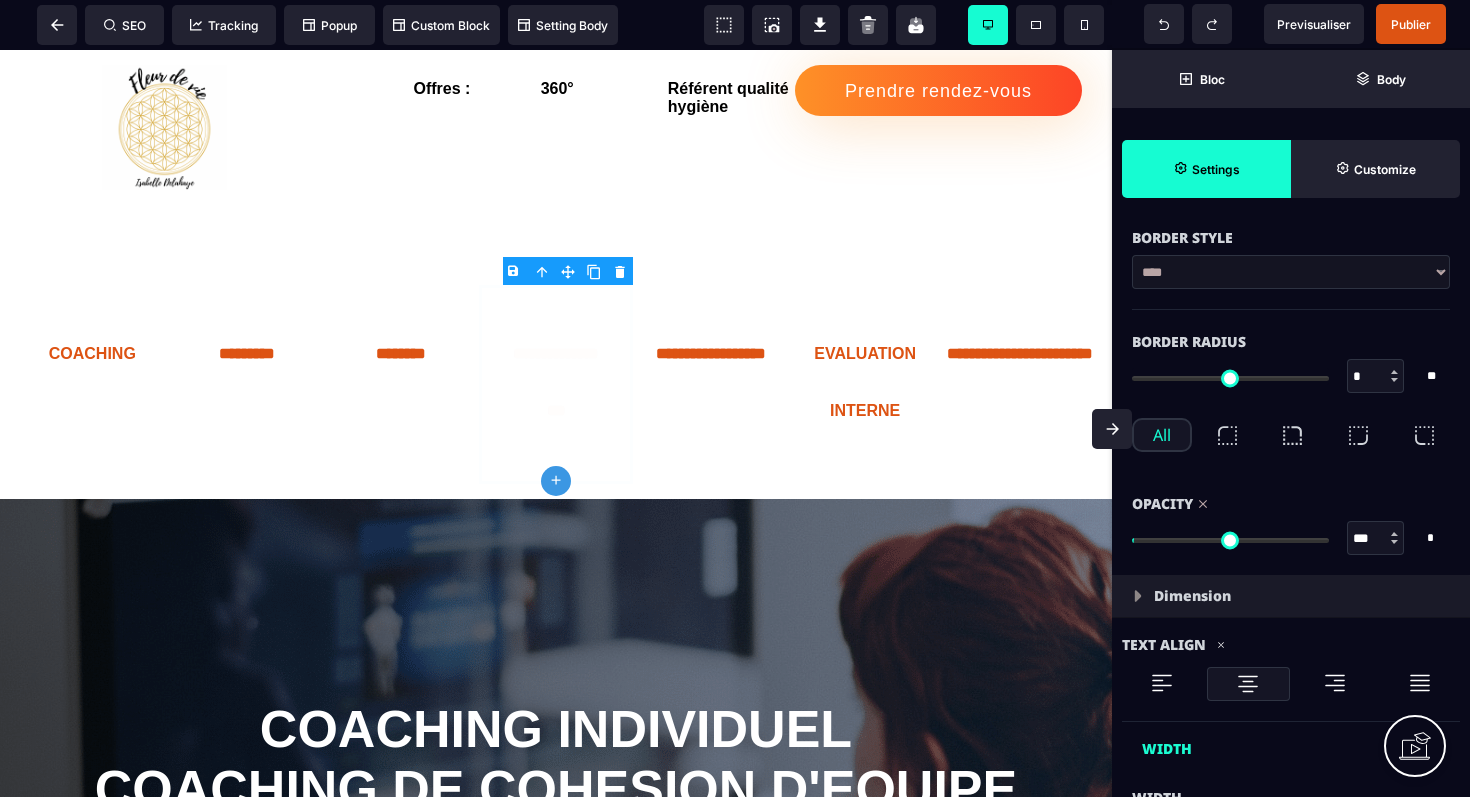 click at bounding box center [1230, 540] 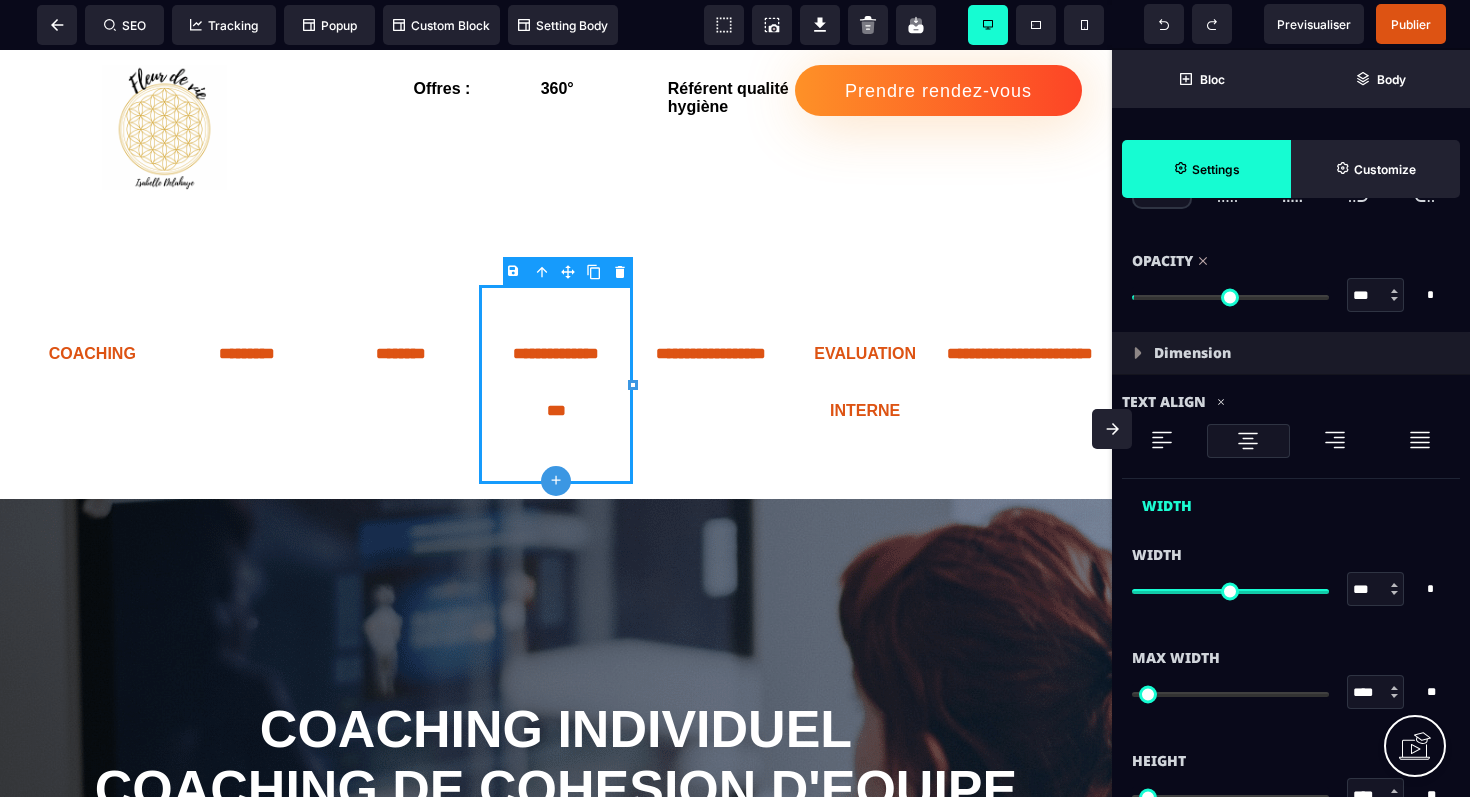 scroll, scrollTop: 841, scrollLeft: 0, axis: vertical 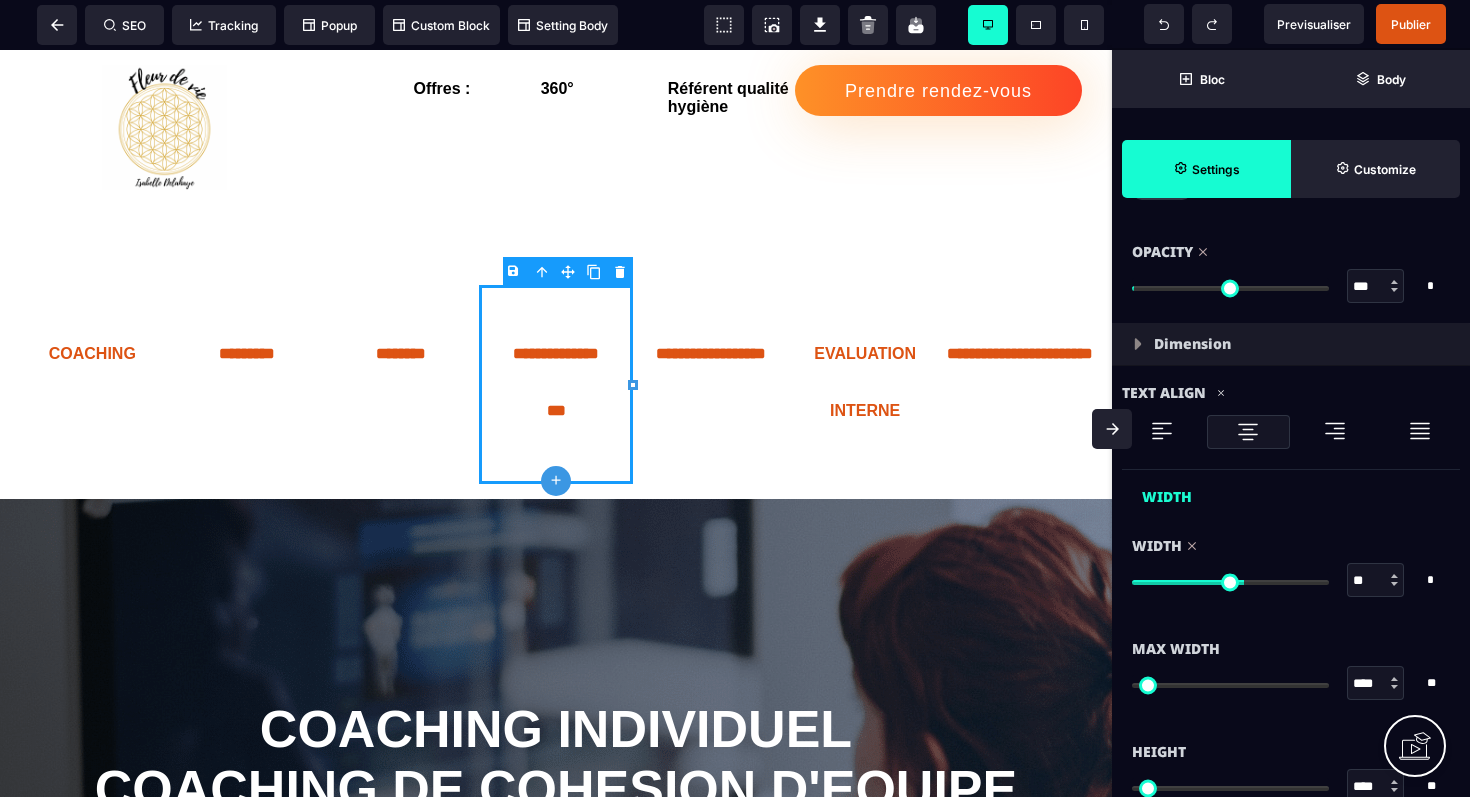 click at bounding box center [1230, 582] 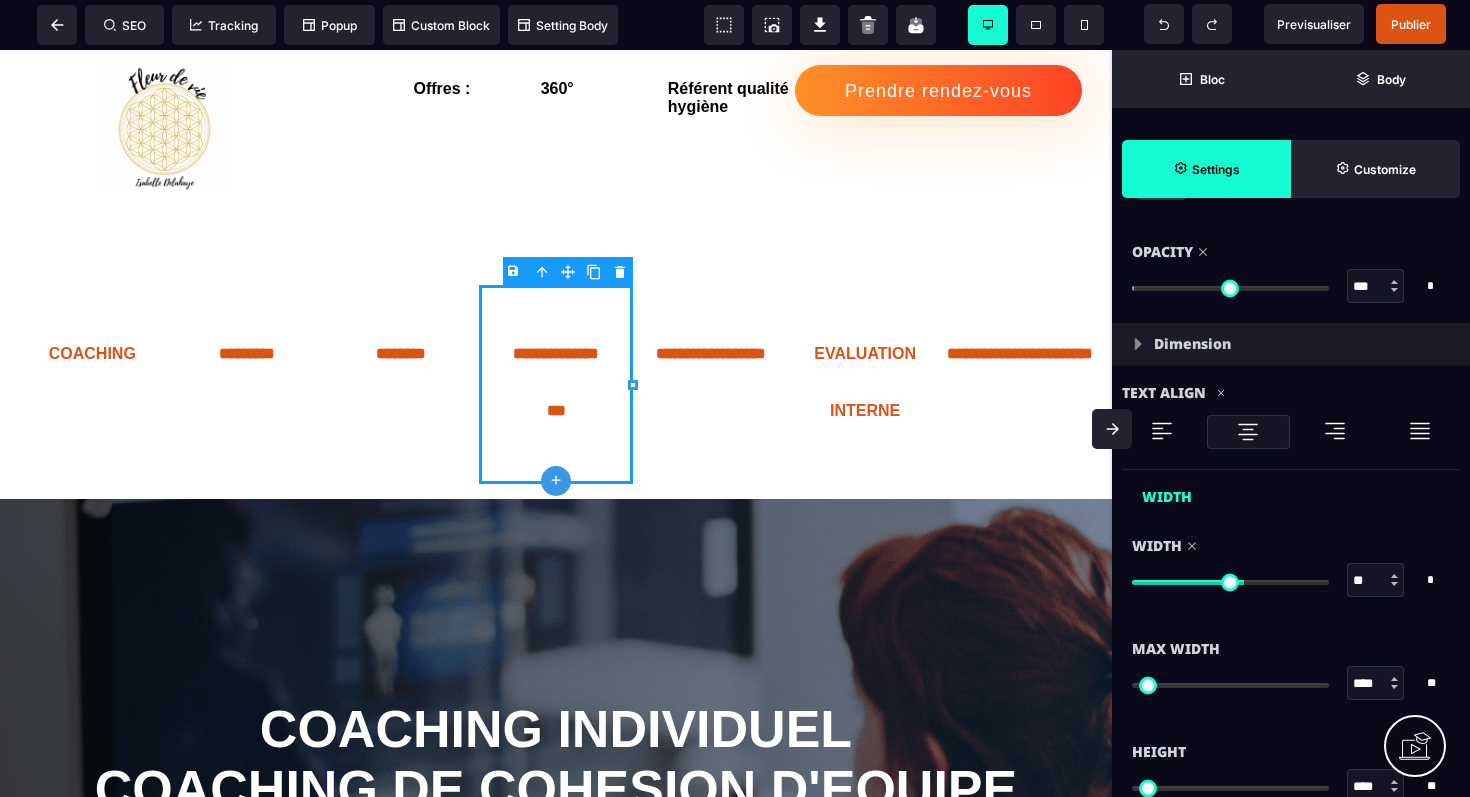 click at bounding box center (1230, 582) 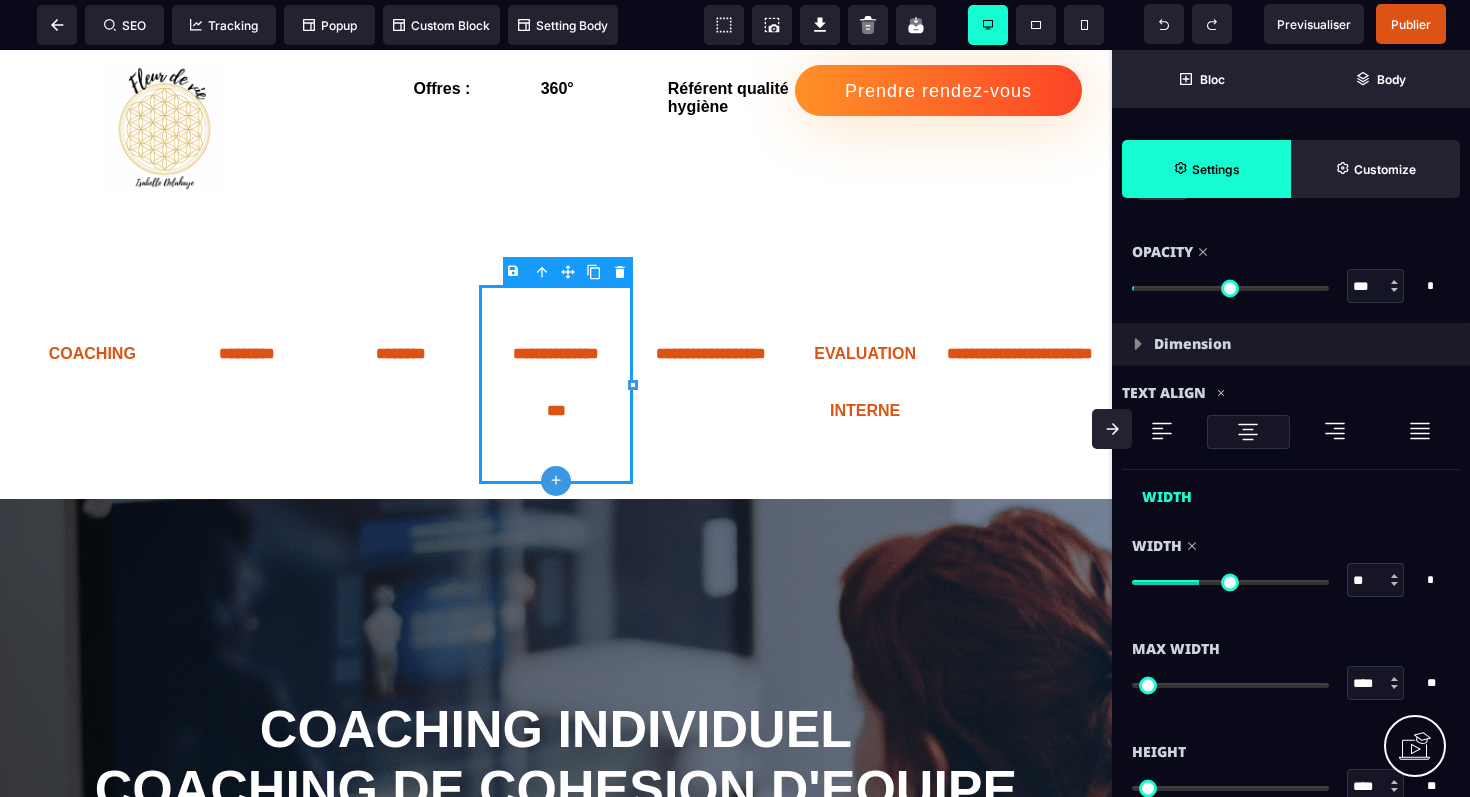 click on "**
*
* * **" at bounding box center (1291, 580) 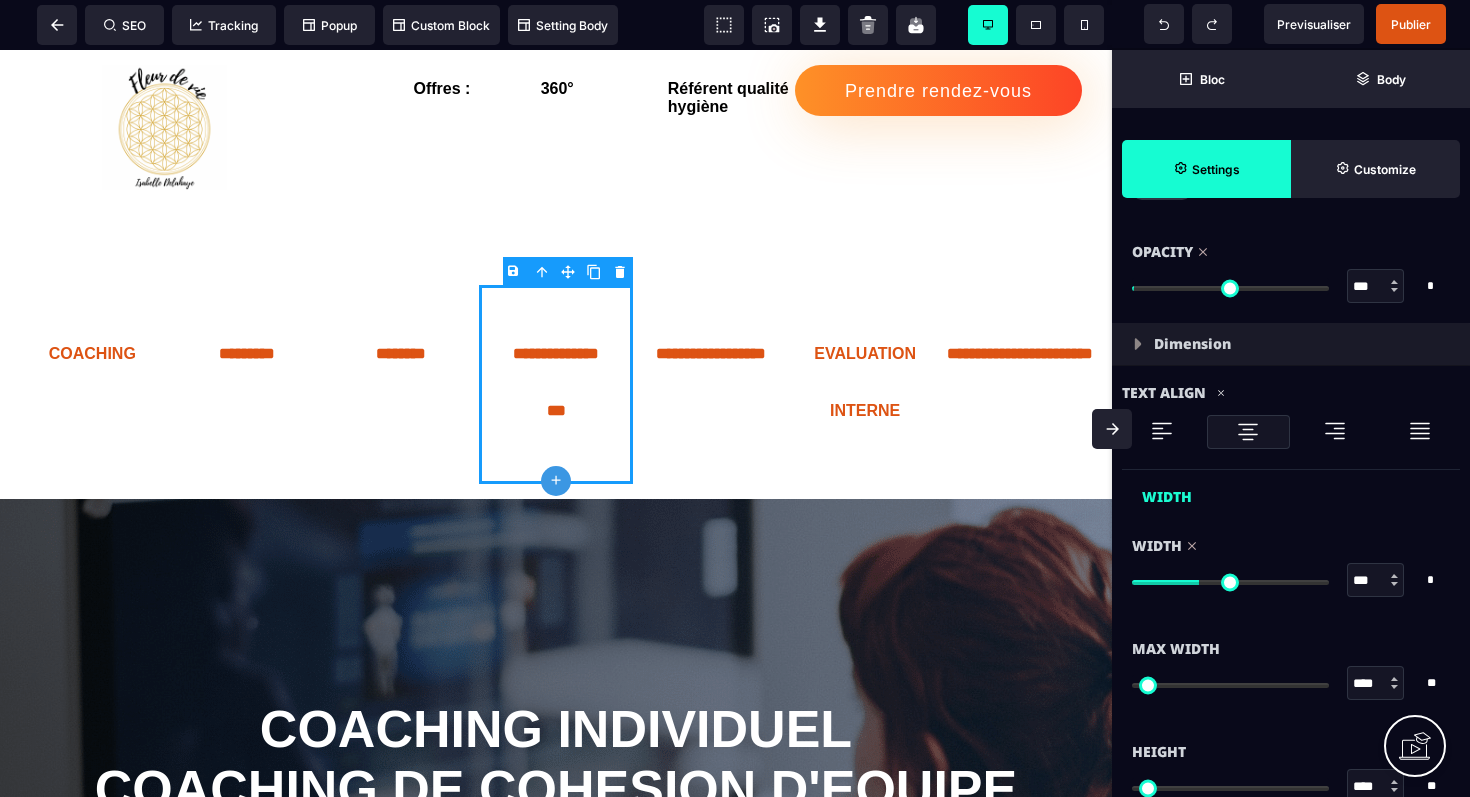 click at bounding box center [1230, 582] 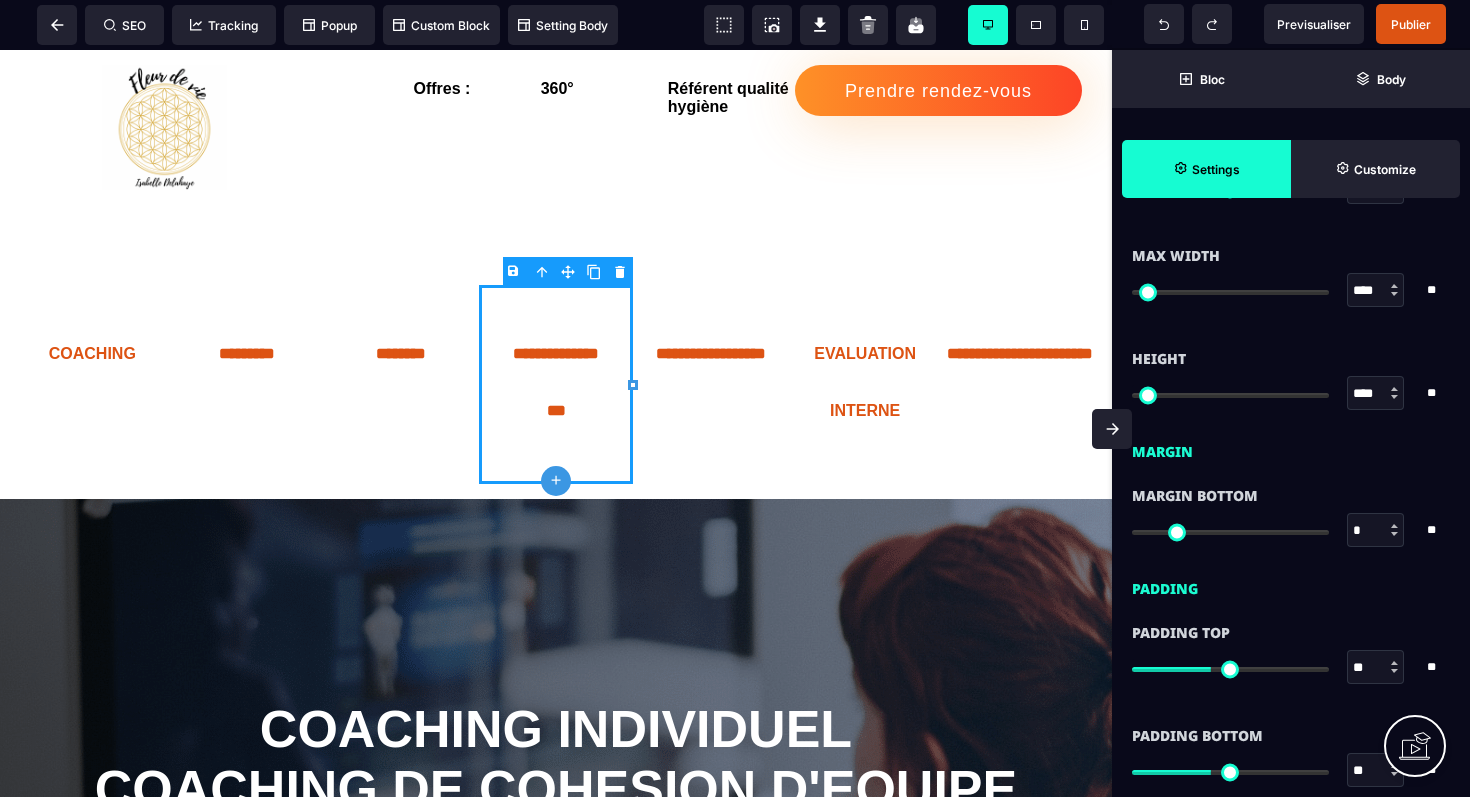 scroll, scrollTop: 1245, scrollLeft: 0, axis: vertical 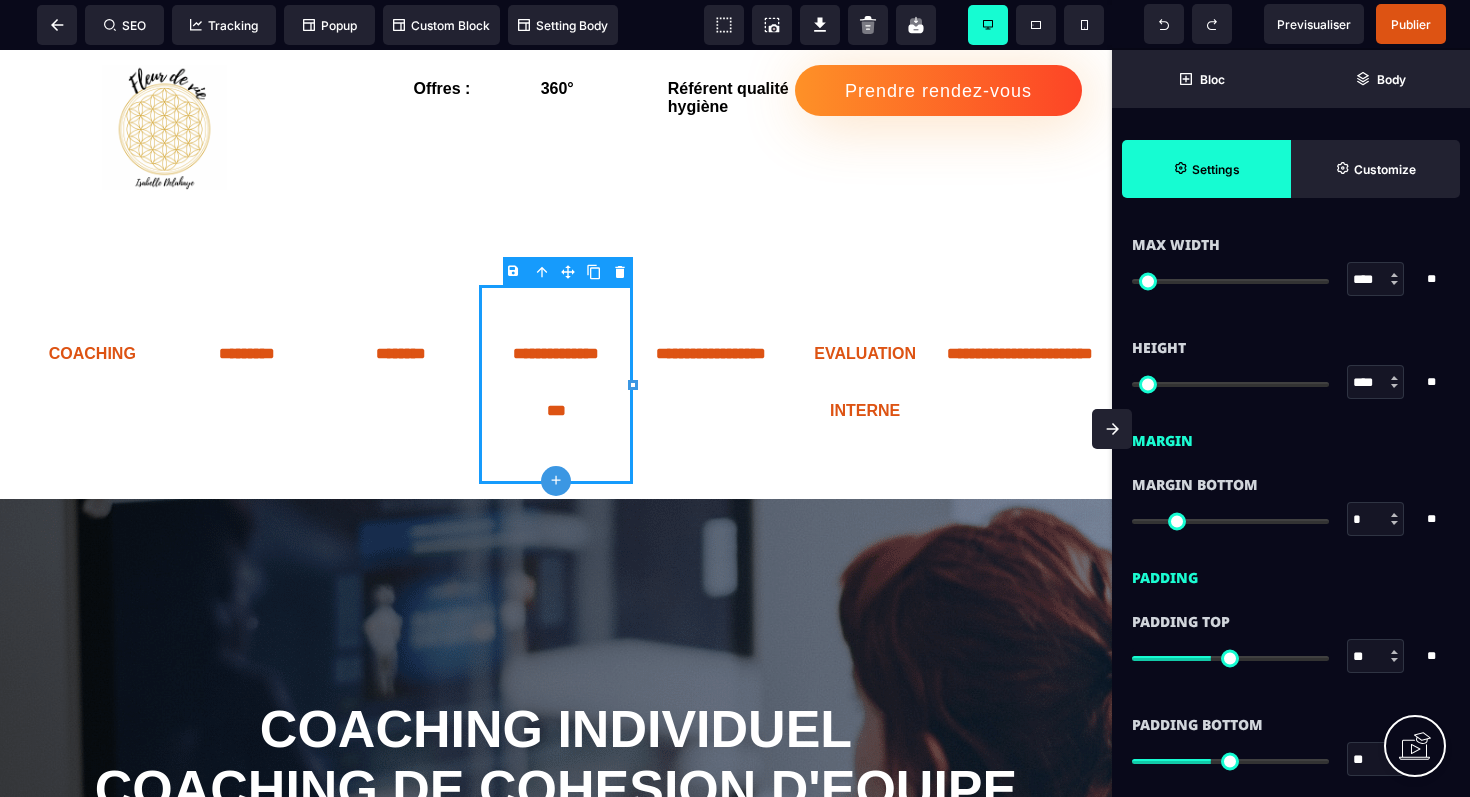 click at bounding box center (1230, 658) 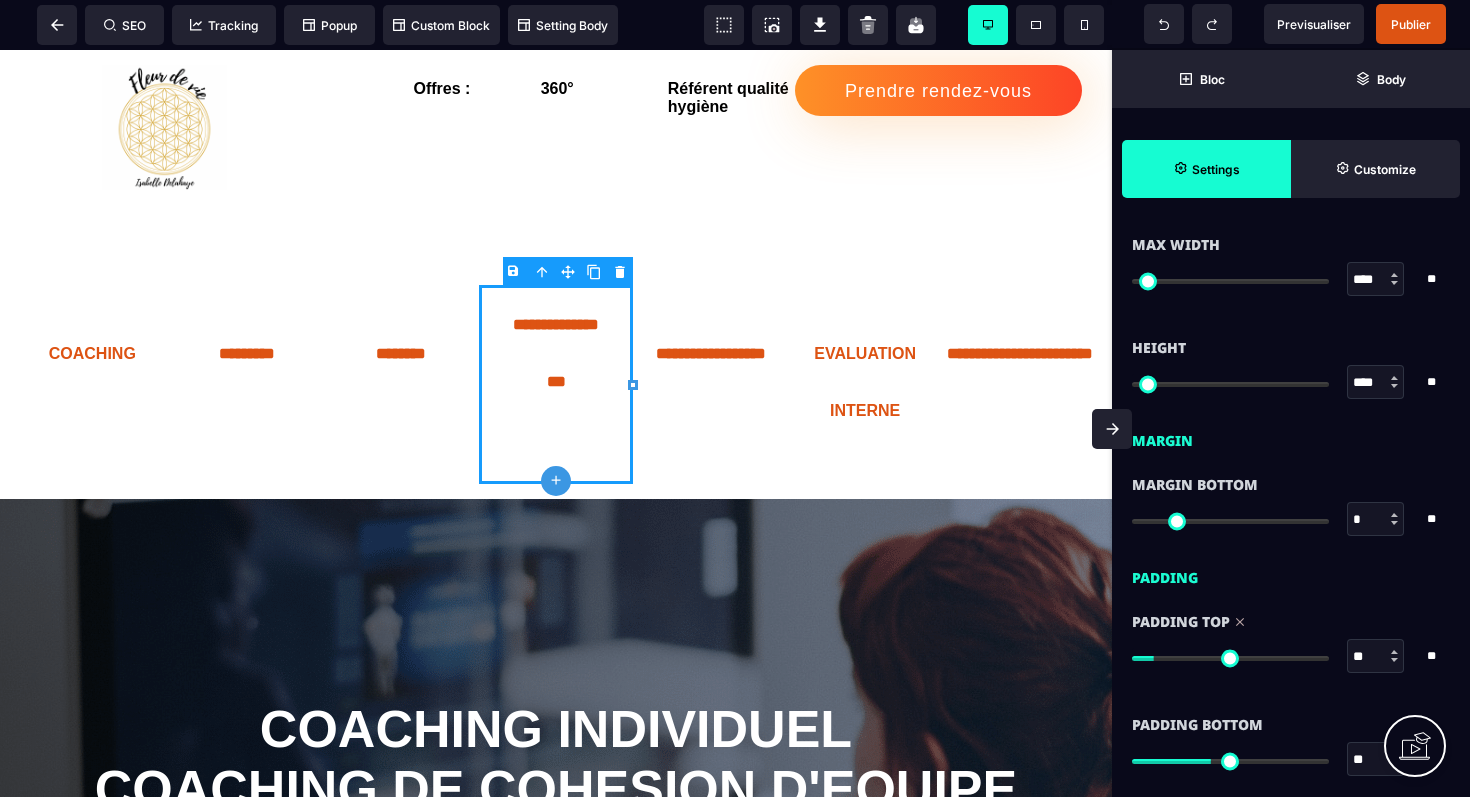 click at bounding box center [1230, 656] 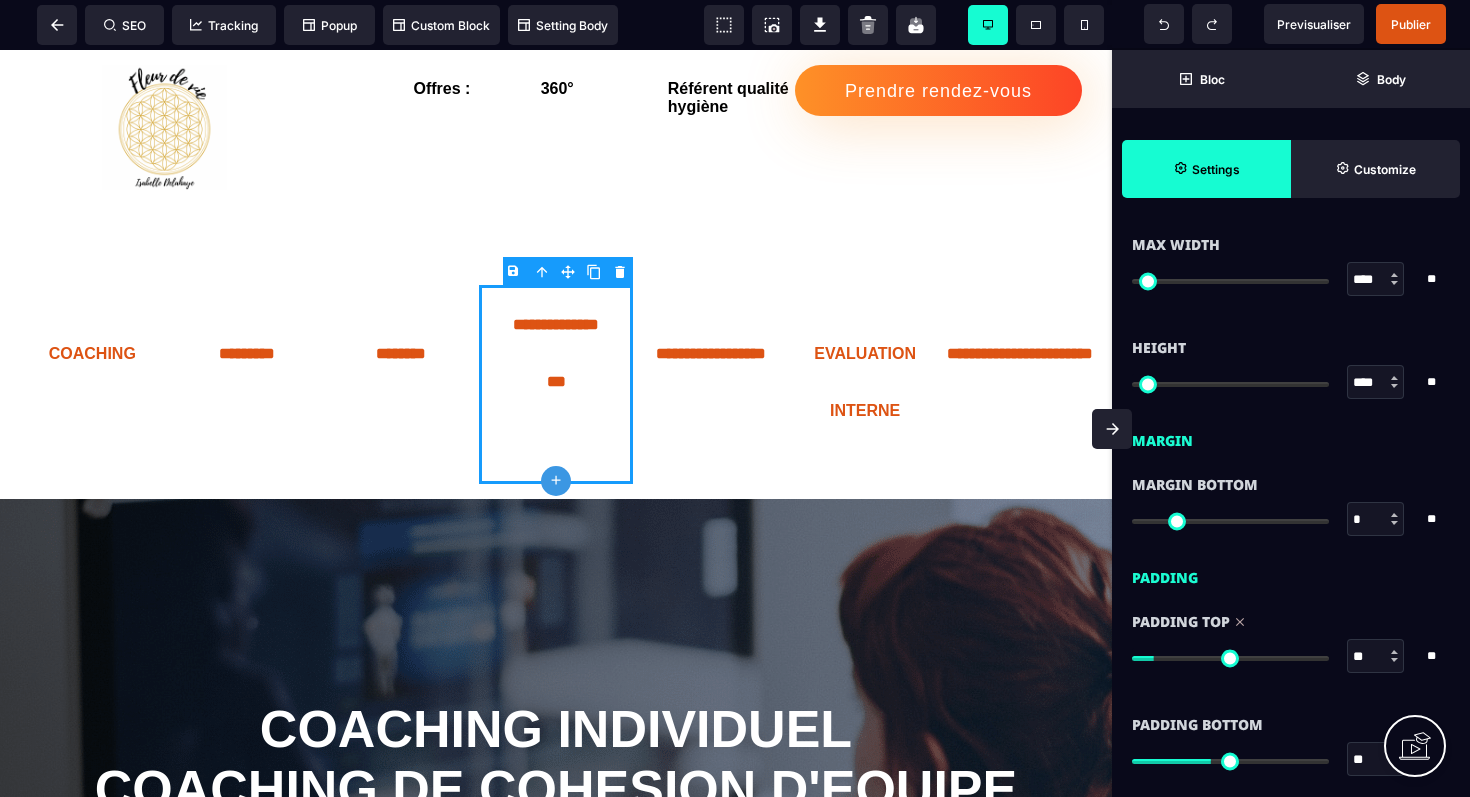 click at bounding box center [1230, 658] 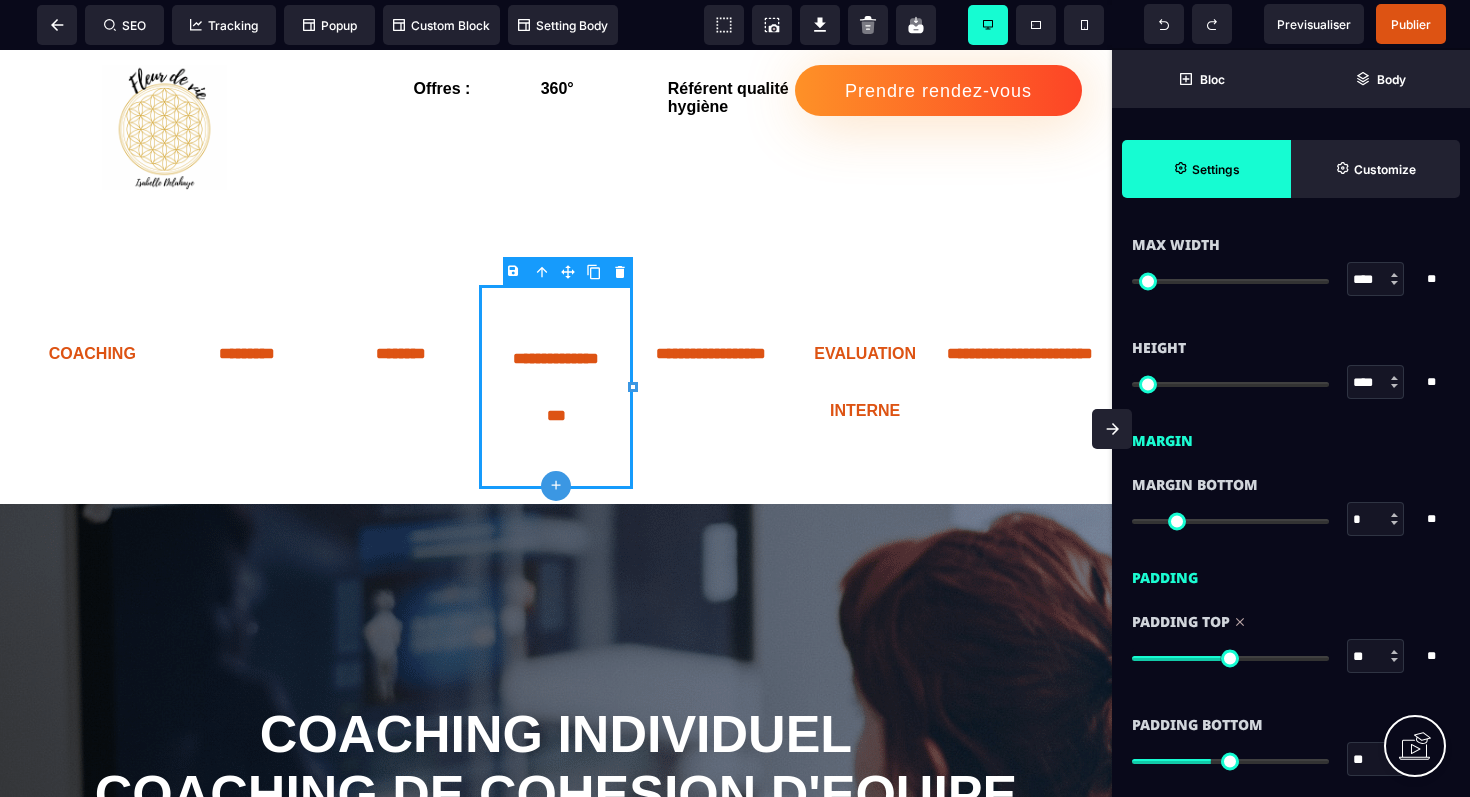click at bounding box center (1230, 658) 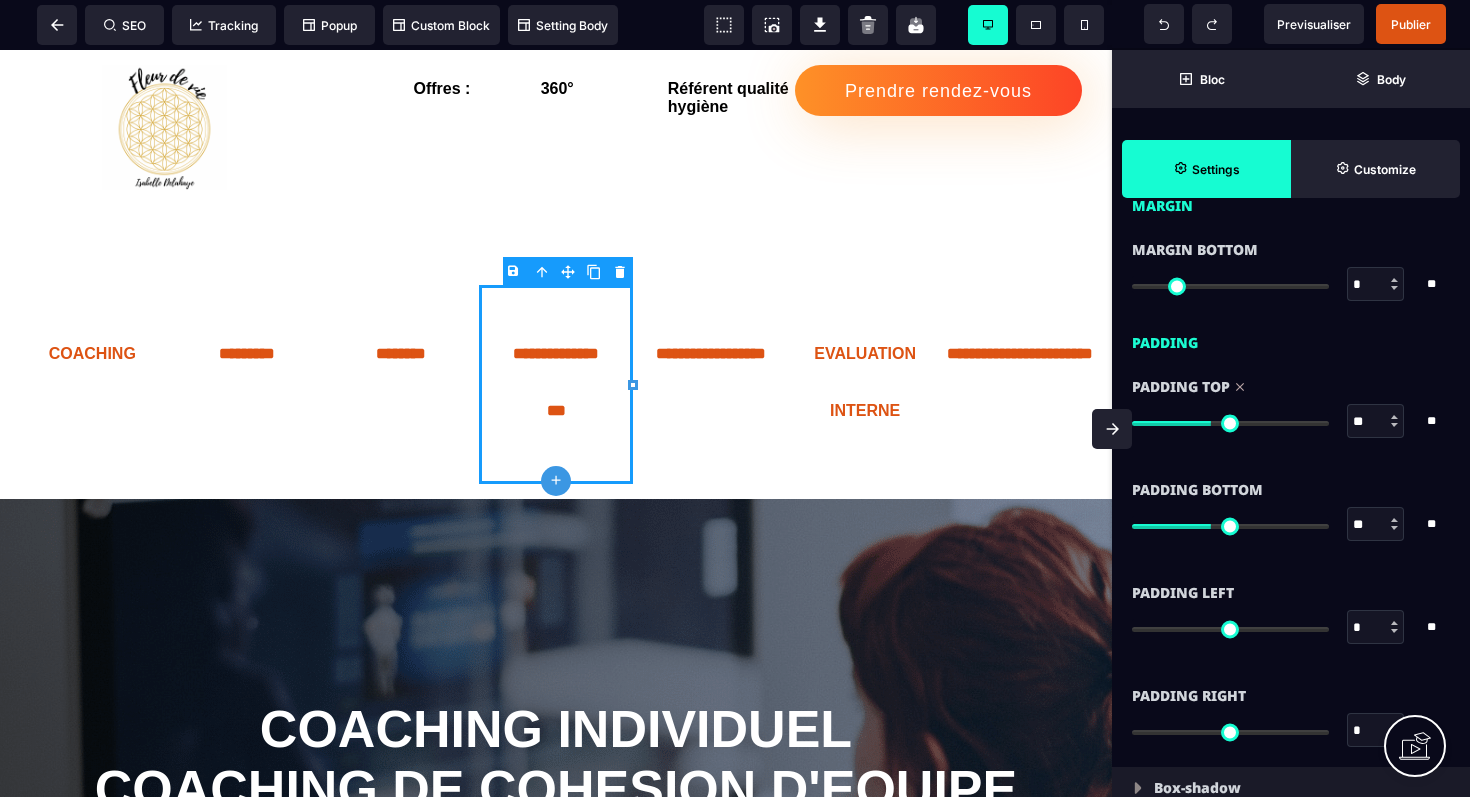 scroll, scrollTop: 1482, scrollLeft: 0, axis: vertical 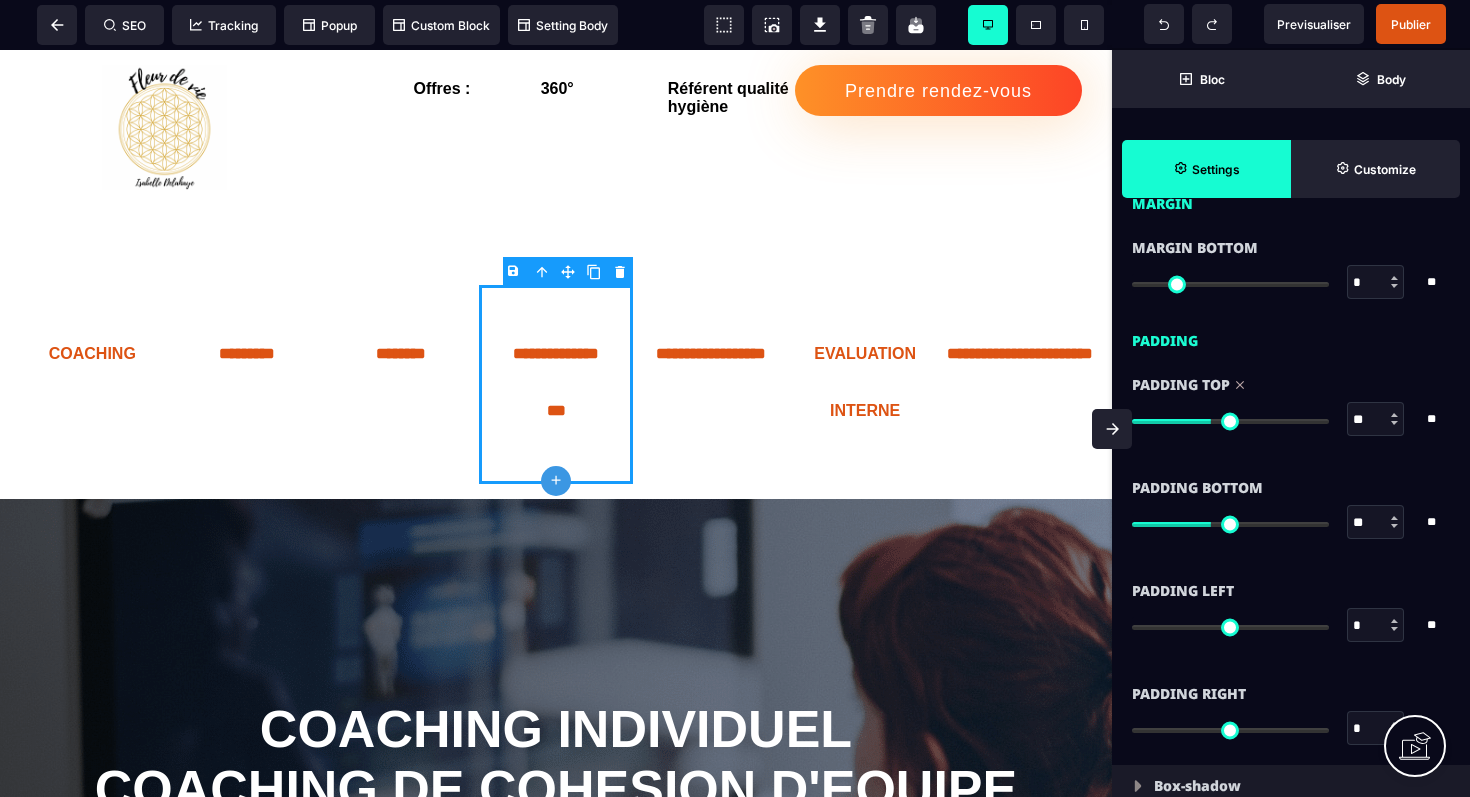 click at bounding box center [1230, 522] 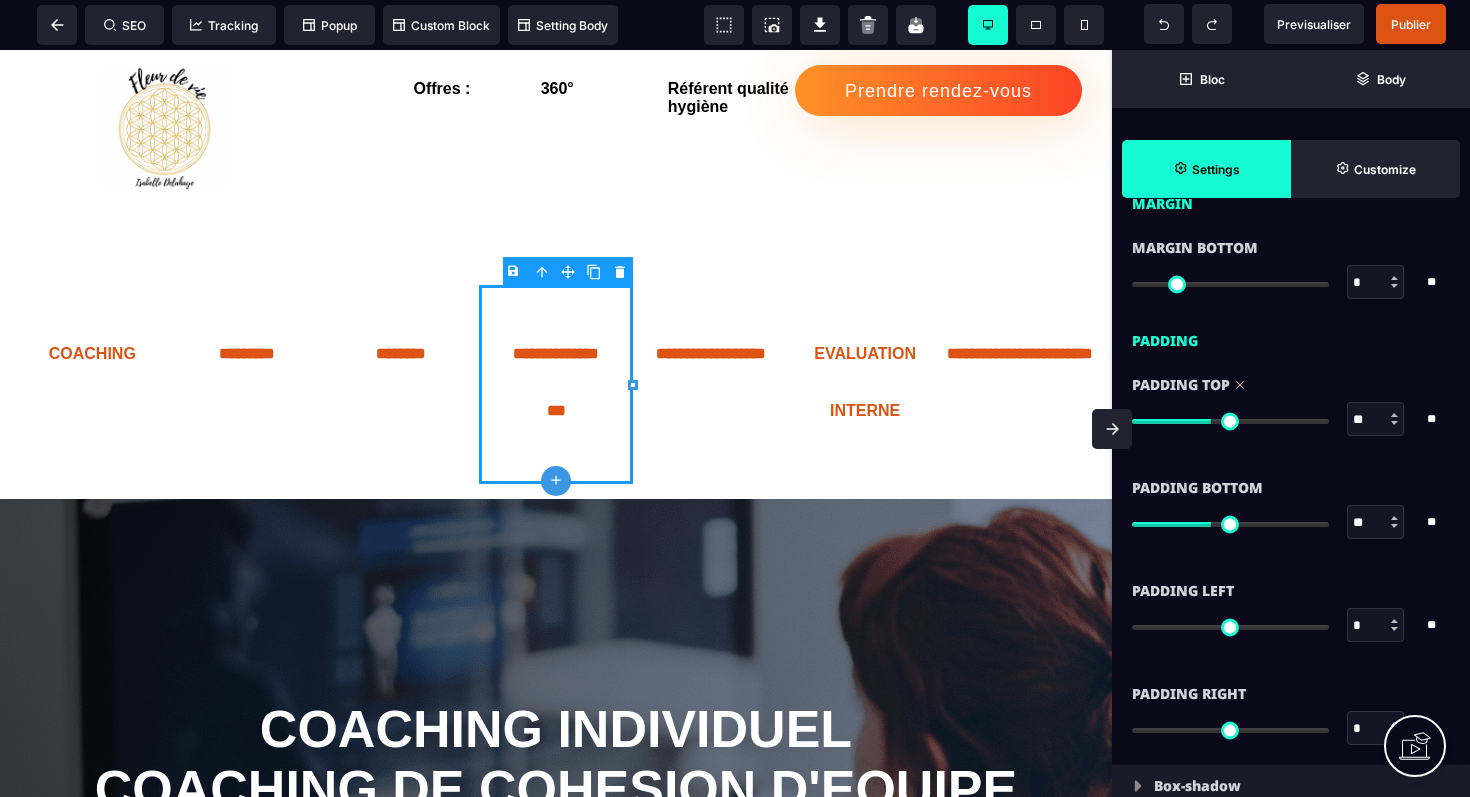 click at bounding box center (1230, 524) 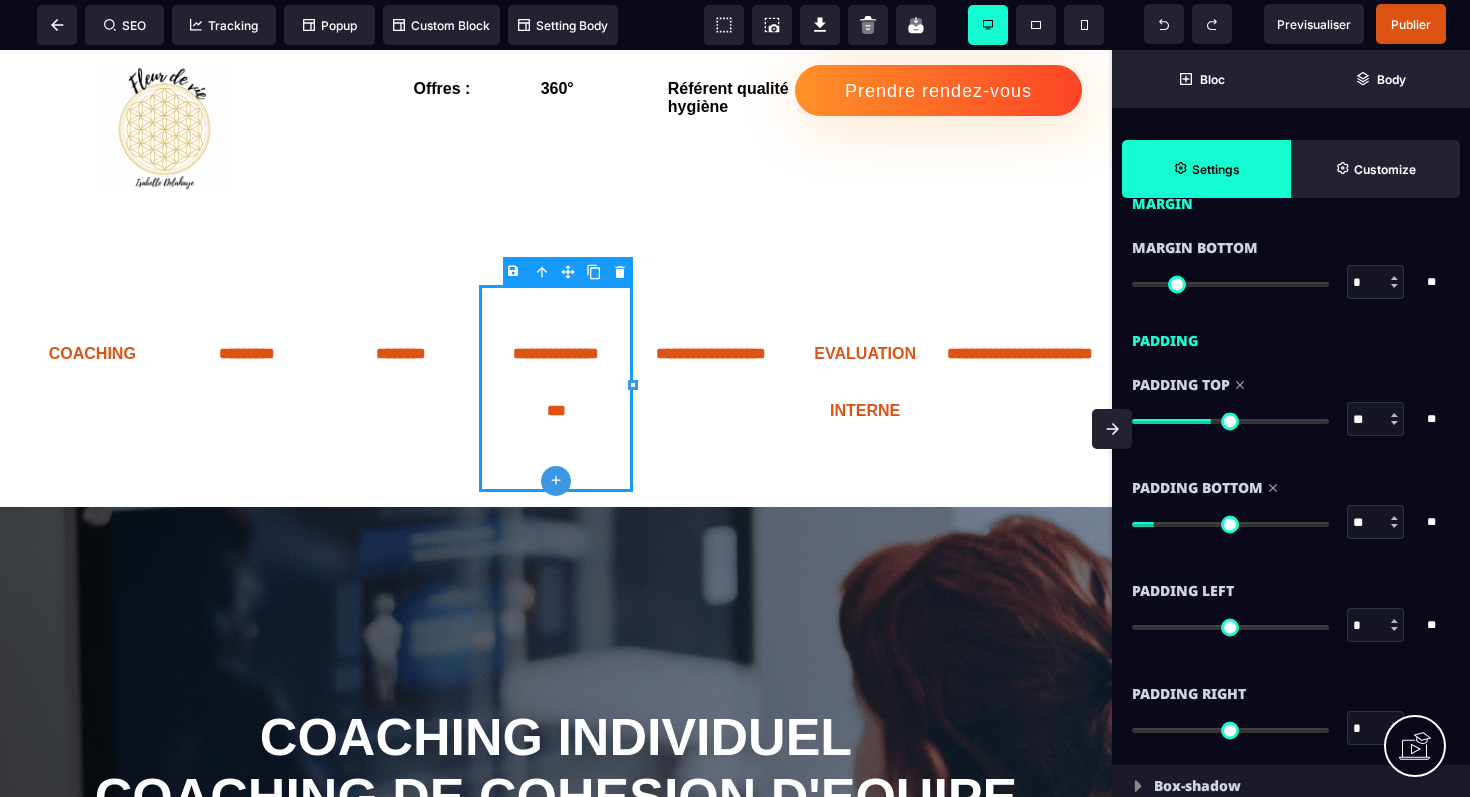 click at bounding box center [1230, 524] 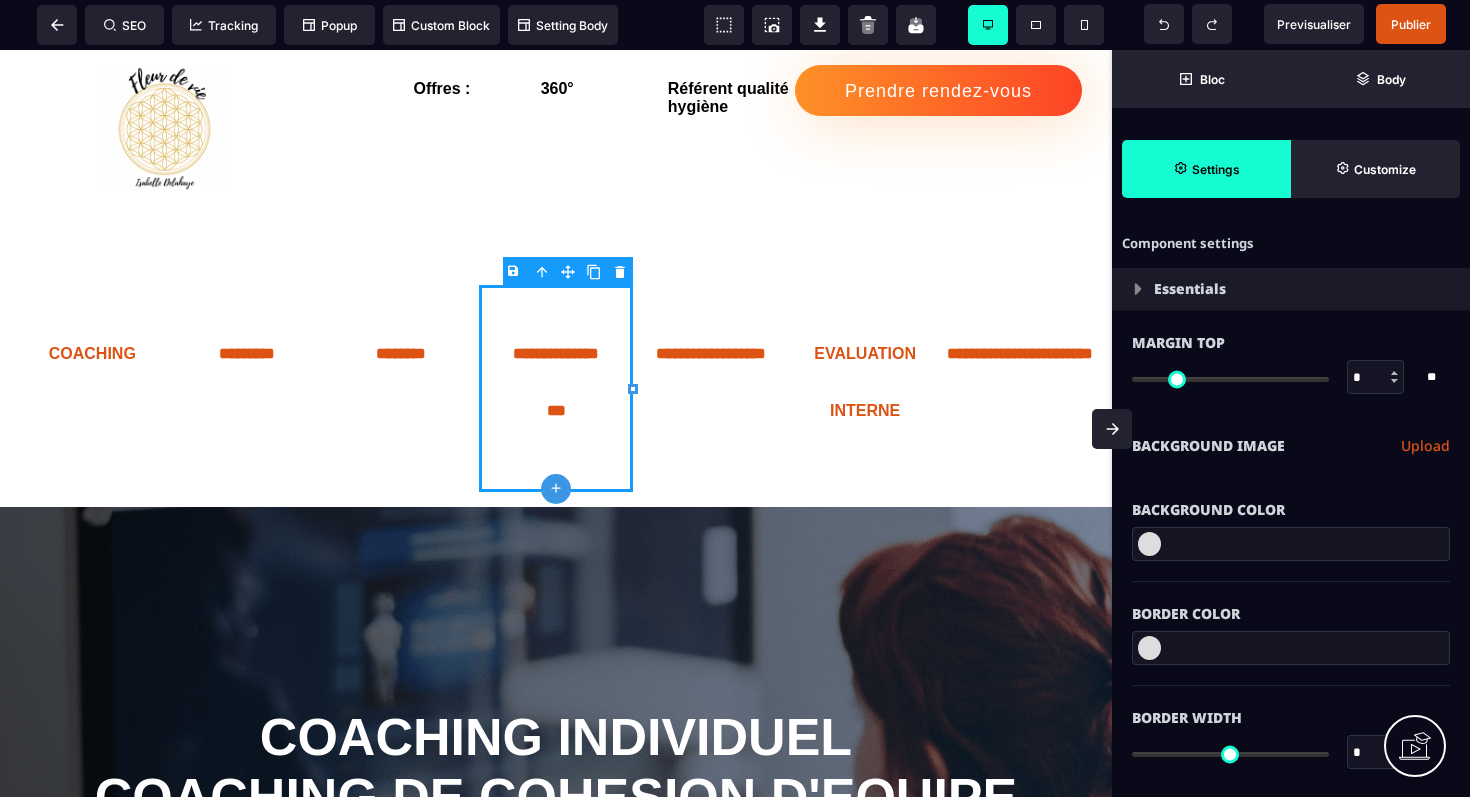 scroll, scrollTop: 0, scrollLeft: 0, axis: both 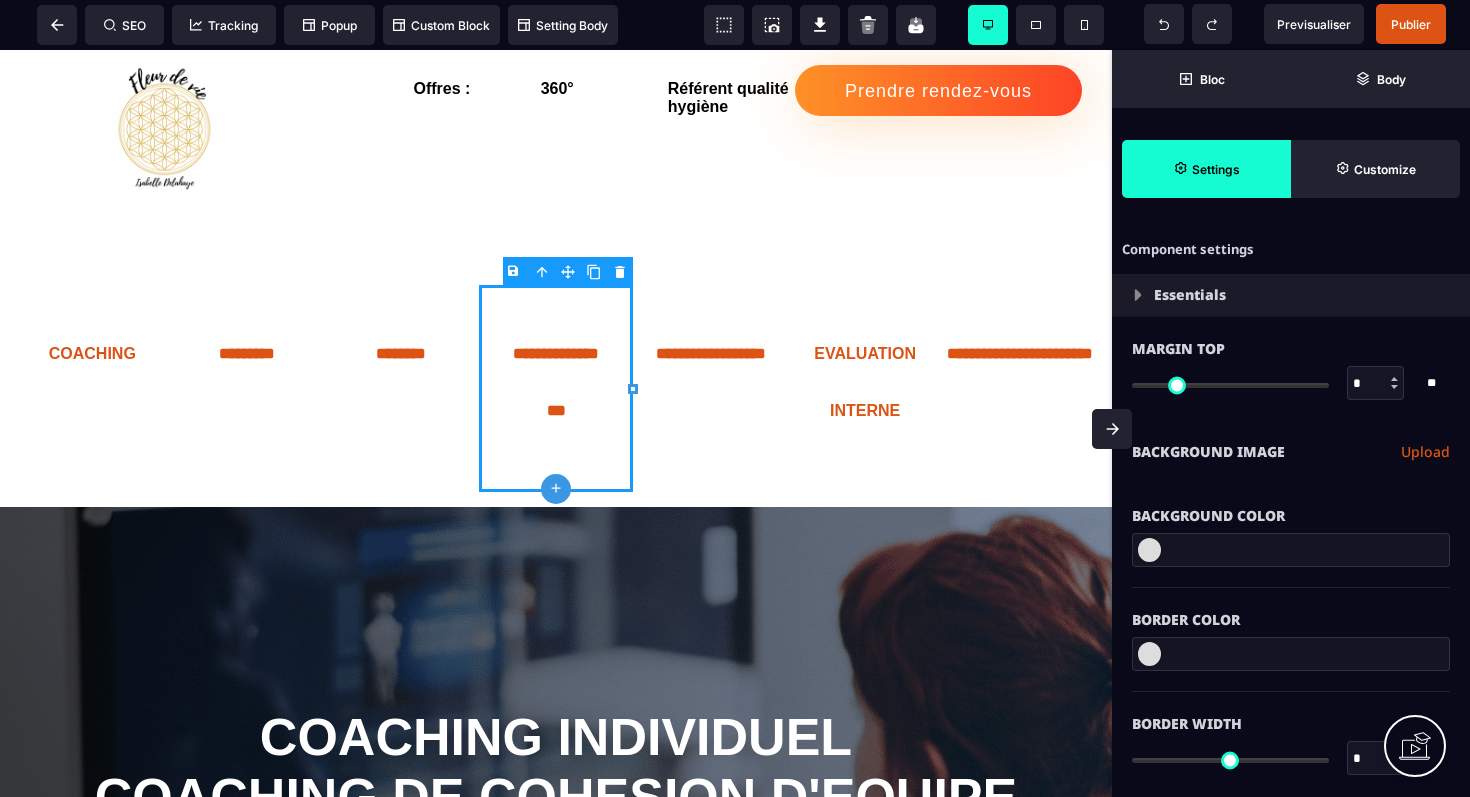 click at bounding box center (1138, 295) 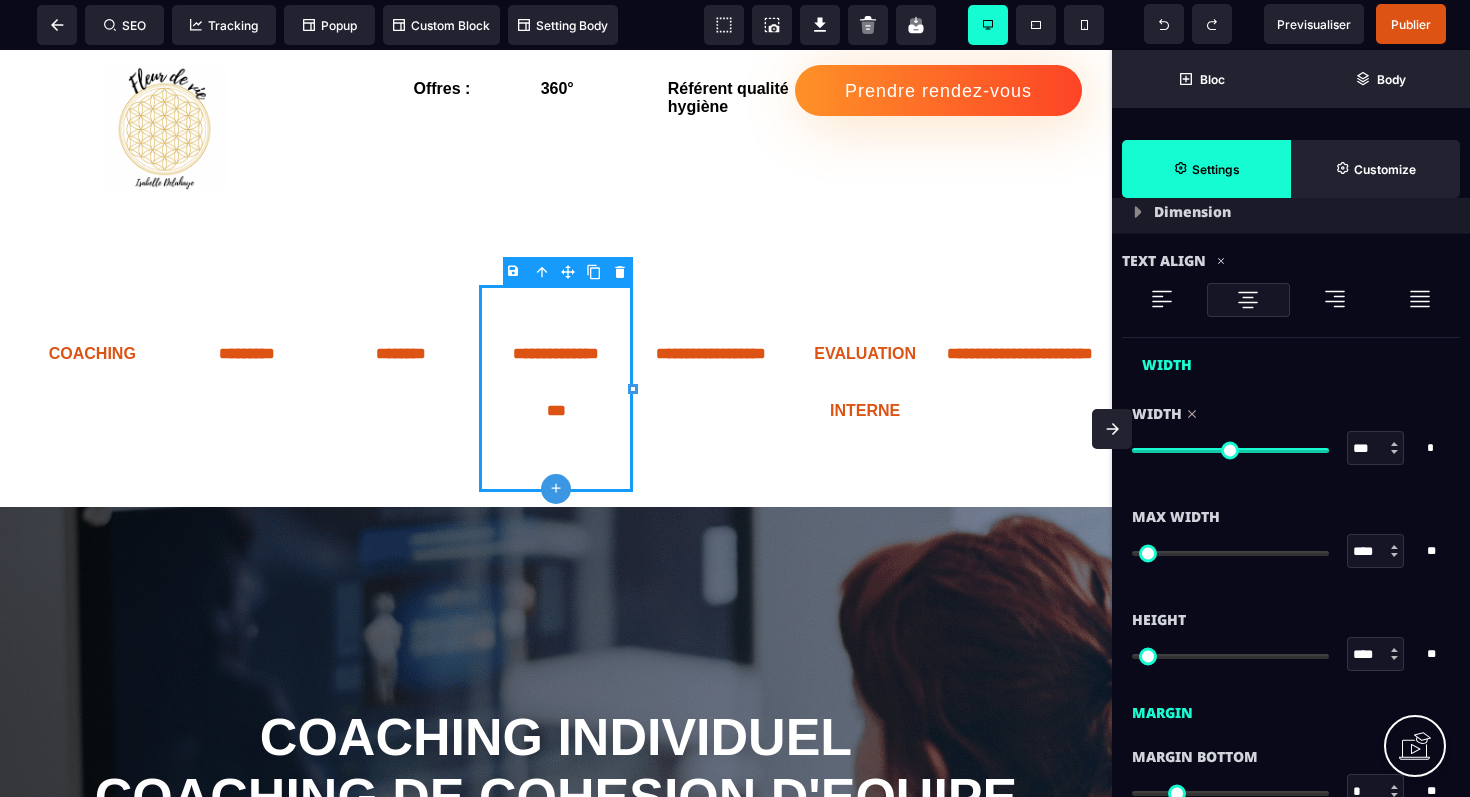 scroll, scrollTop: 129, scrollLeft: 0, axis: vertical 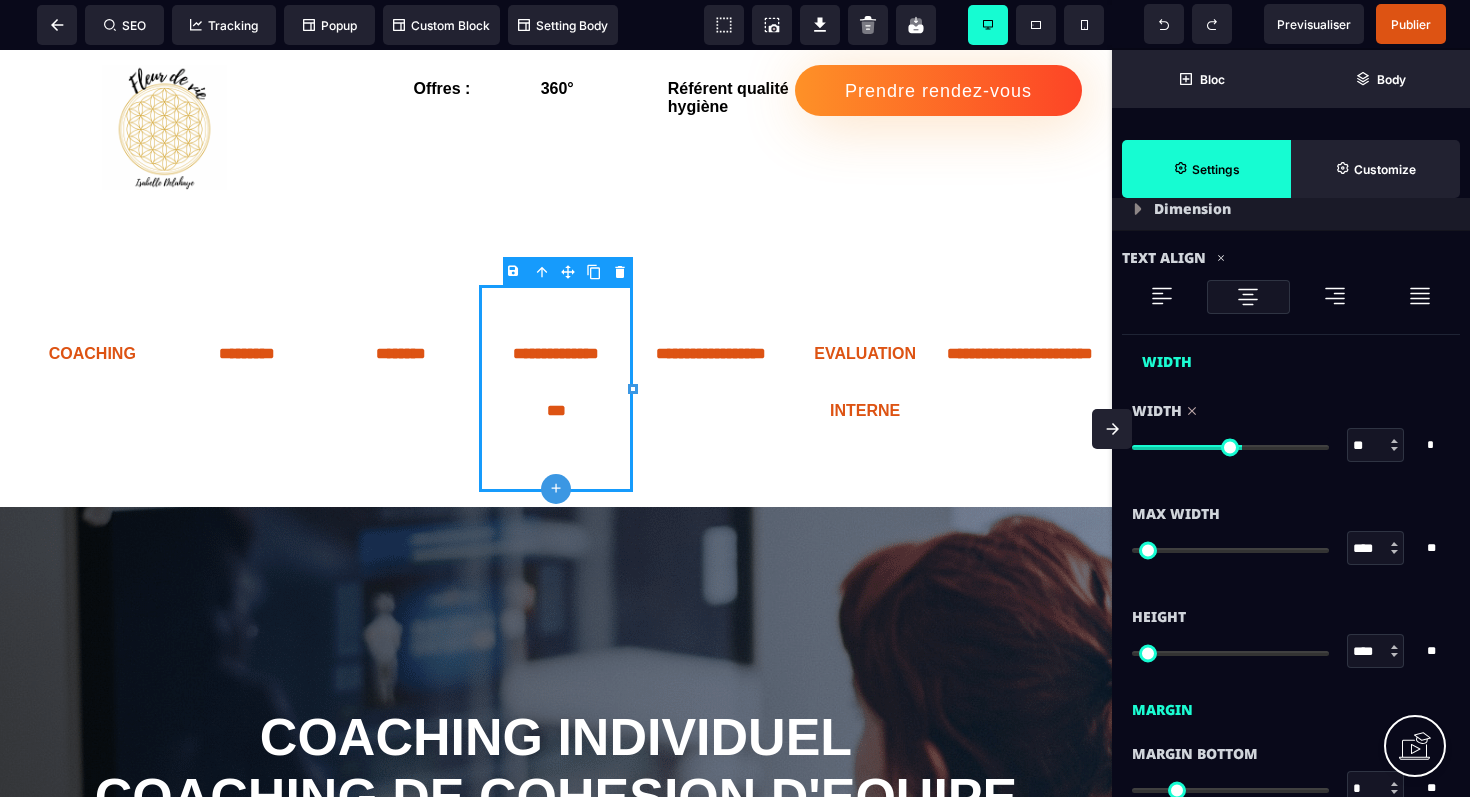 click at bounding box center [1230, 447] 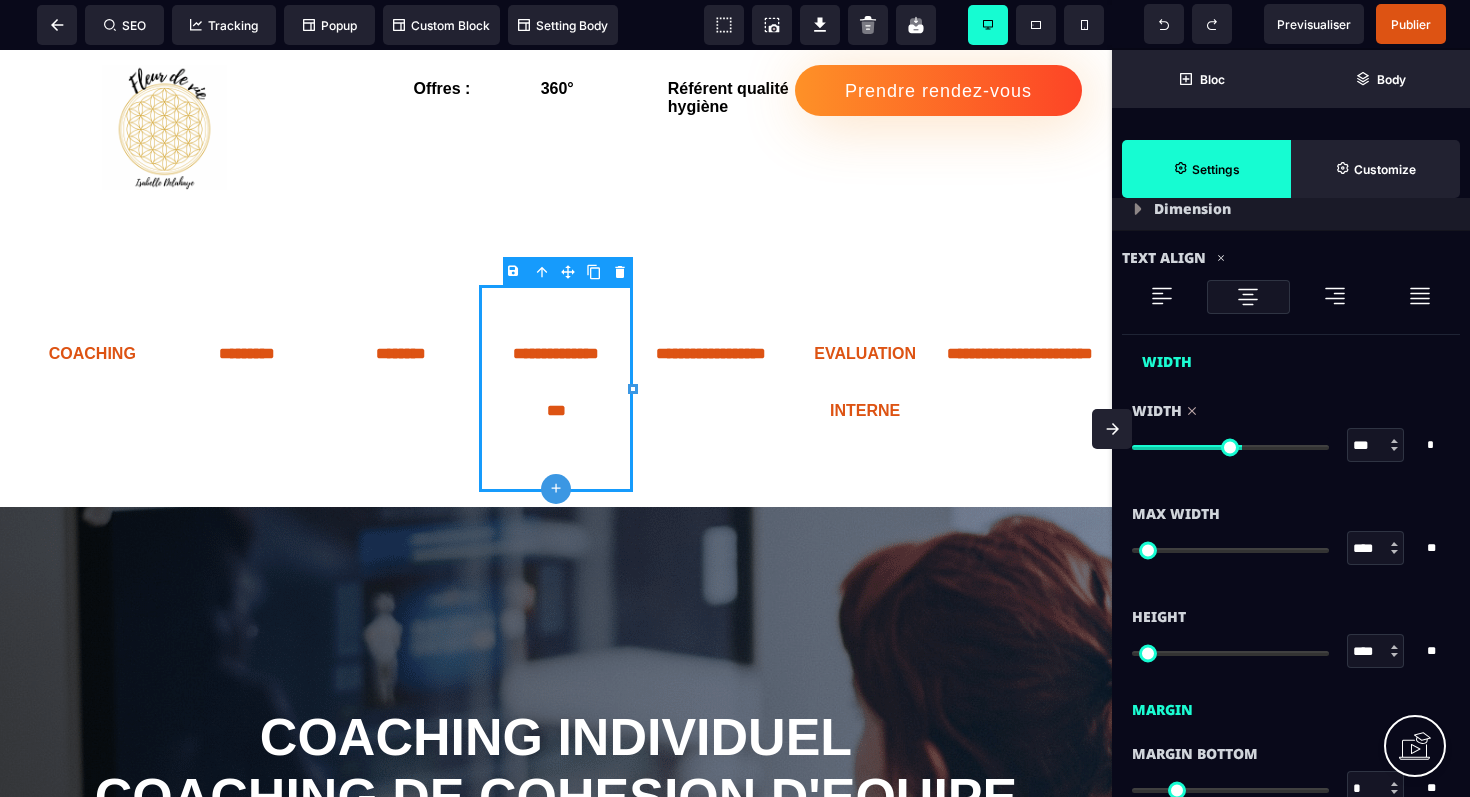 click at bounding box center [1230, 447] 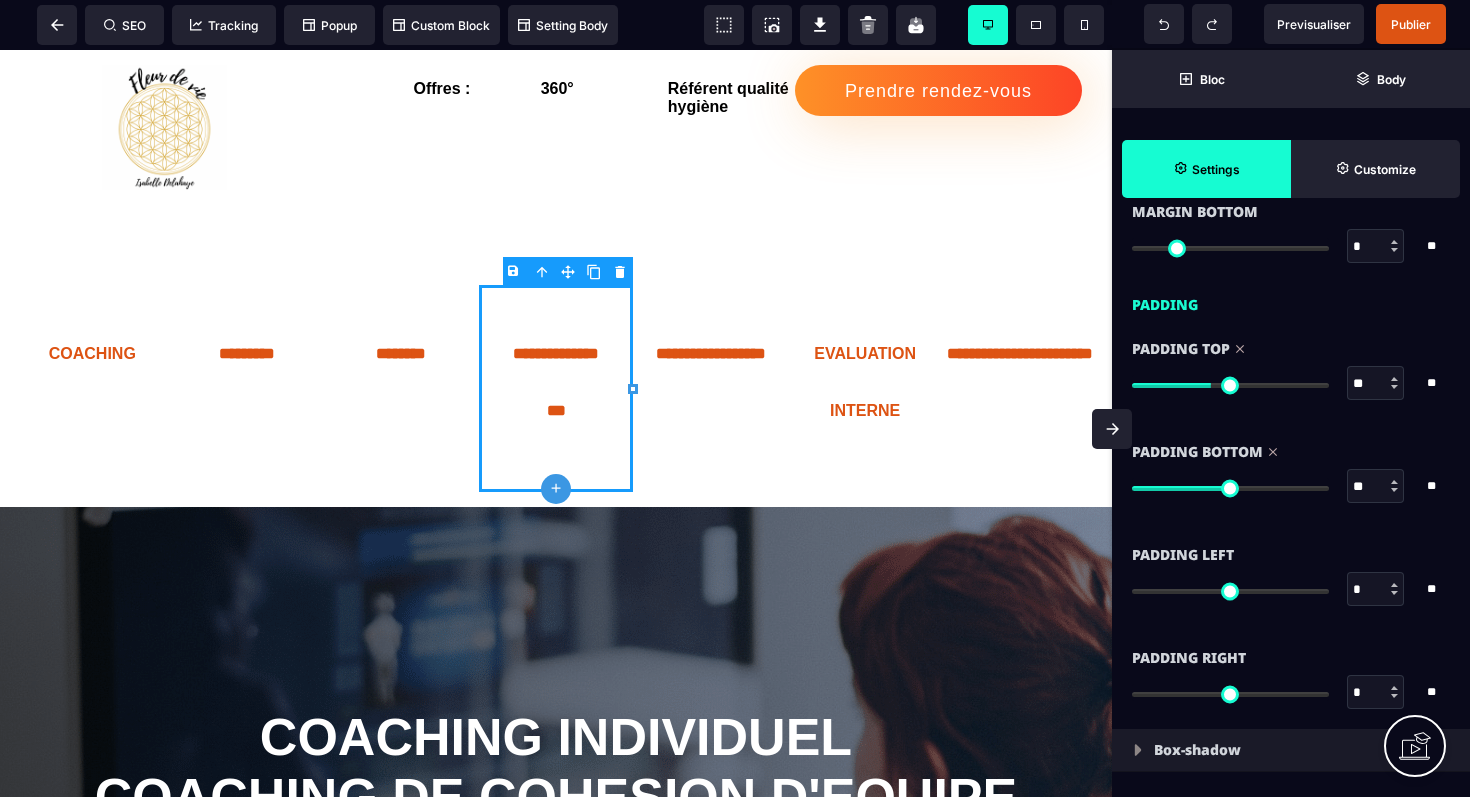 scroll, scrollTop: 673, scrollLeft: 0, axis: vertical 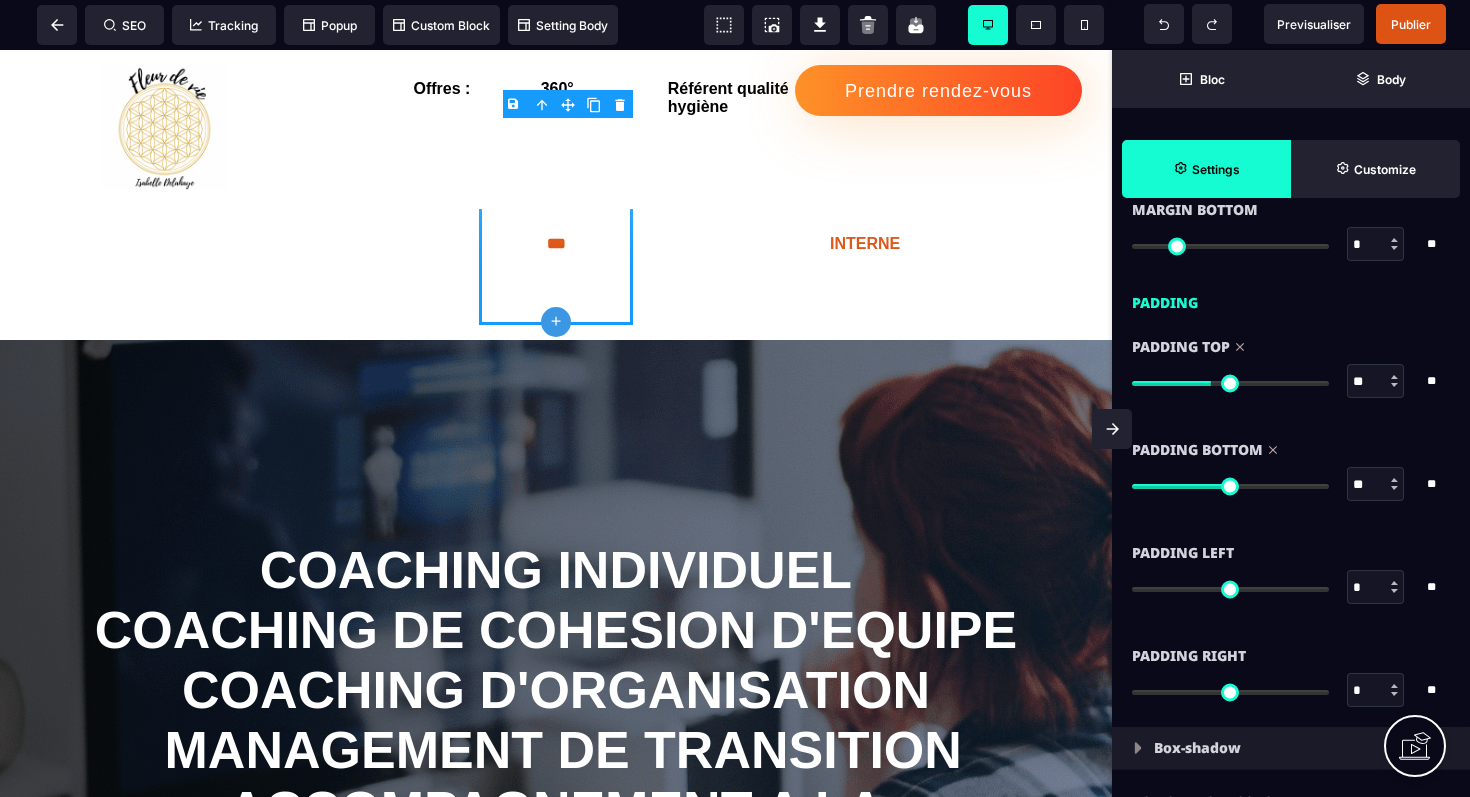 click on "Box-shadow" at bounding box center (1291, 748) 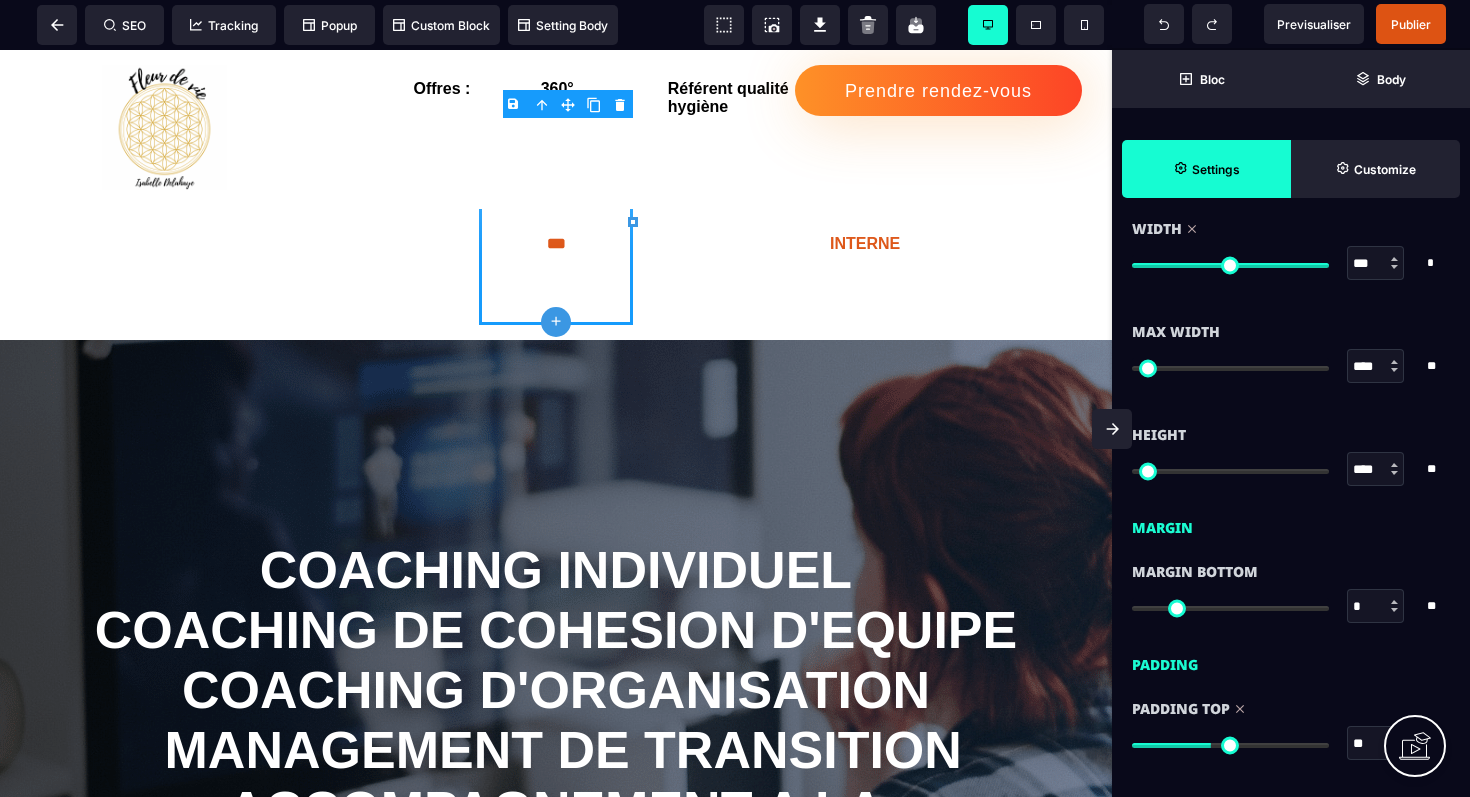 scroll, scrollTop: 217, scrollLeft: 0, axis: vertical 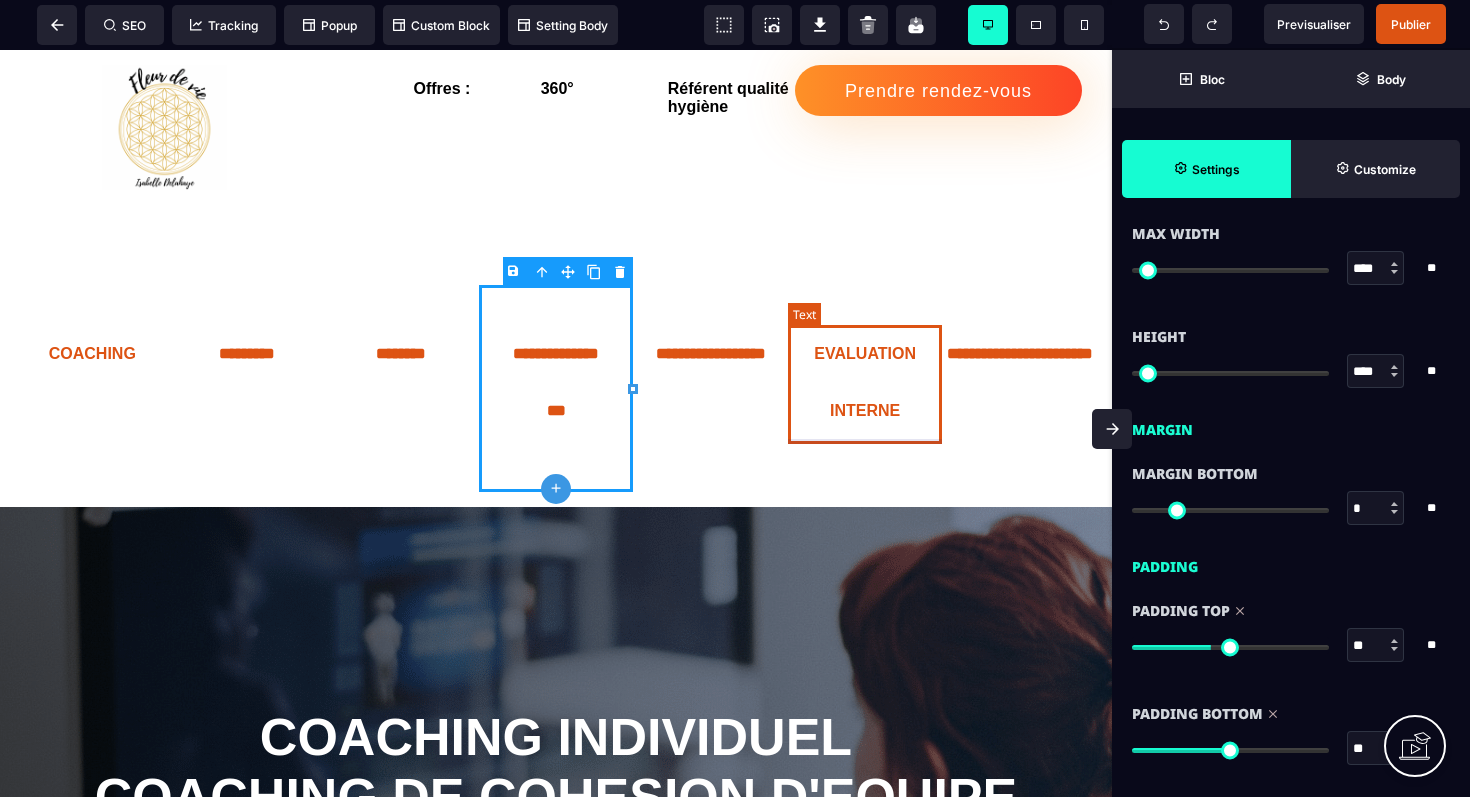click on "EVALUATION INTERNE" at bounding box center (865, 384) 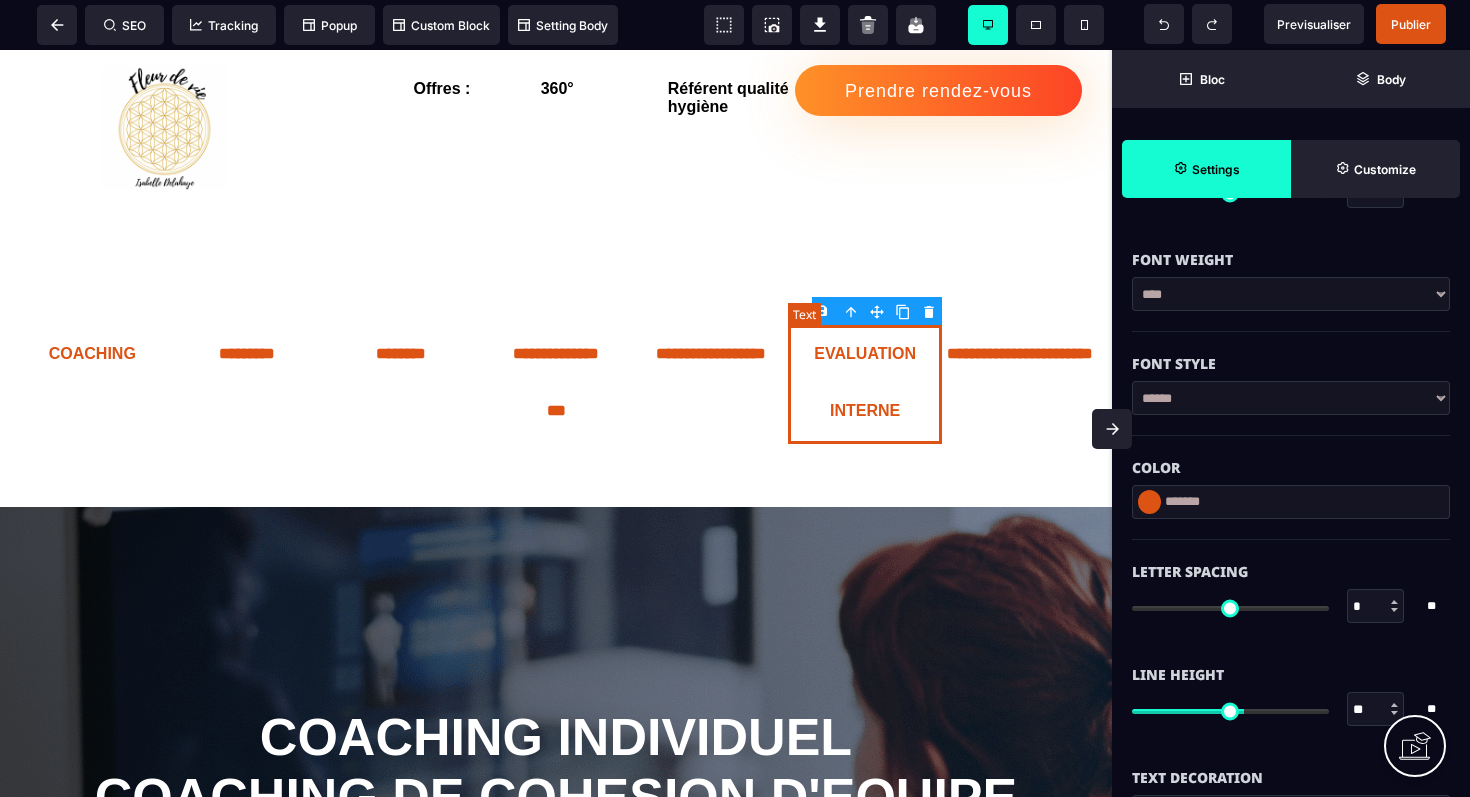 scroll, scrollTop: 0, scrollLeft: 0, axis: both 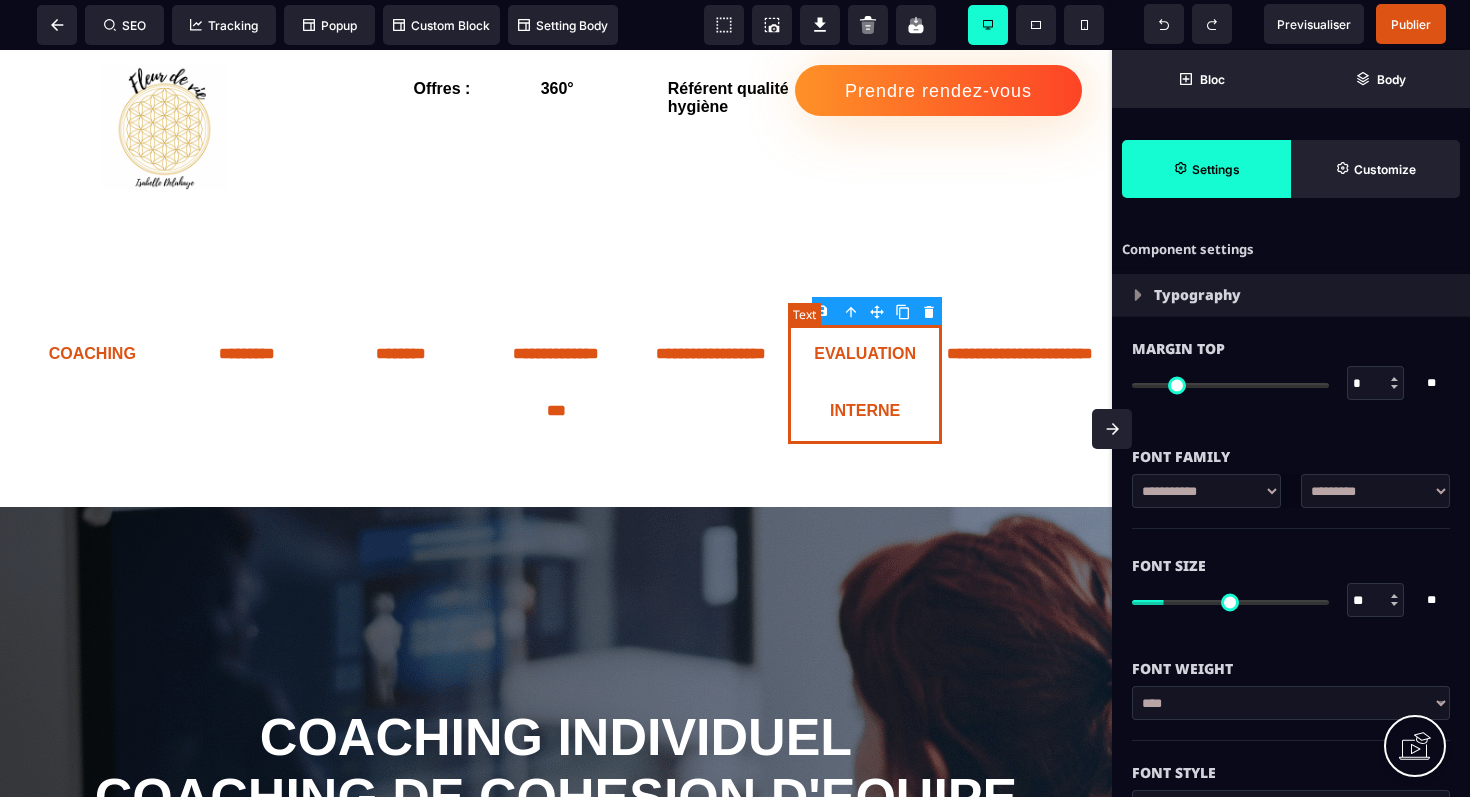 click on "EVALUATION INTERNE" at bounding box center (865, 384) 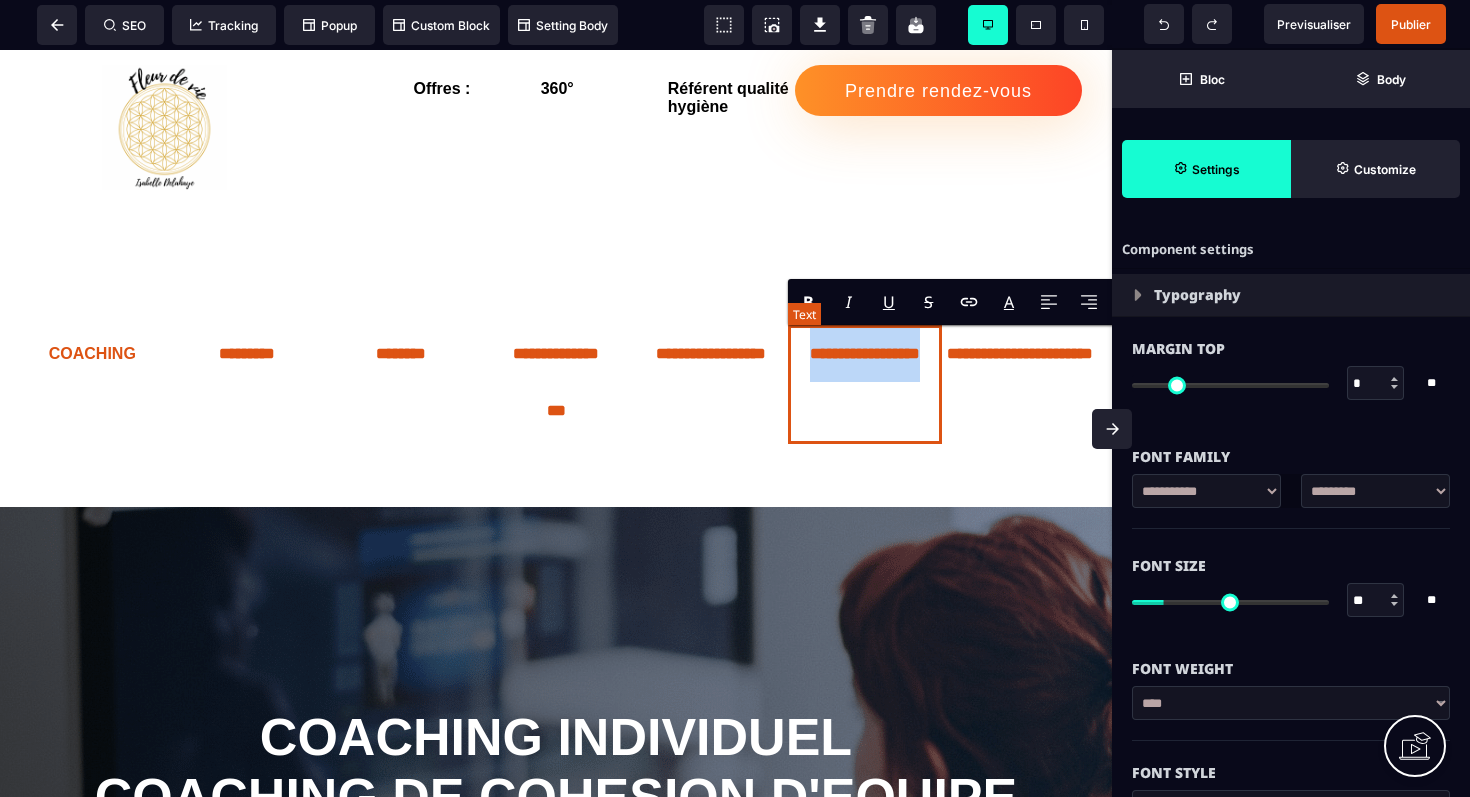 drag, startPoint x: 906, startPoint y: 410, endPoint x: 813, endPoint y: 351, distance: 110.13628 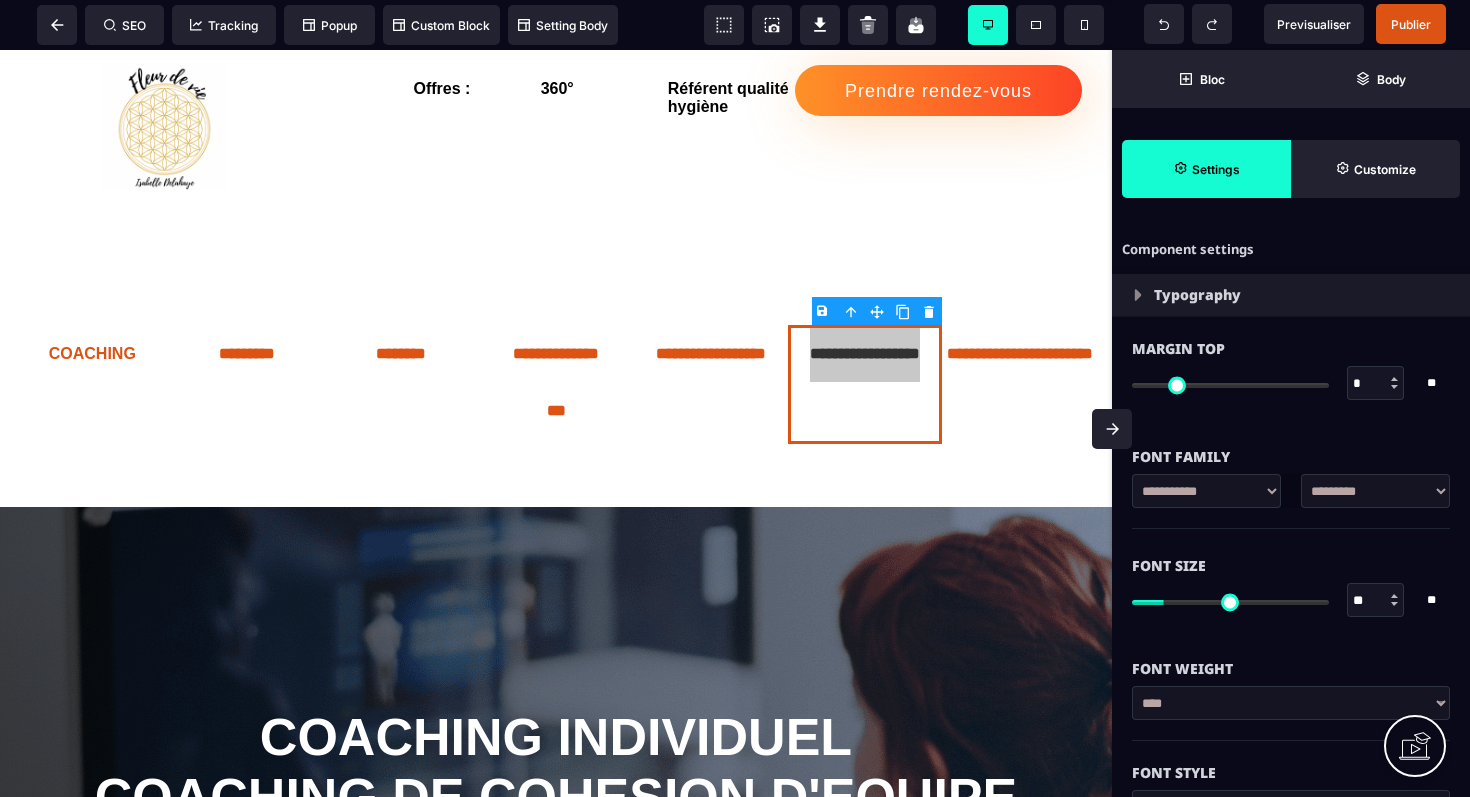 click on "Typography" at bounding box center (1291, 295) 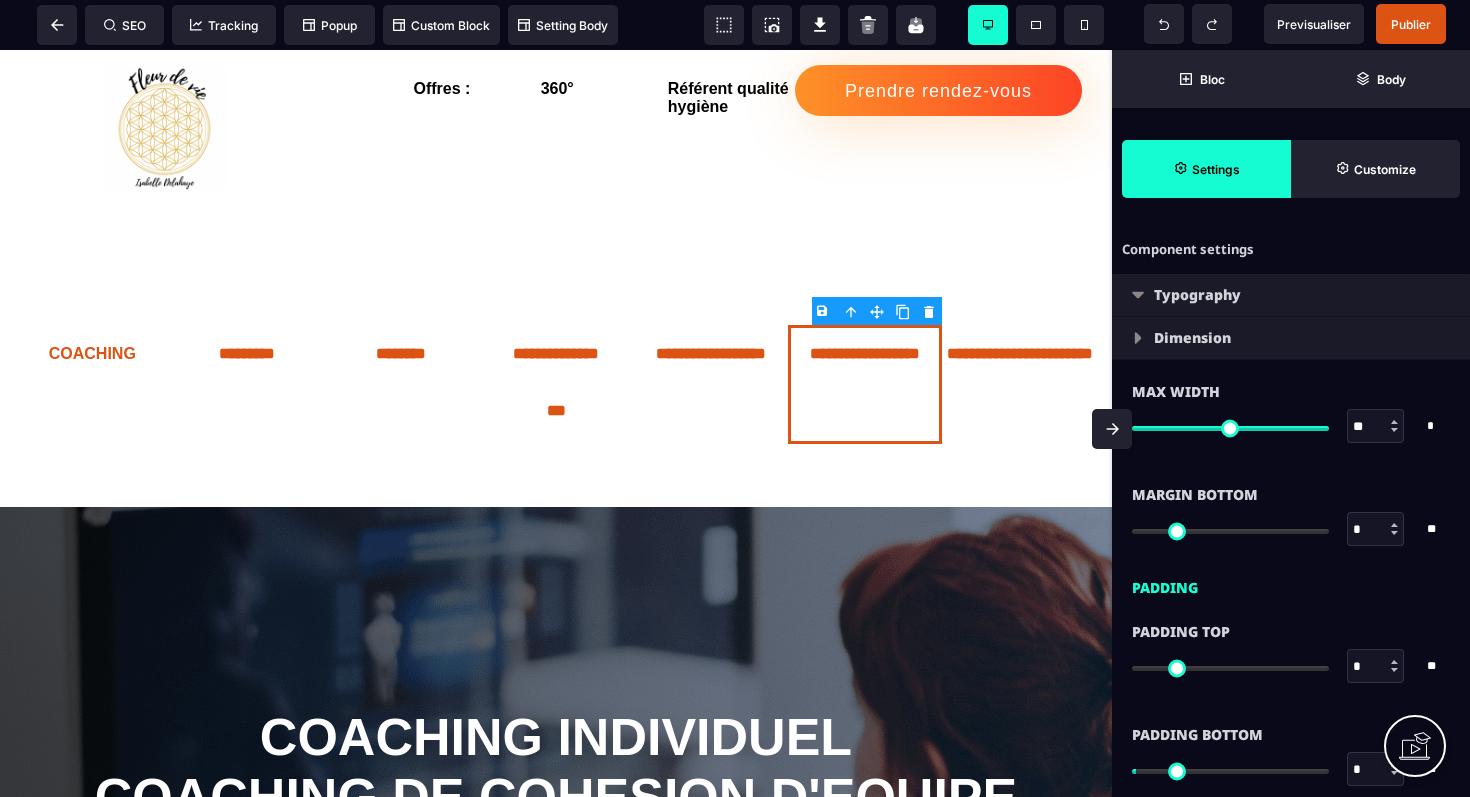click at bounding box center (1230, 428) 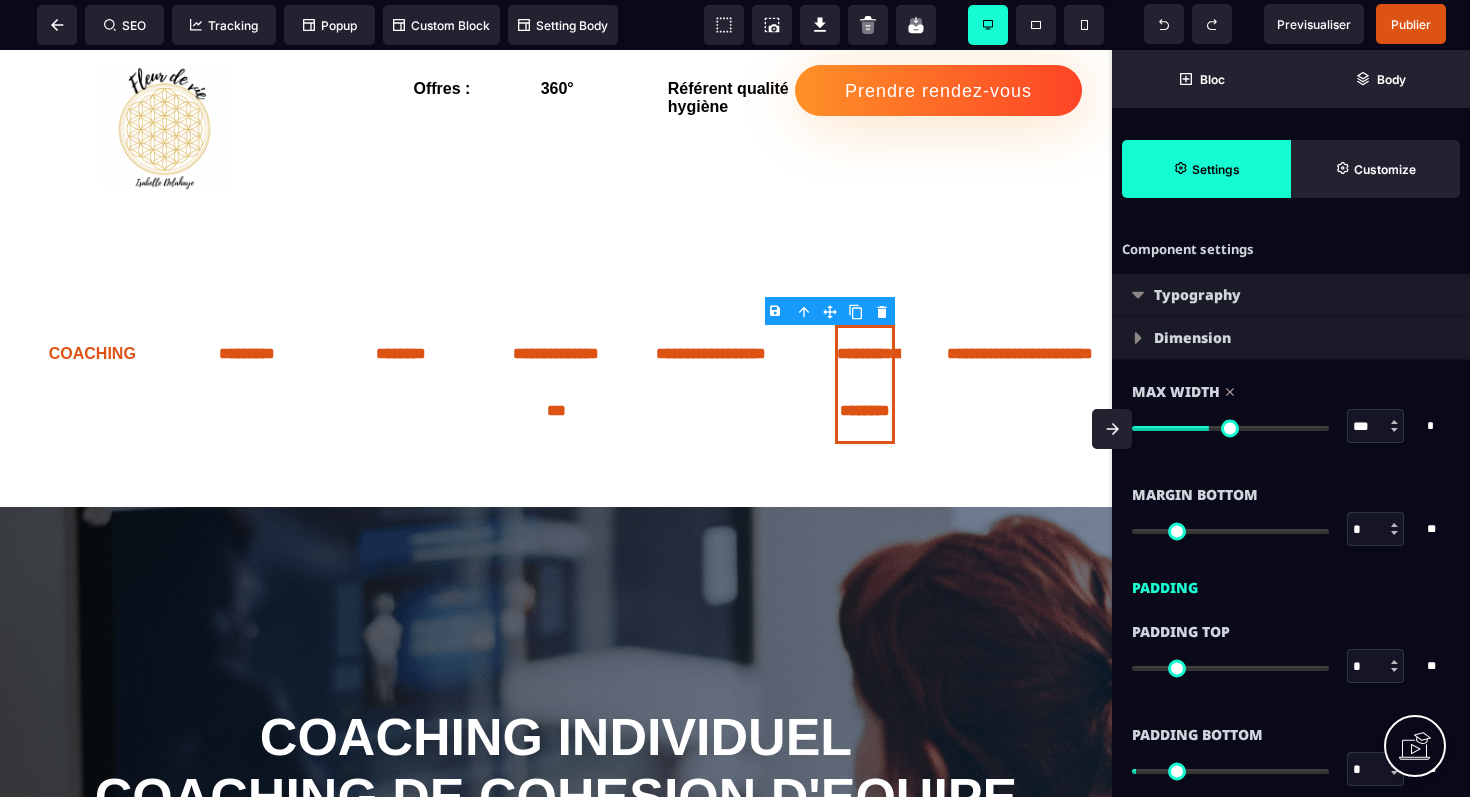 click at bounding box center [1230, 428] 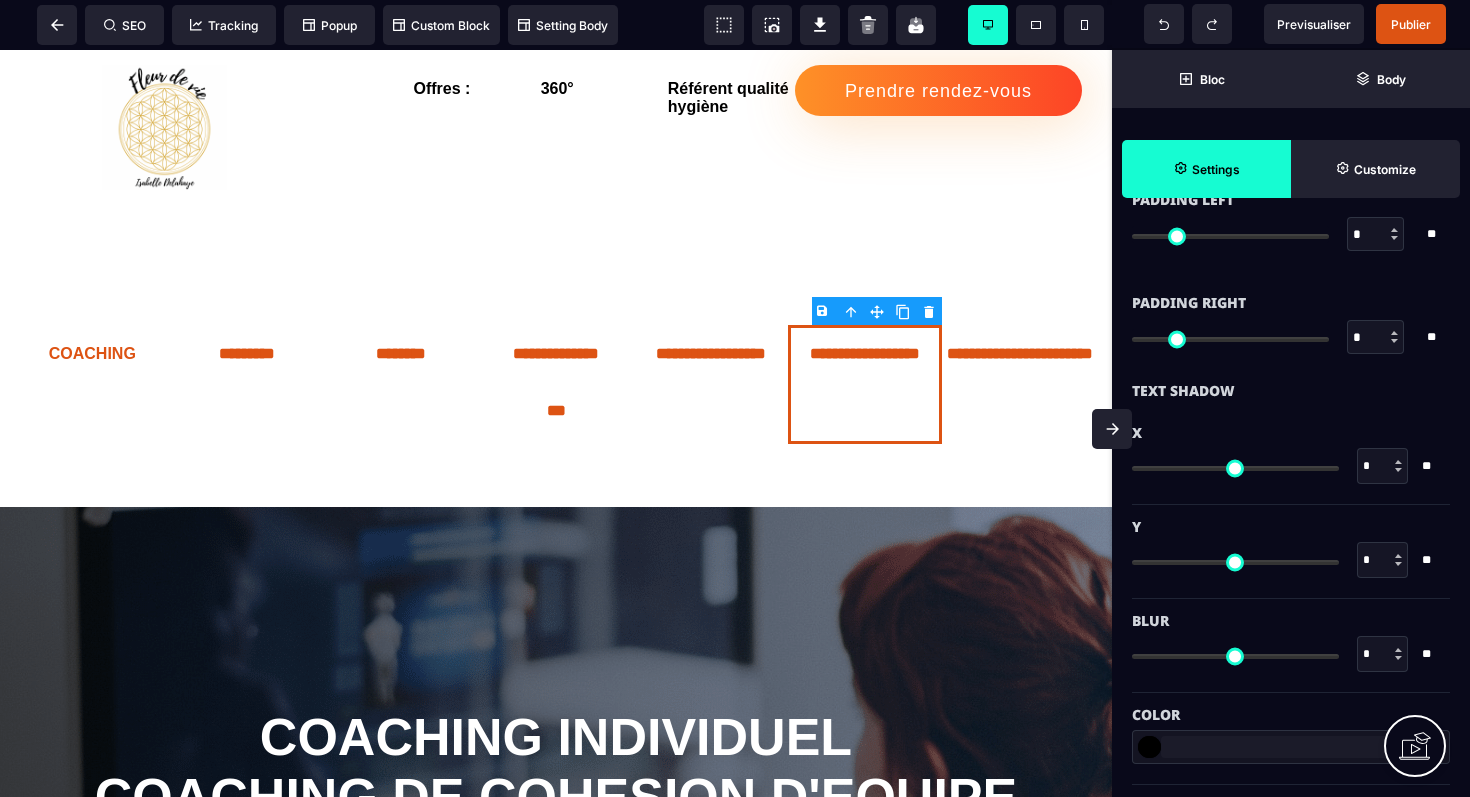 scroll, scrollTop: 704, scrollLeft: 0, axis: vertical 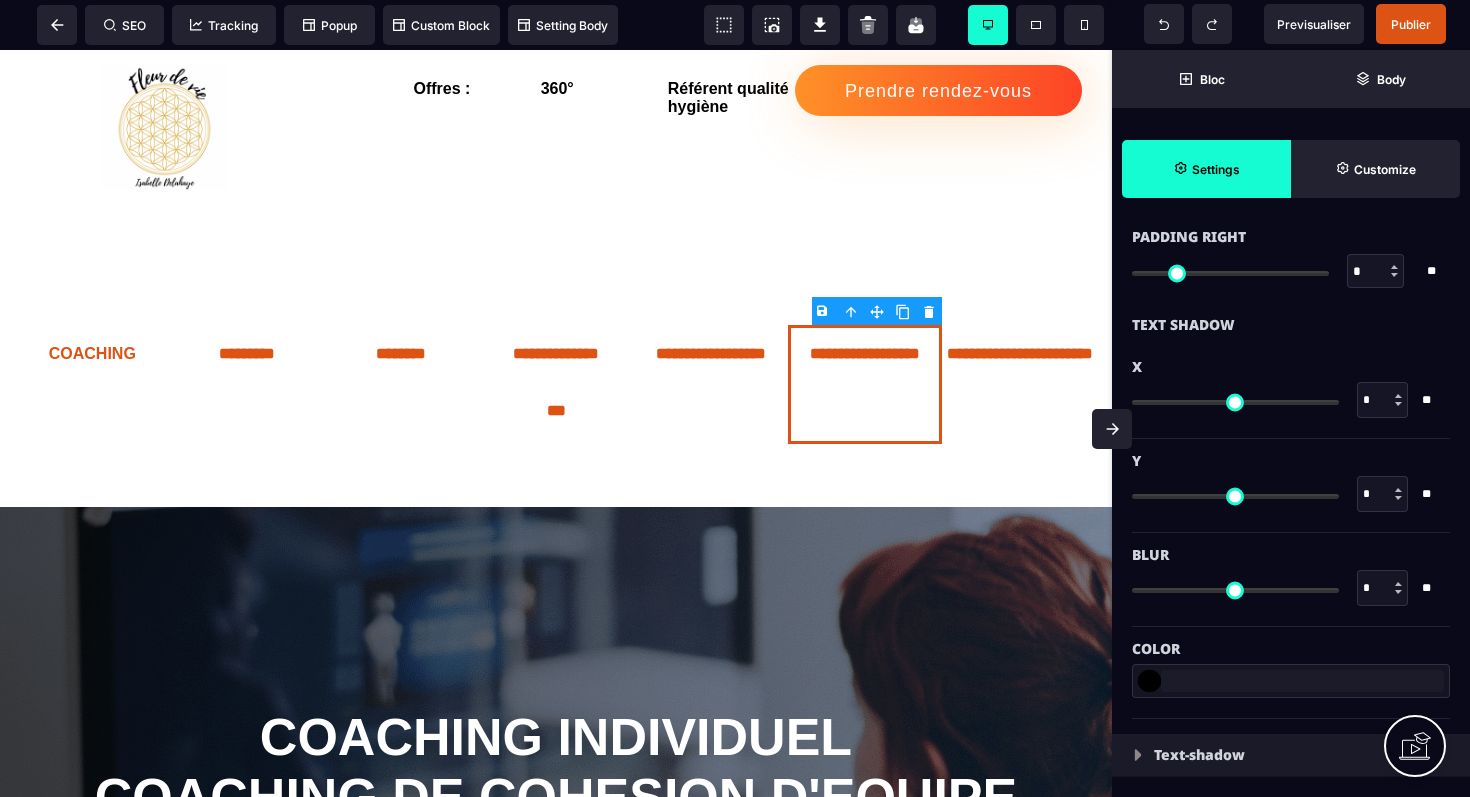 click at bounding box center [1138, 755] 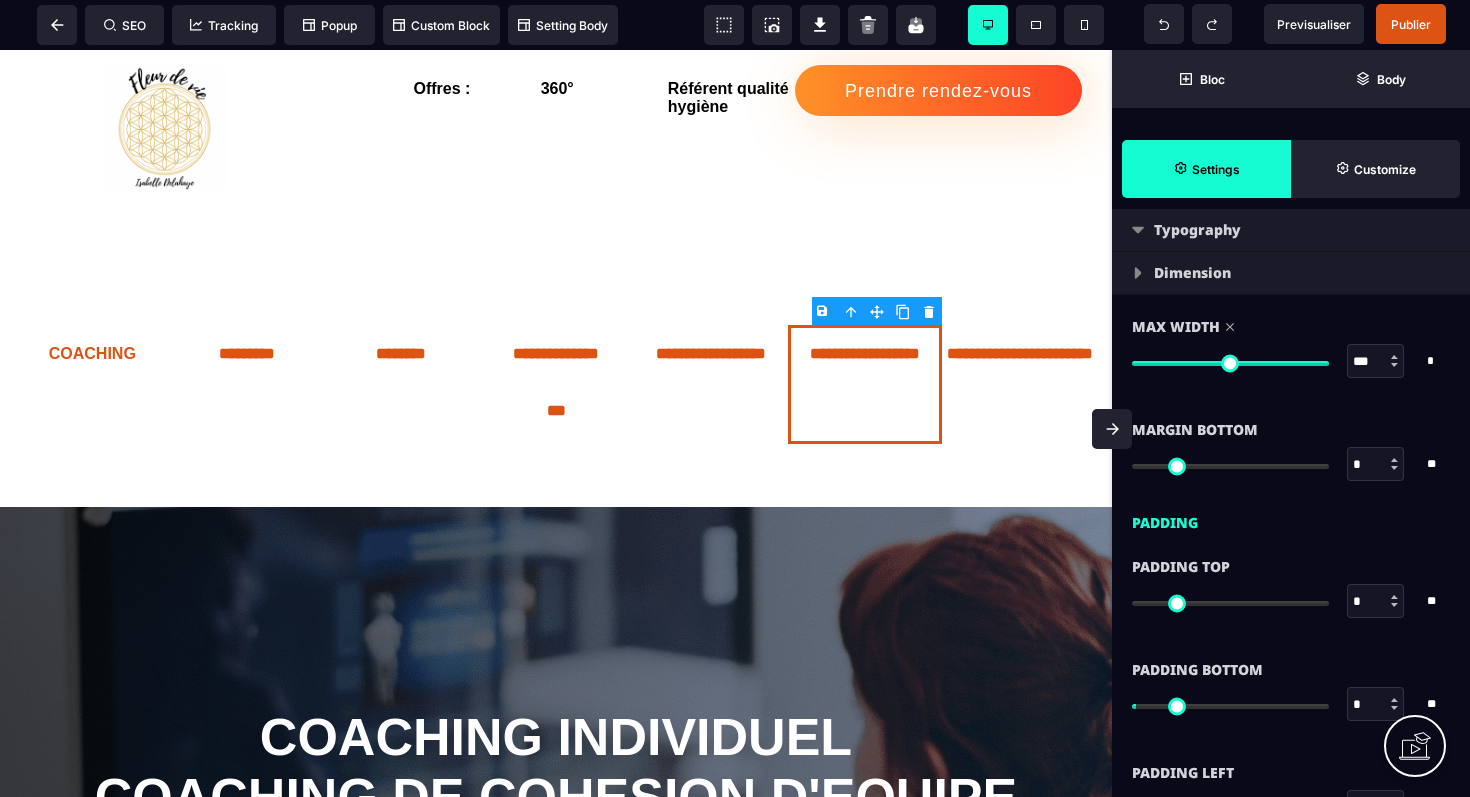 scroll, scrollTop: 0, scrollLeft: 0, axis: both 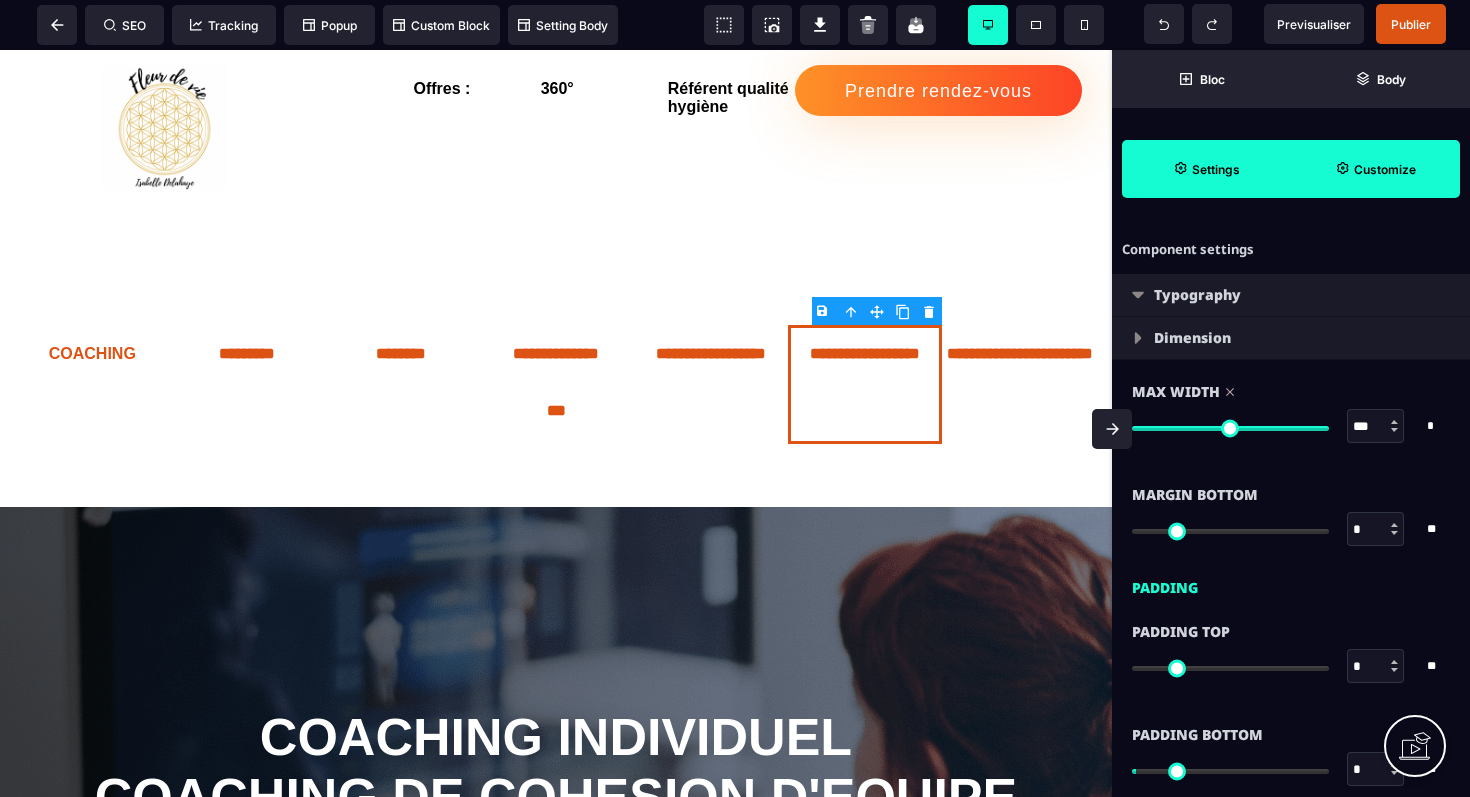 click on "Customize" at bounding box center [1385, 169] 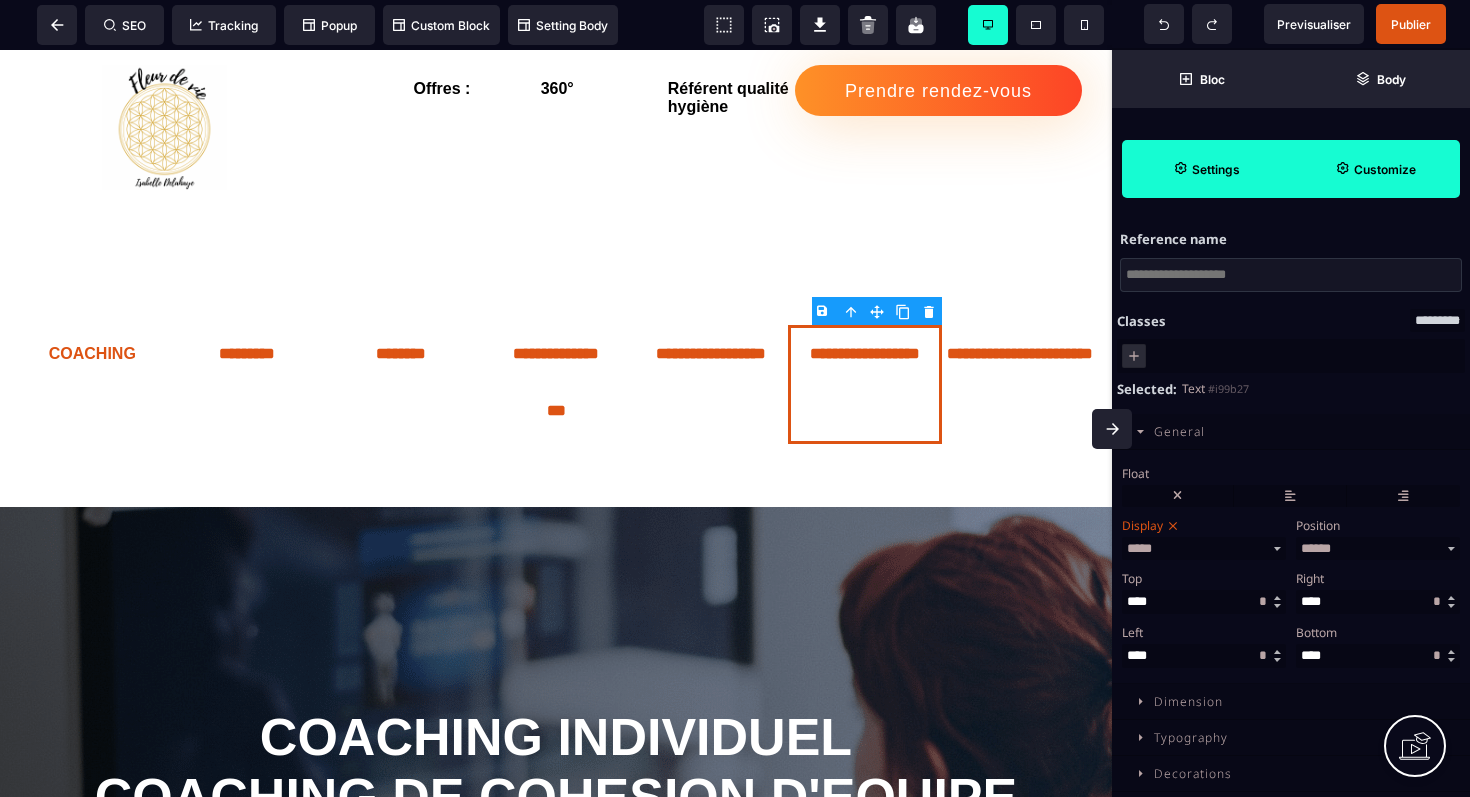 click on "Settings" at bounding box center (1206, 169) 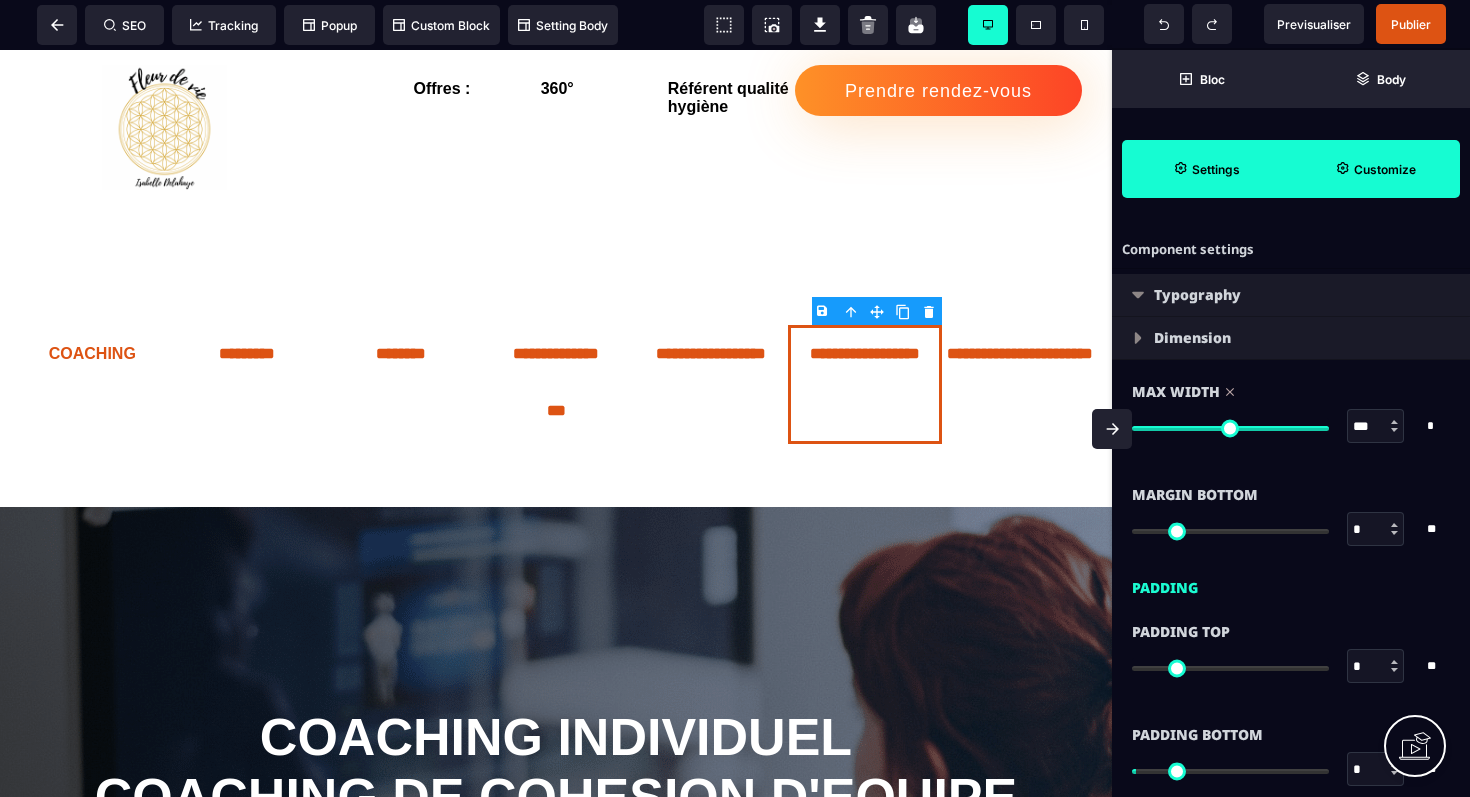 click at bounding box center (1138, 338) 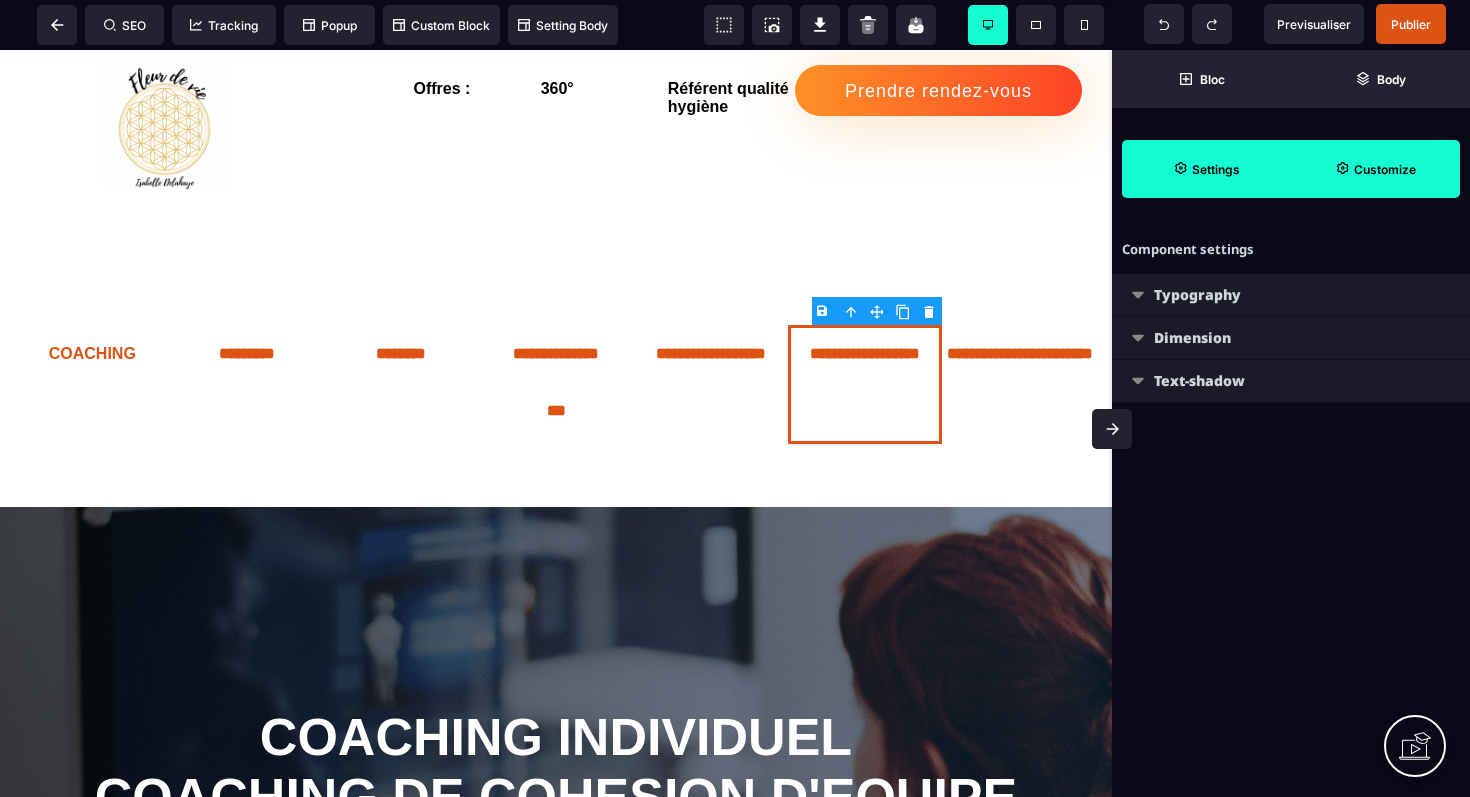 click on "Dimension" at bounding box center (1291, 338) 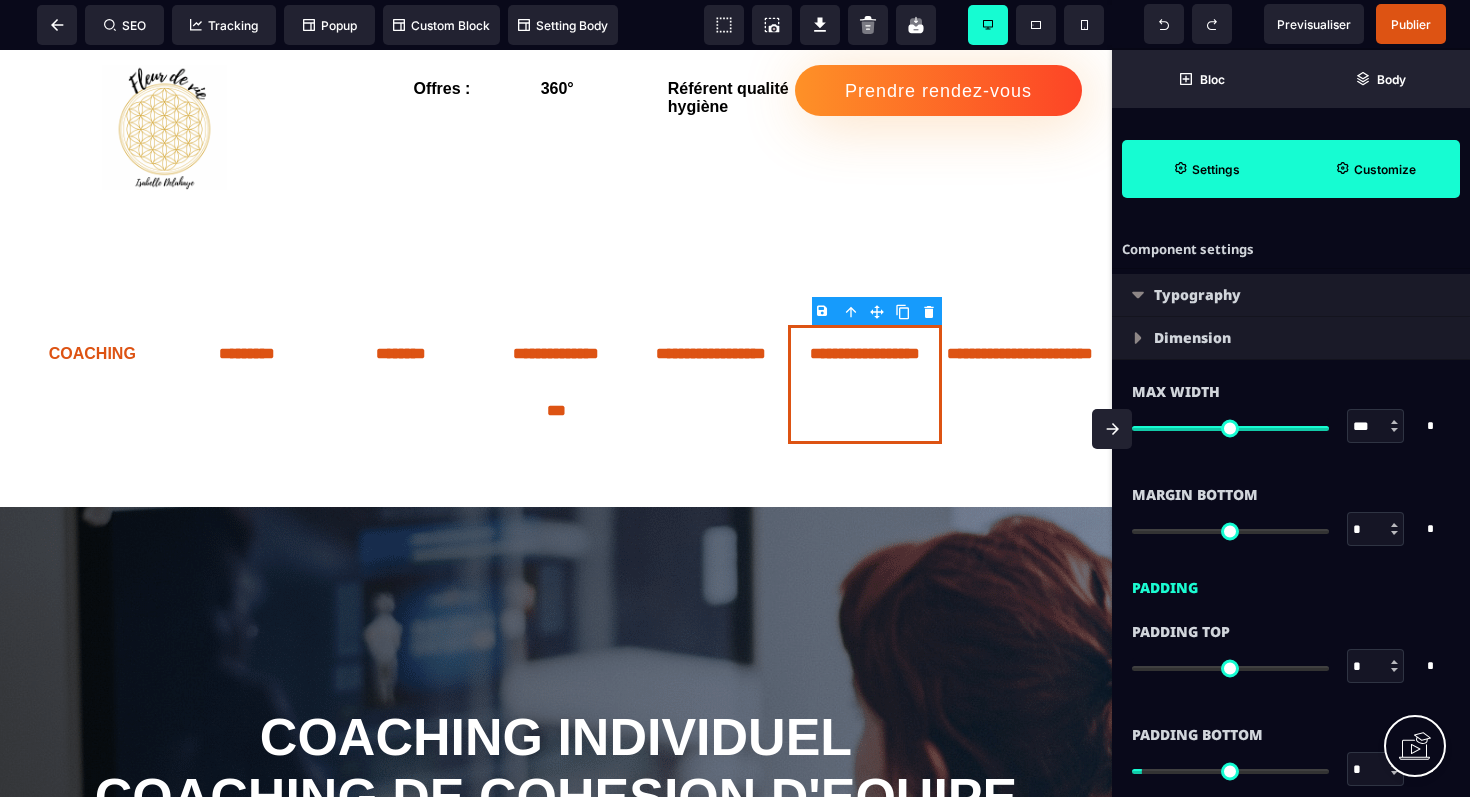 click at bounding box center (1138, 295) 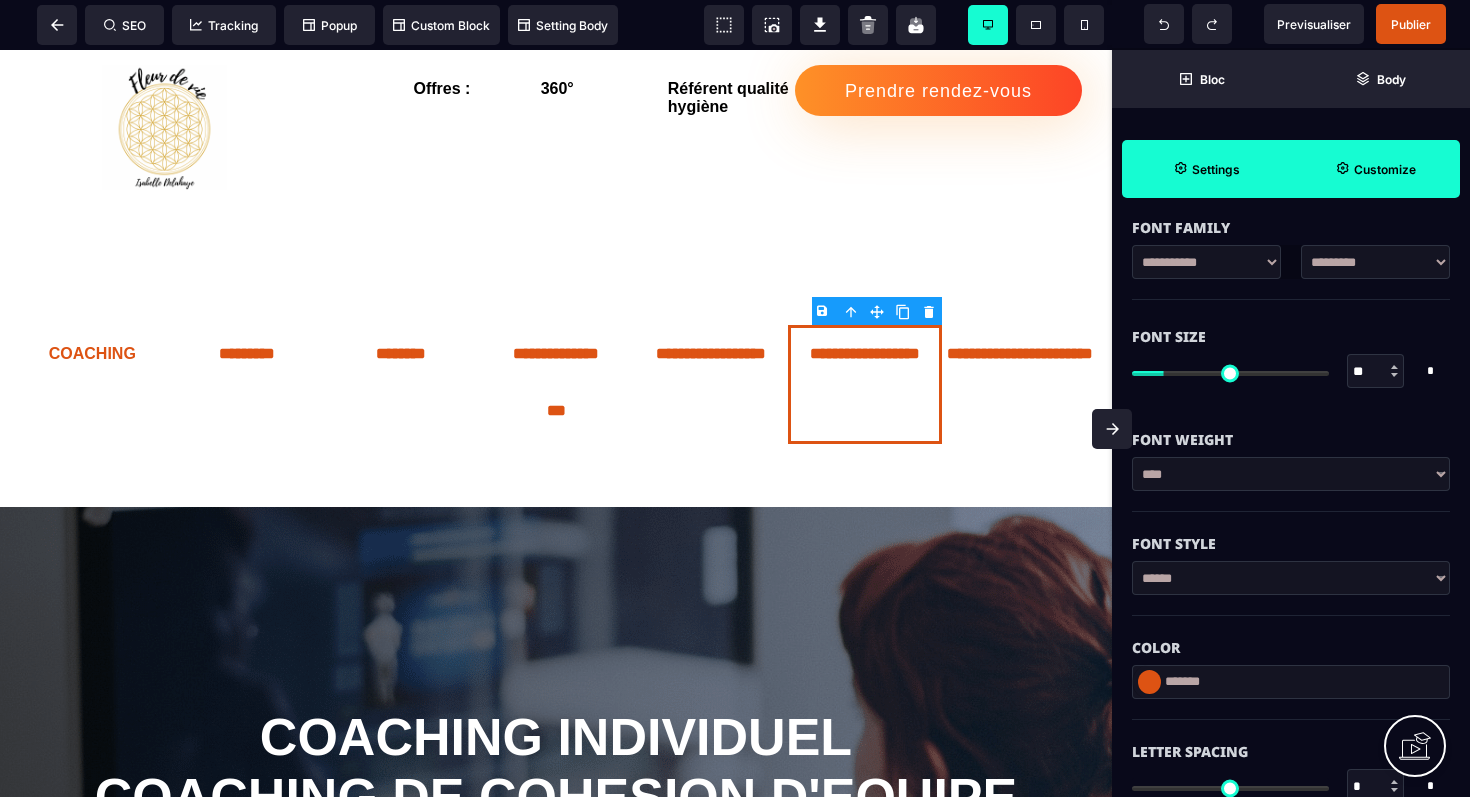 scroll, scrollTop: 251, scrollLeft: 0, axis: vertical 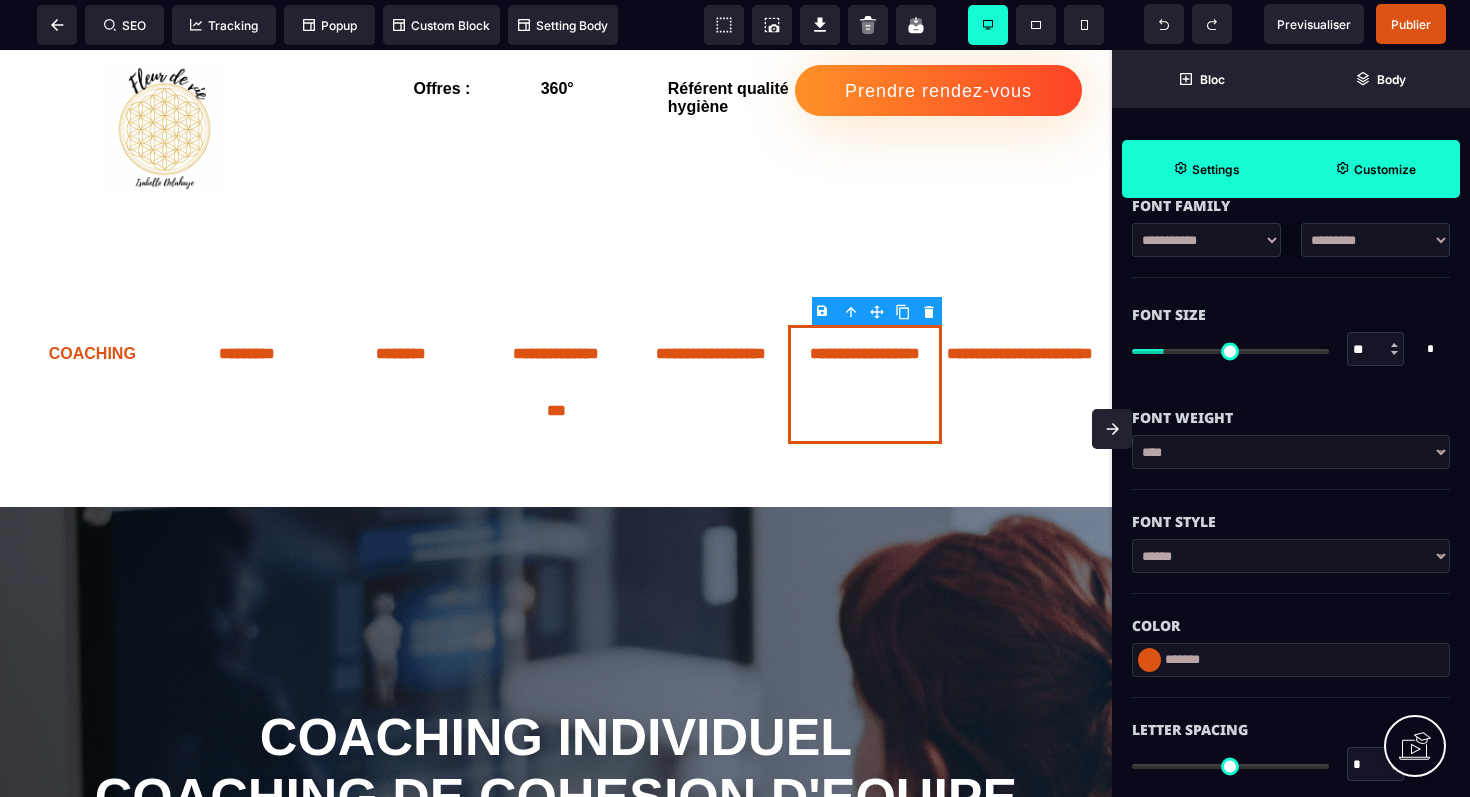 click on "**********" at bounding box center (1291, 452) 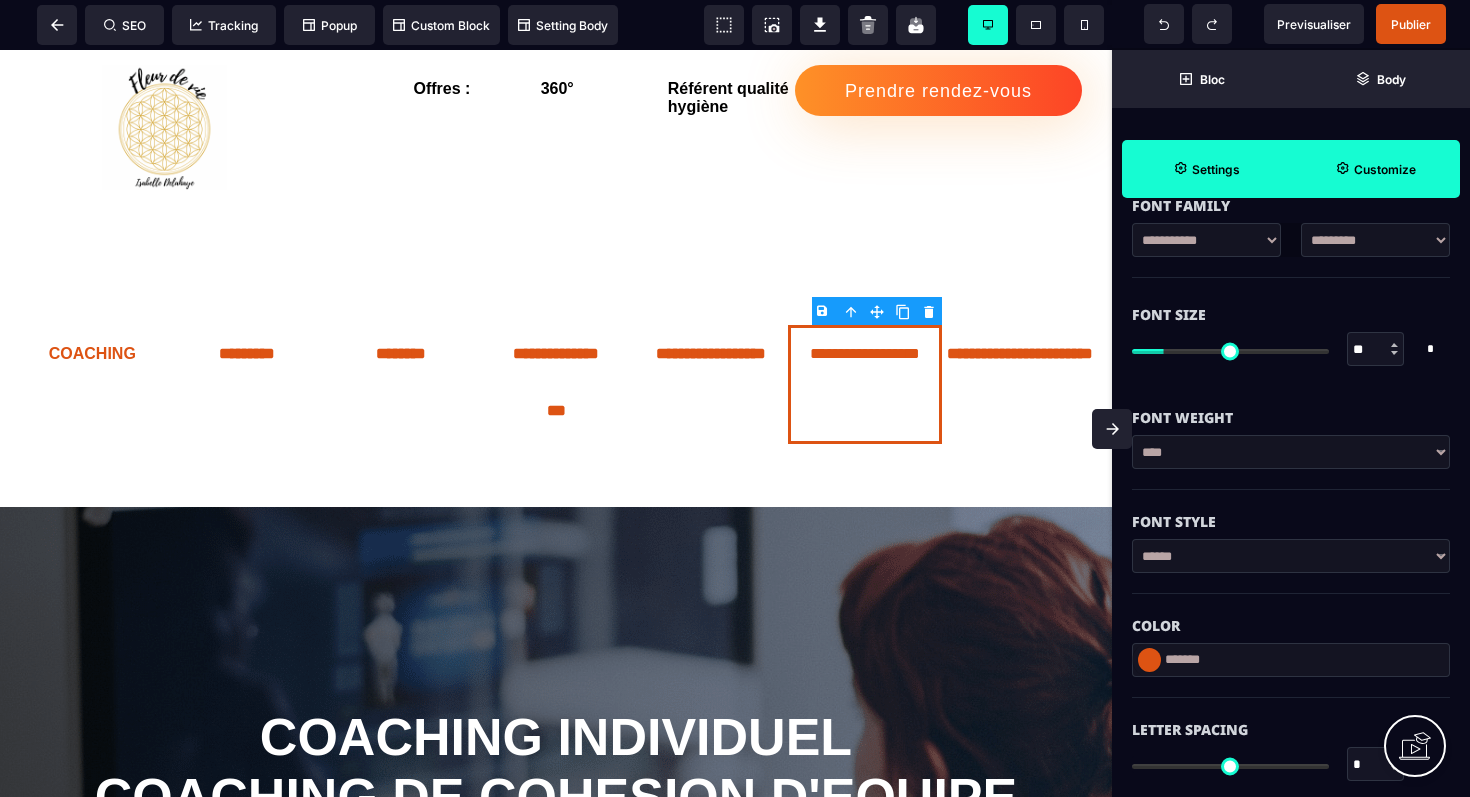 click on "**********" at bounding box center (1291, 452) 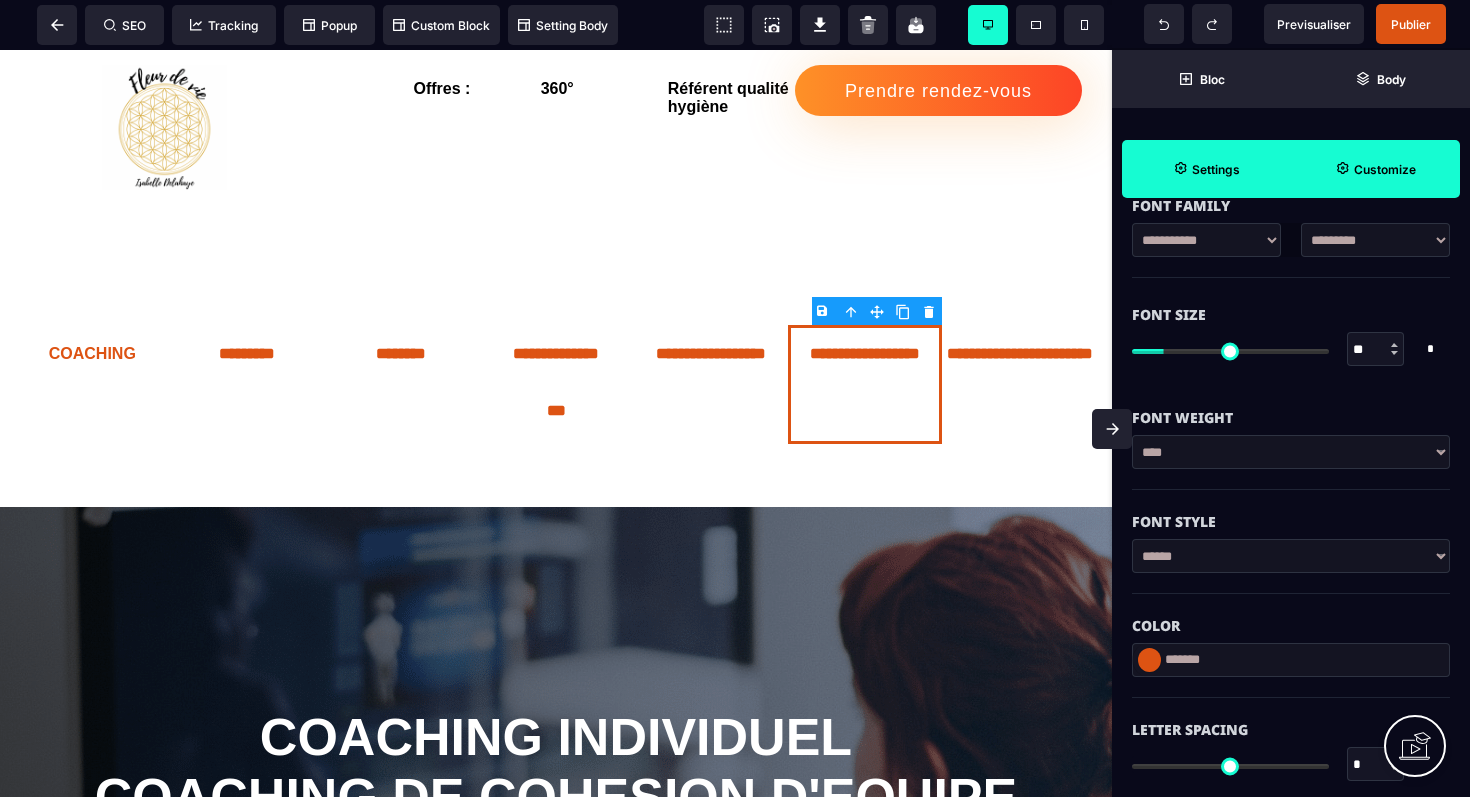 click on "**********" at bounding box center (1291, 452) 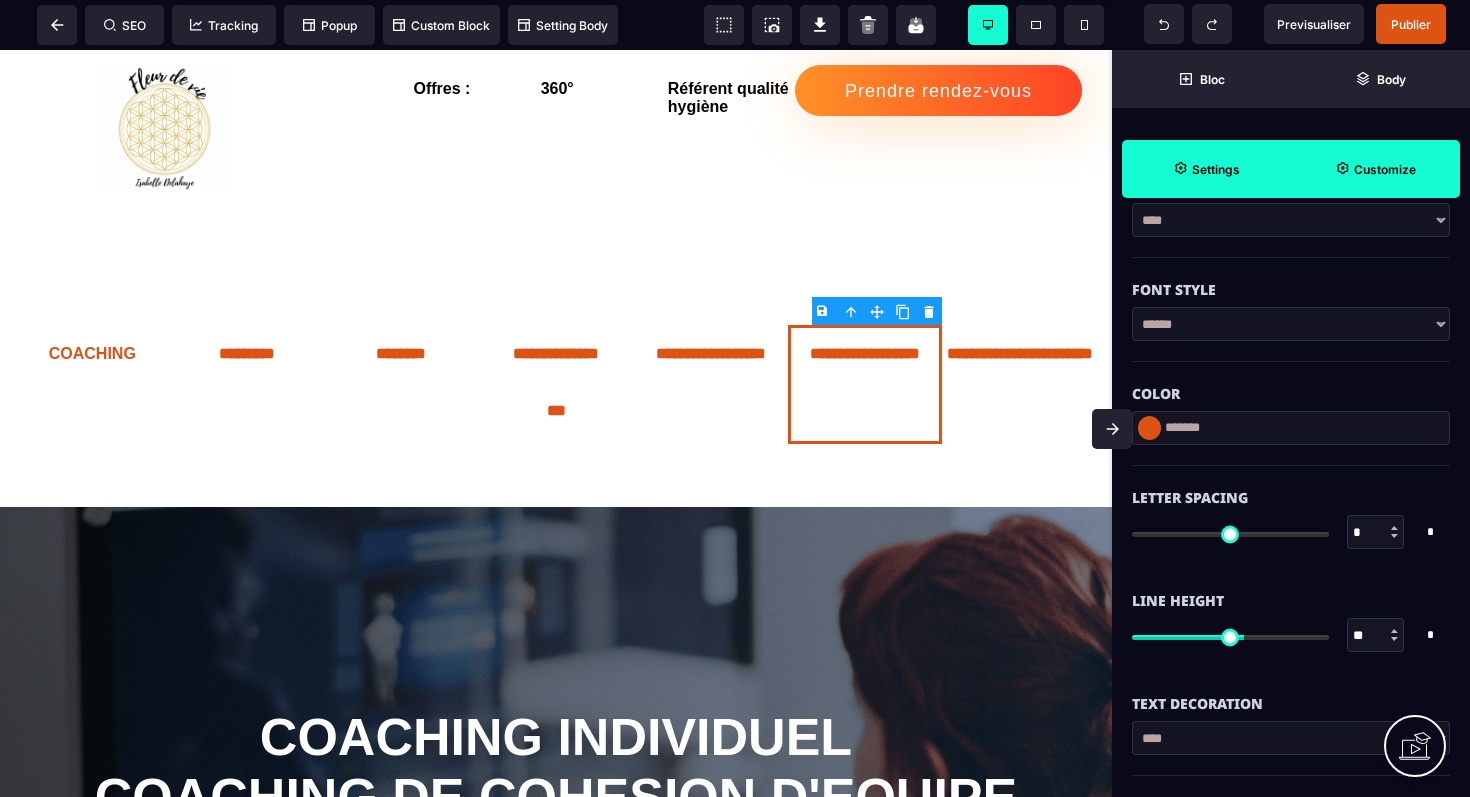 scroll, scrollTop: 485, scrollLeft: 0, axis: vertical 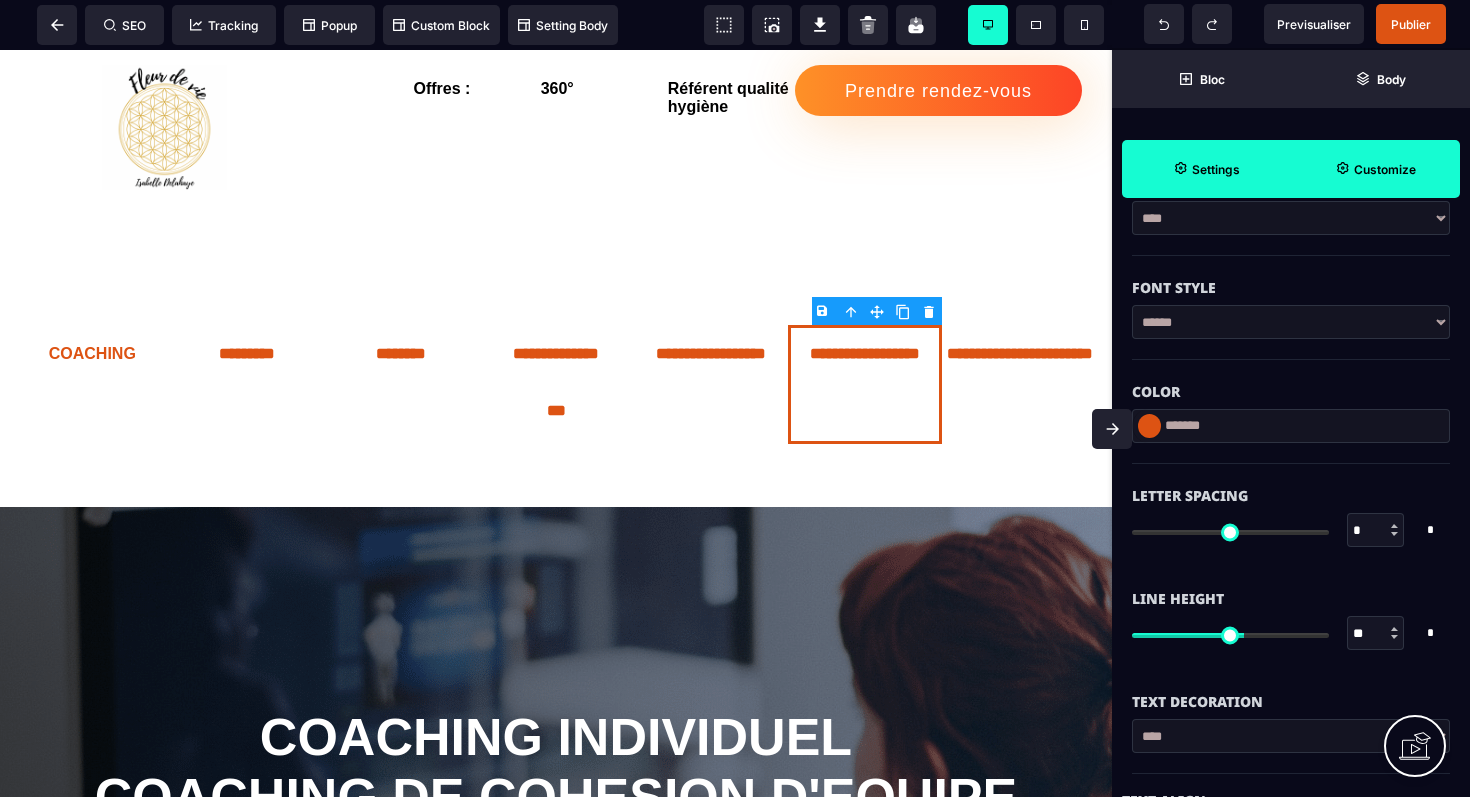 click at bounding box center (1230, 635) 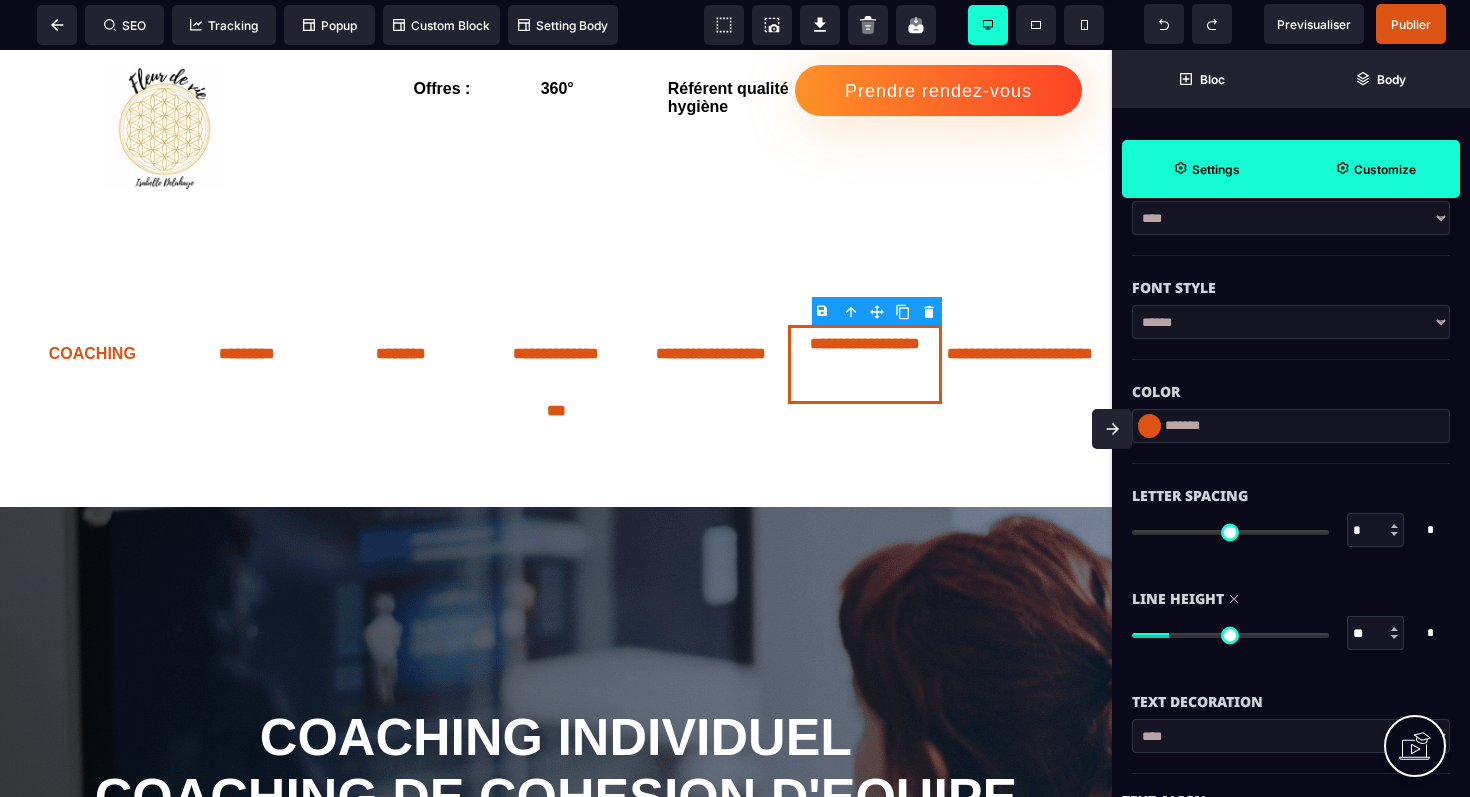 click at bounding box center [1230, 635] 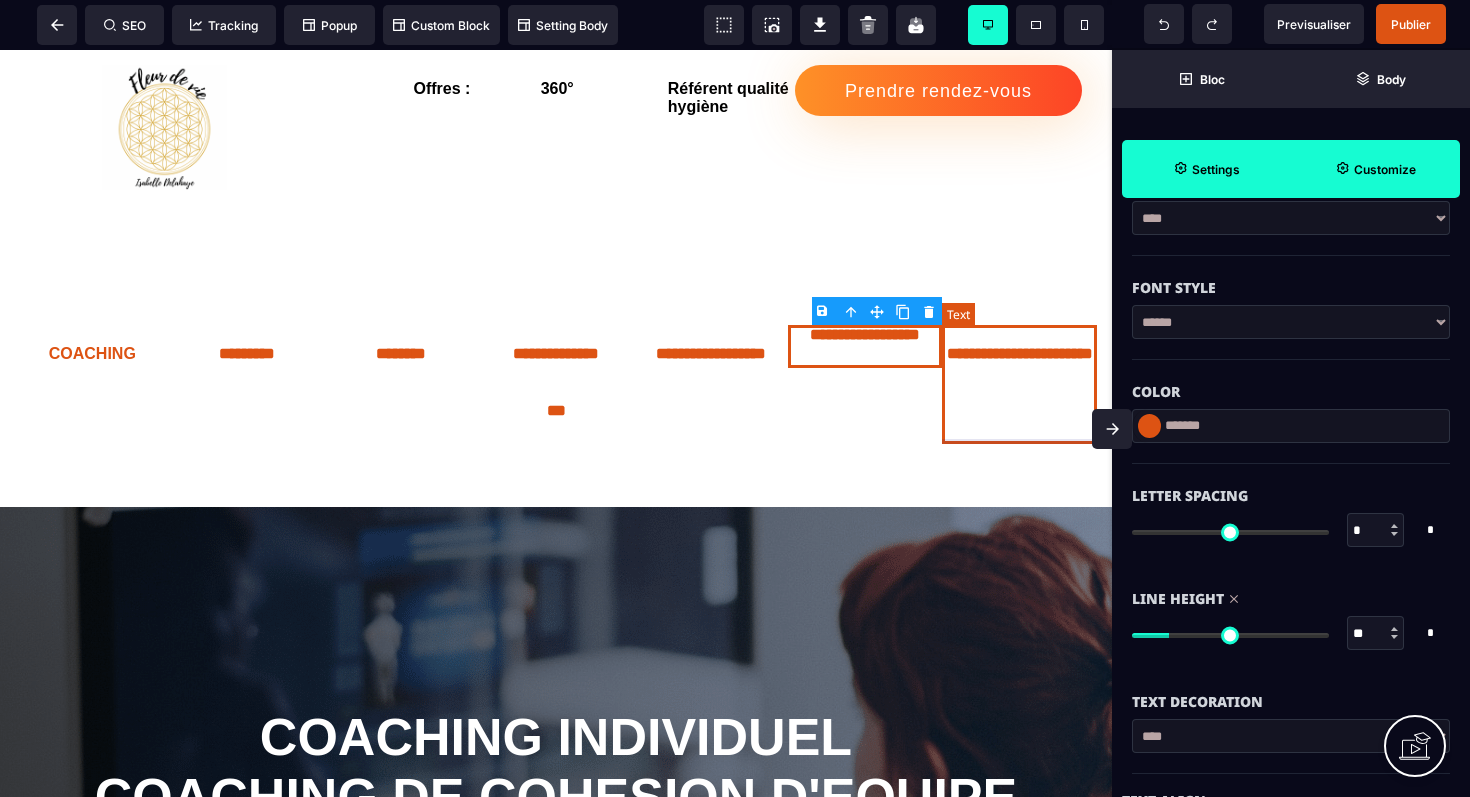 click on "**********" at bounding box center [1019, 384] 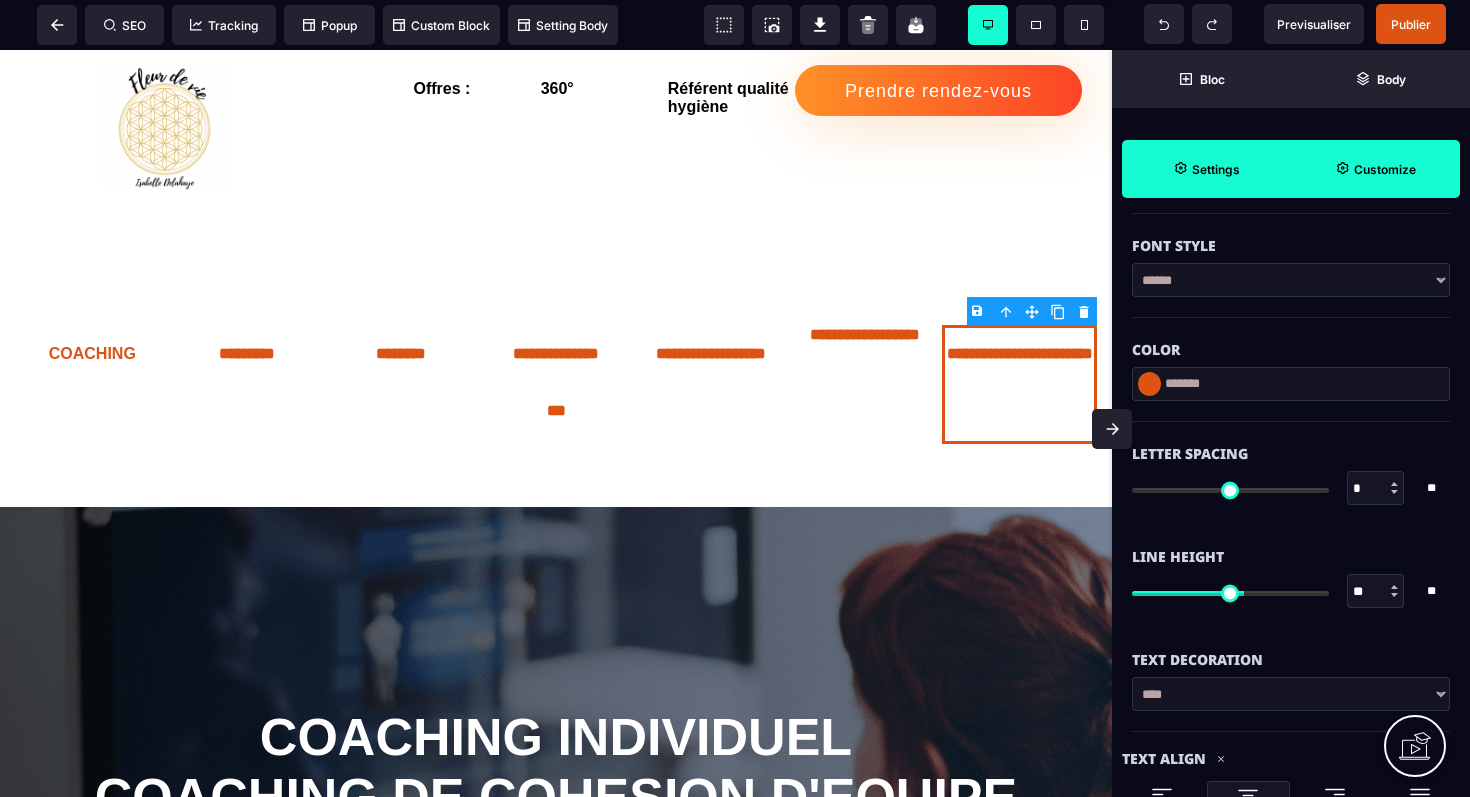scroll, scrollTop: 547, scrollLeft: 0, axis: vertical 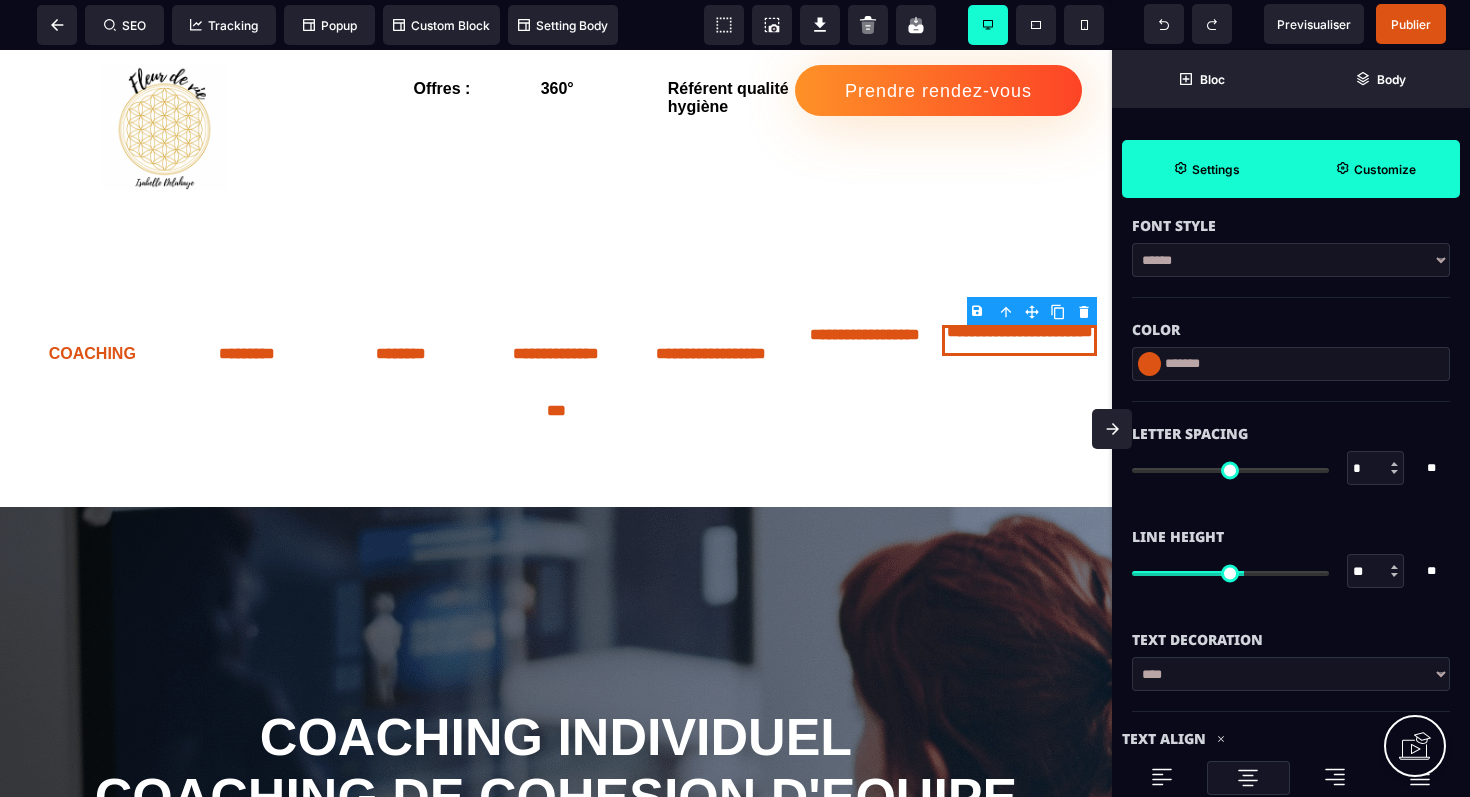 click at bounding box center [1230, 573] 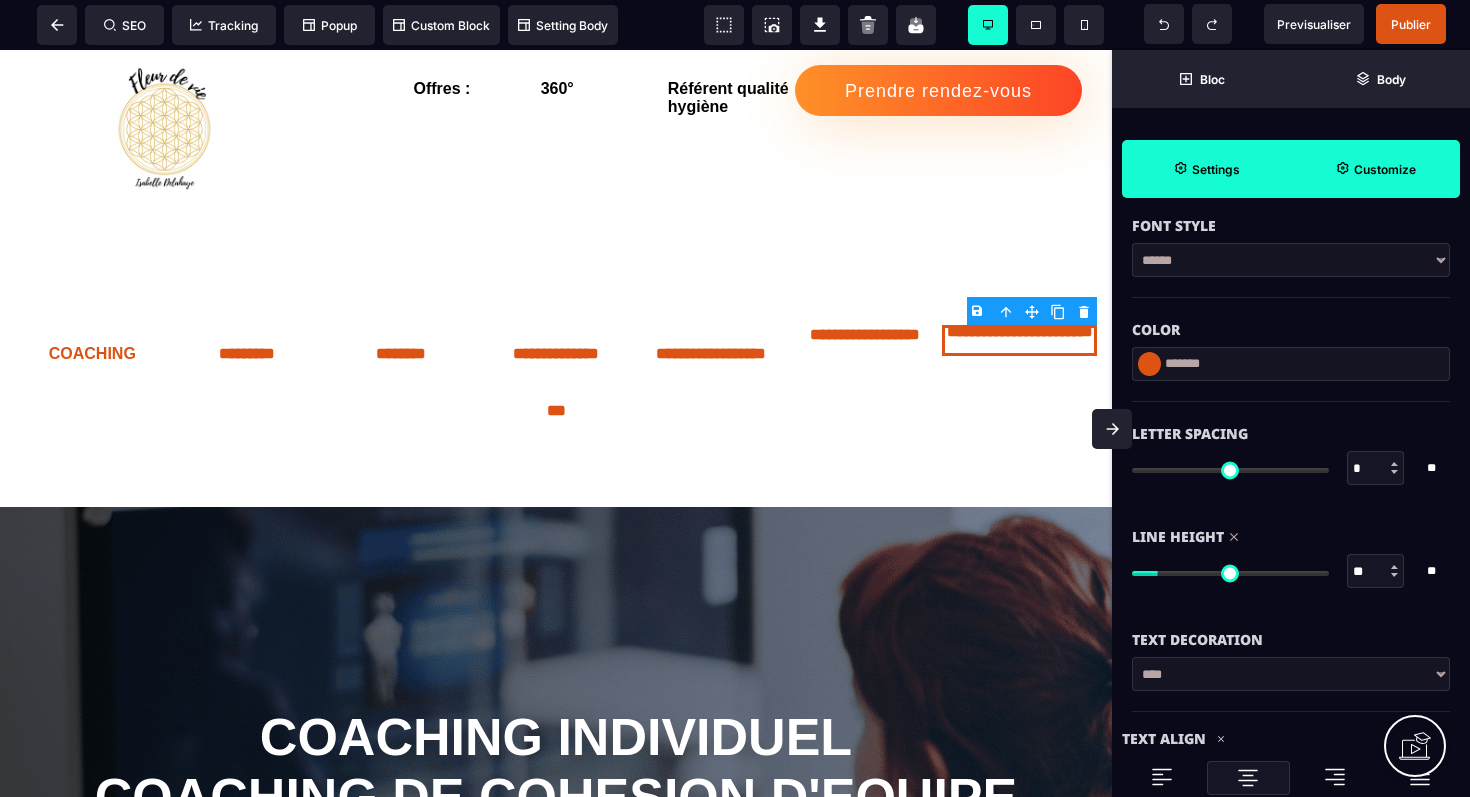 click at bounding box center [1230, 573] 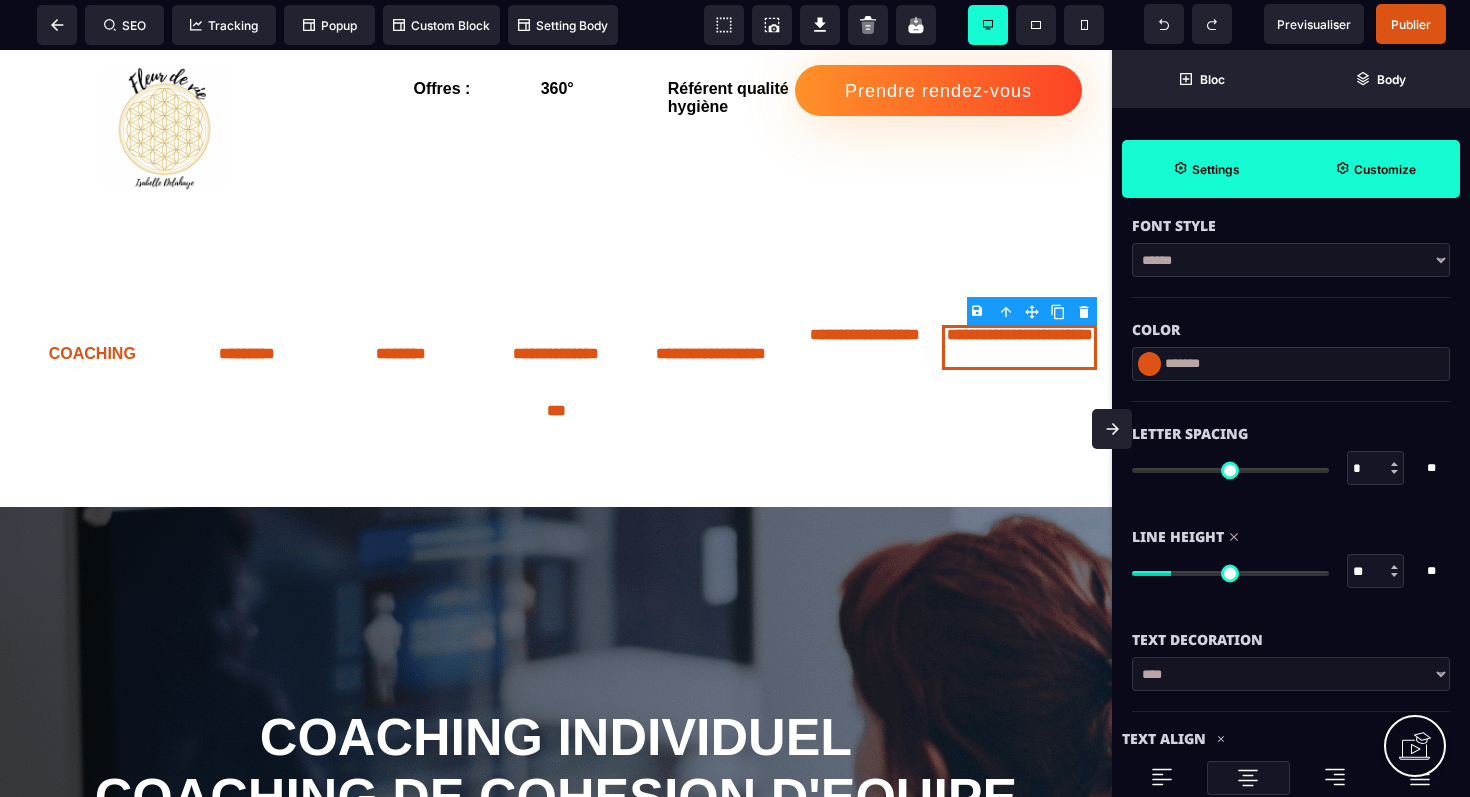 click on "**" at bounding box center [1376, 572] 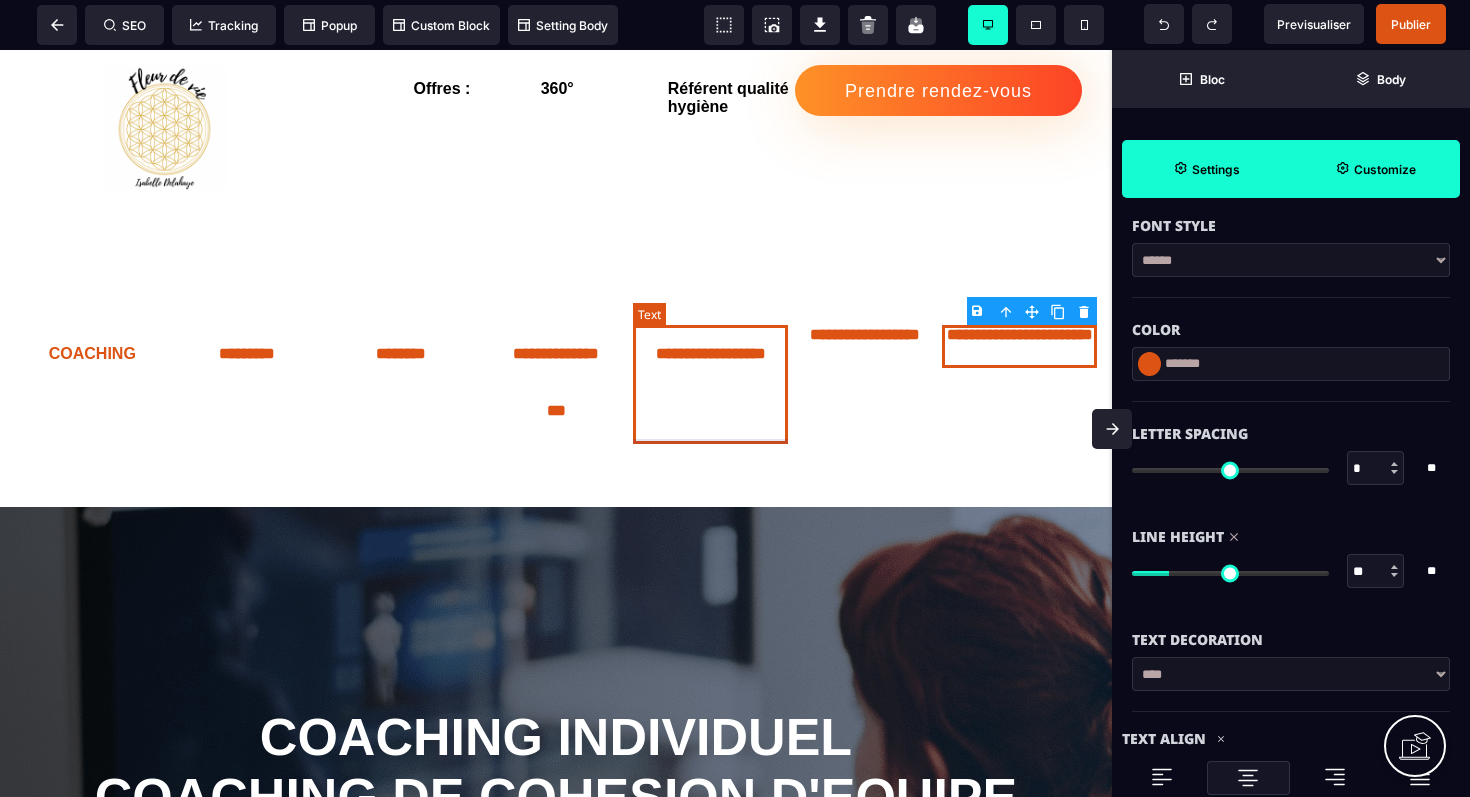 click on "**********" at bounding box center [710, 384] 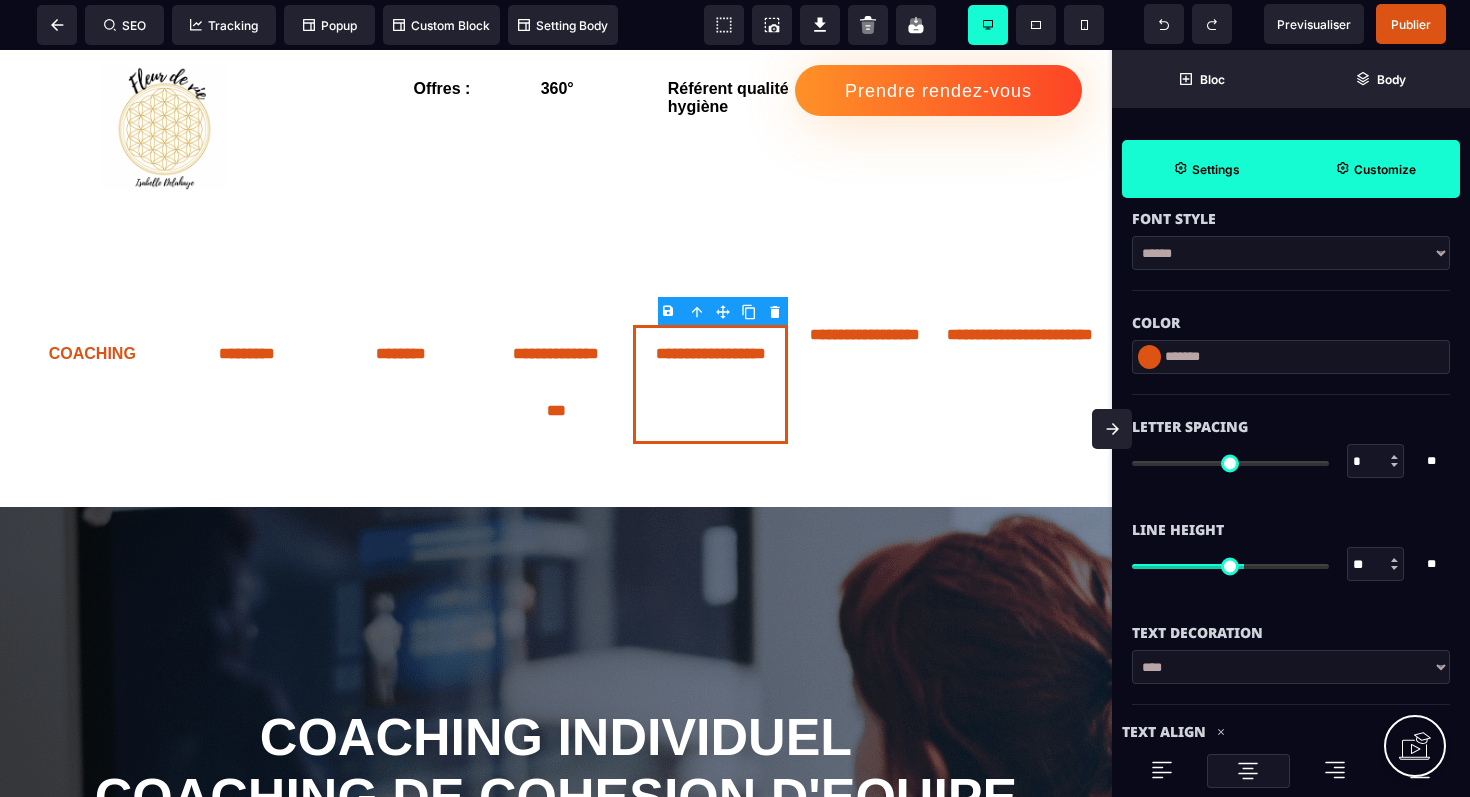 scroll, scrollTop: 599, scrollLeft: 0, axis: vertical 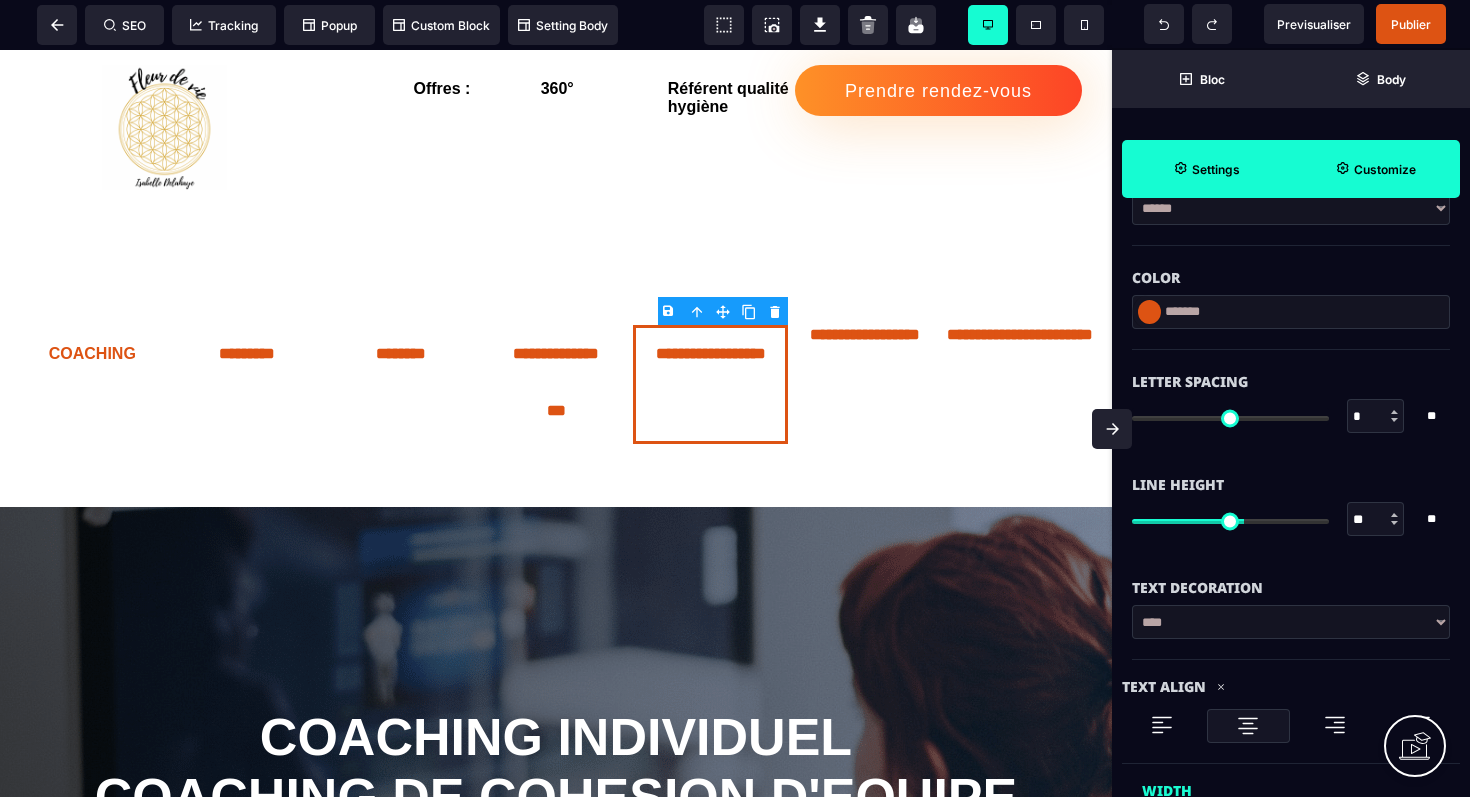 click on "**" at bounding box center [1376, 520] 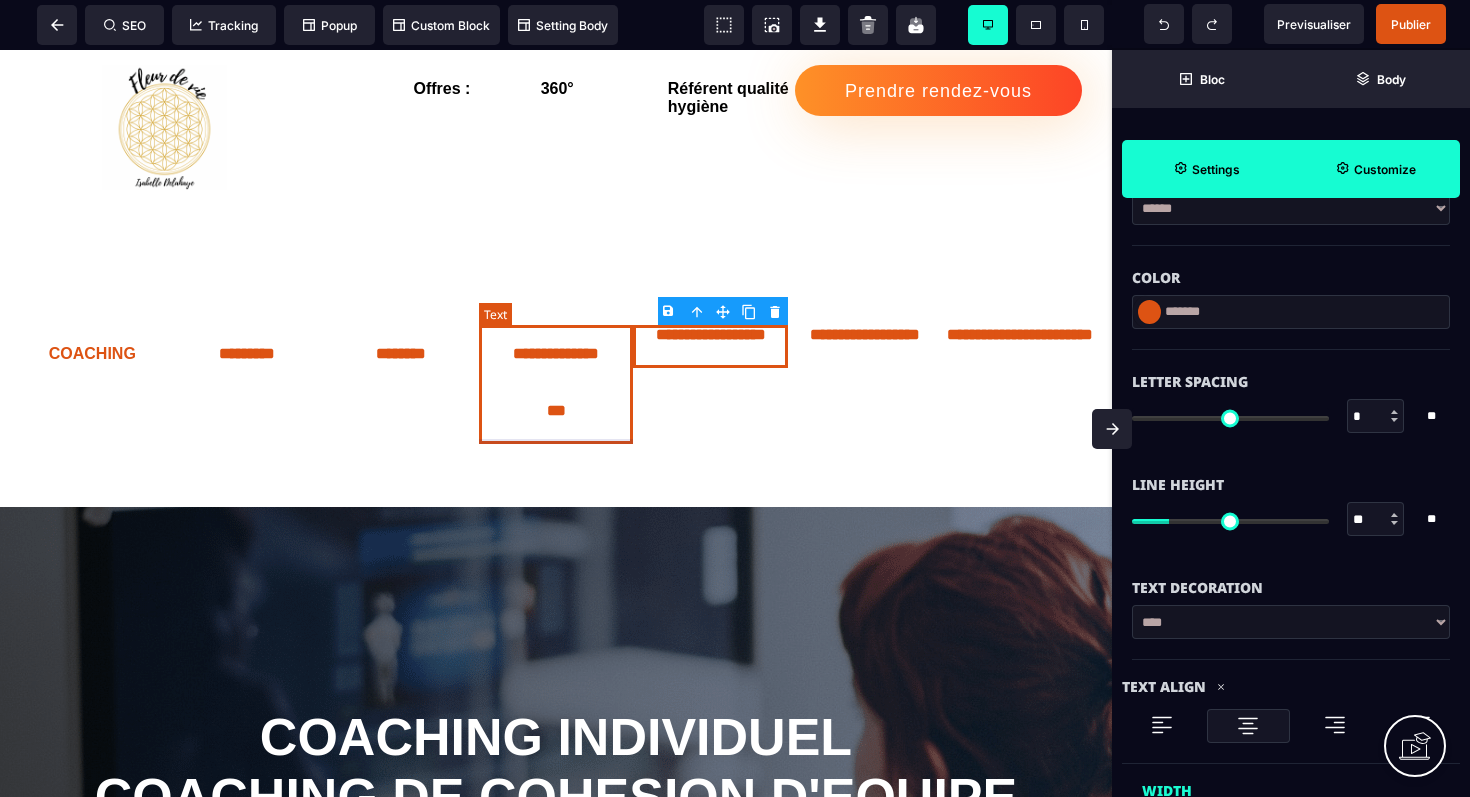 click on "**********" at bounding box center [556, 384] 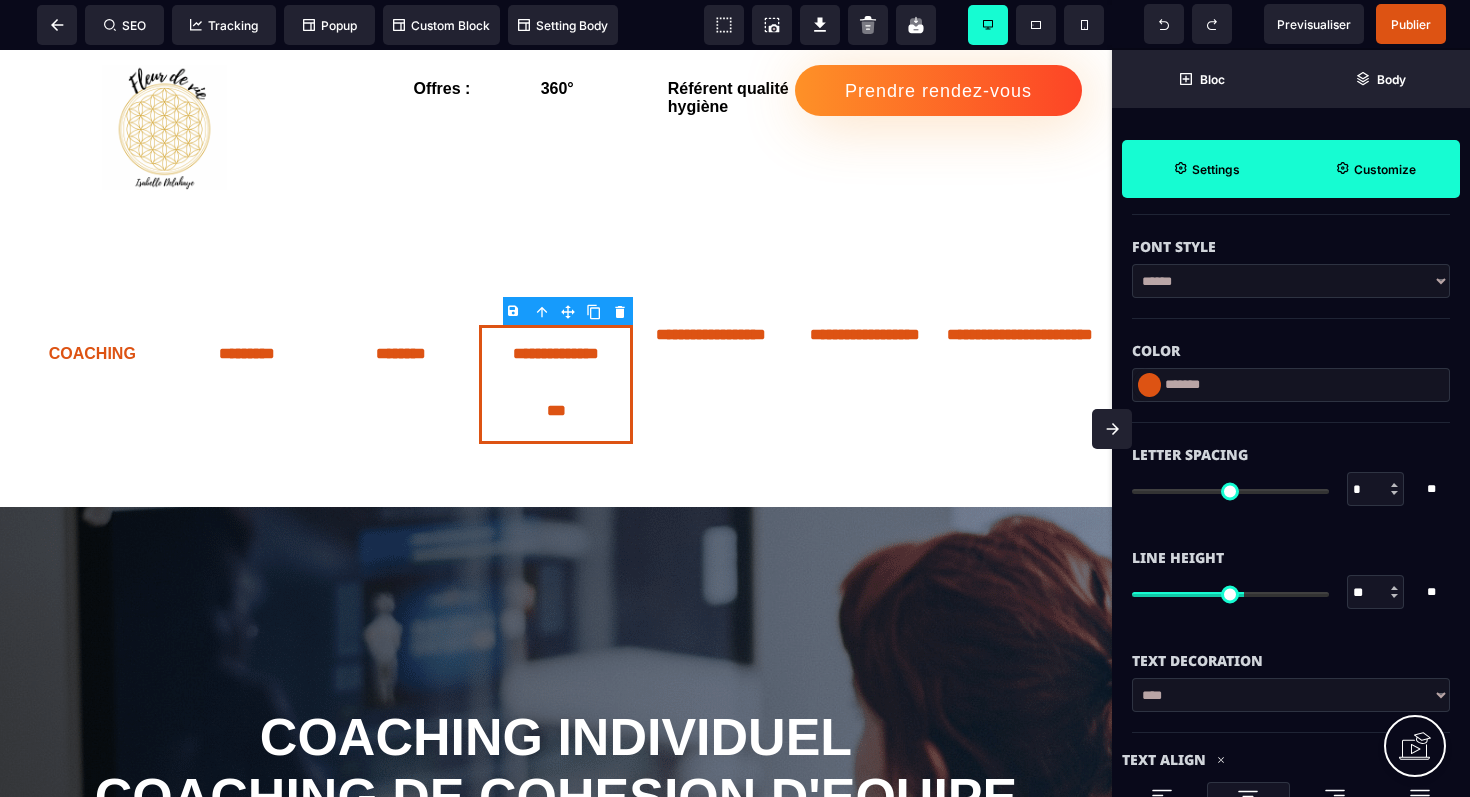 scroll, scrollTop: 535, scrollLeft: 0, axis: vertical 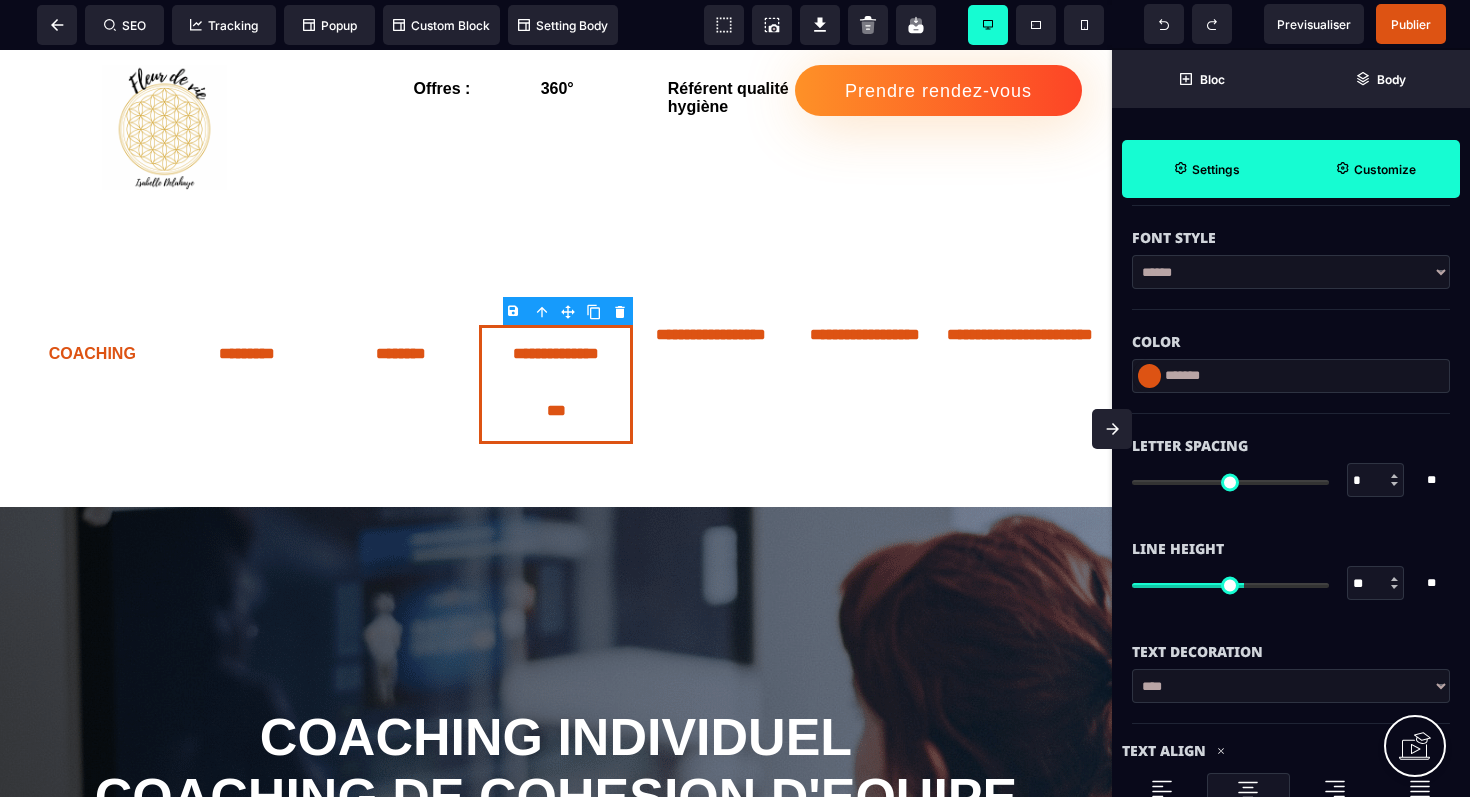click on "**" at bounding box center (1376, 584) 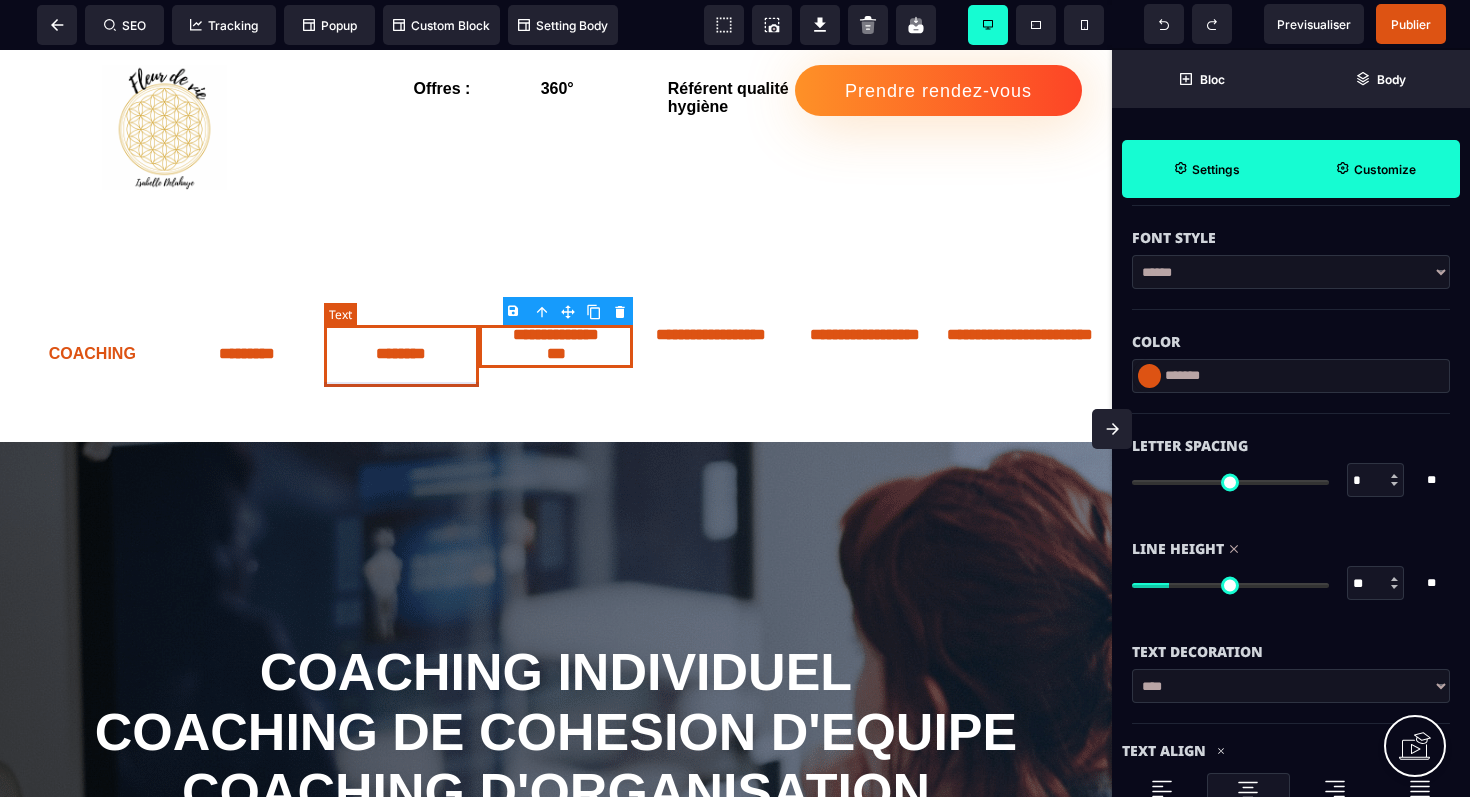 click on "*******" at bounding box center (401, 356) 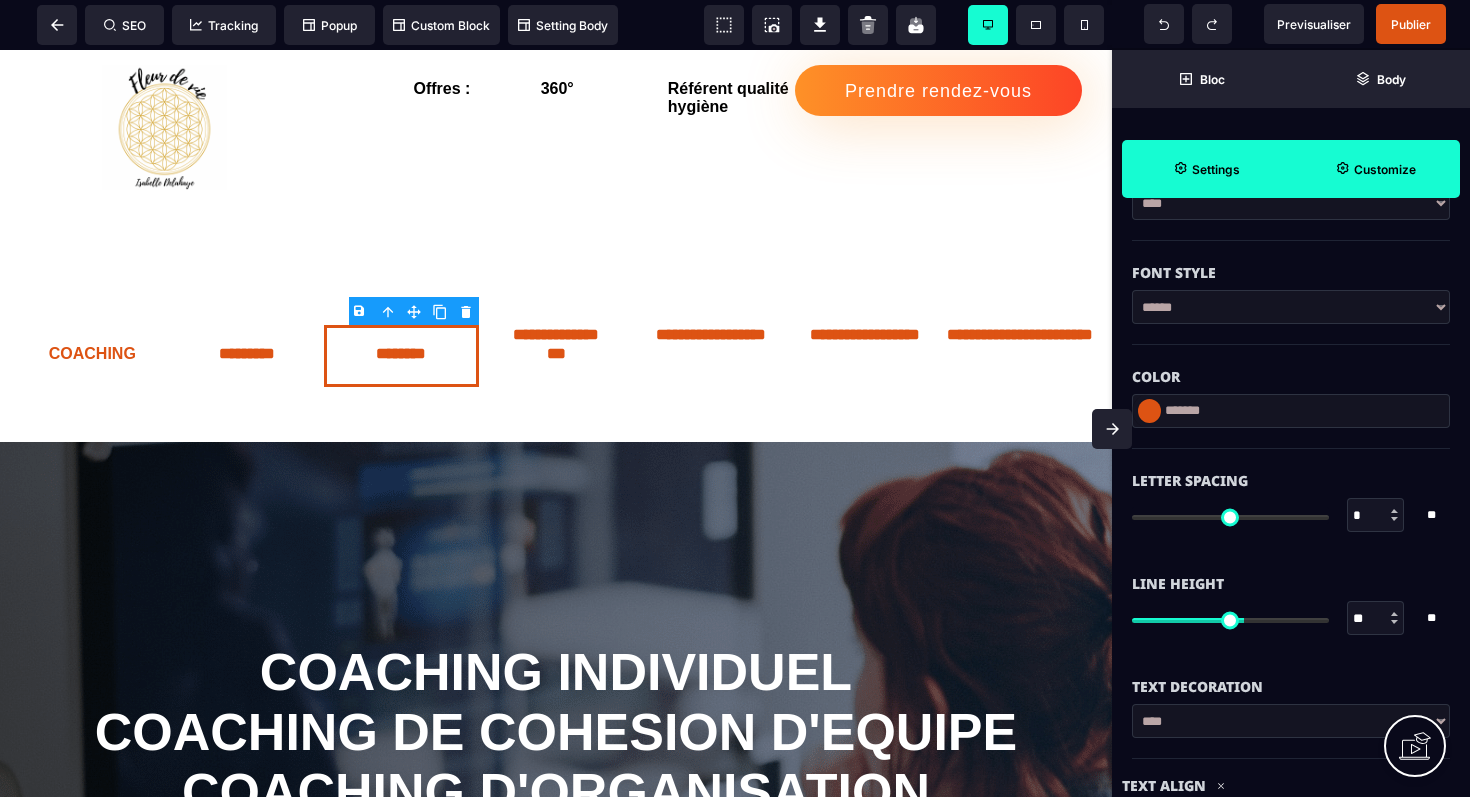 scroll, scrollTop: 503, scrollLeft: 0, axis: vertical 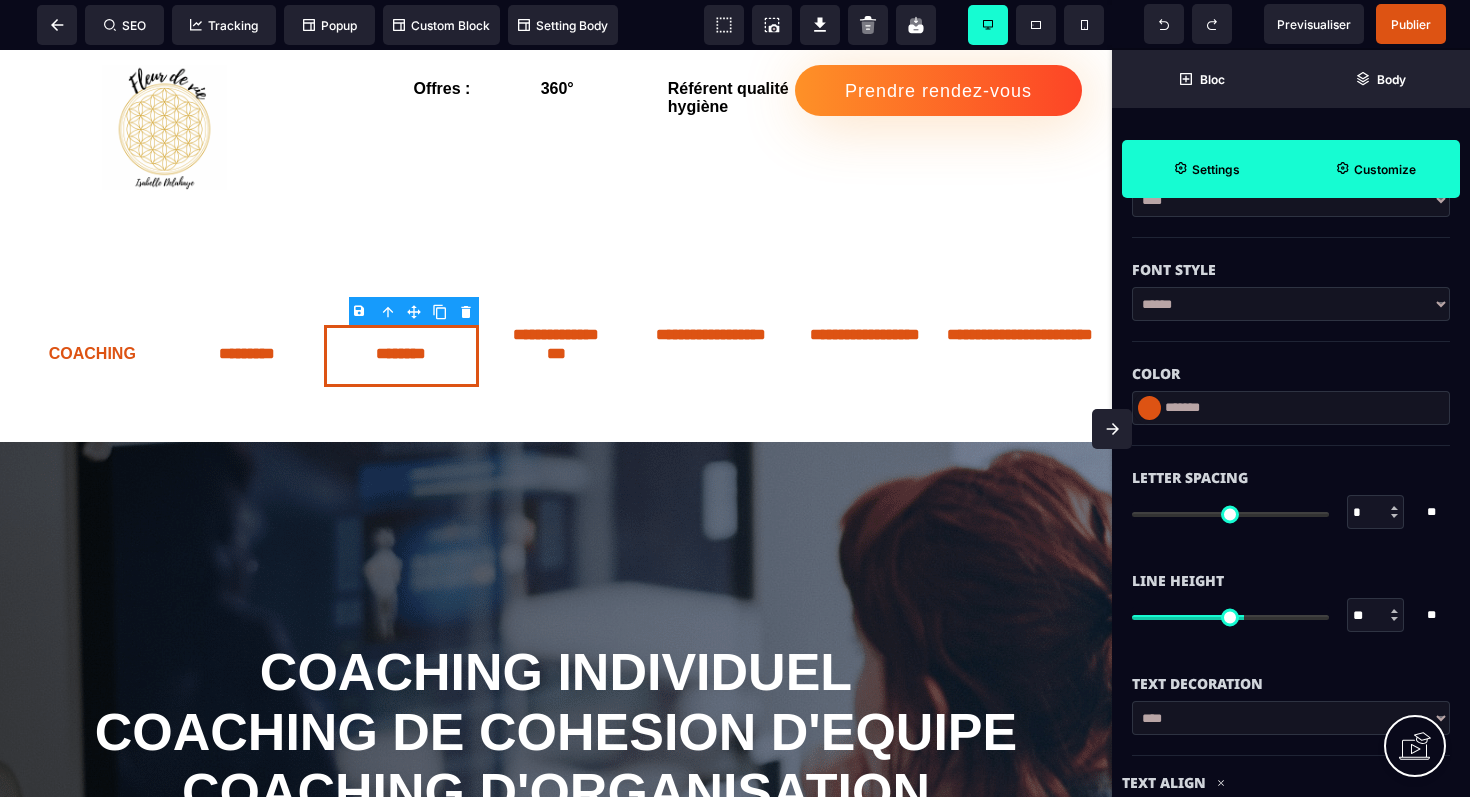 click on "**" at bounding box center (1376, 616) 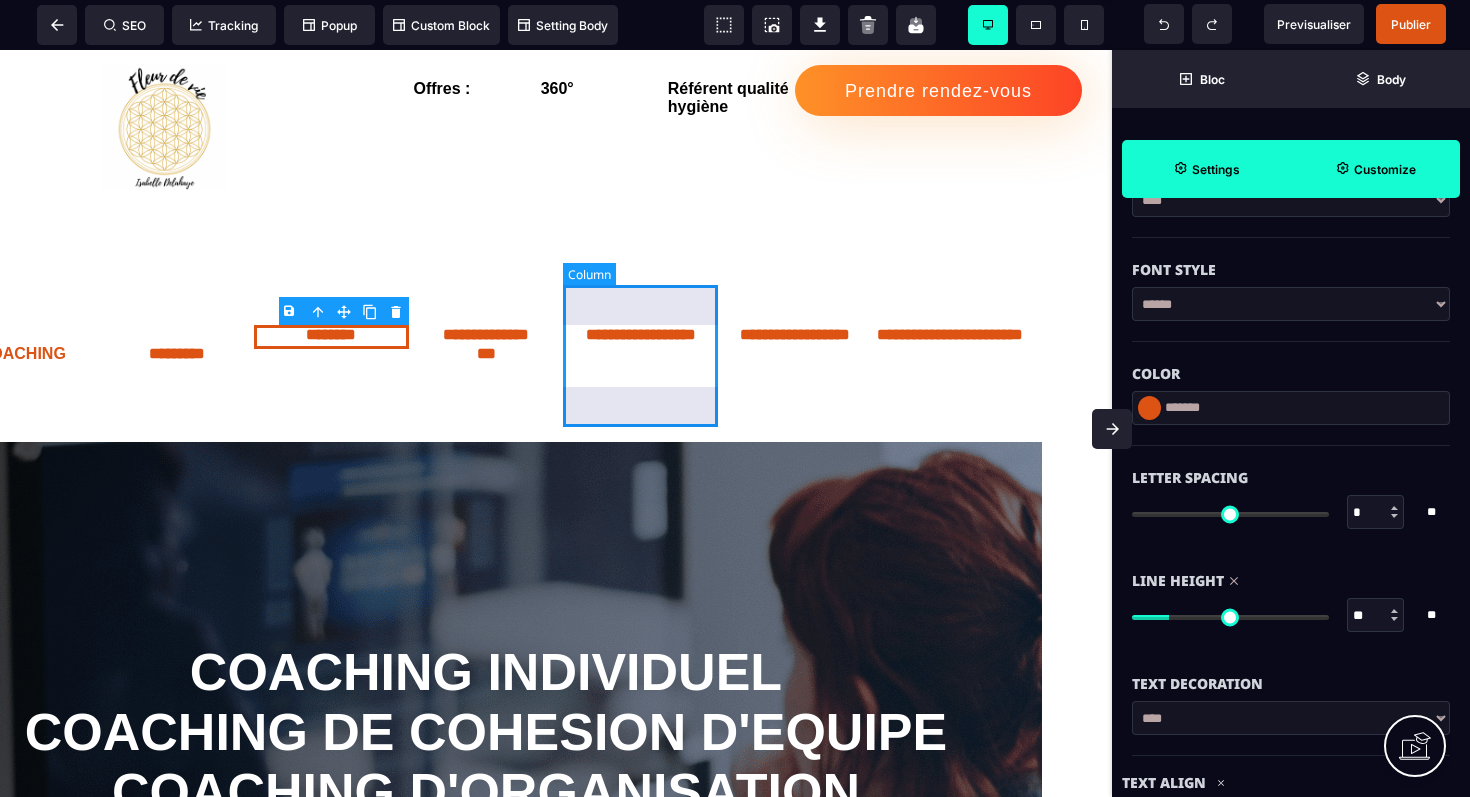 scroll, scrollTop: 0, scrollLeft: 0, axis: both 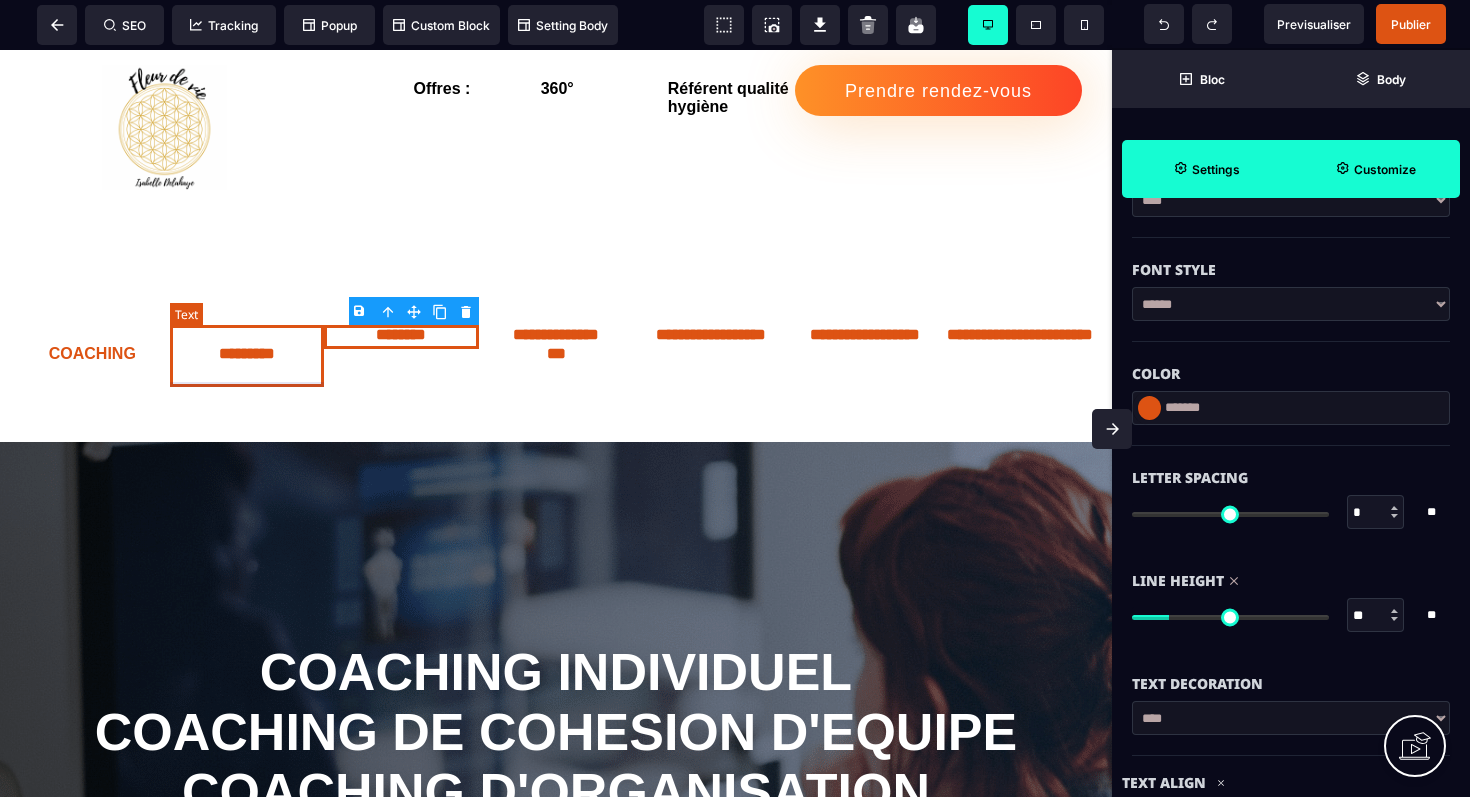 click on "*********" at bounding box center (247, 356) 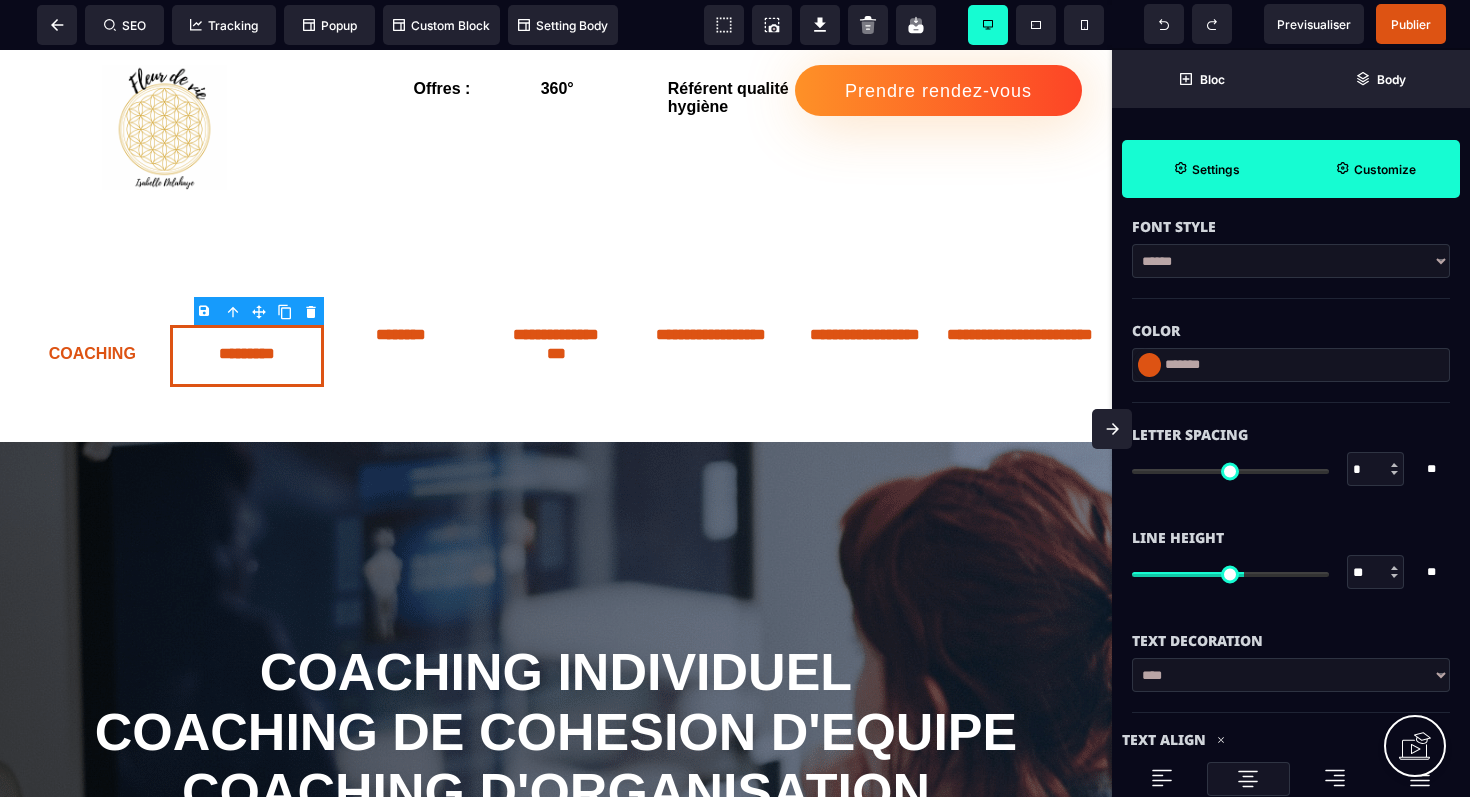 scroll, scrollTop: 570, scrollLeft: 0, axis: vertical 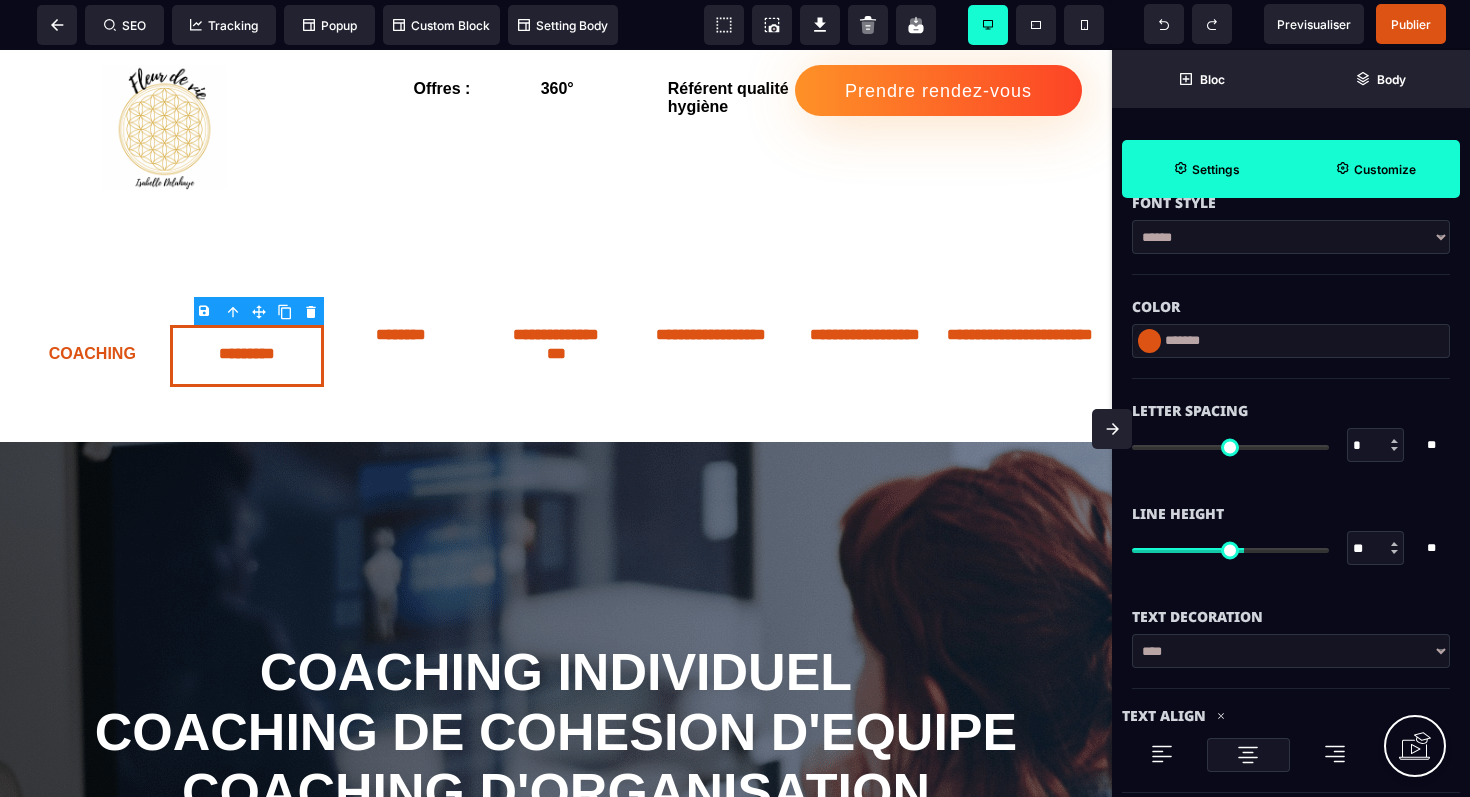 click on "**" at bounding box center [1376, 549] 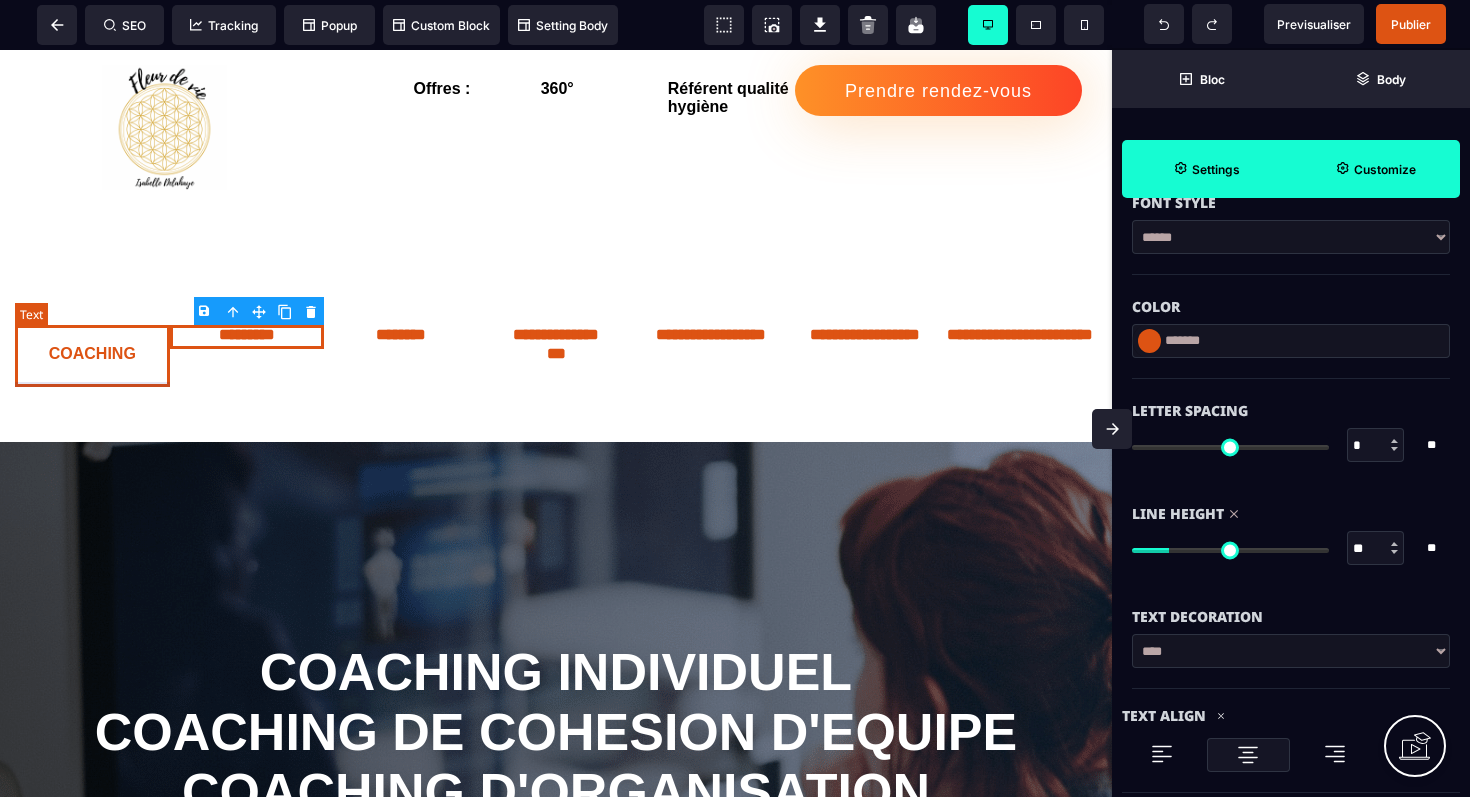 click on "COACHING" at bounding box center [92, 356] 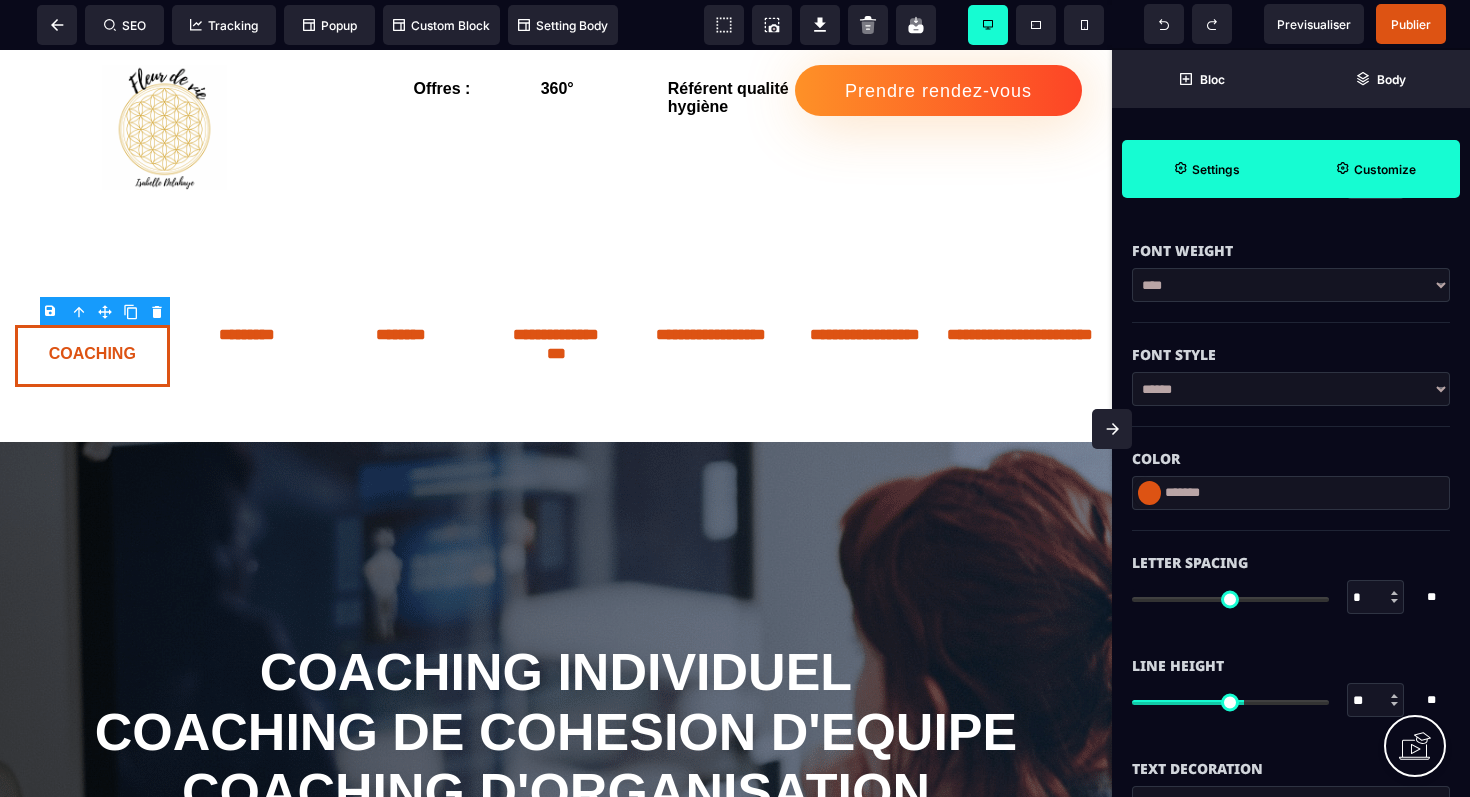 scroll, scrollTop: 425, scrollLeft: 0, axis: vertical 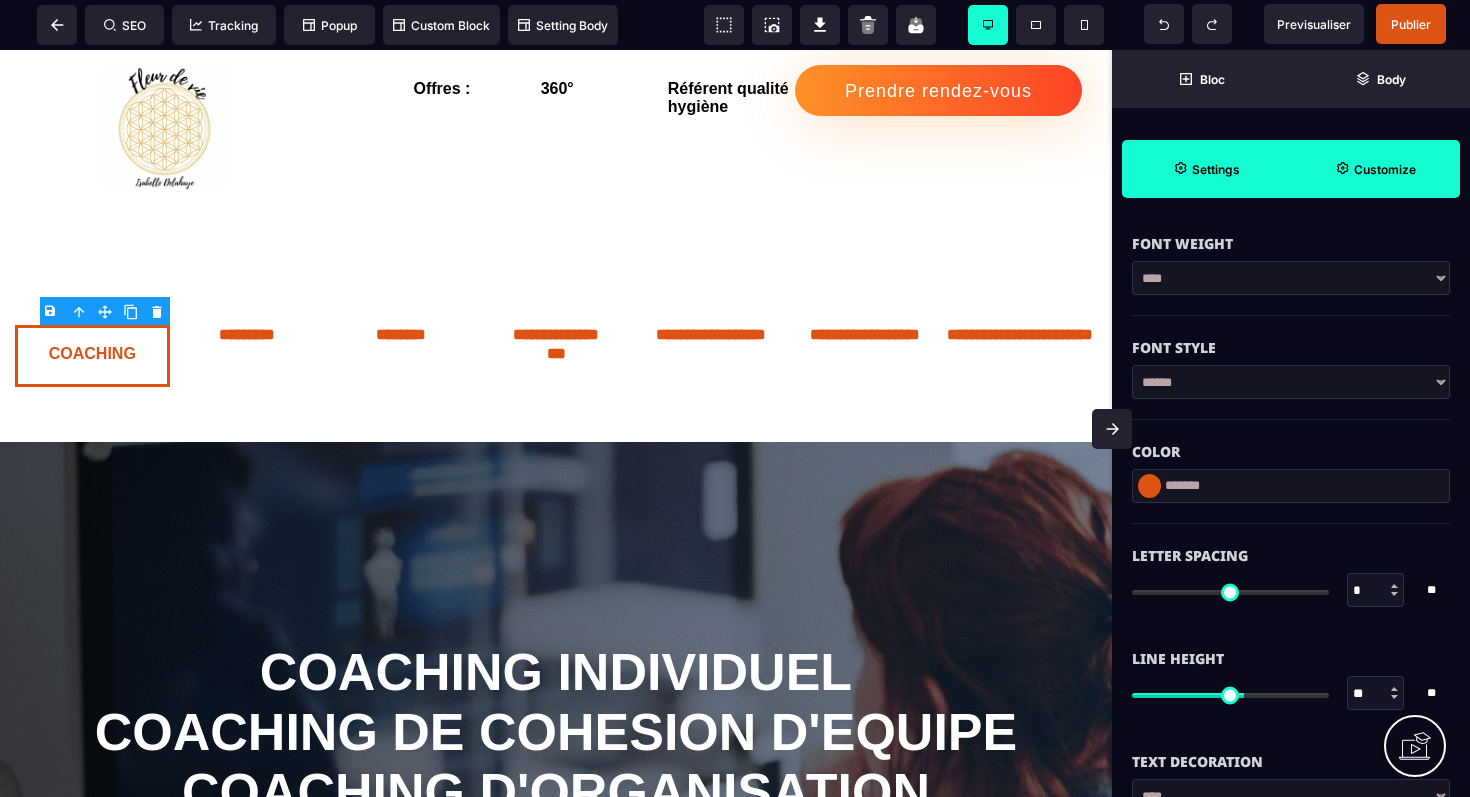 click on "**" at bounding box center [1376, 694] 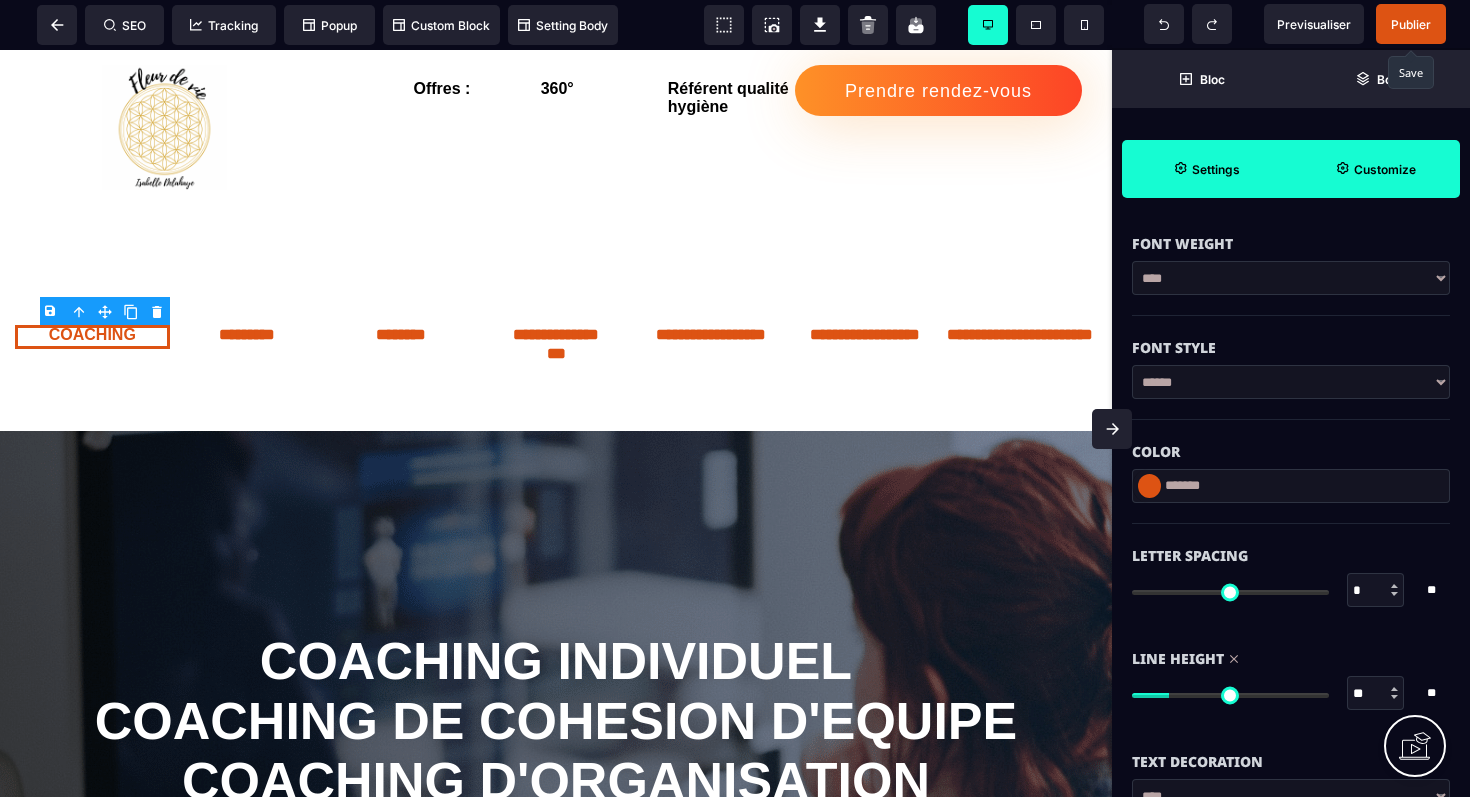 click on "Publier" at bounding box center (1411, 24) 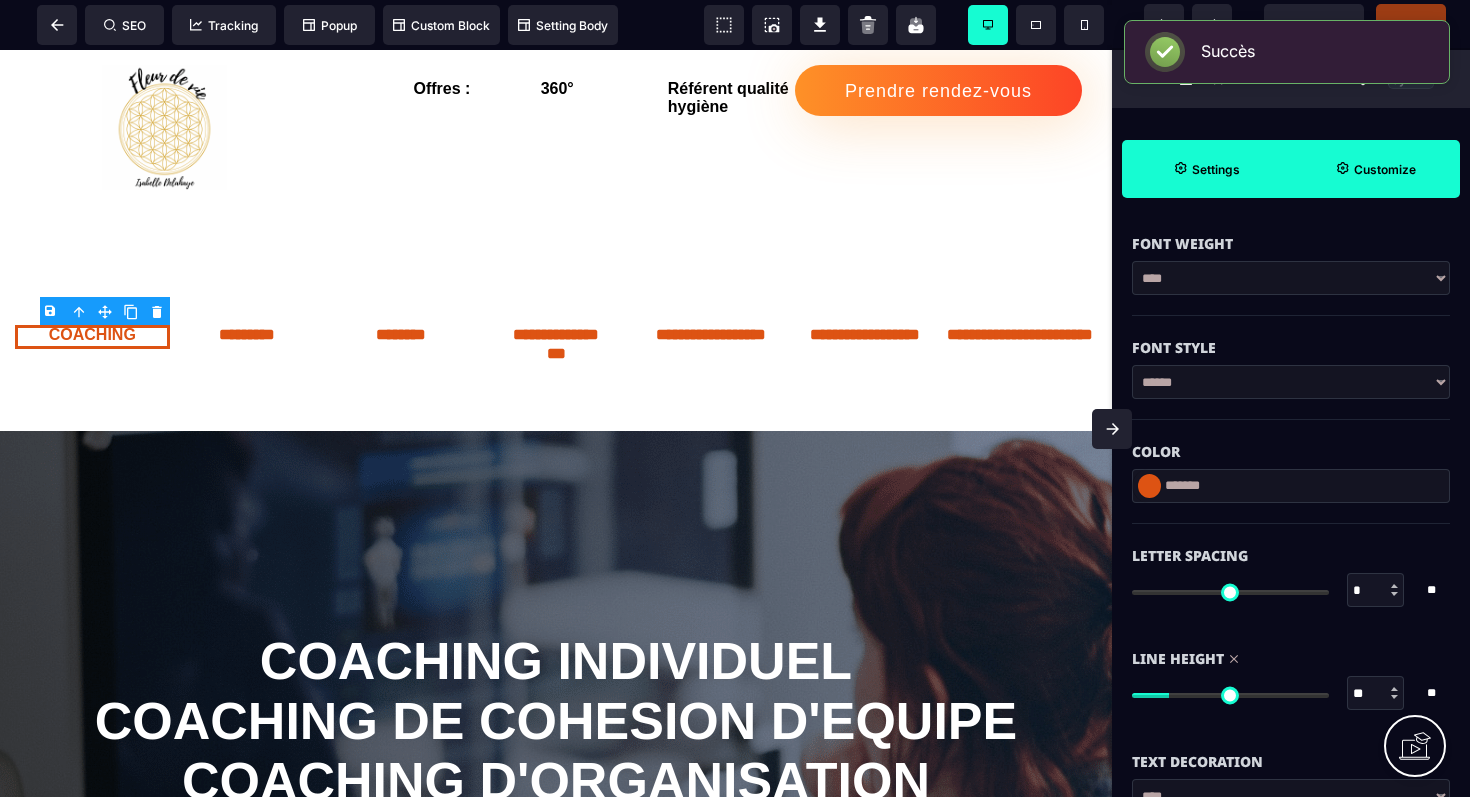click at bounding box center (1112, 429) 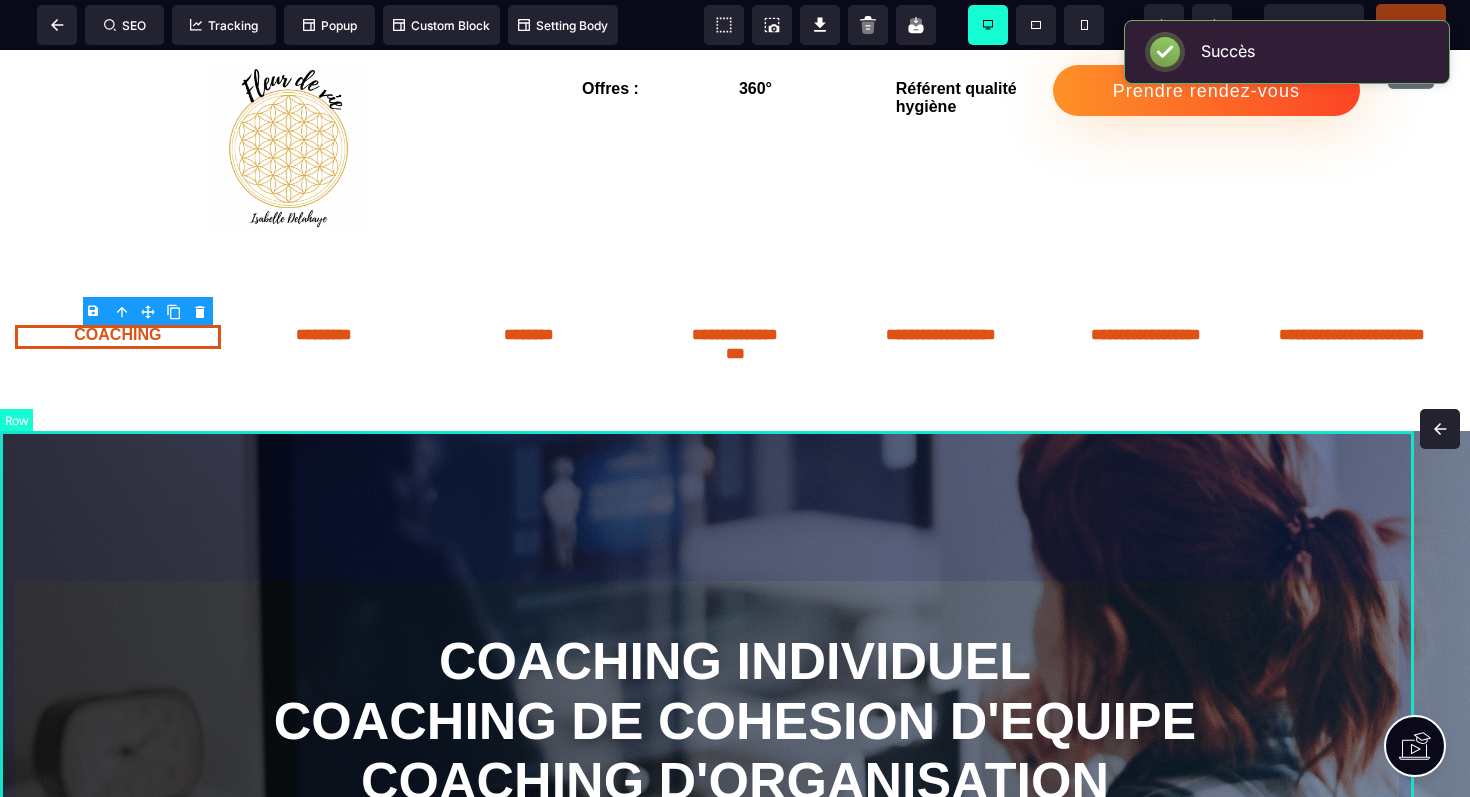 scroll, scrollTop: 0, scrollLeft: 0, axis: both 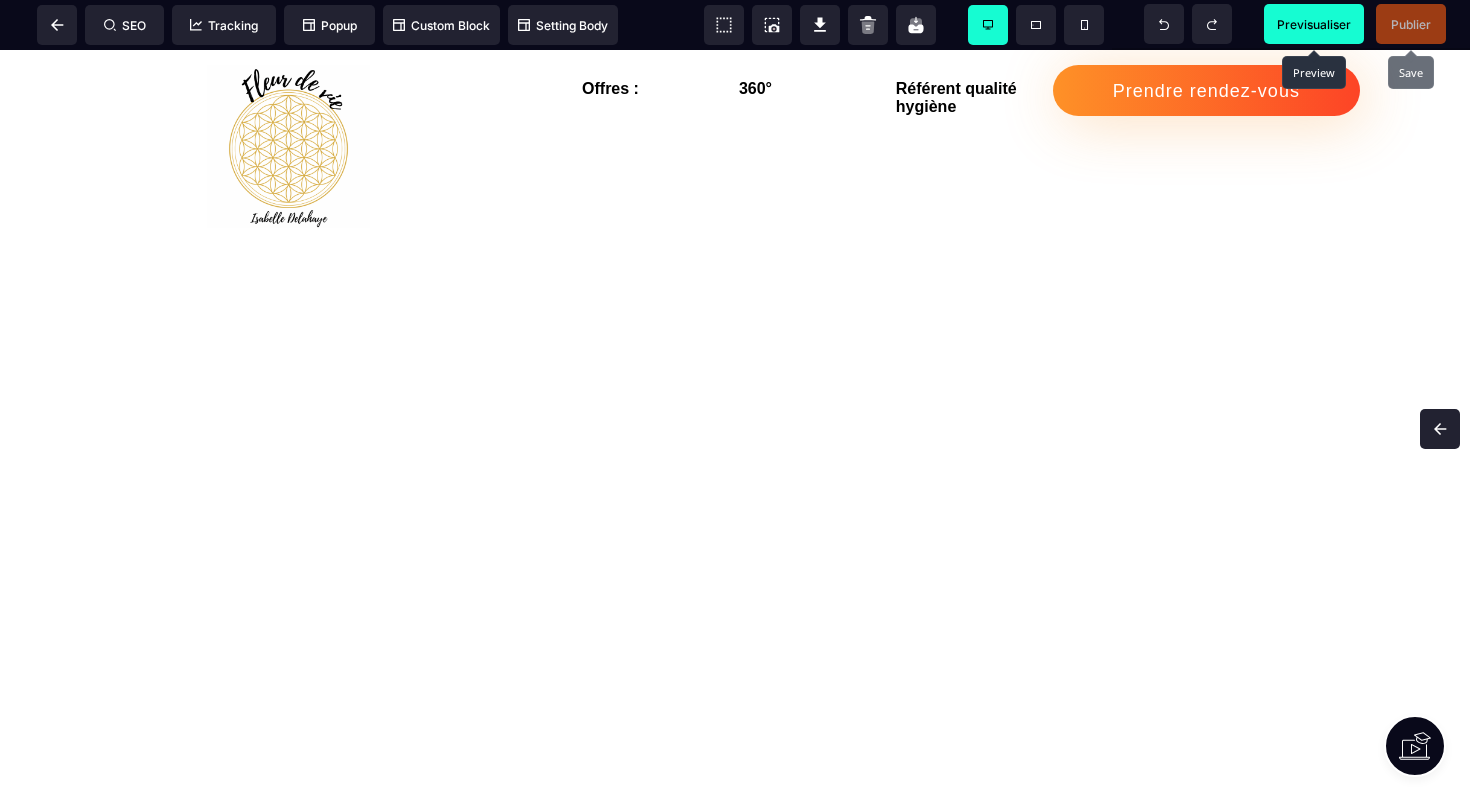 click on "Previsualiser" at bounding box center [1314, 24] 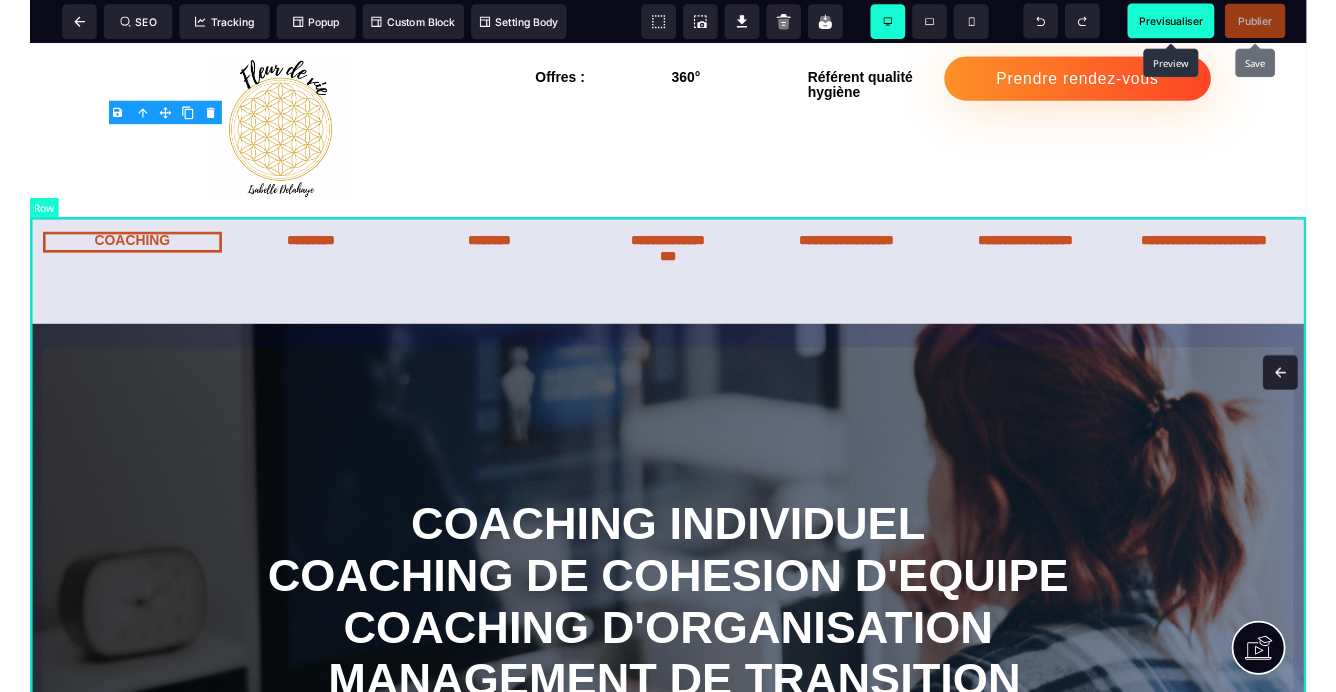 scroll, scrollTop: 0, scrollLeft: 0, axis: both 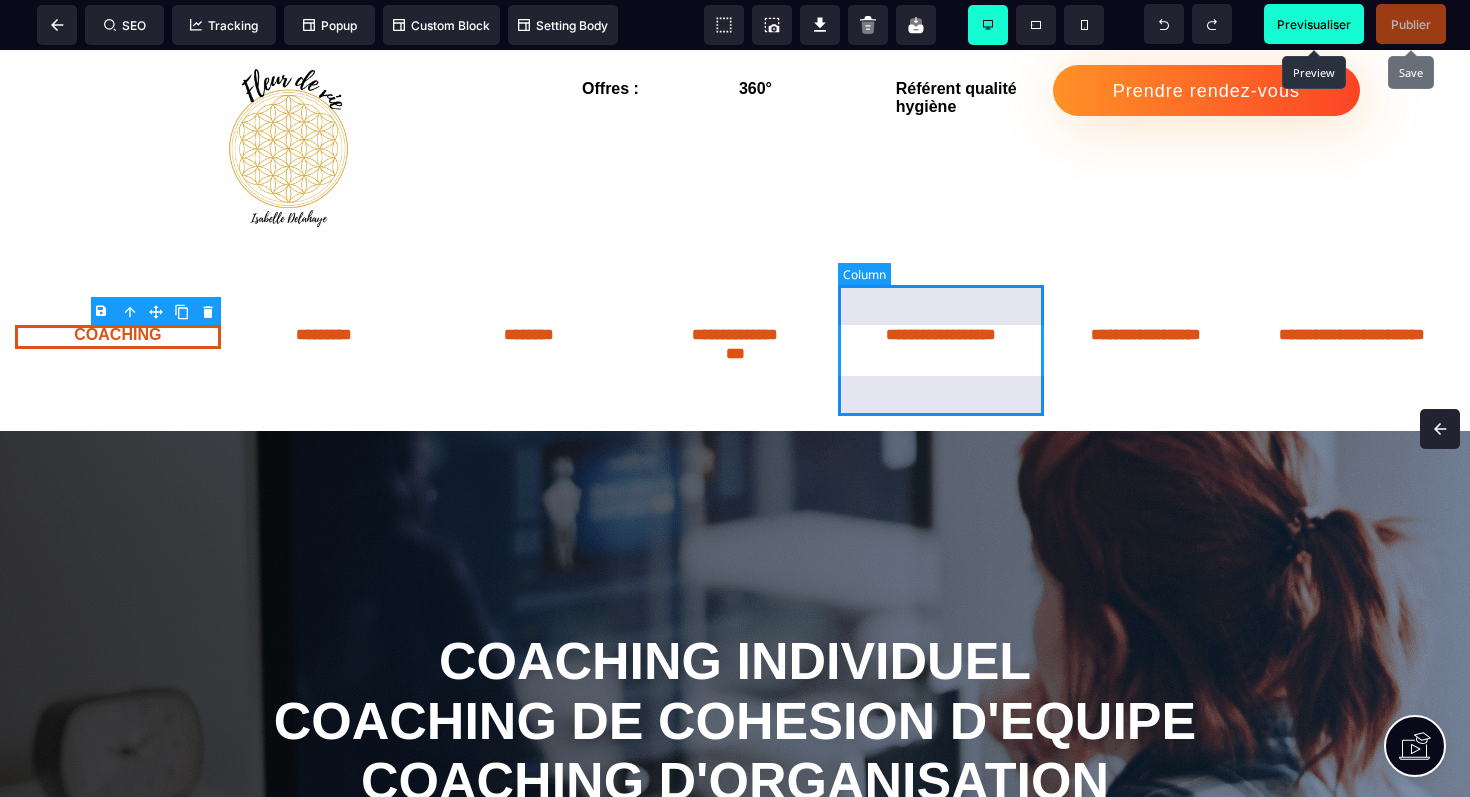 click on "**********" at bounding box center (941, 350) 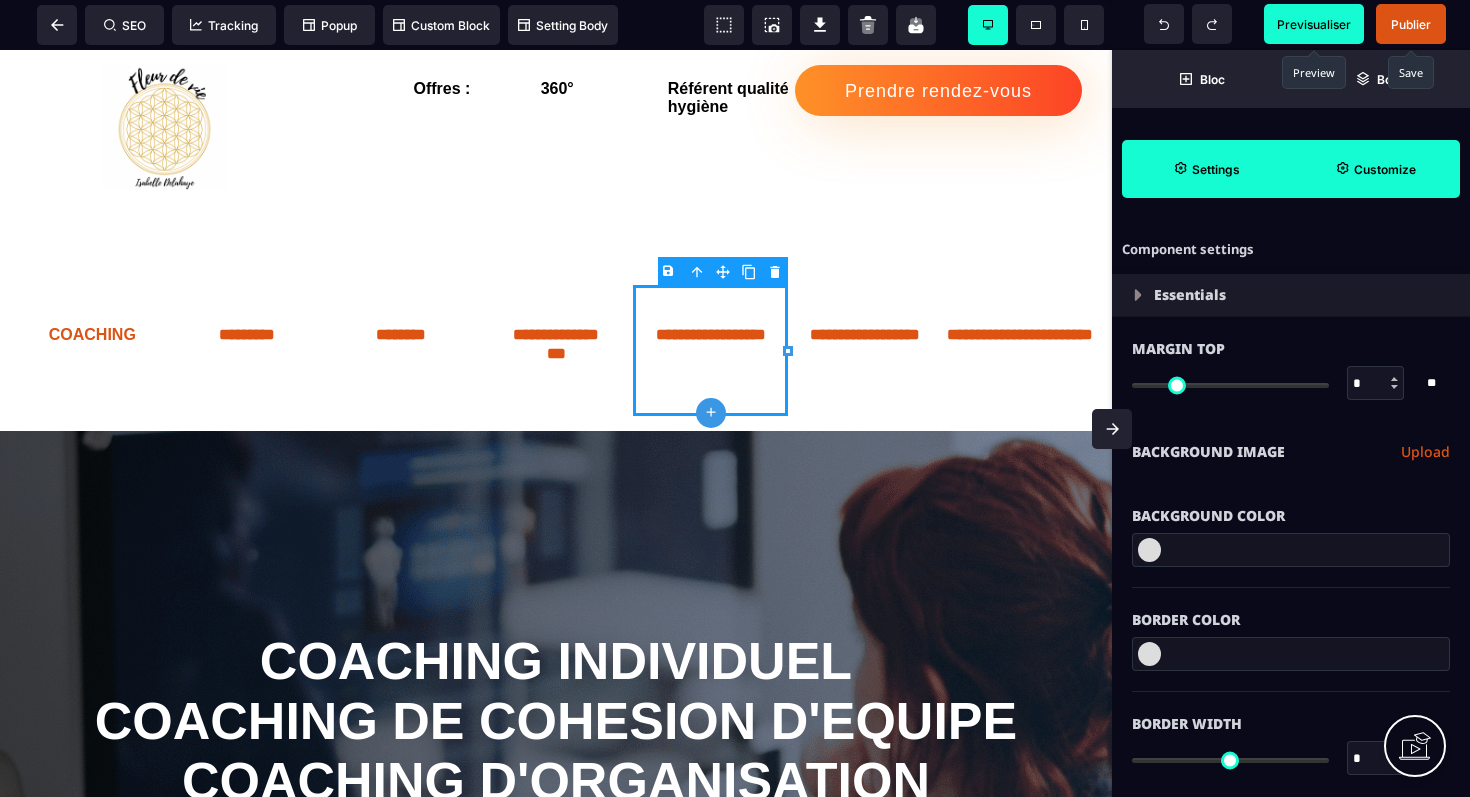 click on "B I U S
A *******
plus
Column
SEO" at bounding box center (735, 398) 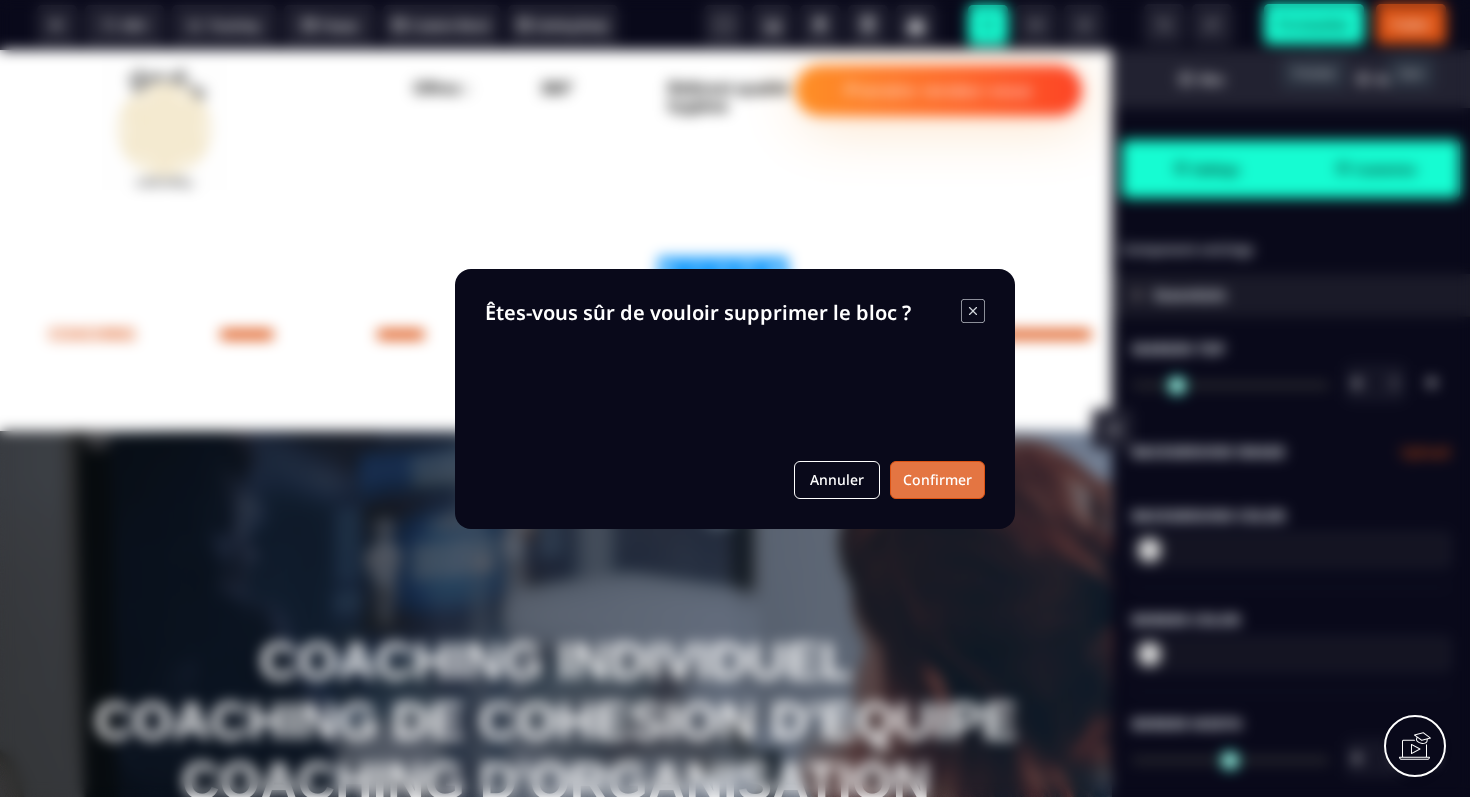 click on "Confirmer" at bounding box center [937, 480] 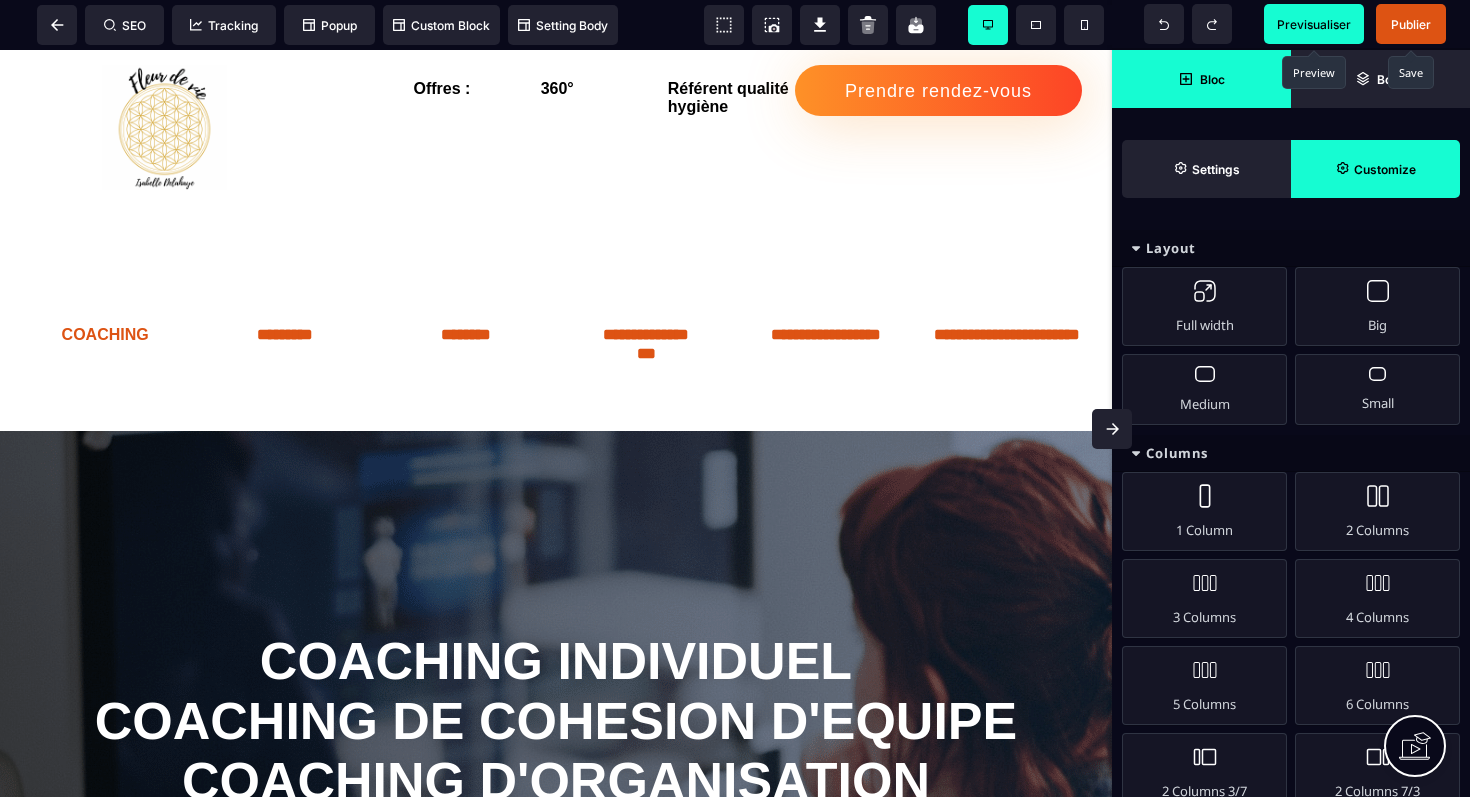 click on "Publier" at bounding box center (1411, 24) 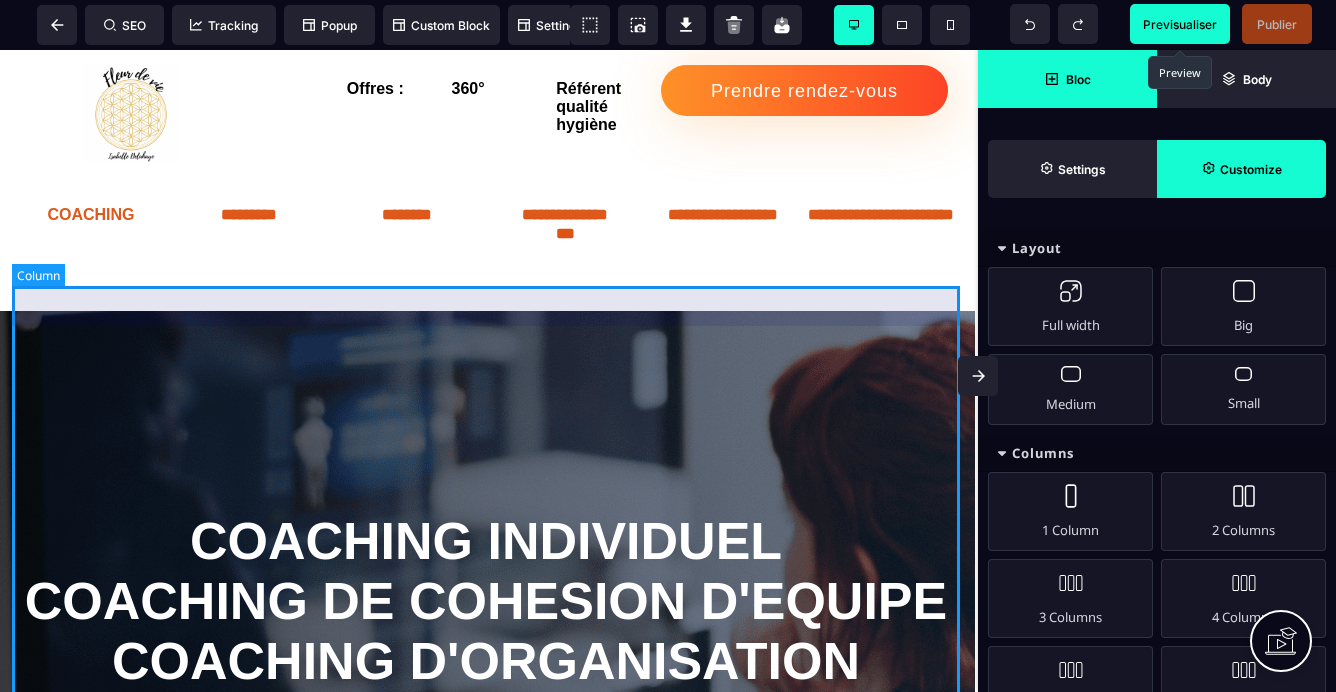 scroll, scrollTop: 27, scrollLeft: 3, axis: both 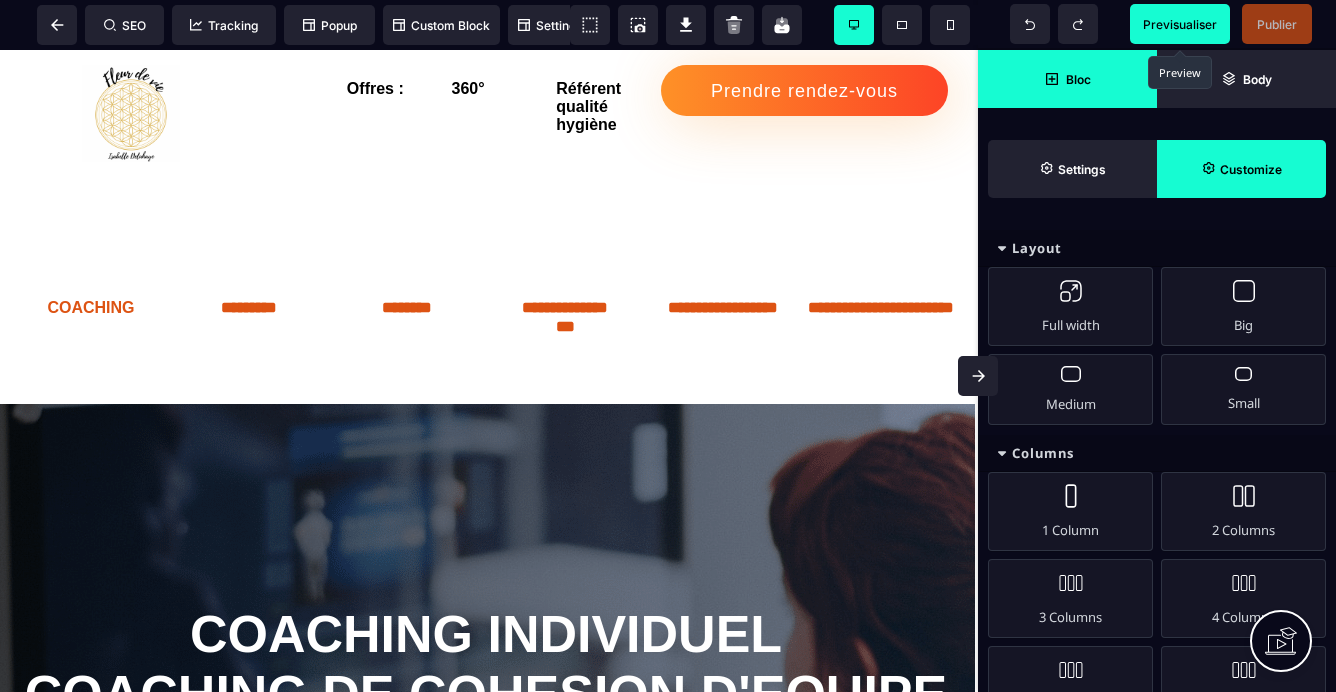 click 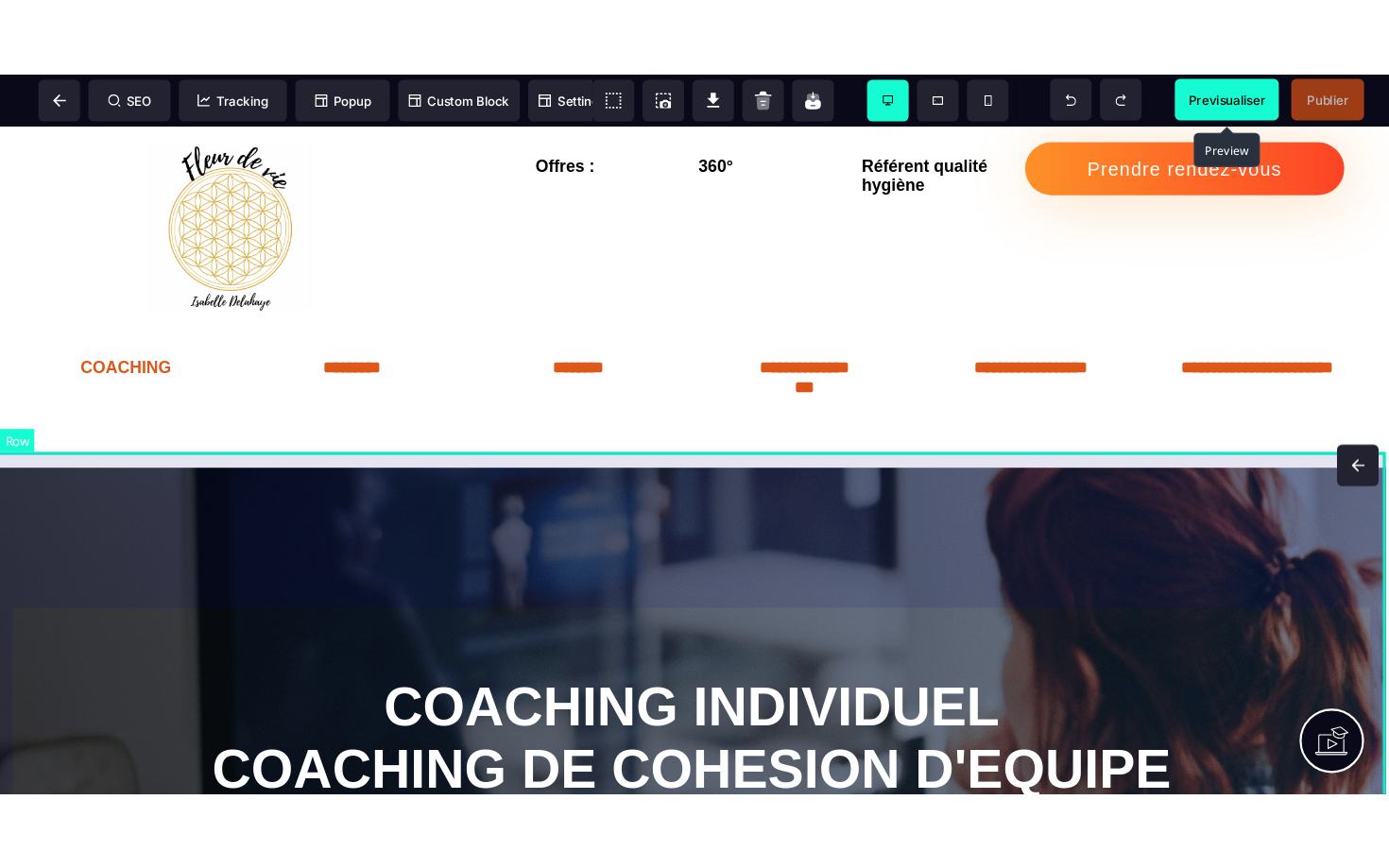 scroll, scrollTop: 47, scrollLeft: 3, axis: both 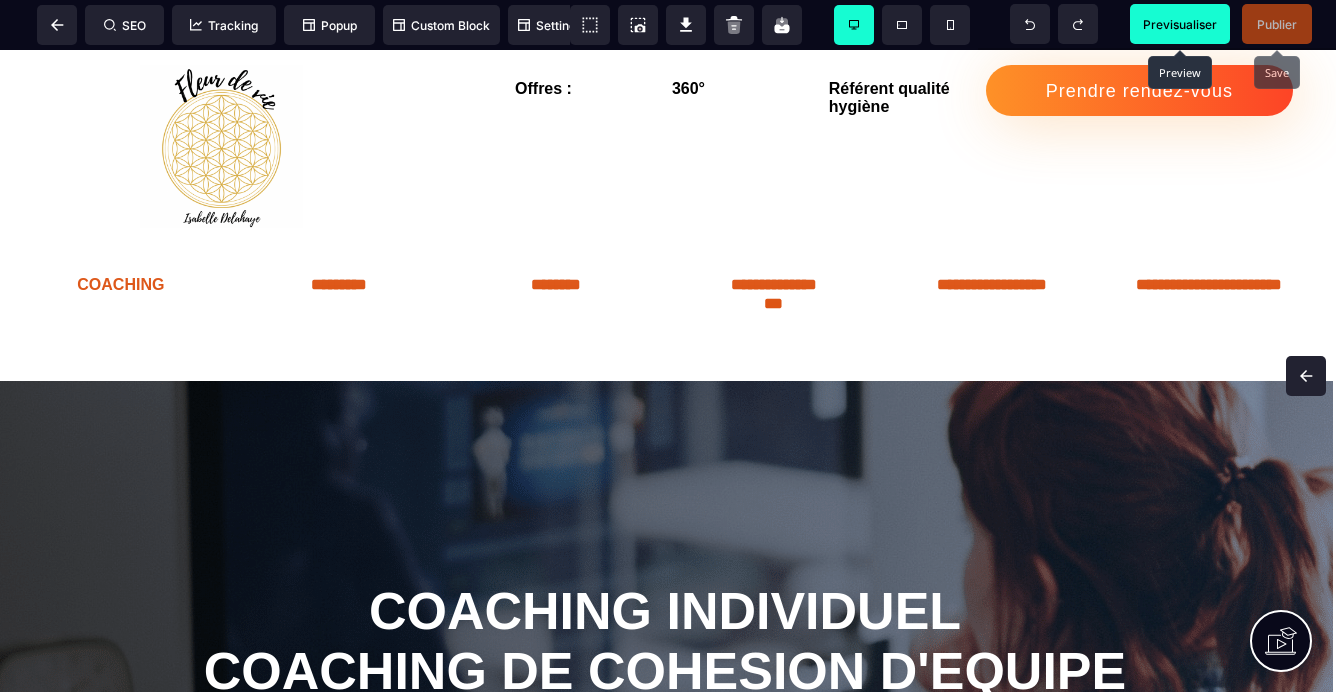click on "Publier" at bounding box center [1277, 24] 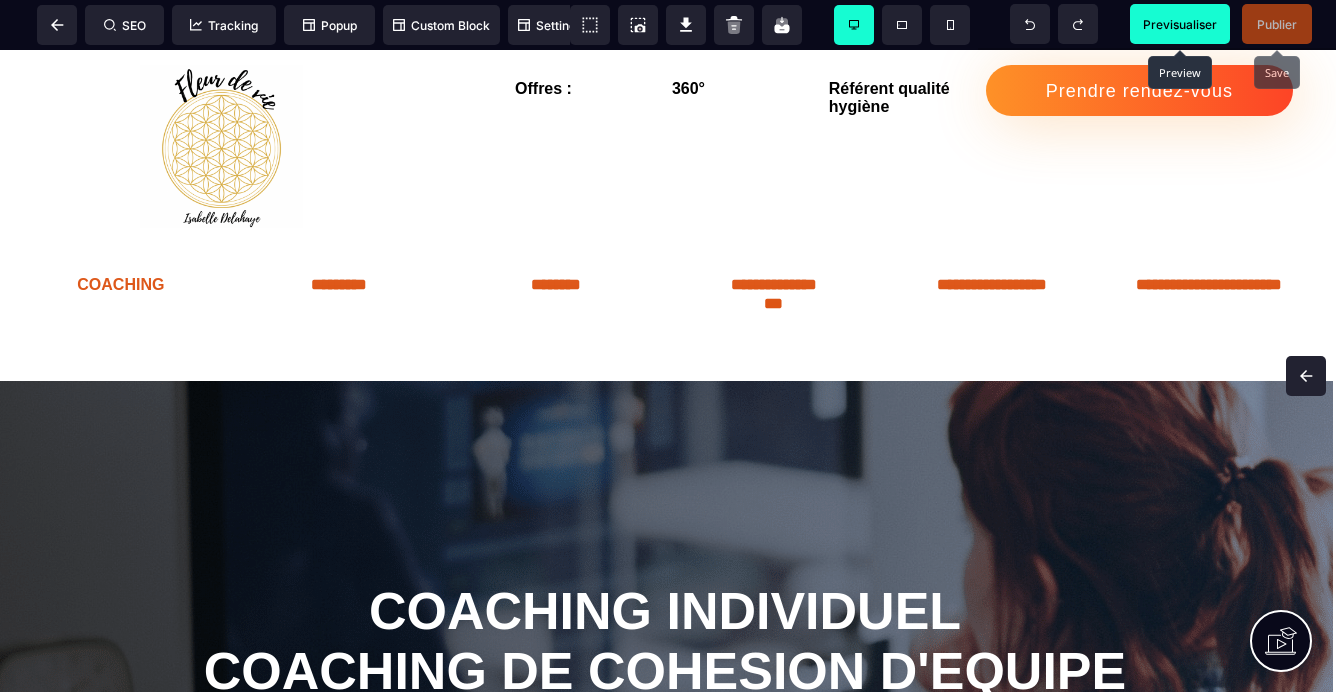 click on "Previsualiser" at bounding box center (1180, 24) 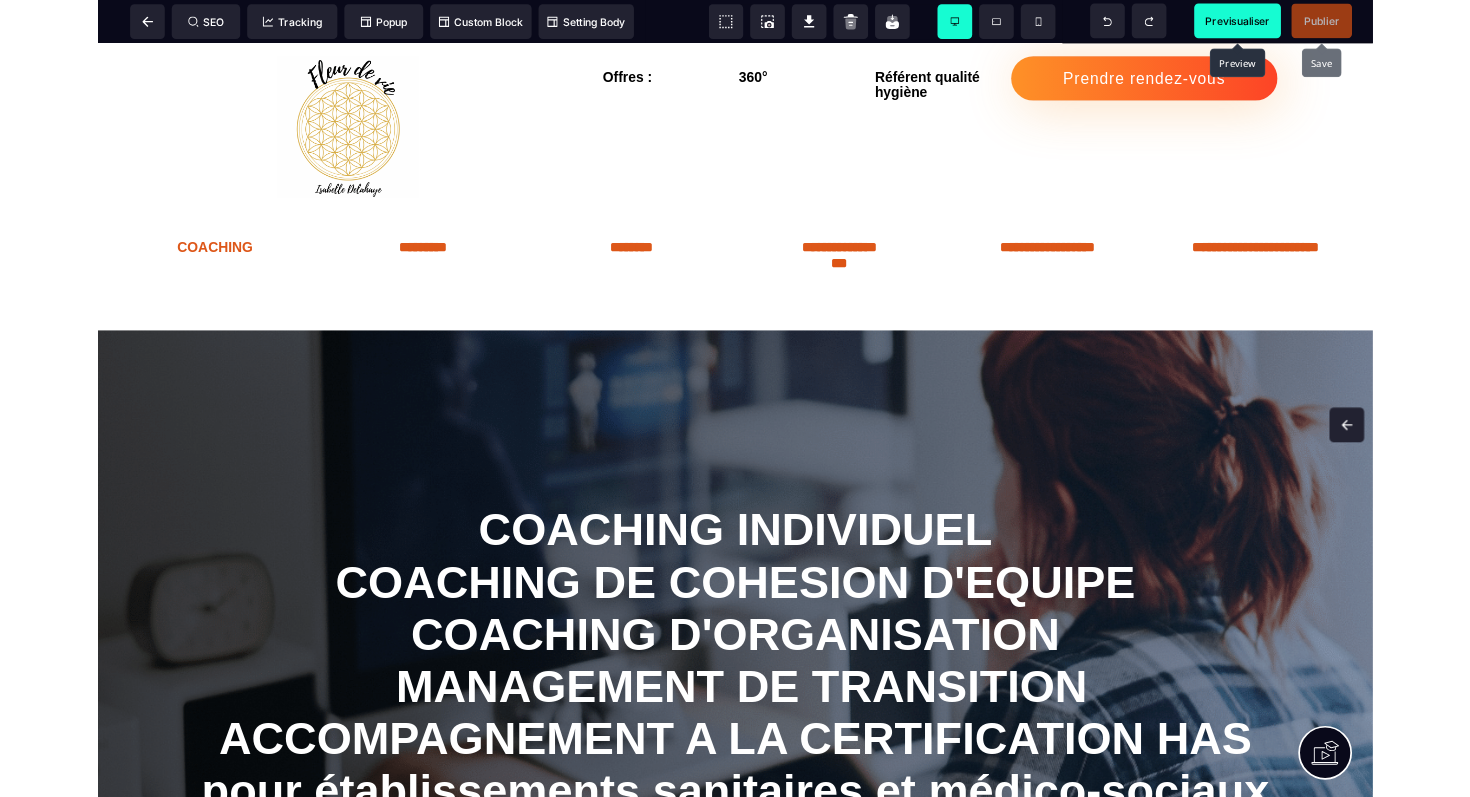 scroll, scrollTop: 50, scrollLeft: 0, axis: vertical 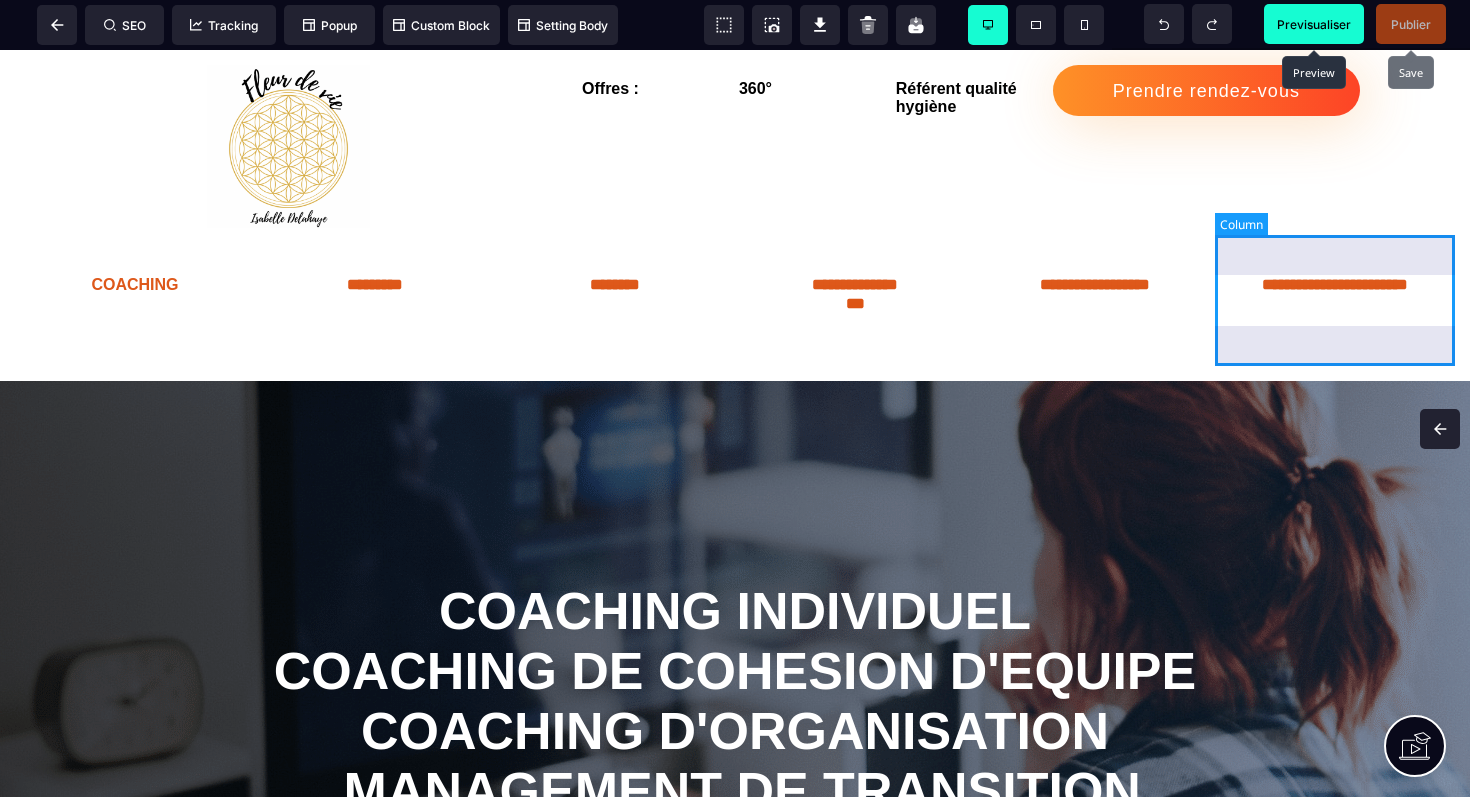 click on "**********" at bounding box center [1335, 300] 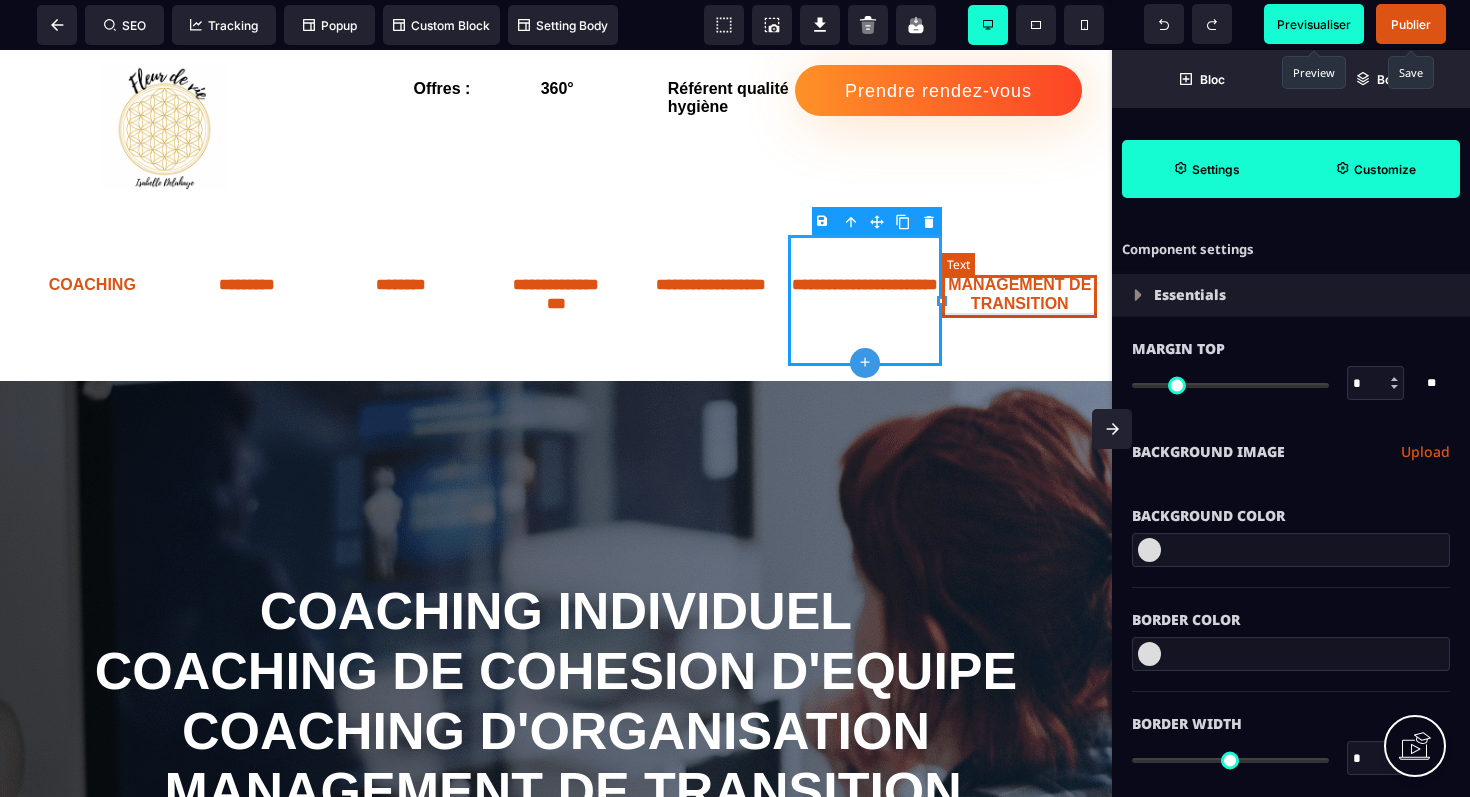 click on "MANAGEMENT DE TRANSITION" at bounding box center [1019, 296] 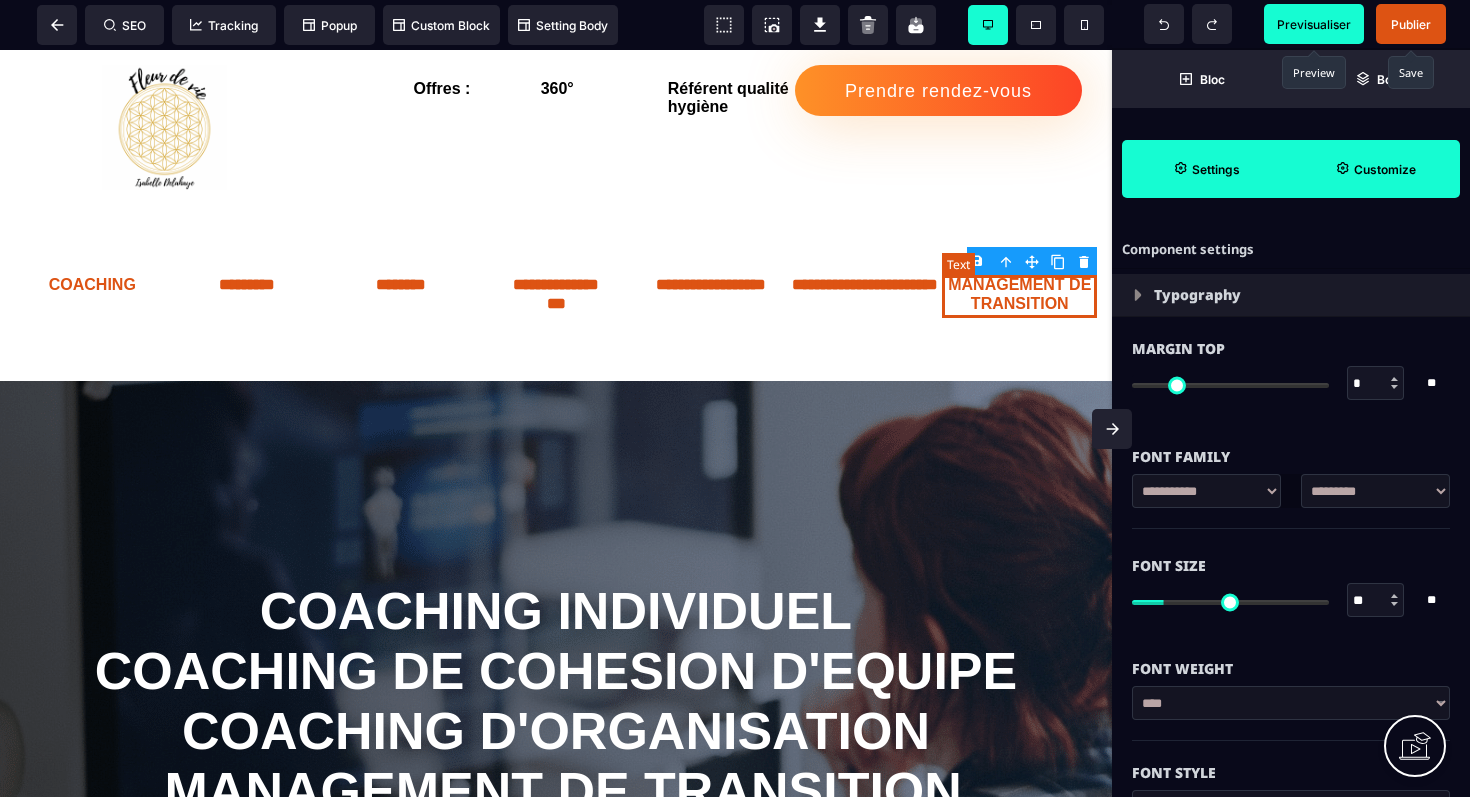 click on "MANAGEMENT DE TRANSITION" at bounding box center [1019, 296] 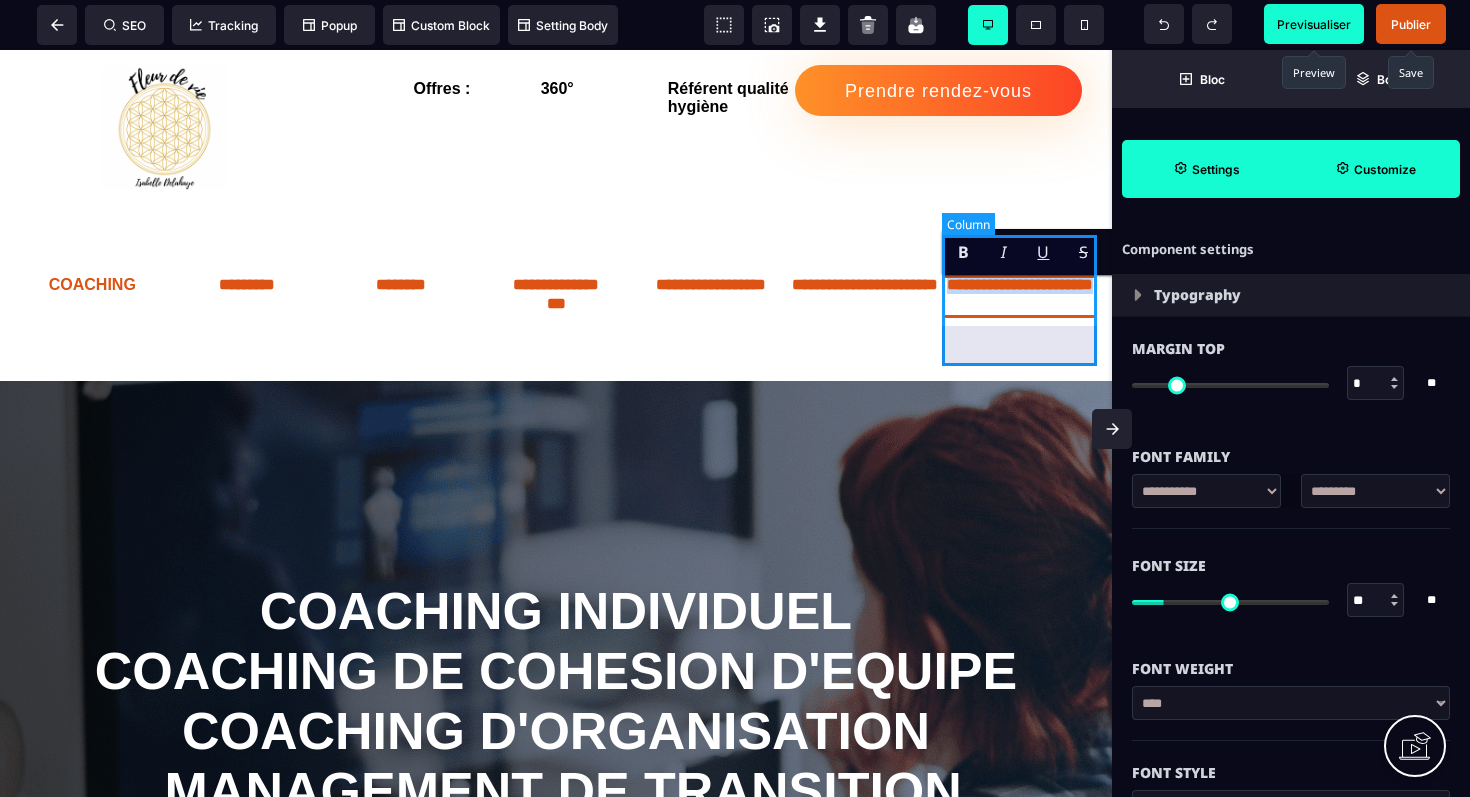 drag, startPoint x: 1065, startPoint y: 300, endPoint x: 947, endPoint y: 262, distance: 123.967735 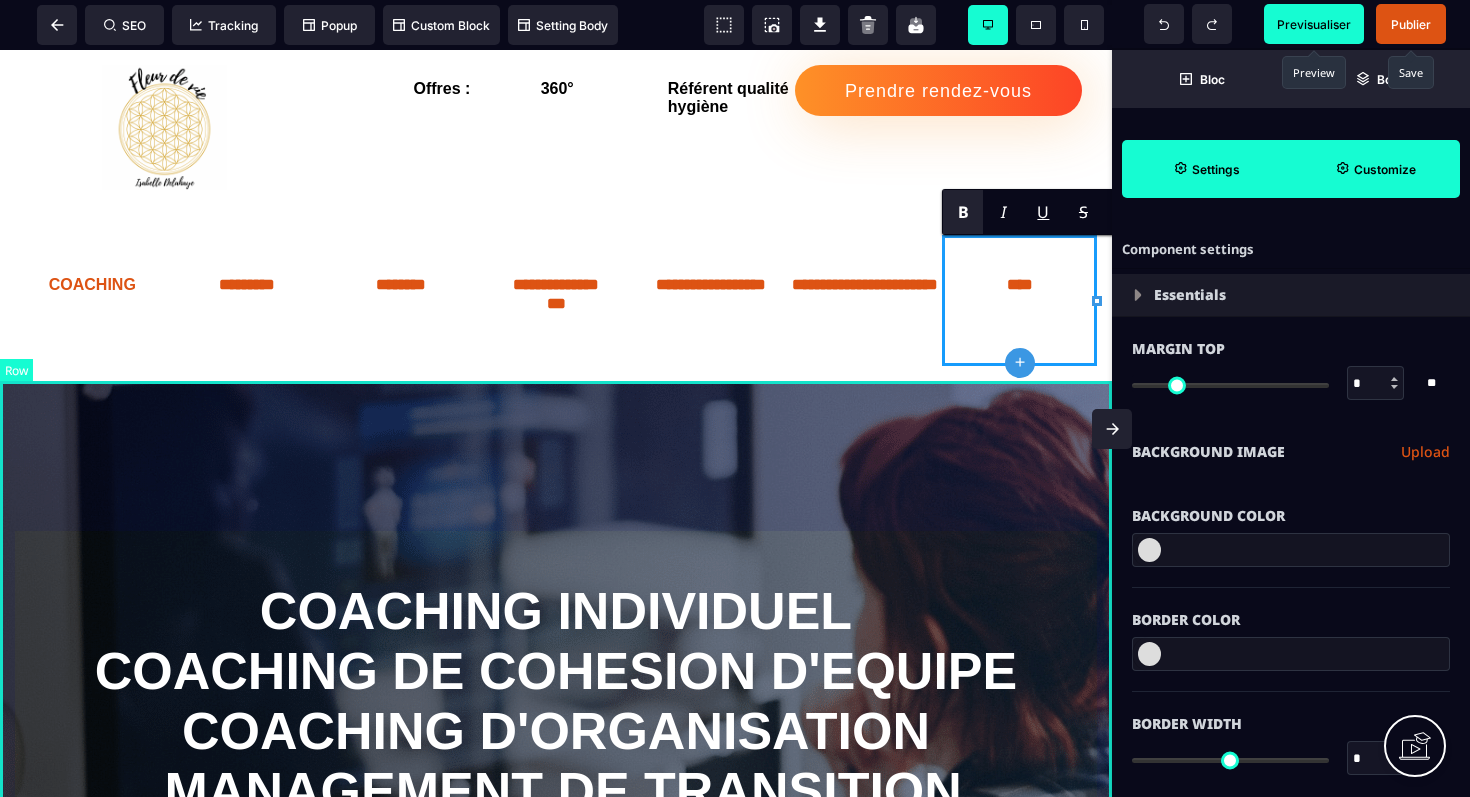 click on "COACHING INDIVIDUEL  COACHING DE COHESION D'EQUIPE
COACHING D'ORGANISATION
MANAGEMENT DE TRANSITION
ACCOMPAGNEMENT A LA CERTIFICATION HAS pour établissements sanitaires et médico-sociaux" at bounding box center [556, 821] 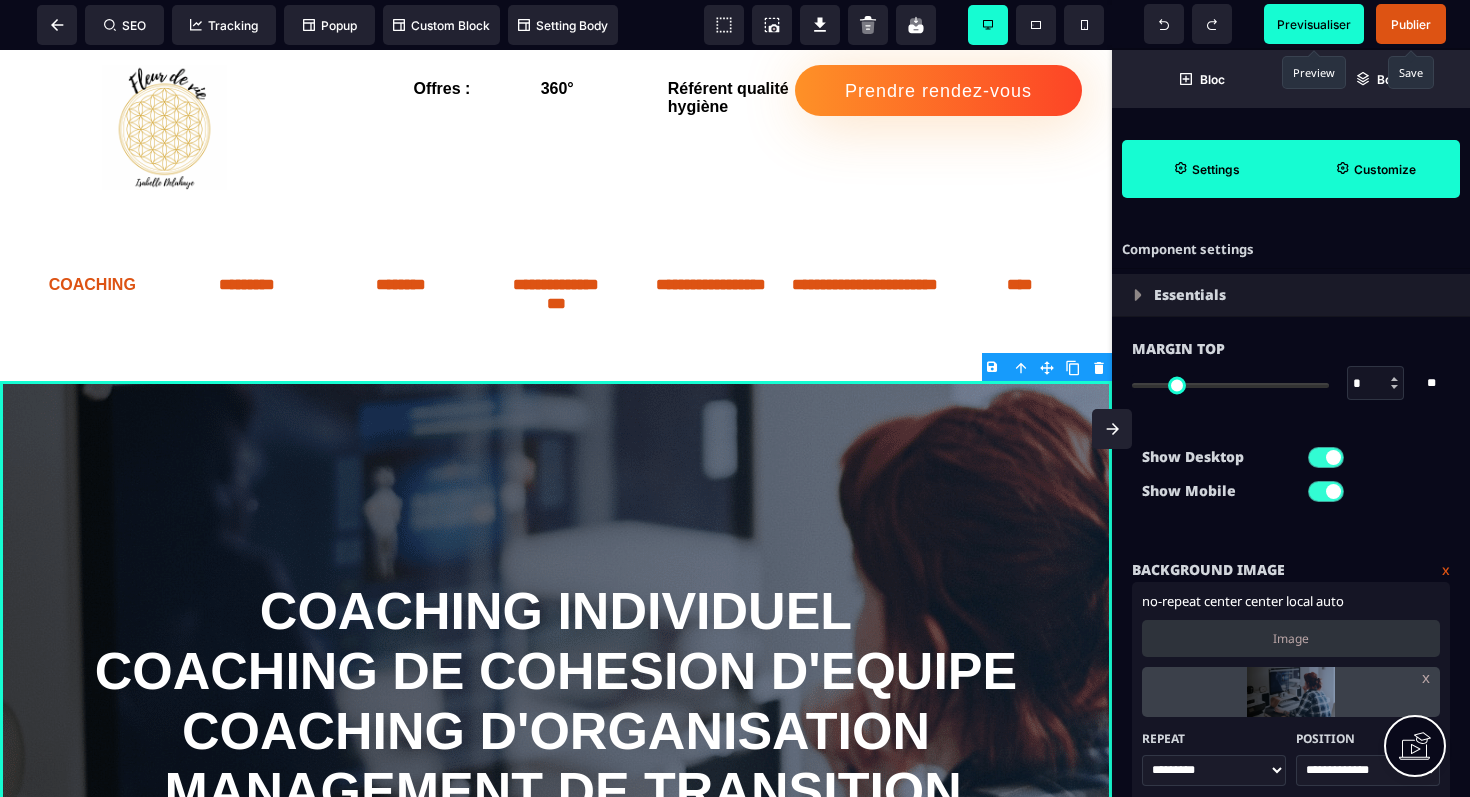 click on "Publier" at bounding box center [1411, 24] 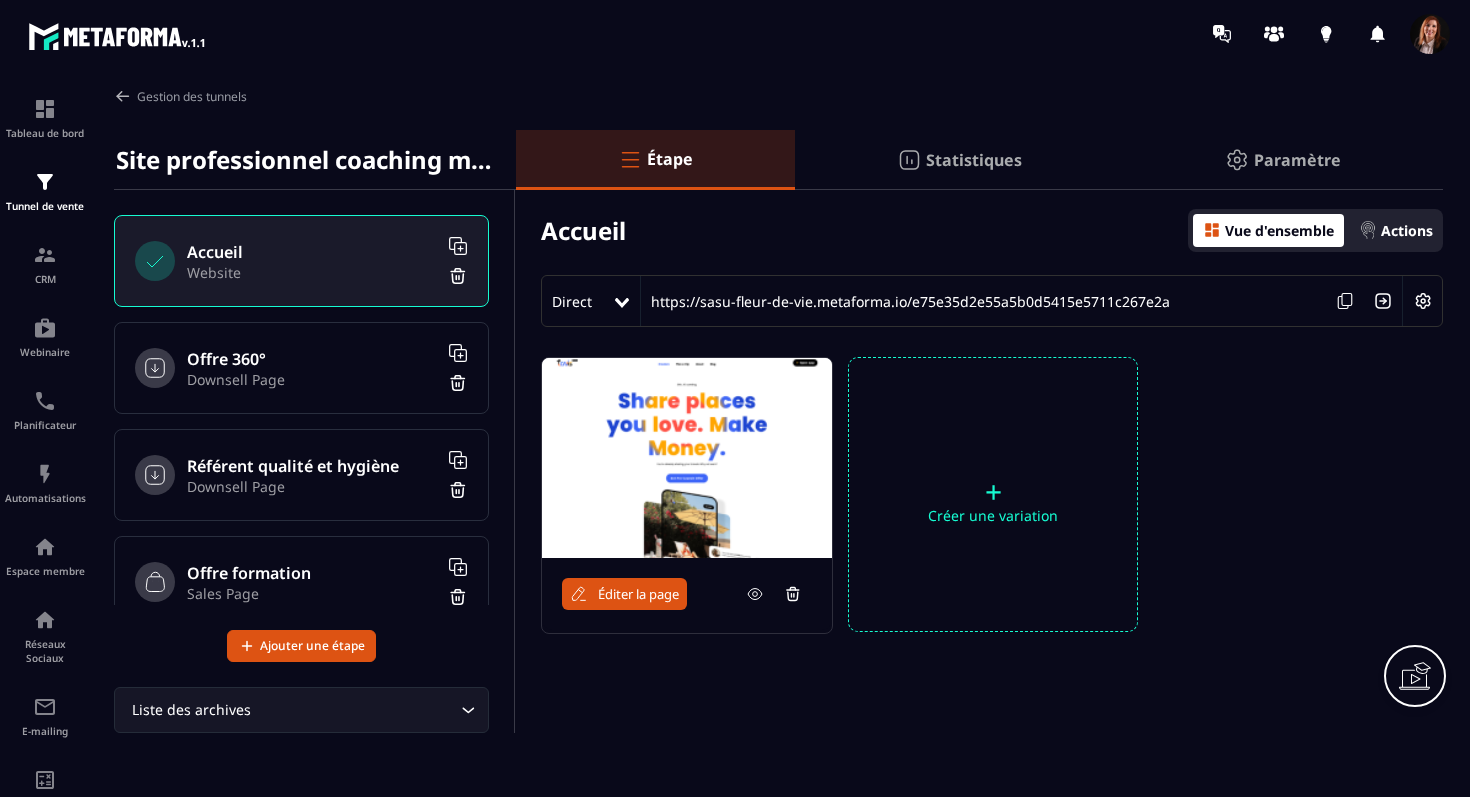 scroll, scrollTop: 0, scrollLeft: 0, axis: both 